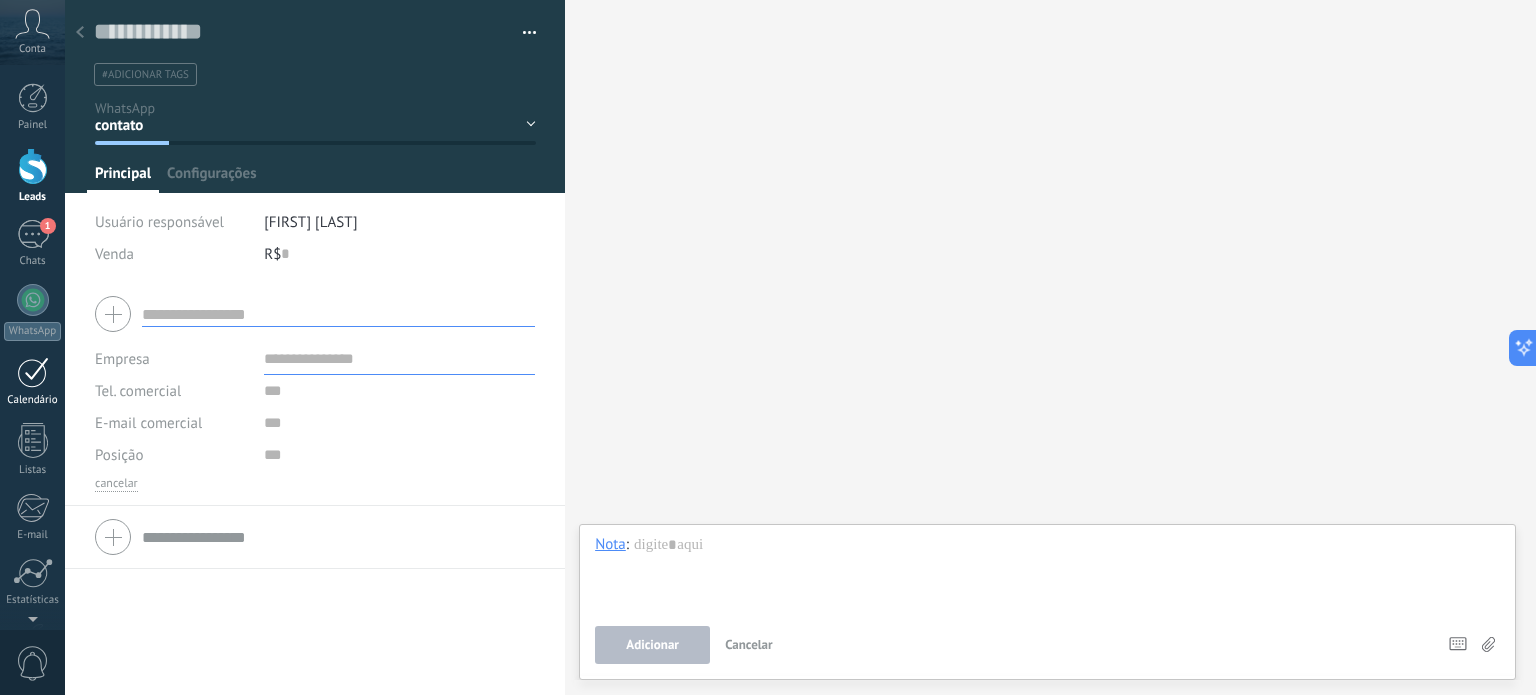 click on "Buscar Carregar mais Participantes:  0 Adicionar membro Bots:  0" at bounding box center (1050, 347) 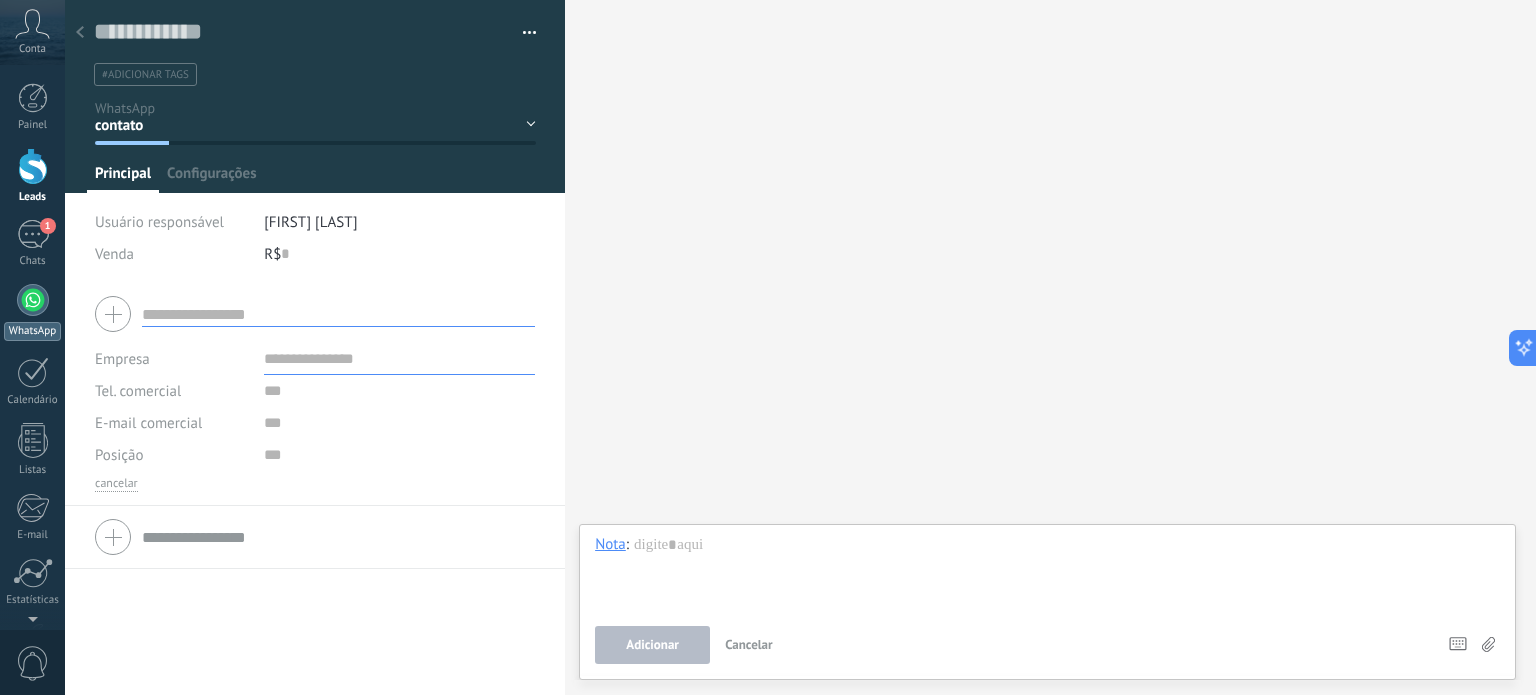 scroll, scrollTop: 0, scrollLeft: 0, axis: both 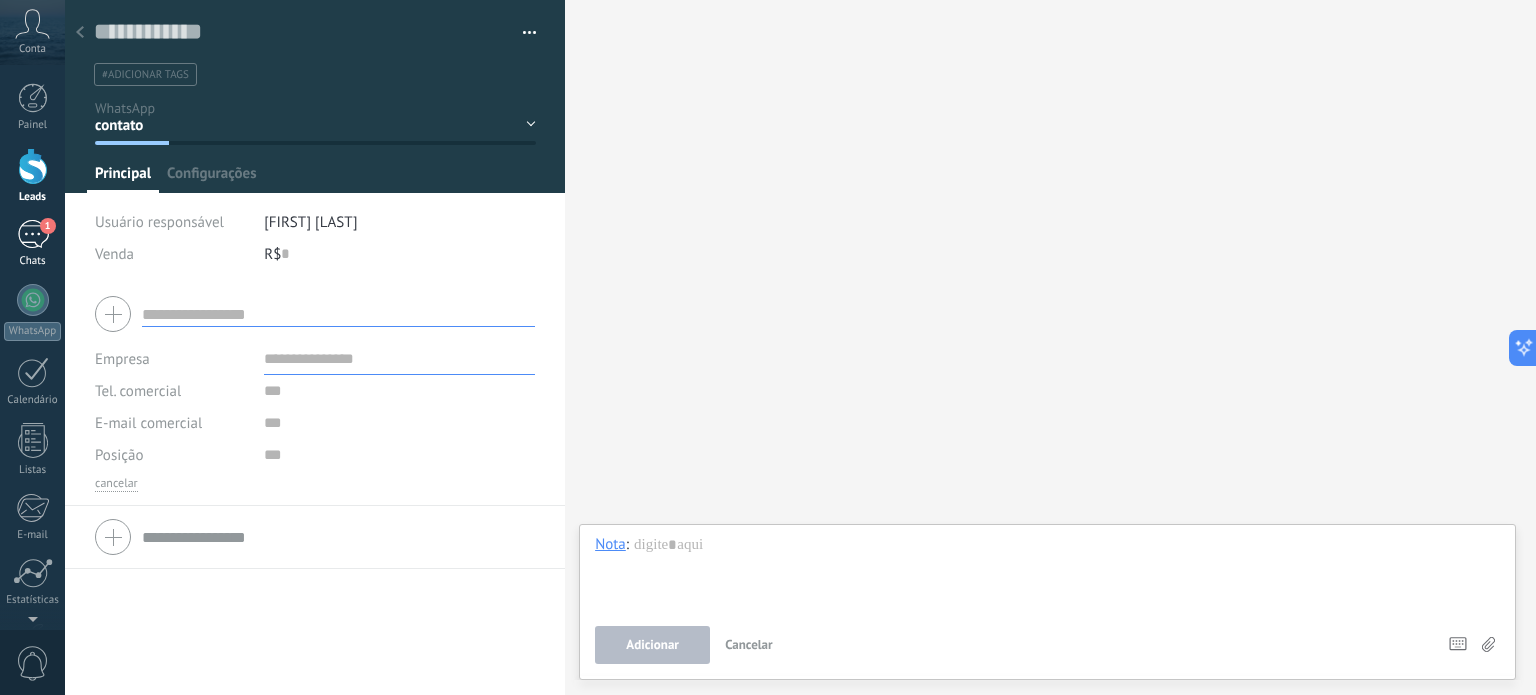 click on "1" at bounding box center [33, 234] 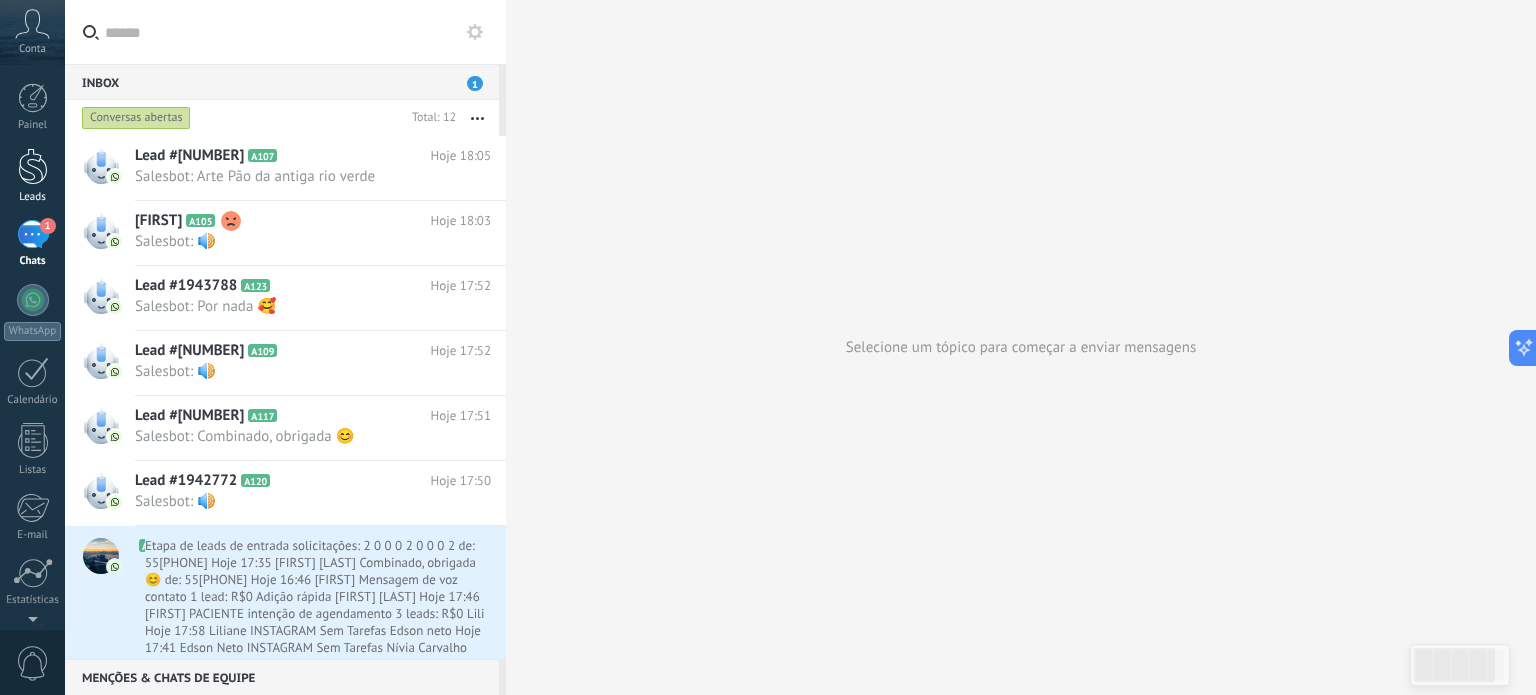click at bounding box center (33, 166) 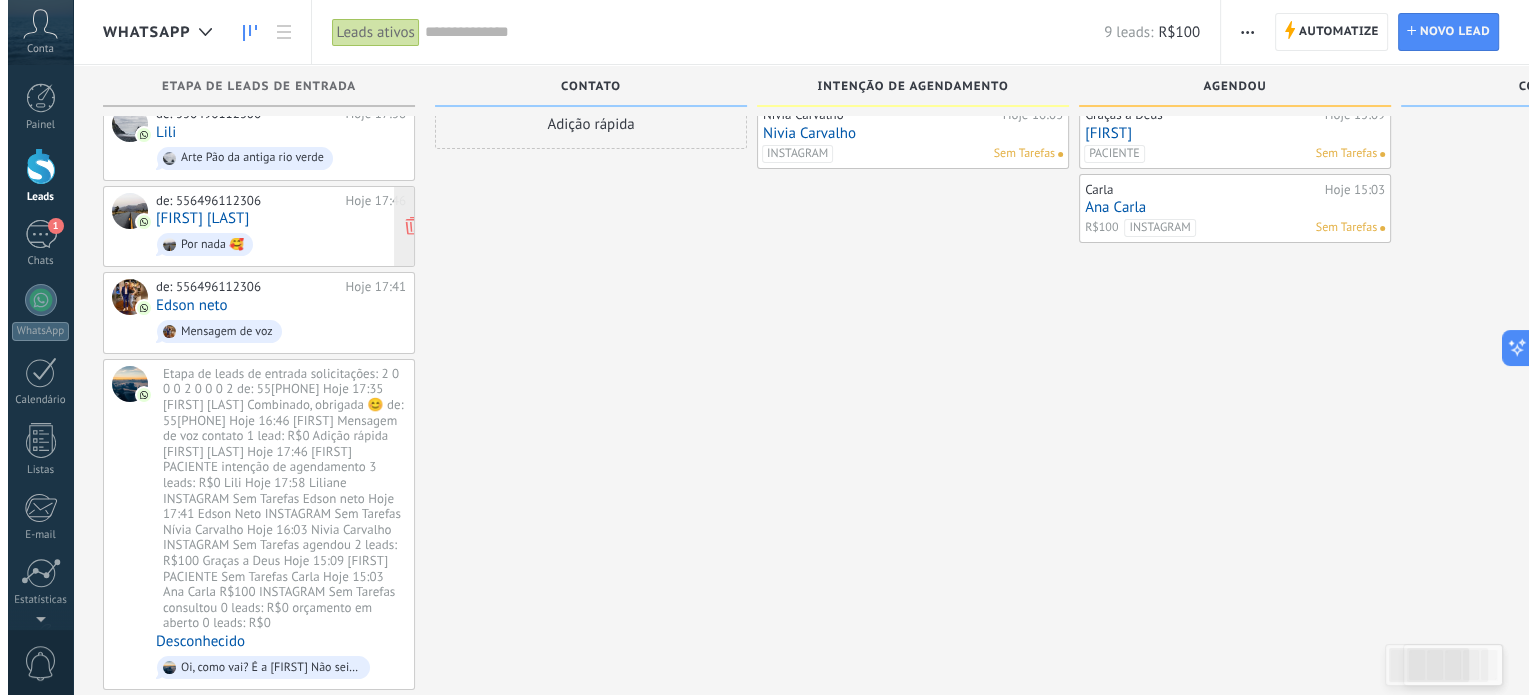 scroll, scrollTop: 0, scrollLeft: 0, axis: both 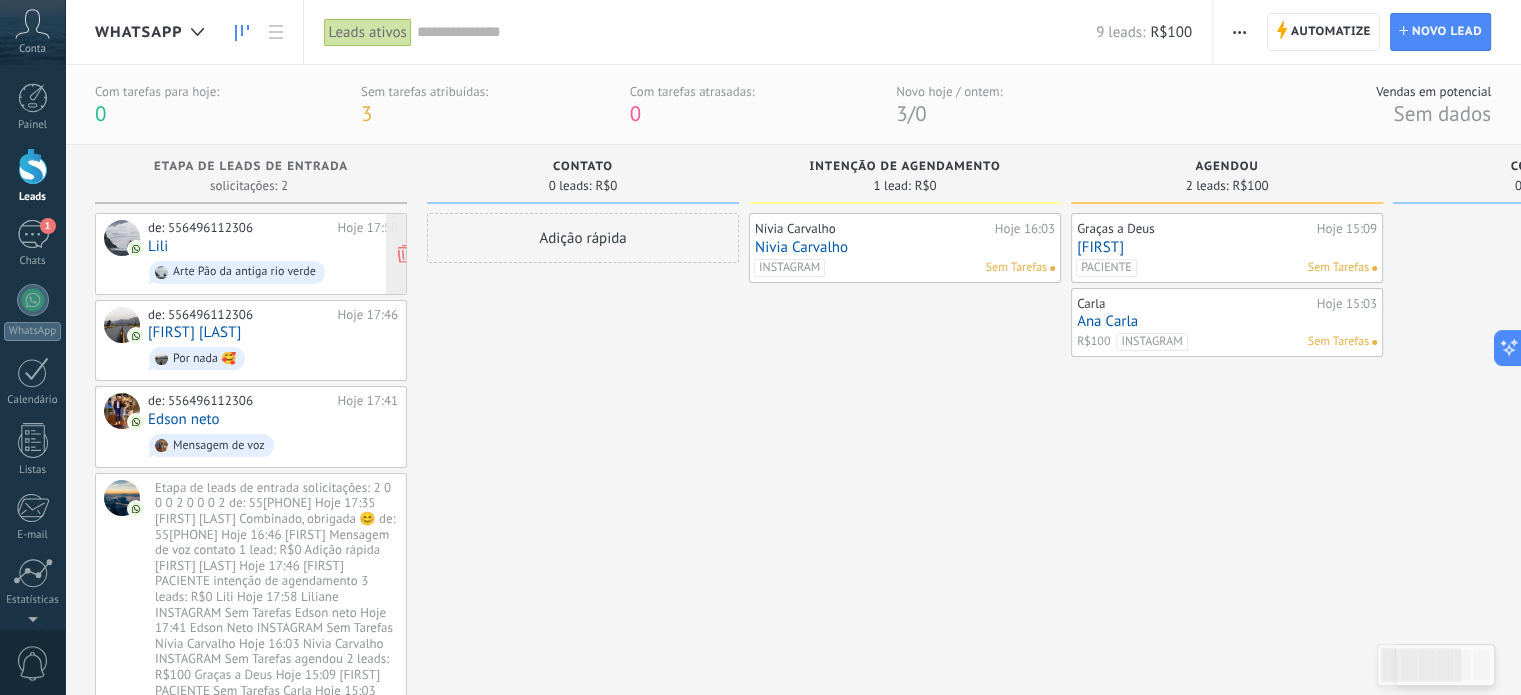 click on "de: 55[PHONE] Hoje 17:58 Lili Arte Pão da antiga rio verde" at bounding box center [273, 254] 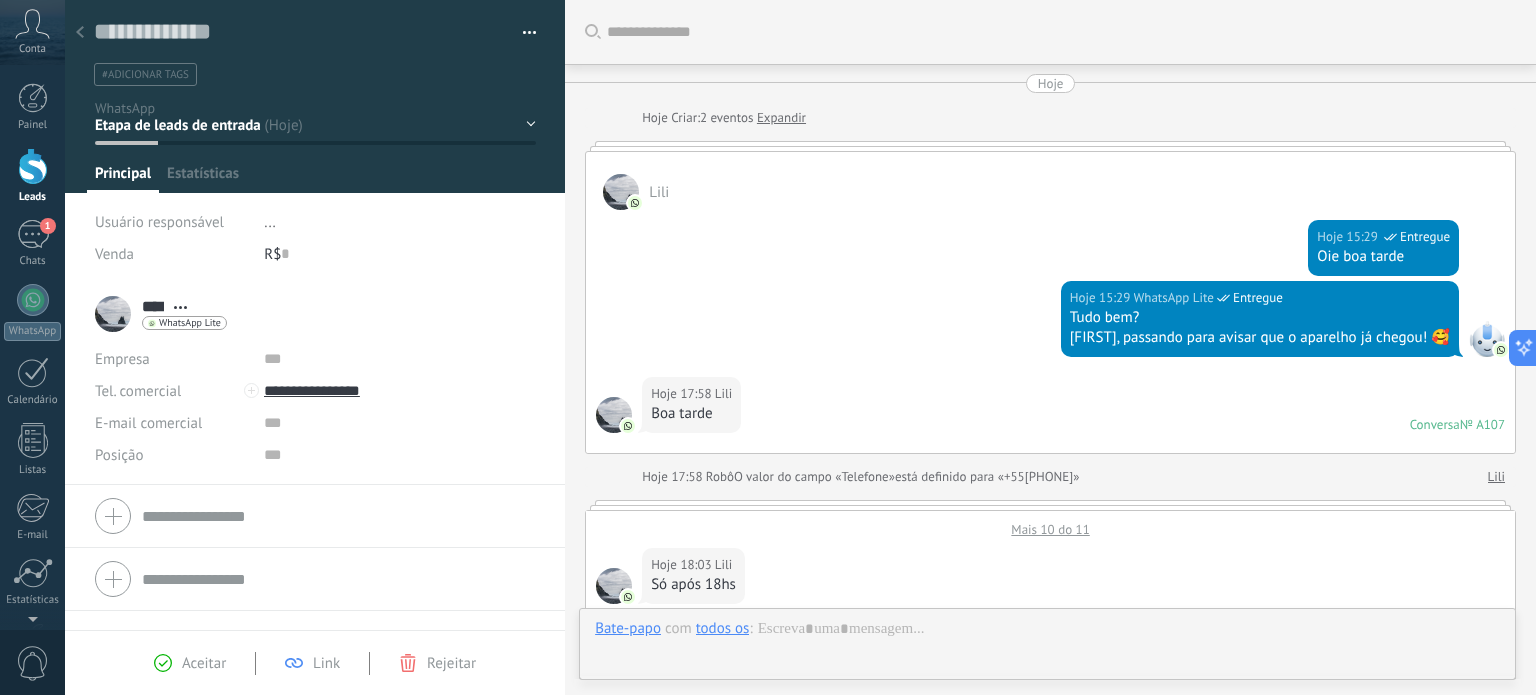 scroll, scrollTop: 1281, scrollLeft: 0, axis: vertical 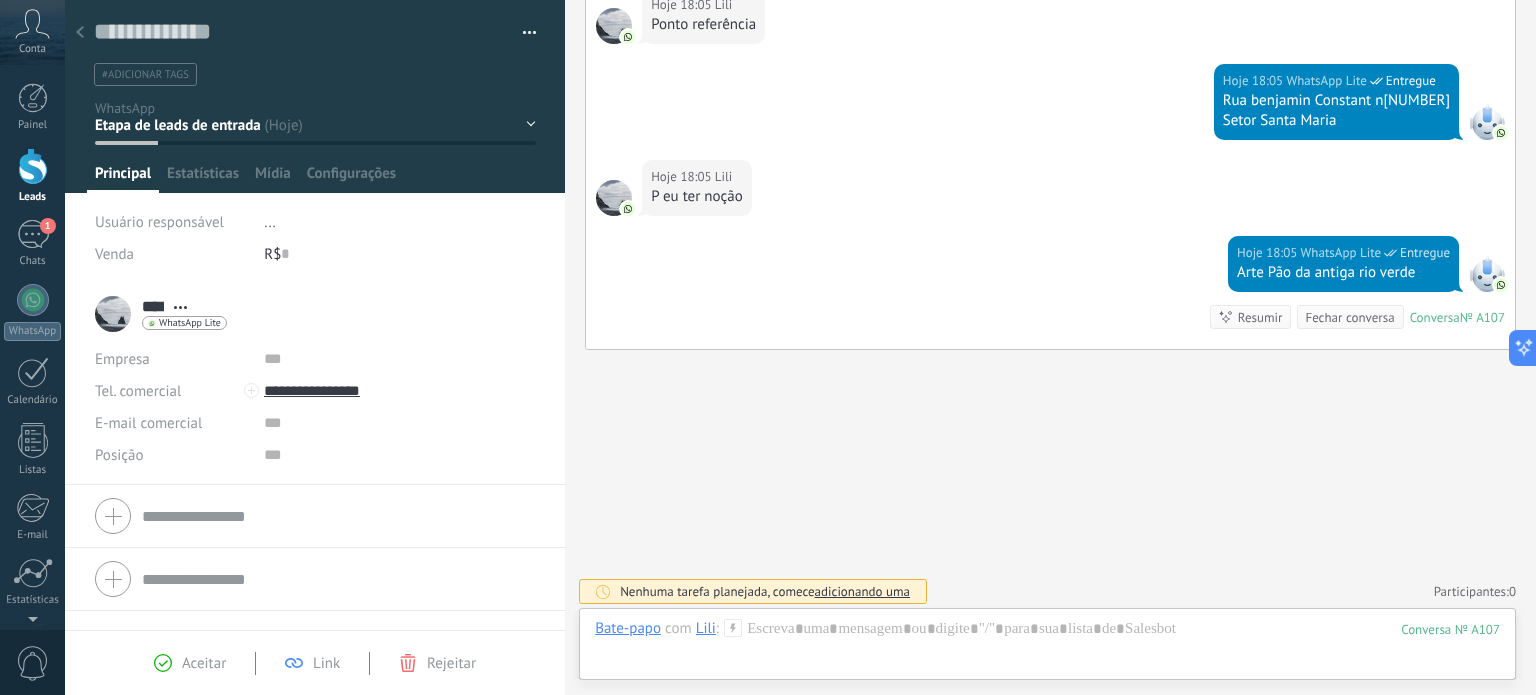 click on "contato
intenção de agendamento
agendou
consultou
orçamento em aberto
ganho" at bounding box center [0, 0] 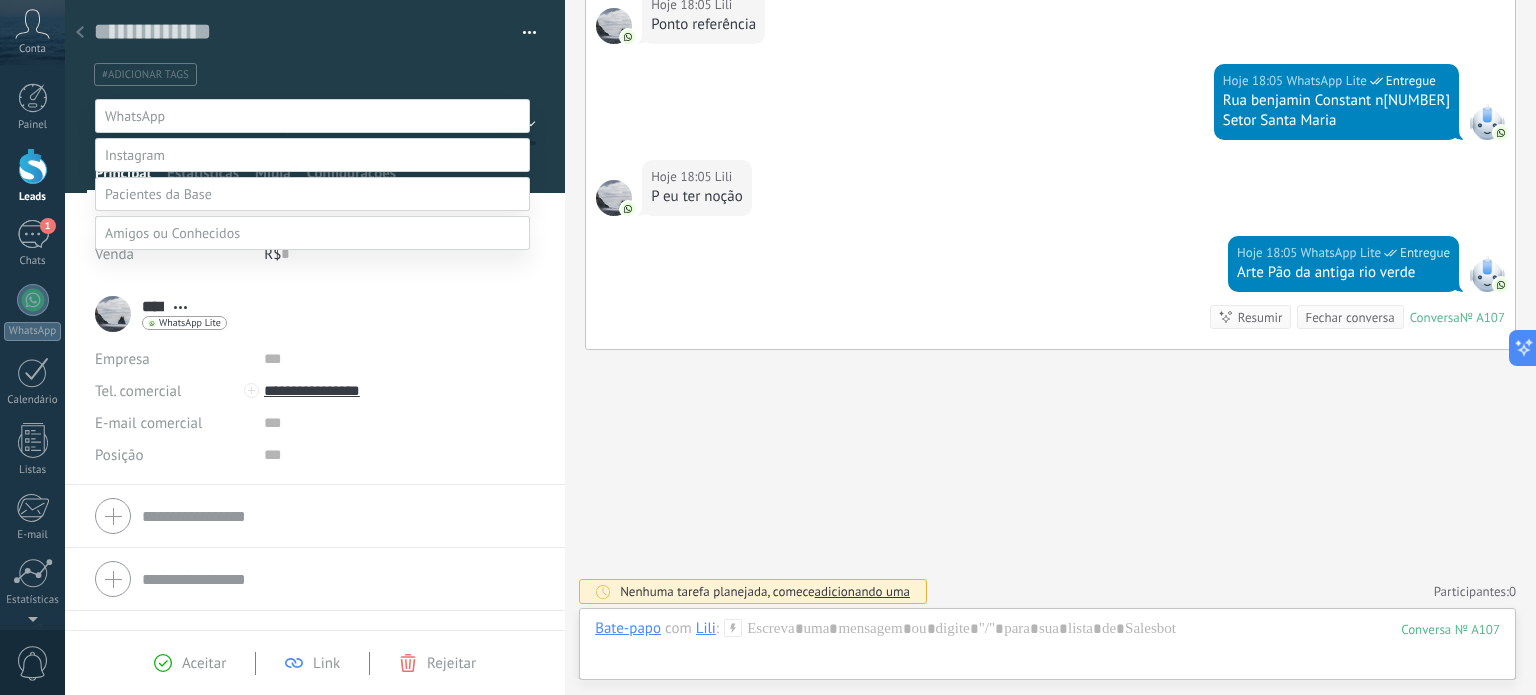 click on "intenção de agendamento" at bounding box center (0, 0) 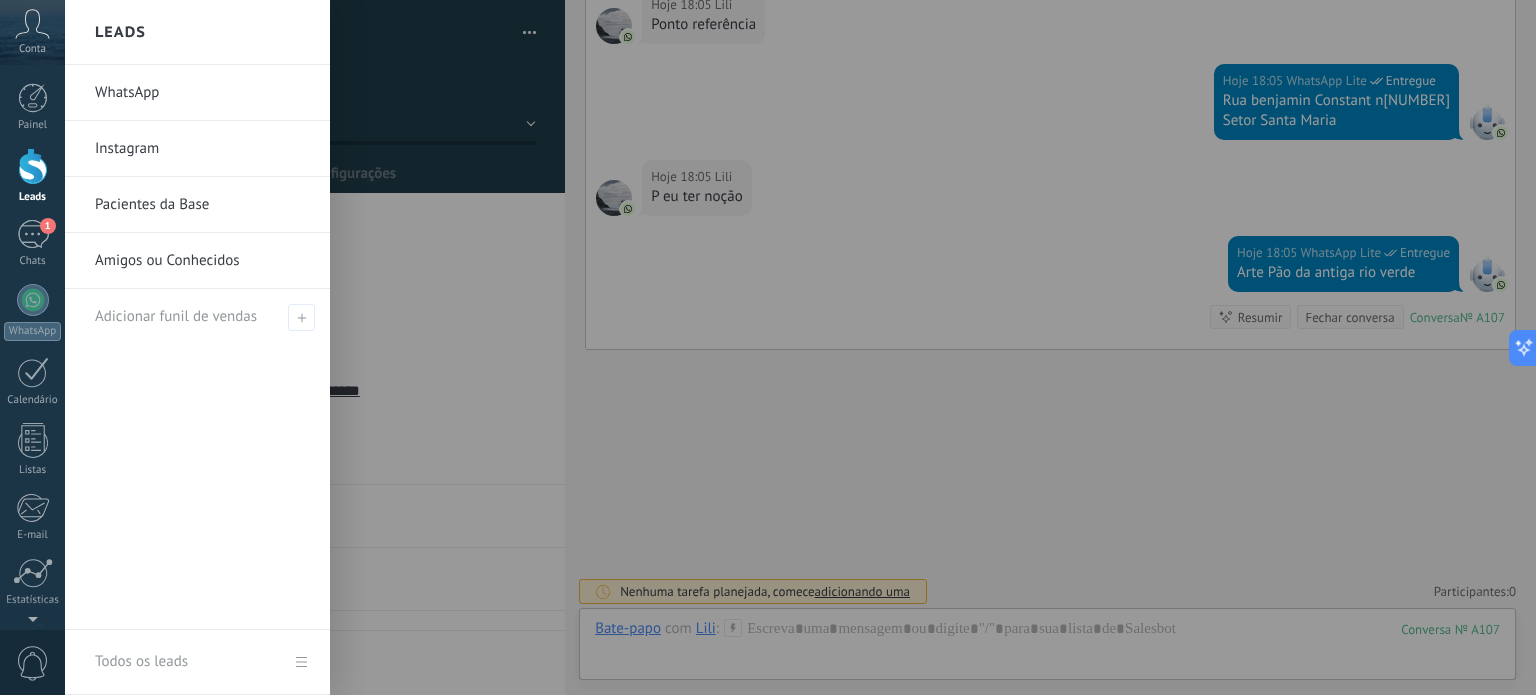 click on "Leads" at bounding box center [32, 176] 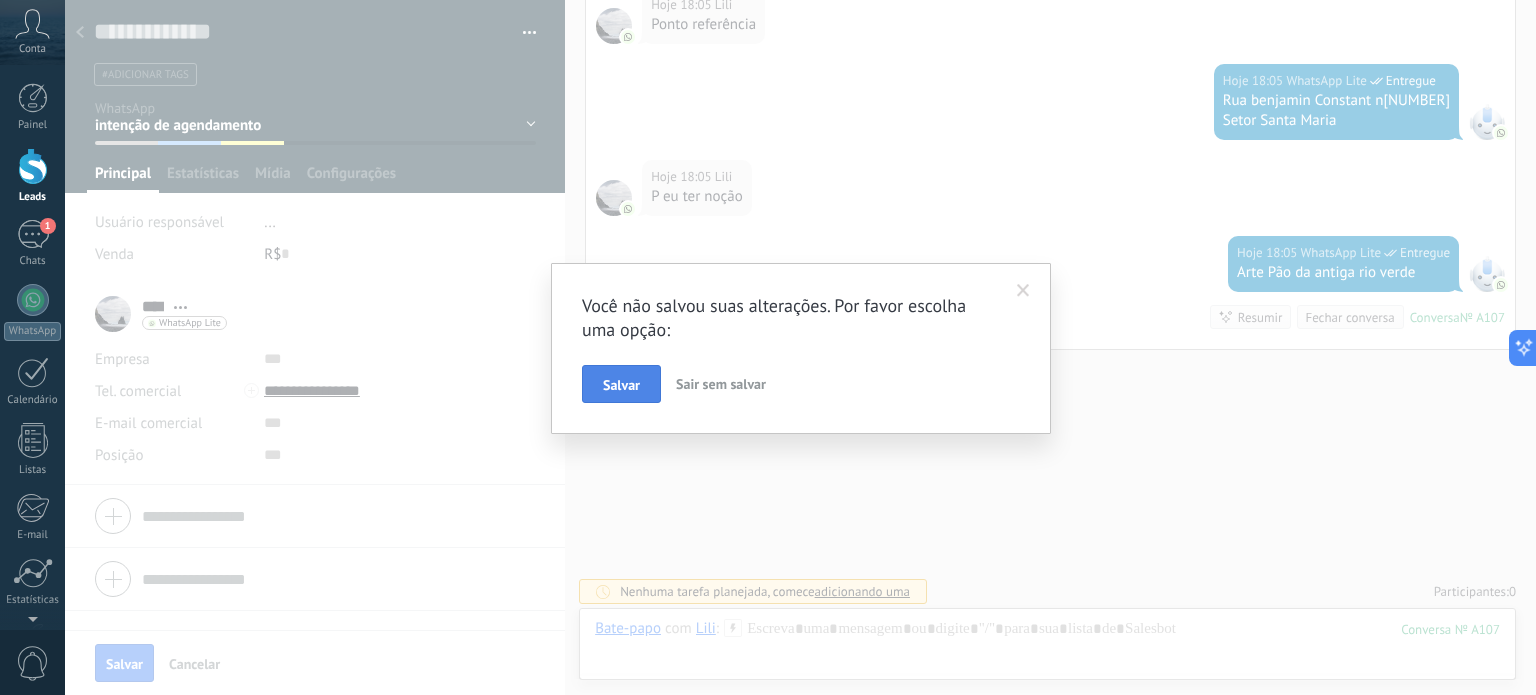 click on "Salvar" at bounding box center (621, 385) 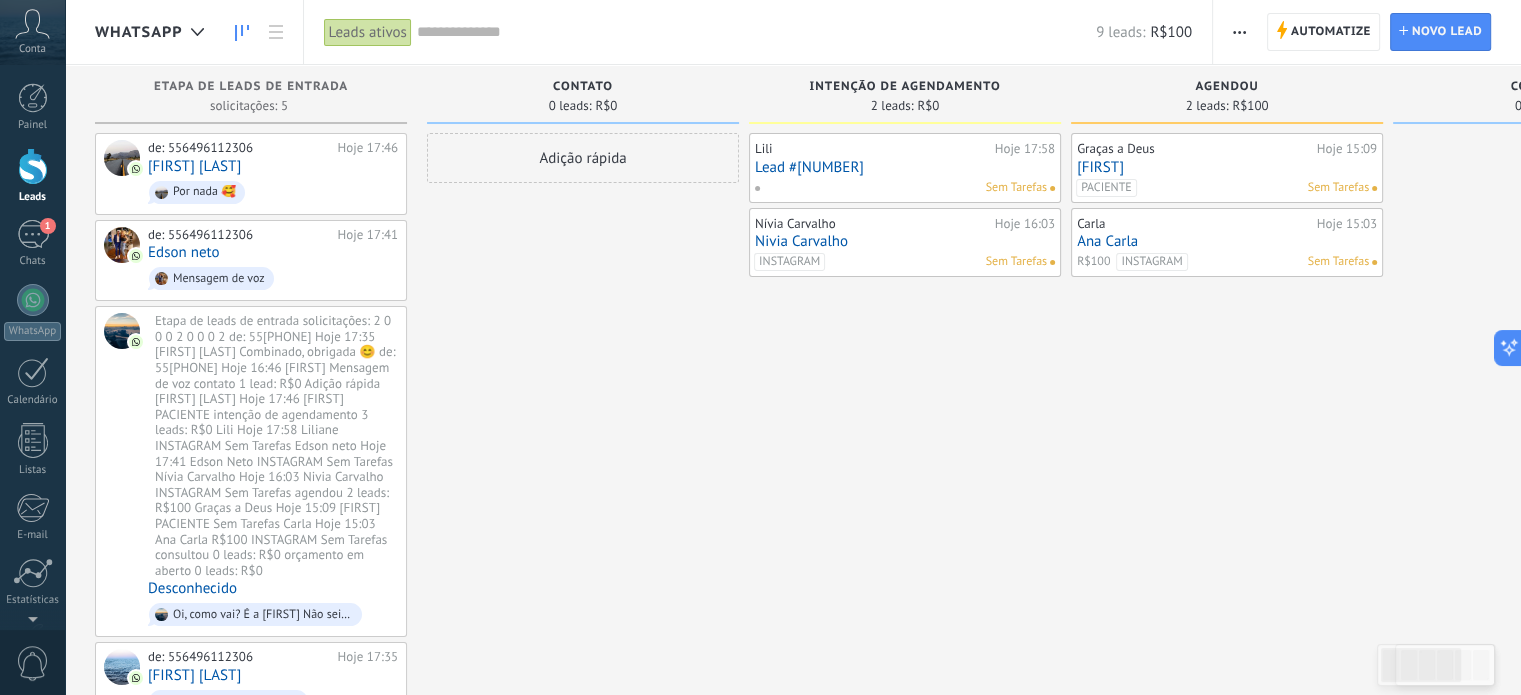 click on "Lead #[NUMBER]" at bounding box center (905, 167) 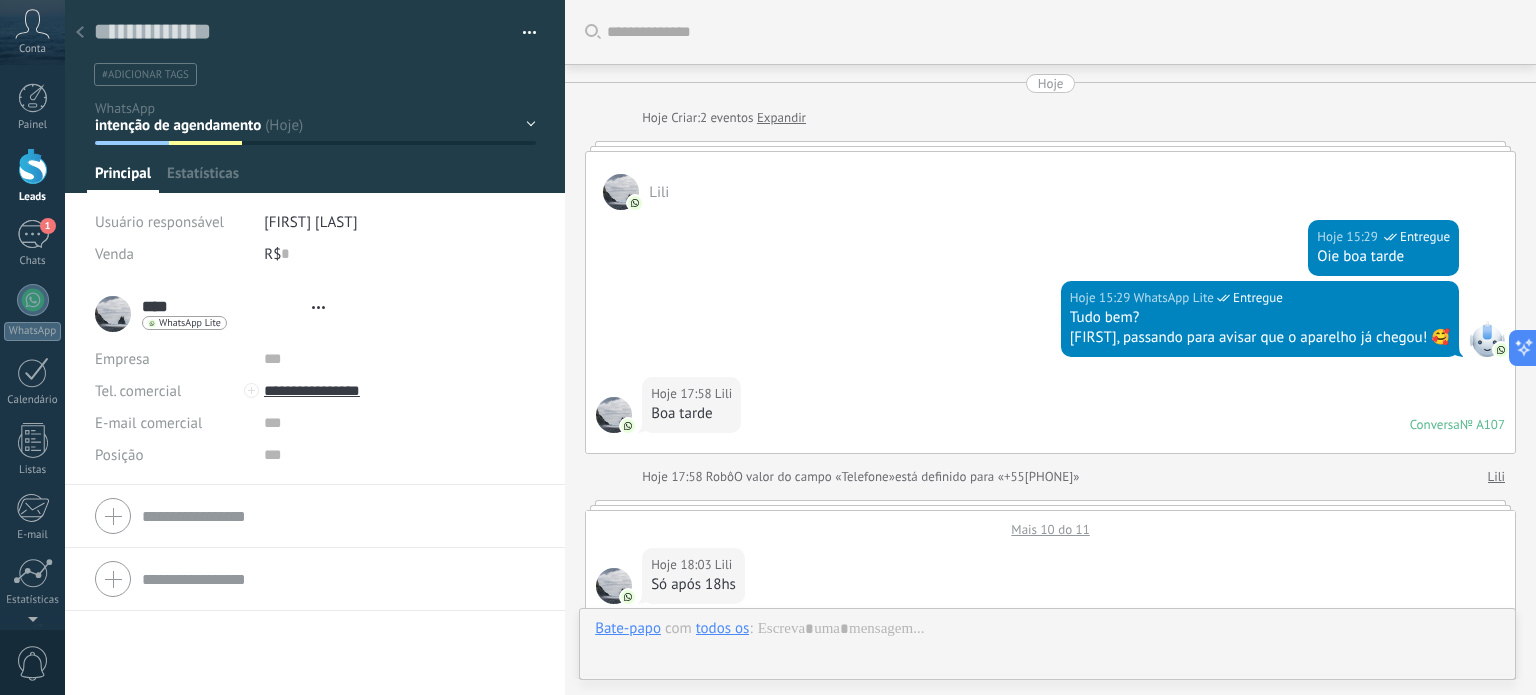scroll, scrollTop: 29, scrollLeft: 0, axis: vertical 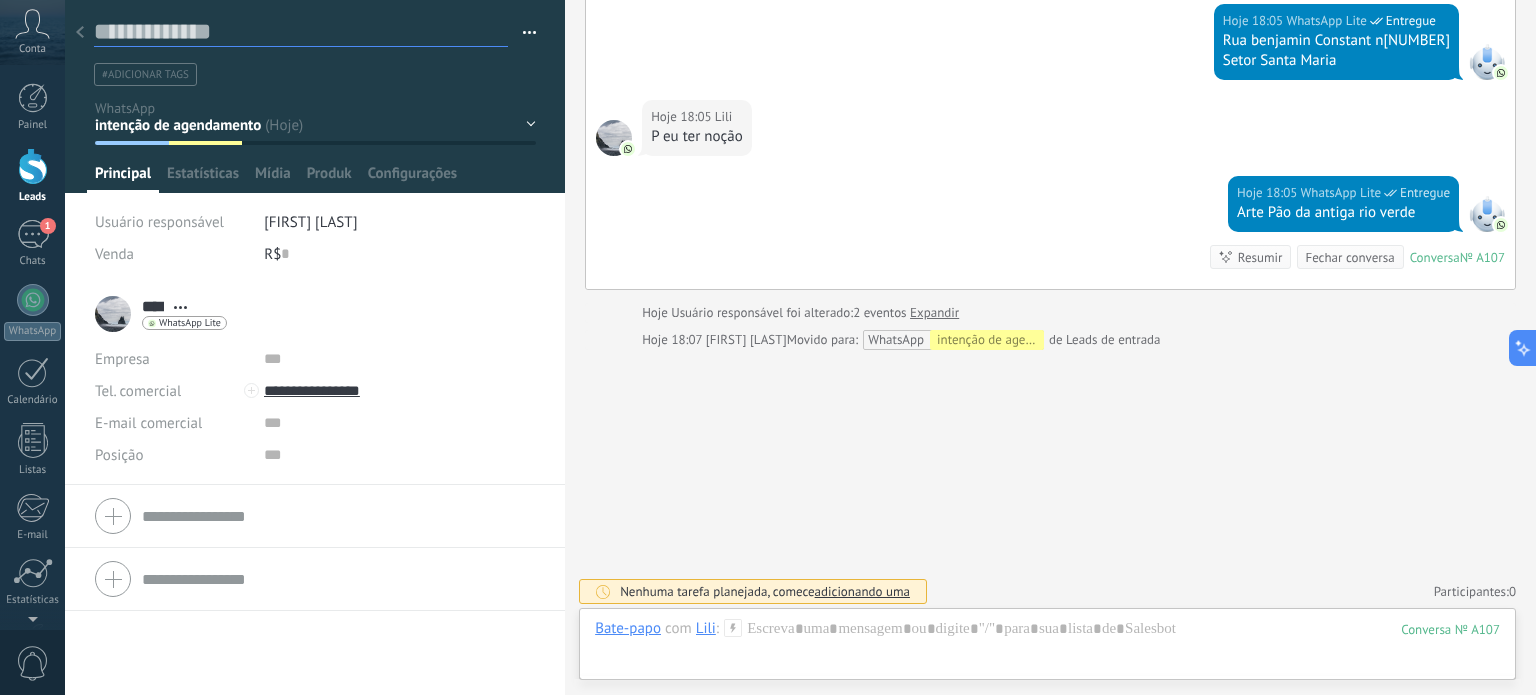 drag, startPoint x: 239, startPoint y: 23, endPoint x: 69, endPoint y: 20, distance: 170.02647 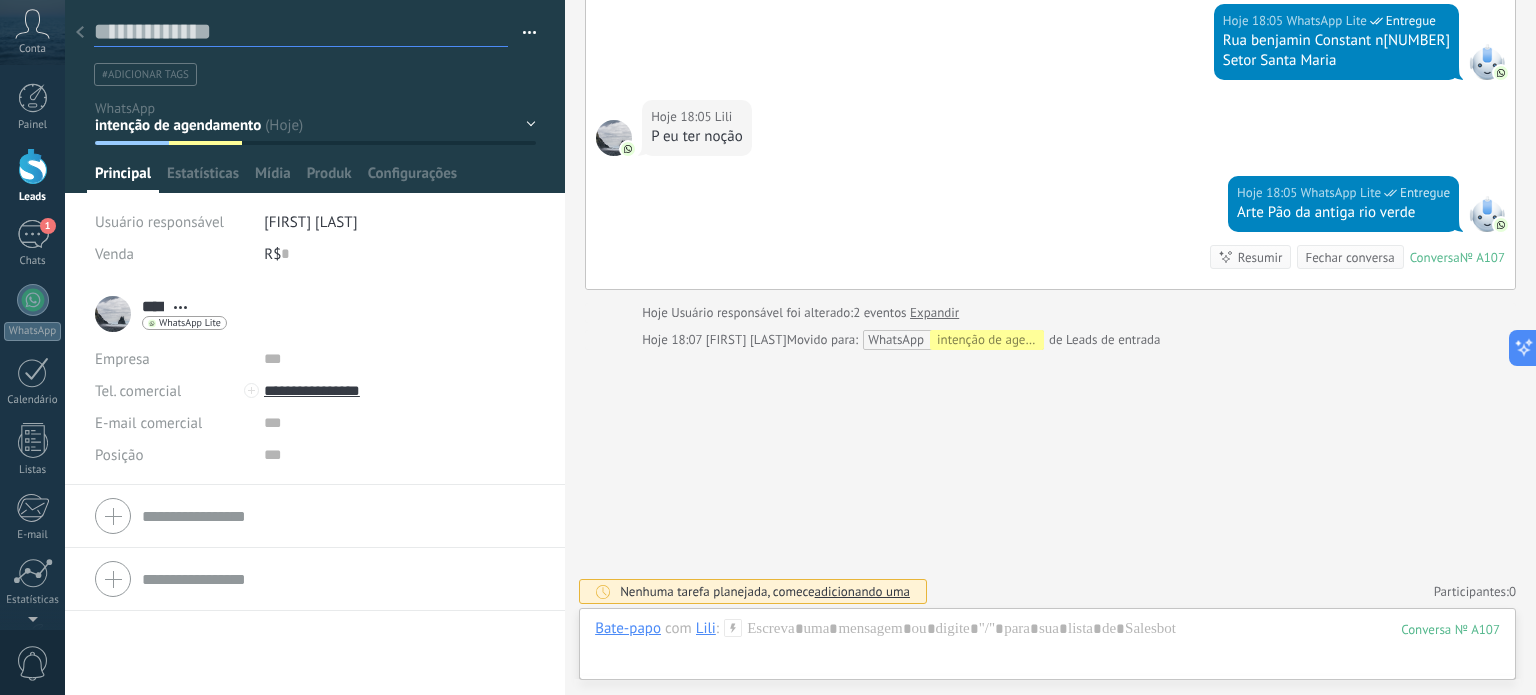 type on "*" 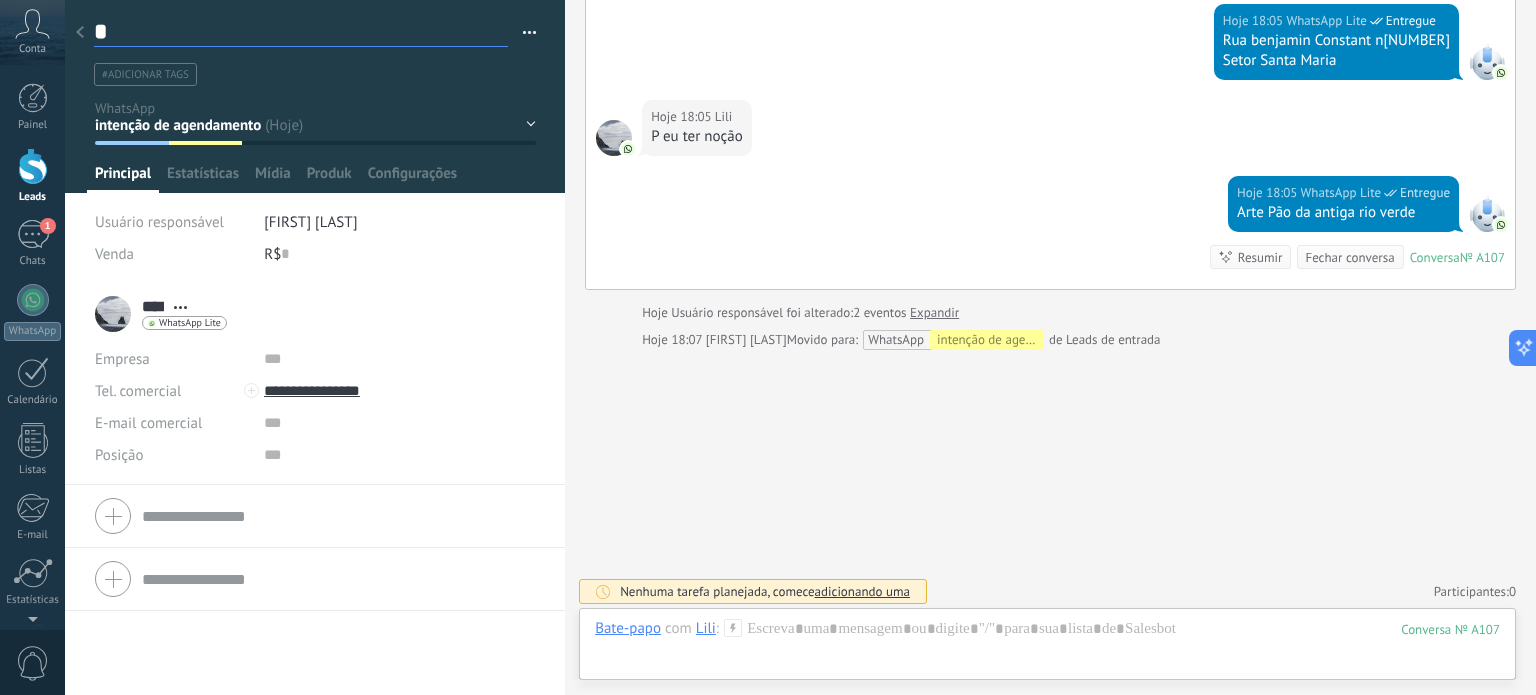 type on "**" 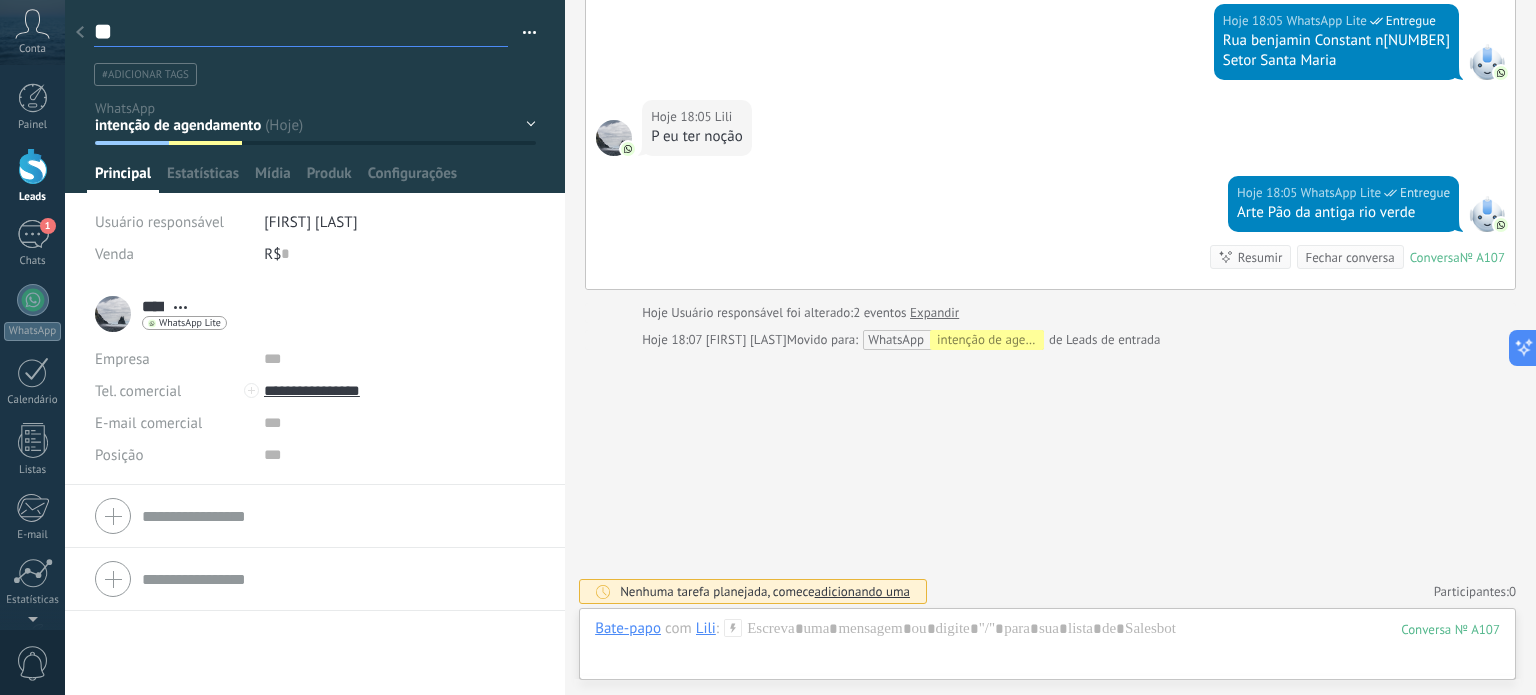 type on "***" 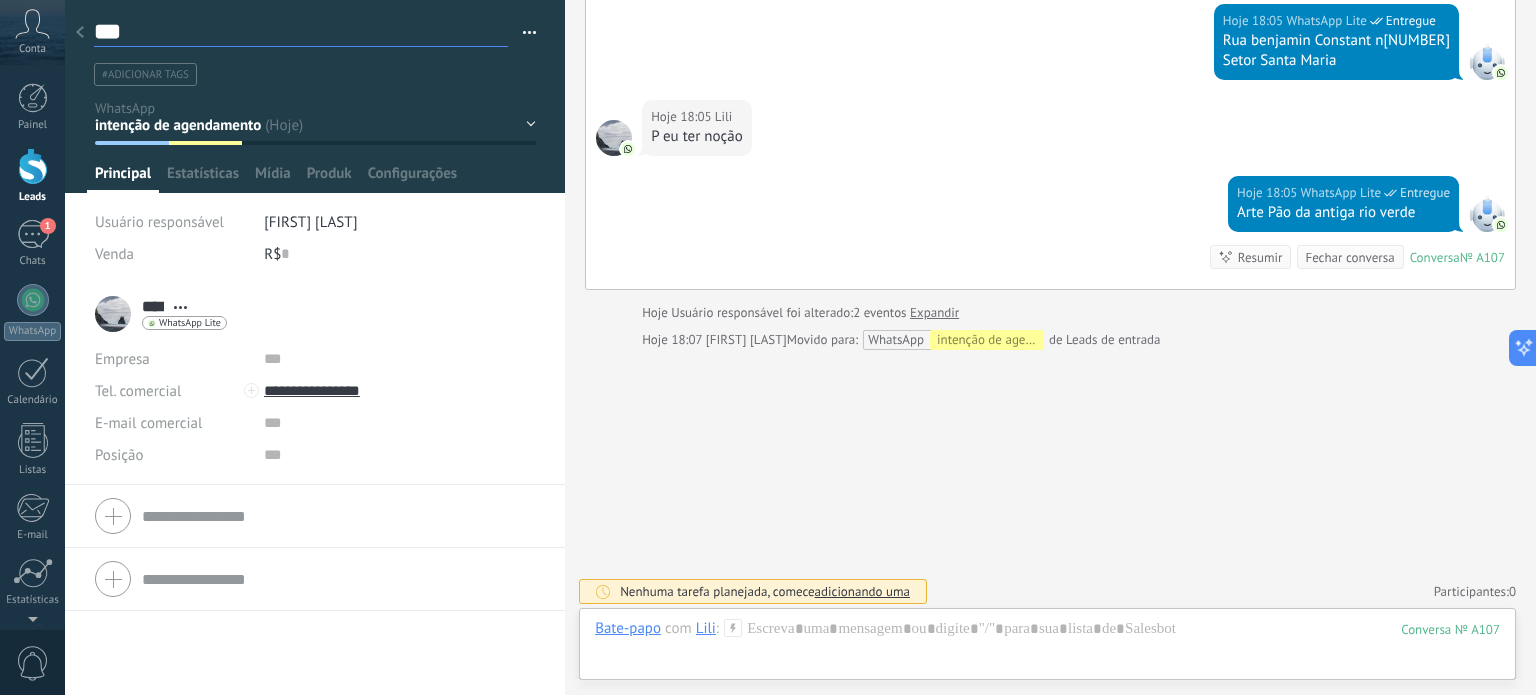 type on "****" 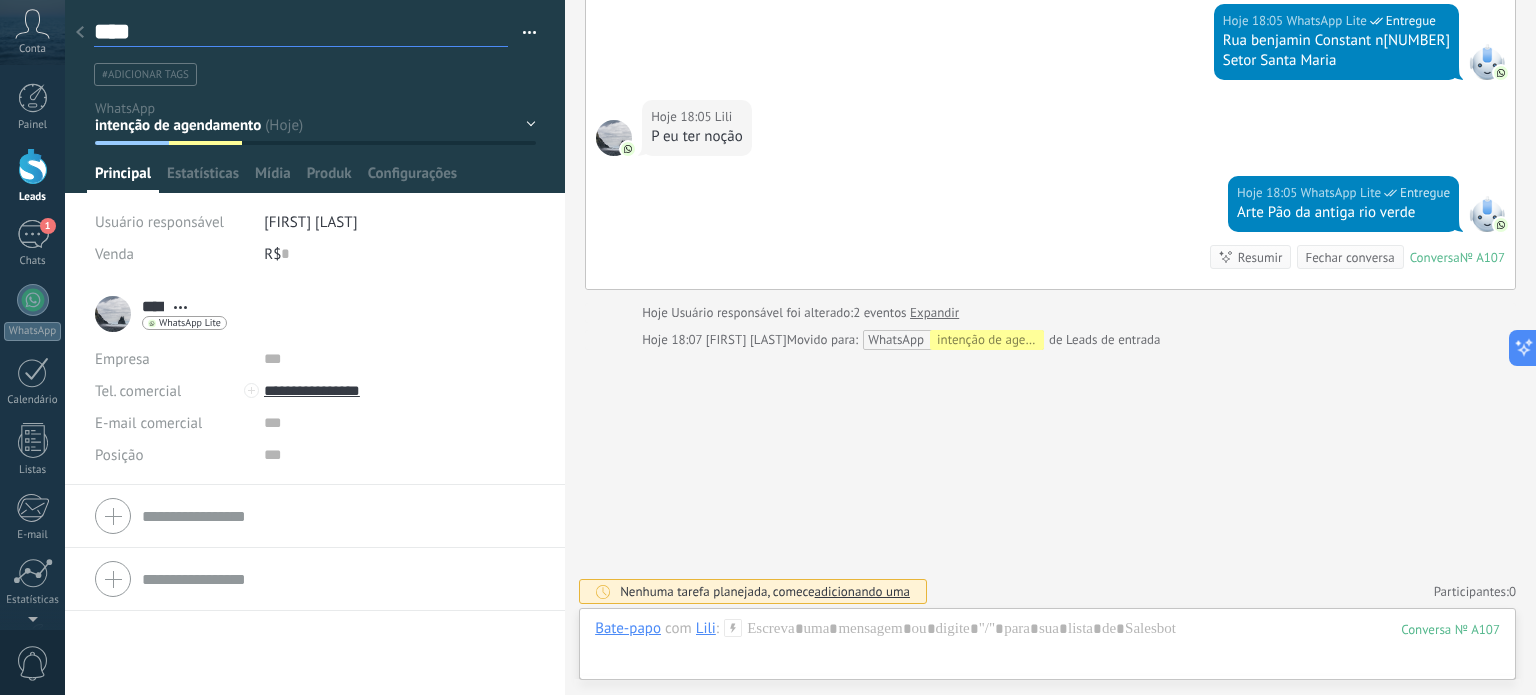 type on "*****" 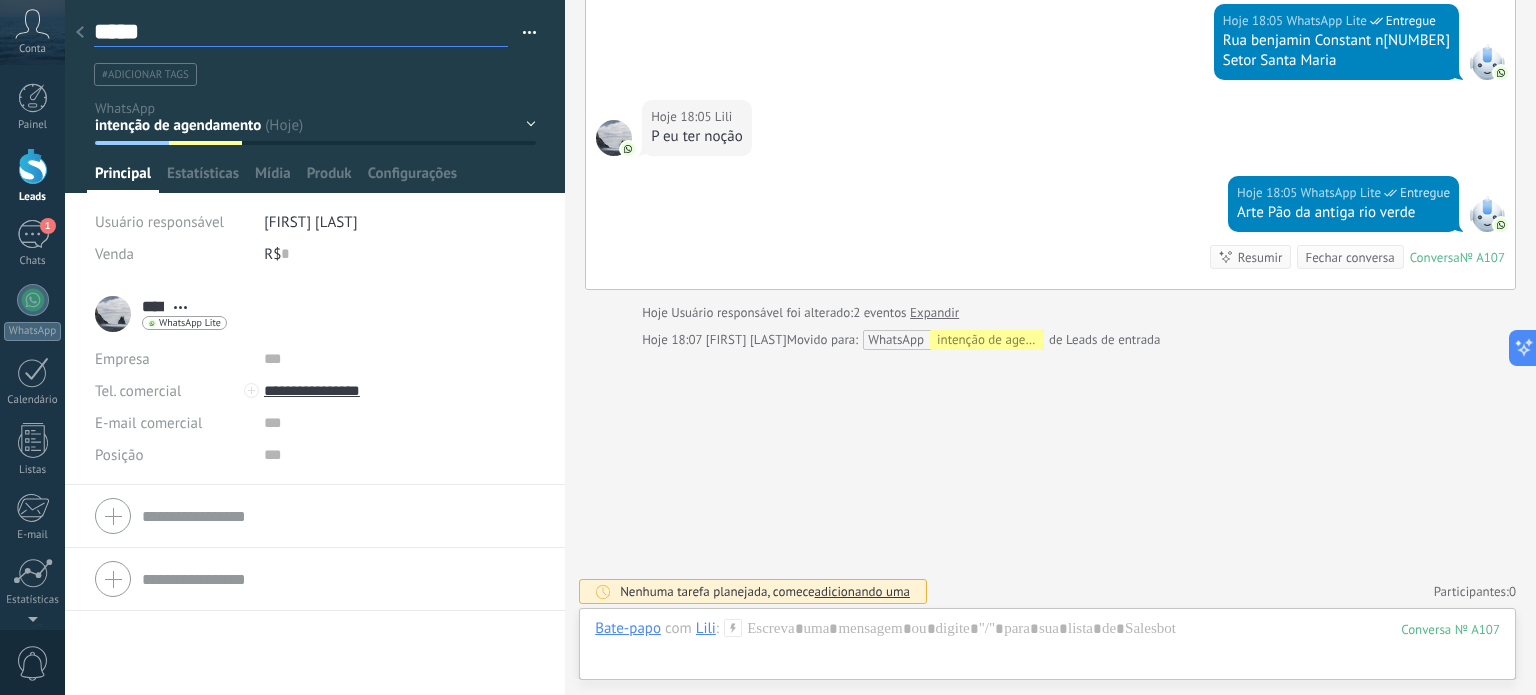 type on "******" 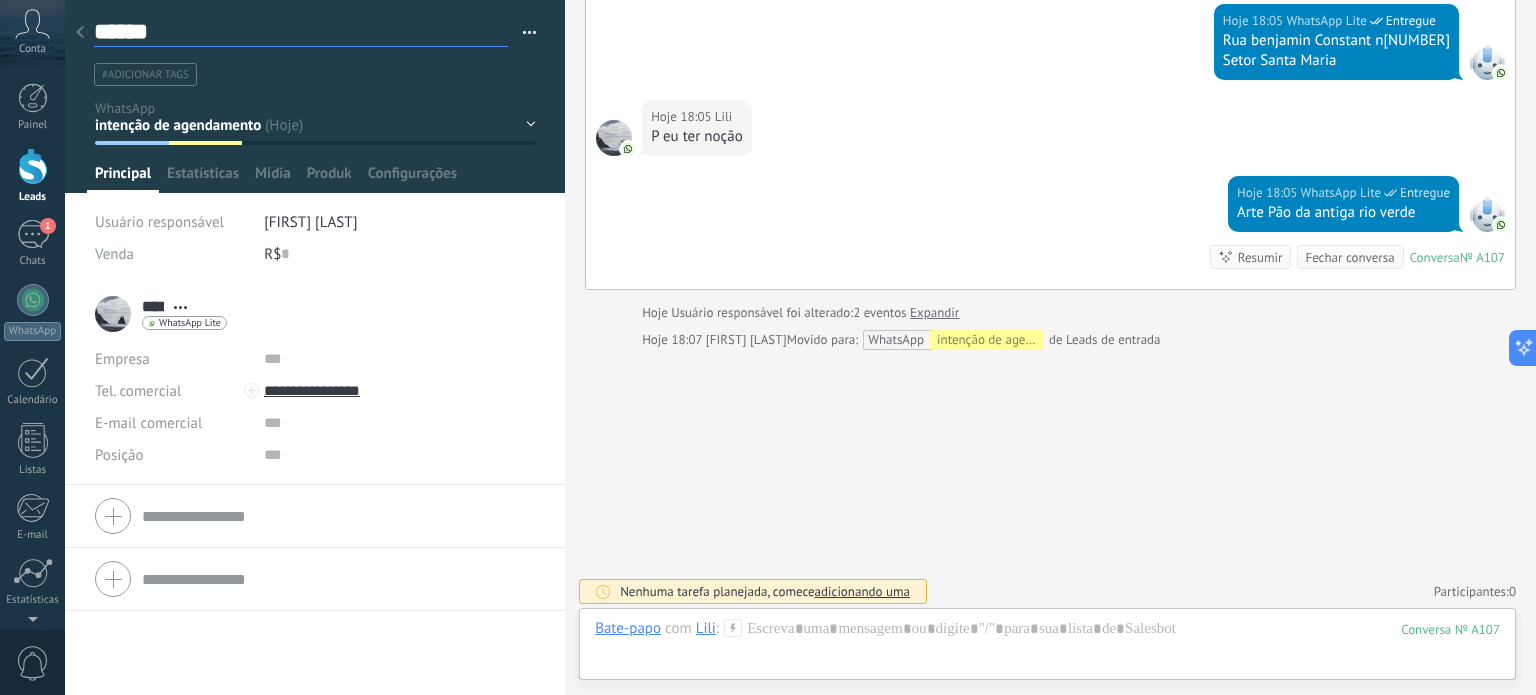type on "*******" 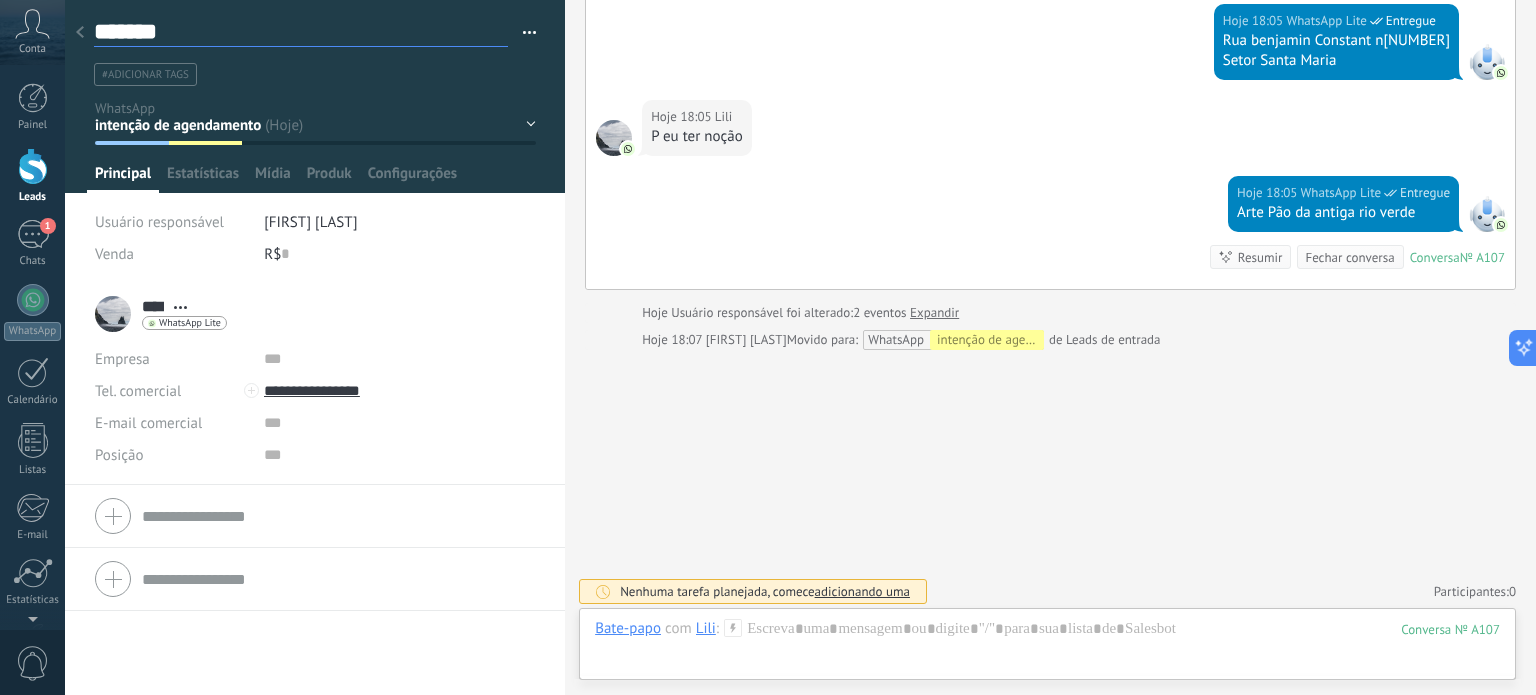 scroll, scrollTop: 29, scrollLeft: 0, axis: vertical 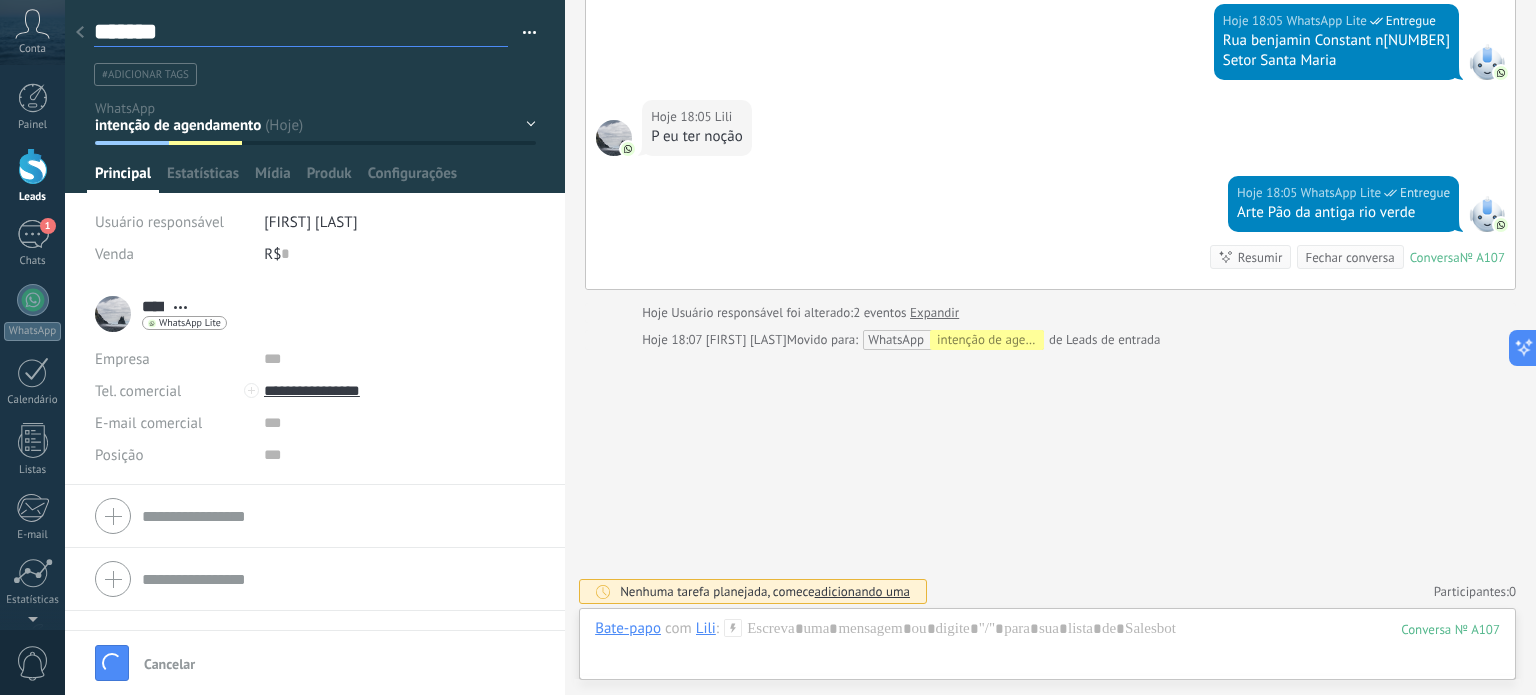 type on "*******" 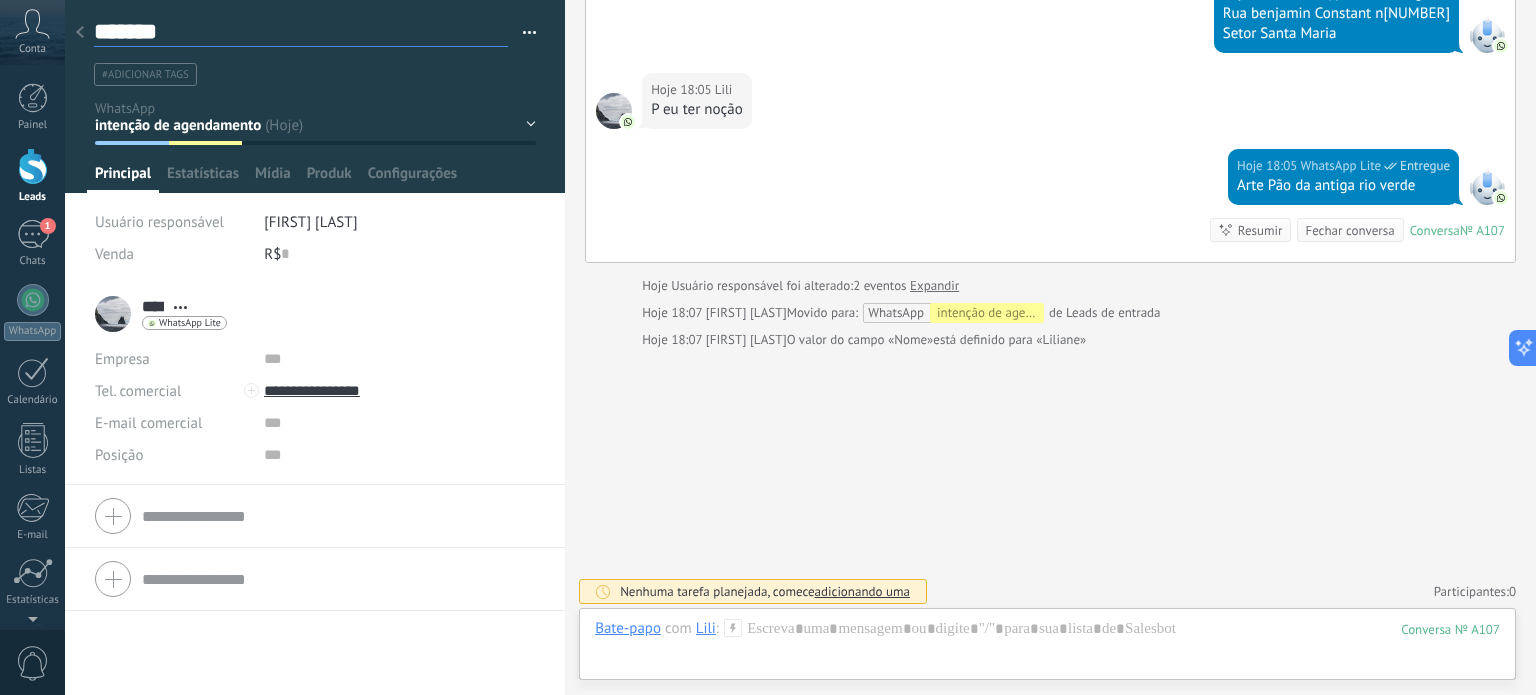 type on "*******" 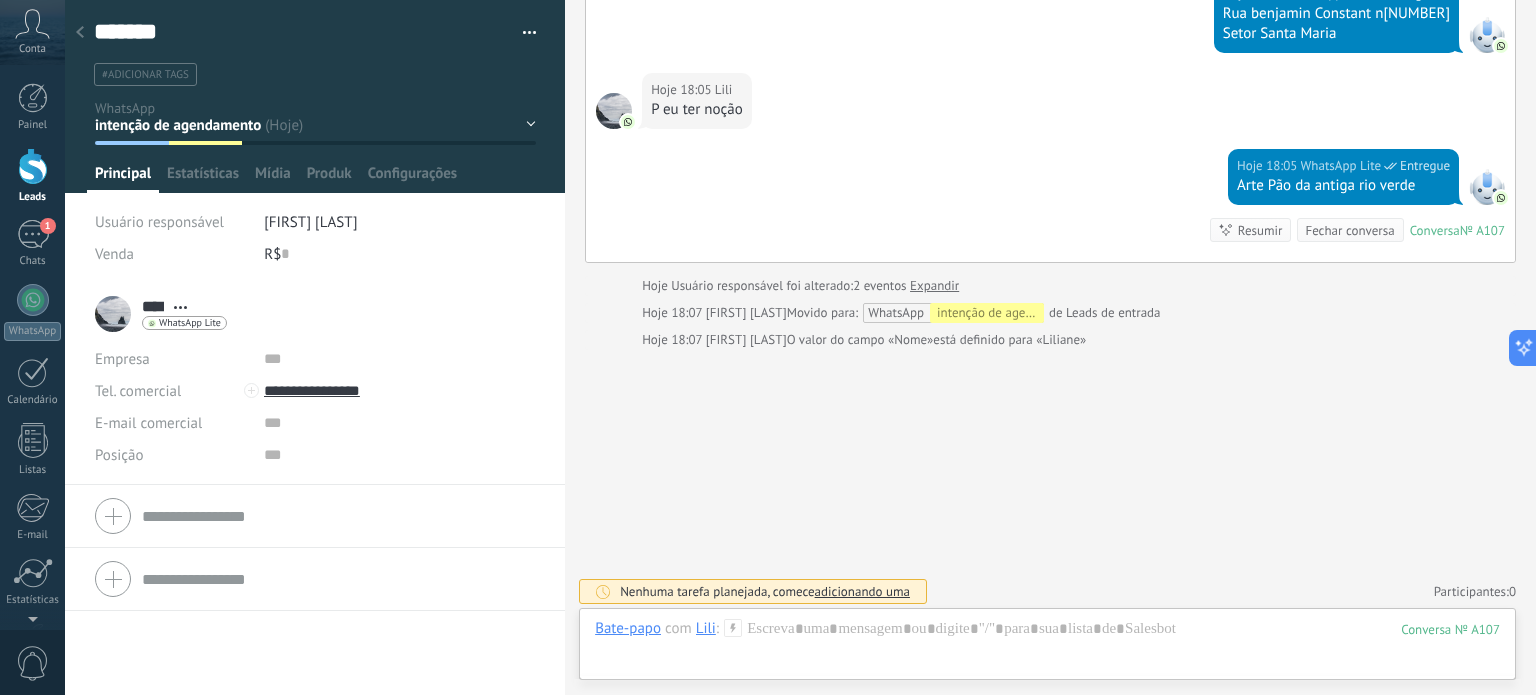 click 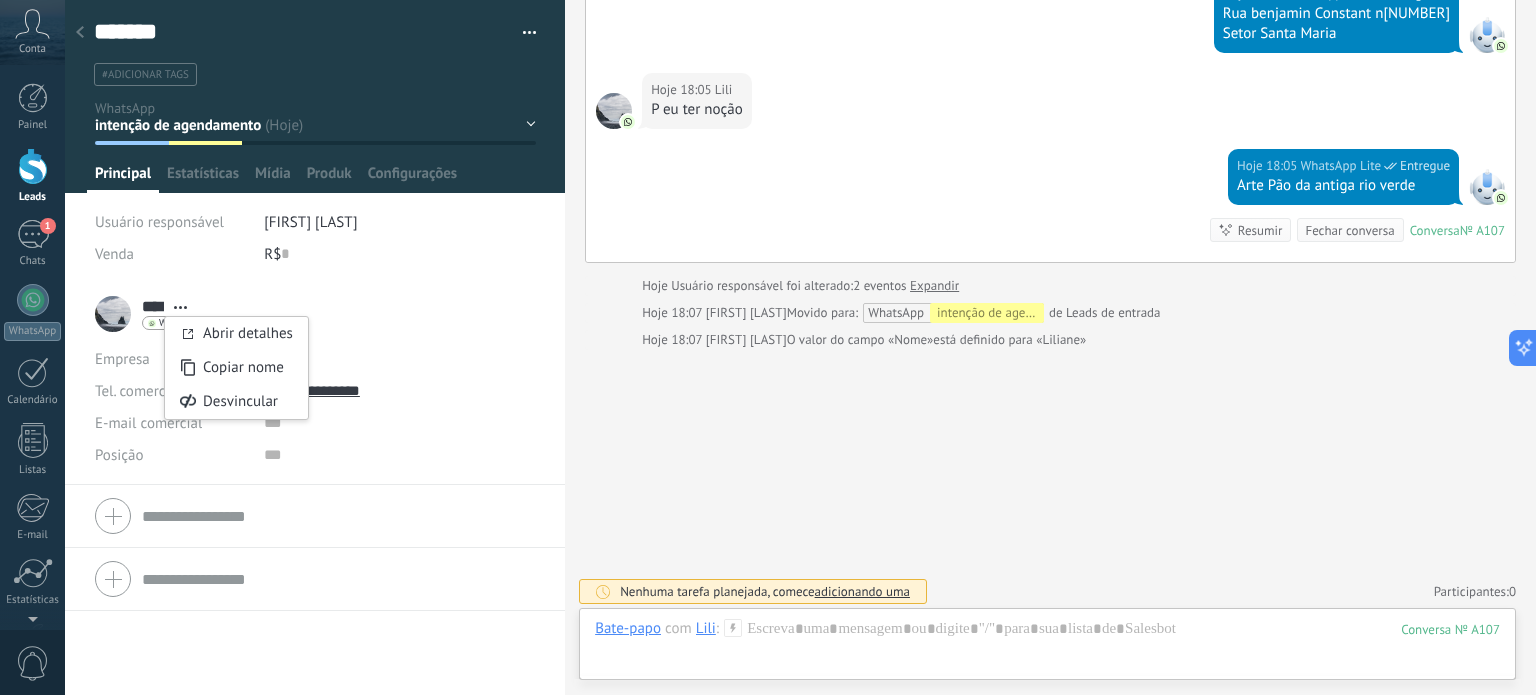 click on "Etapas: [NUMBER]" at bounding box center [315, 314] 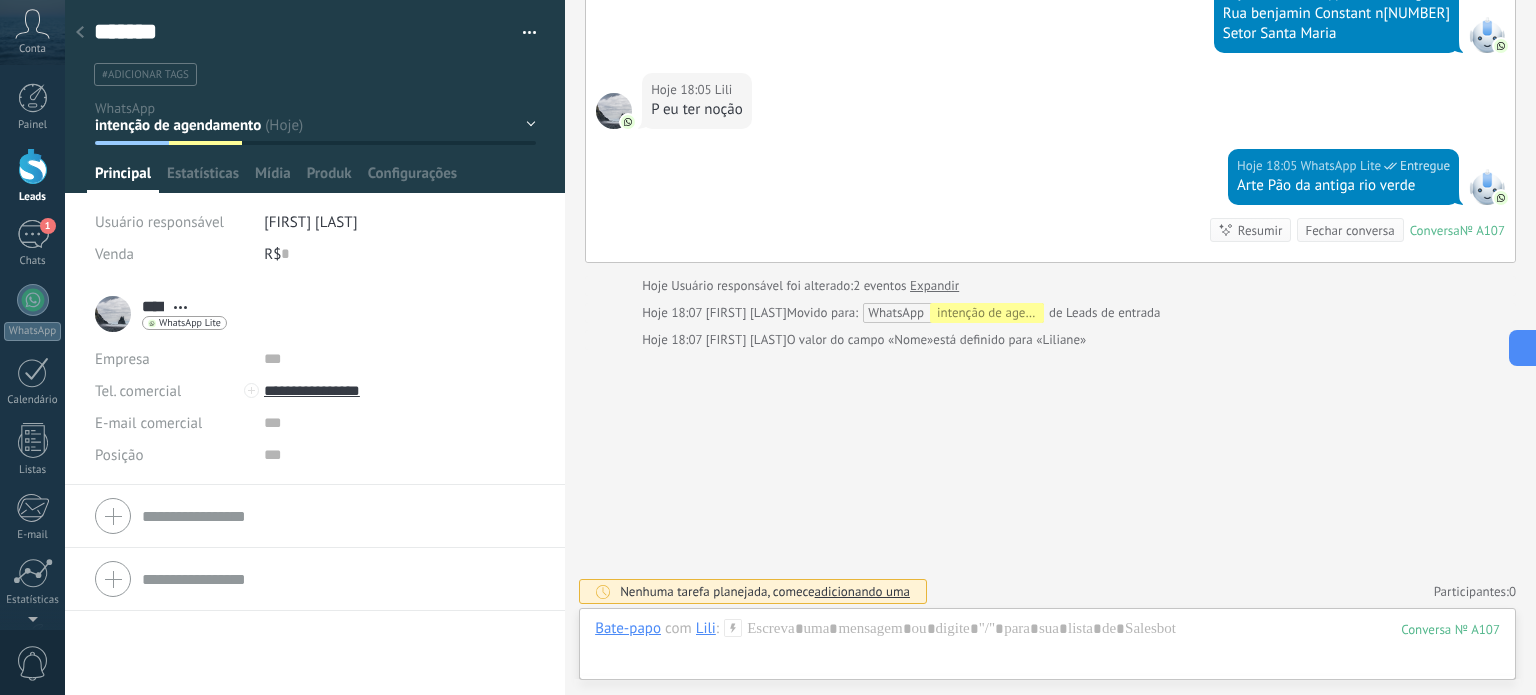 click on "Abrir detalhes Copiar nome Desvincular Contato principal" at bounding box center [180, 307] 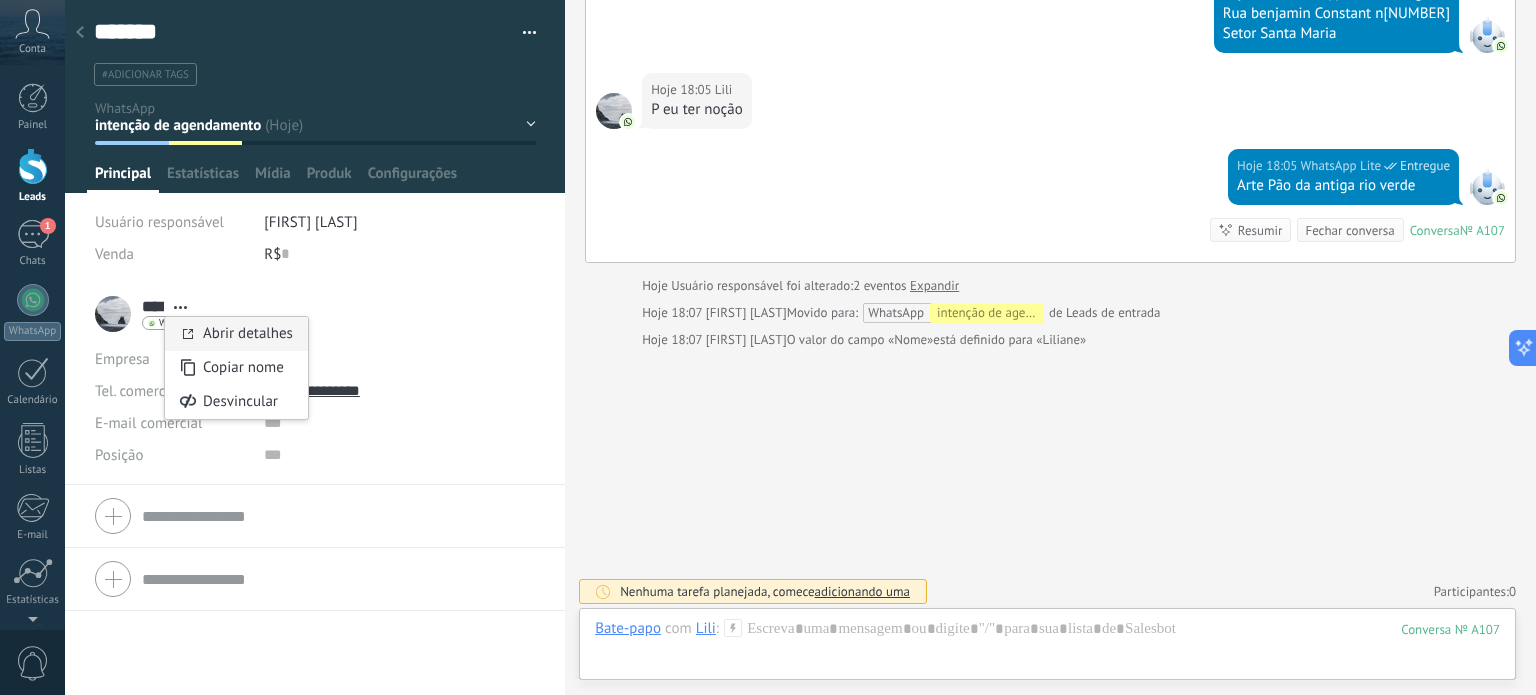 click on "Abrir detalhes" at bounding box center (248, 333) 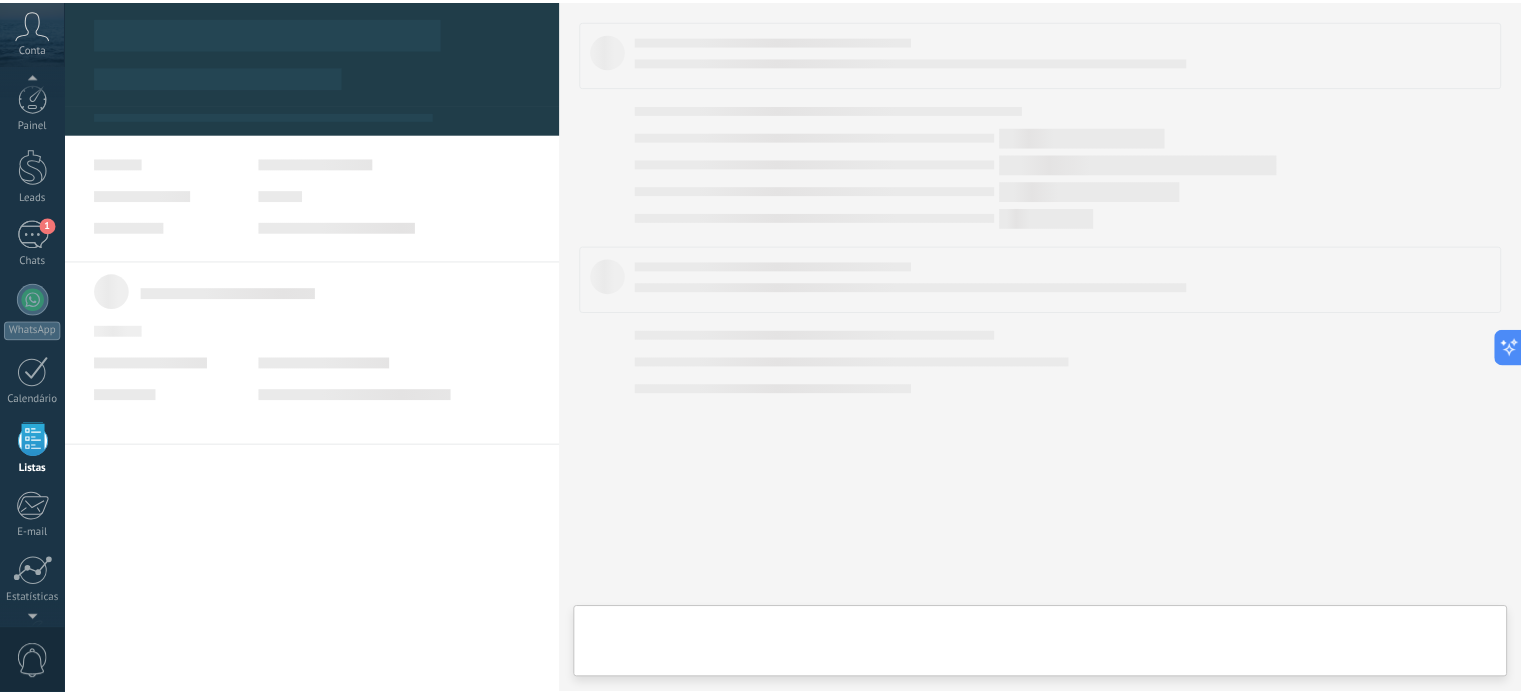 scroll, scrollTop: 123, scrollLeft: 0, axis: vertical 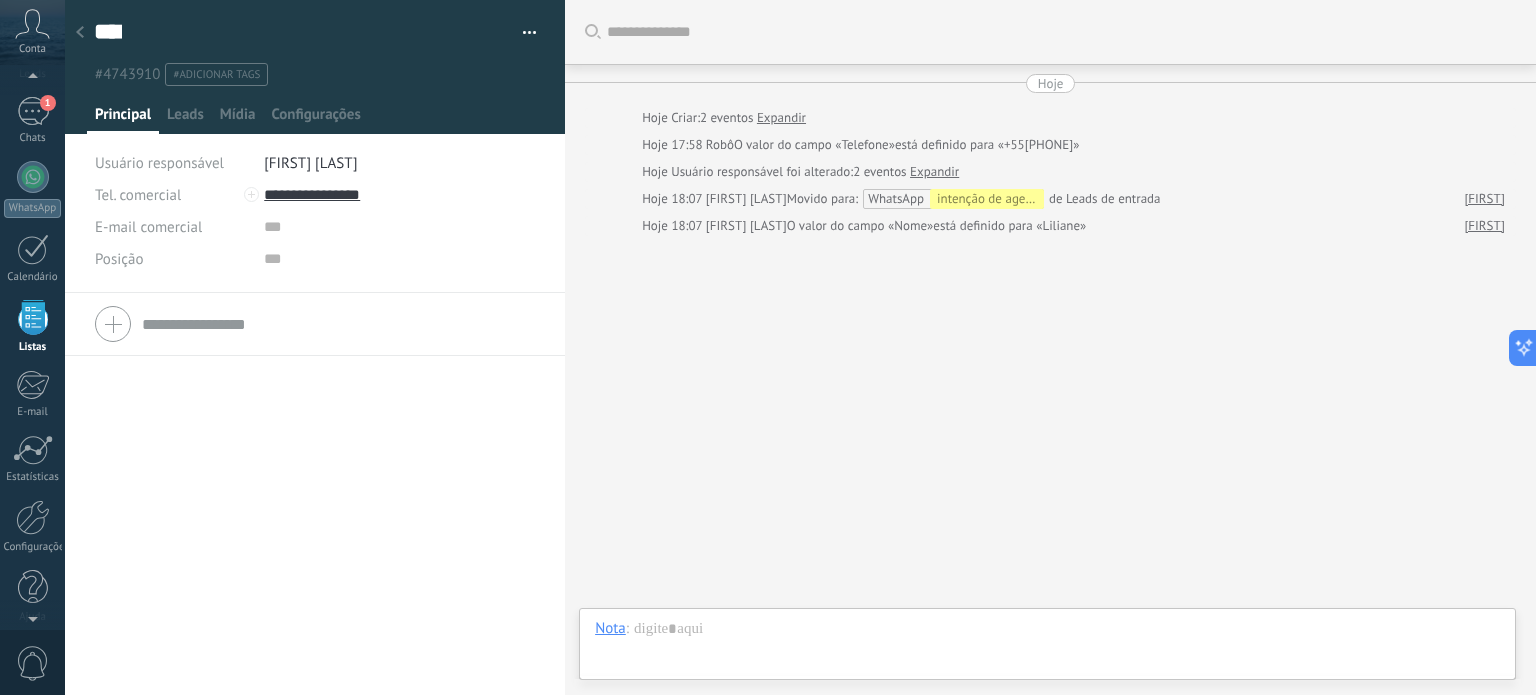 click on "#adicionar tags" at bounding box center (216, 75) 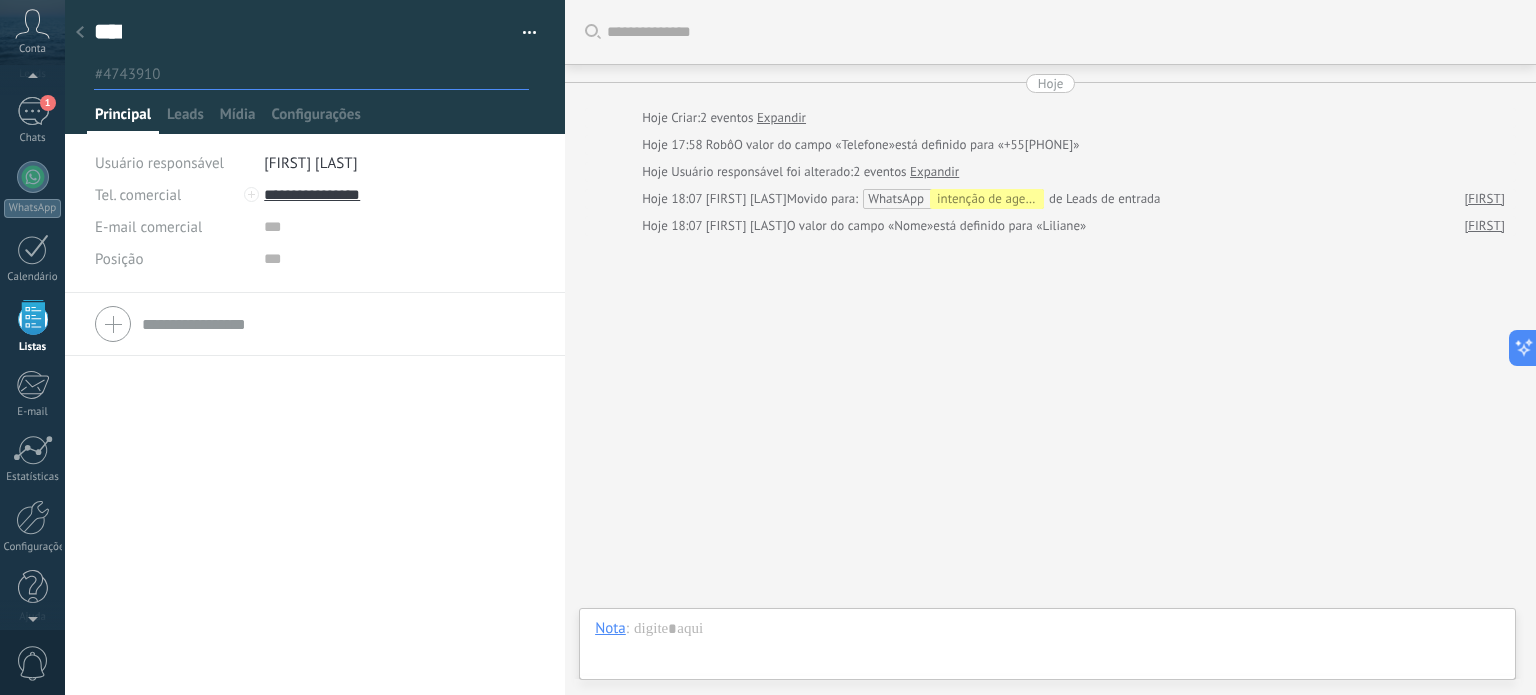 drag, startPoint x: 173, startPoint y: 68, endPoint x: 76, endPoint y: 71, distance: 97.04638 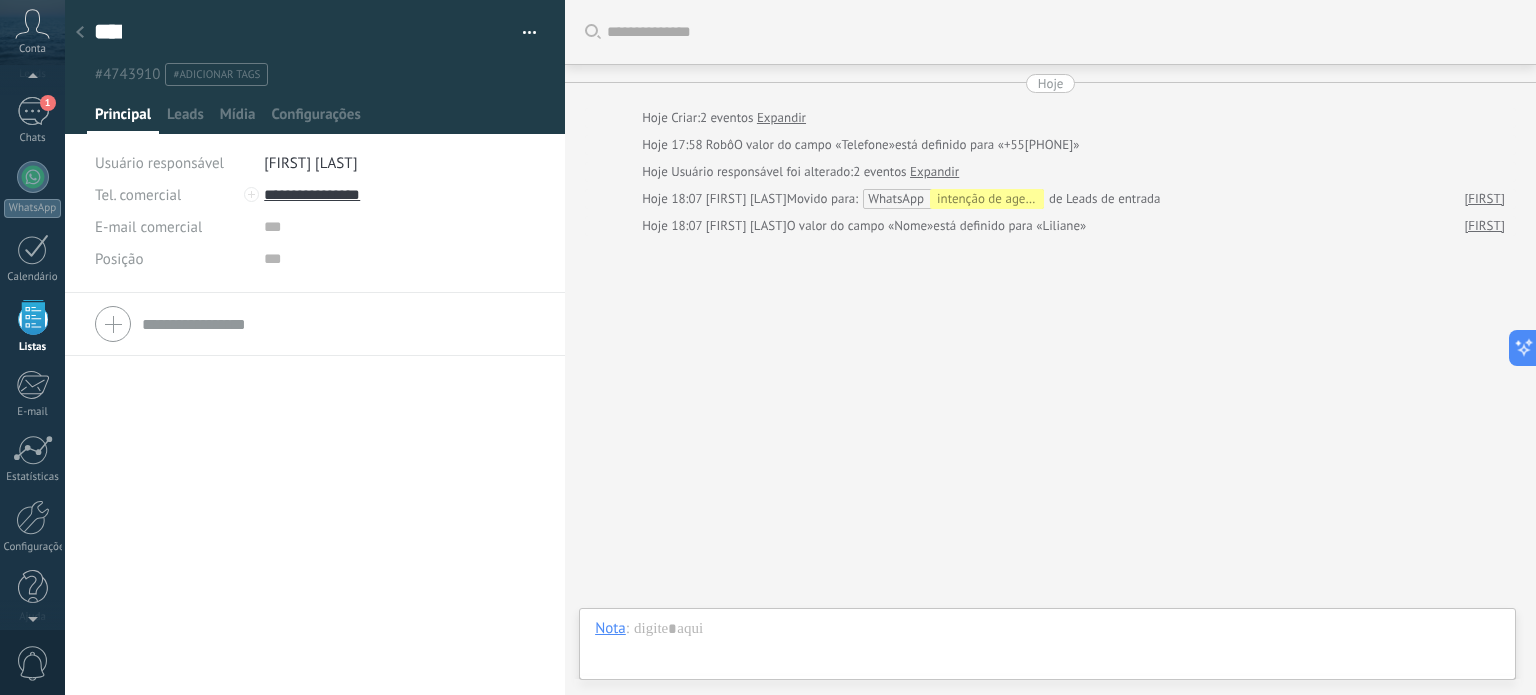 click 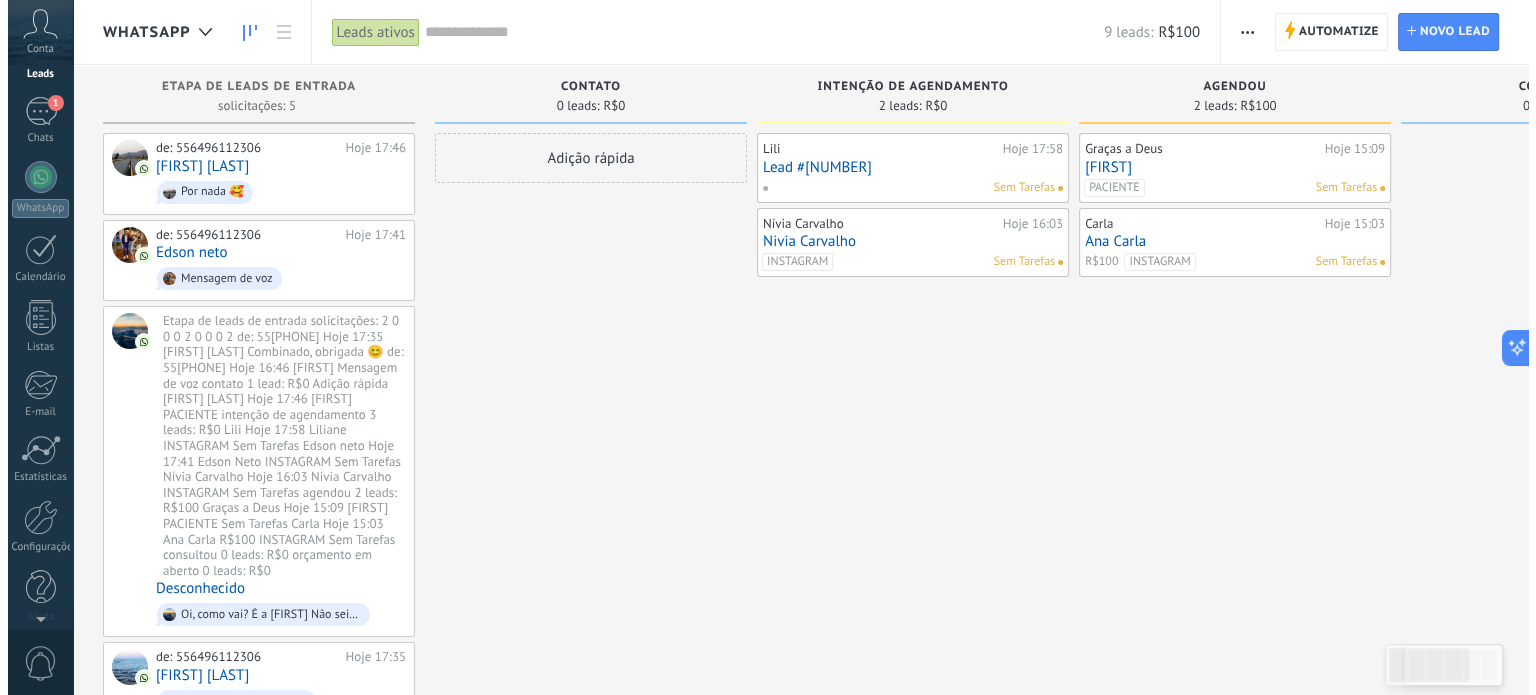 scroll, scrollTop: 0, scrollLeft: 0, axis: both 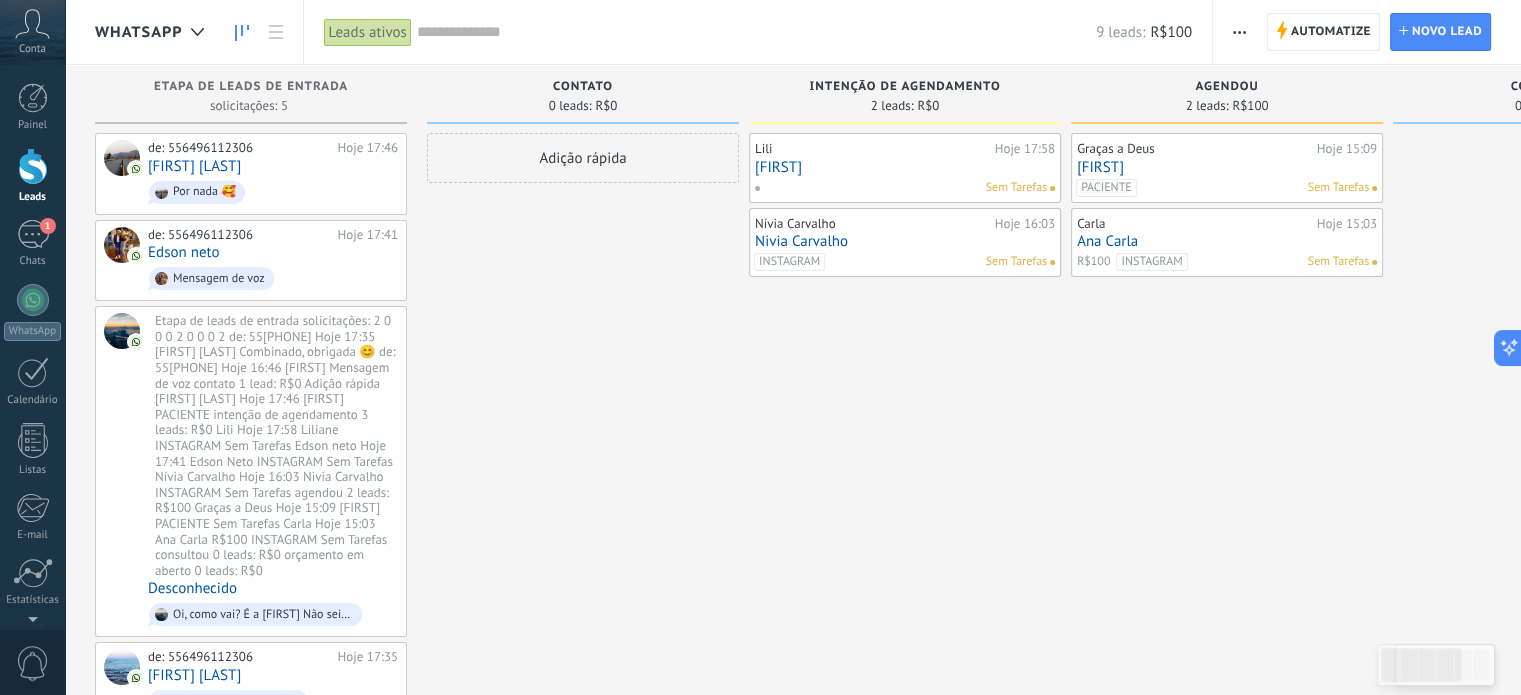 click on "Lili" at bounding box center (872, 149) 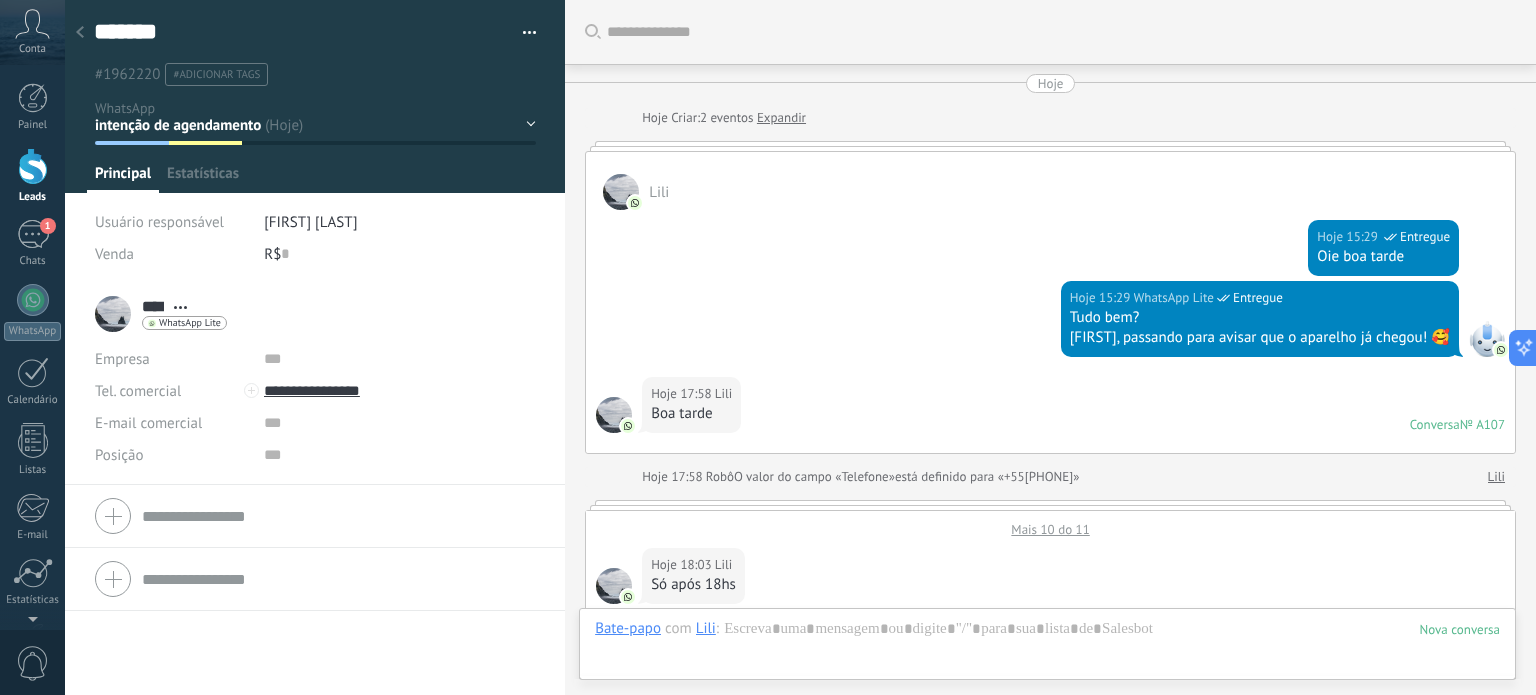 scroll, scrollTop: 1368, scrollLeft: 0, axis: vertical 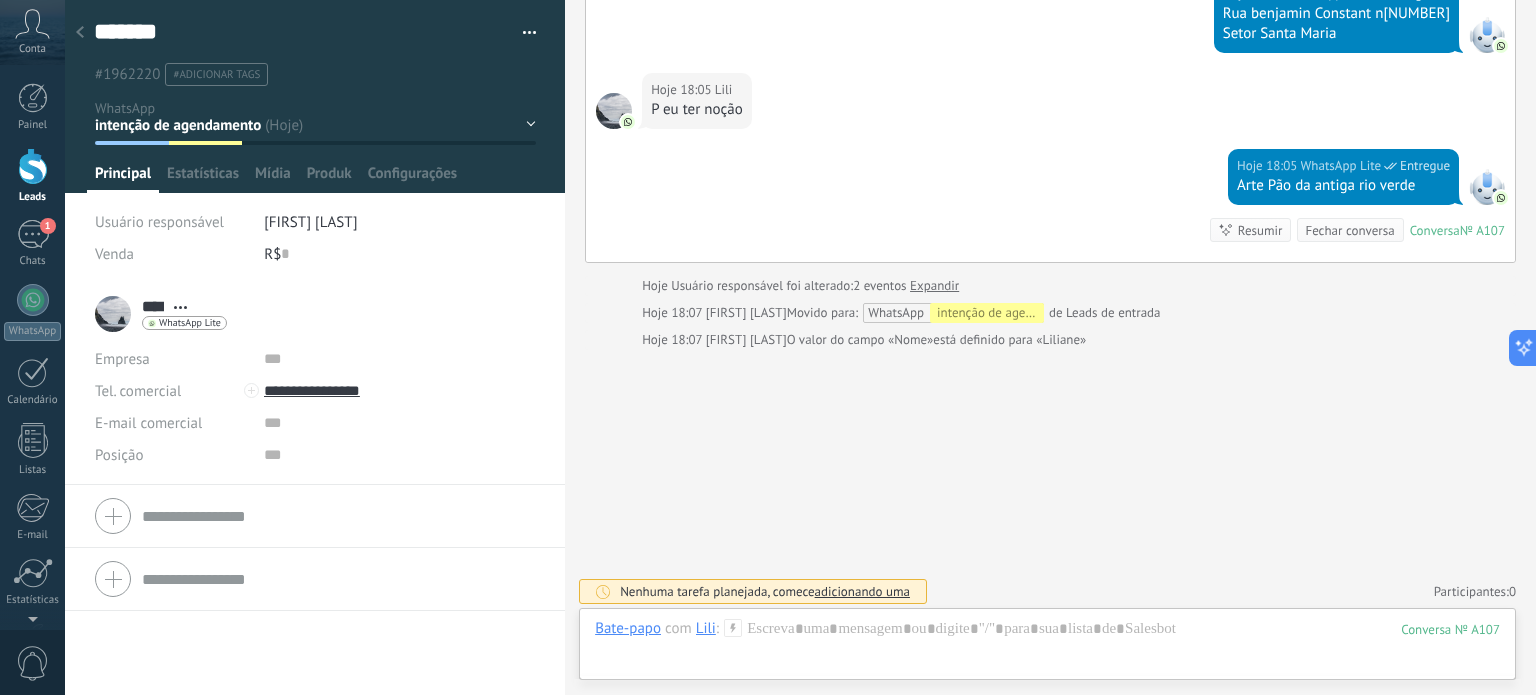 click on "#adicionar tags" at bounding box center (216, 74) 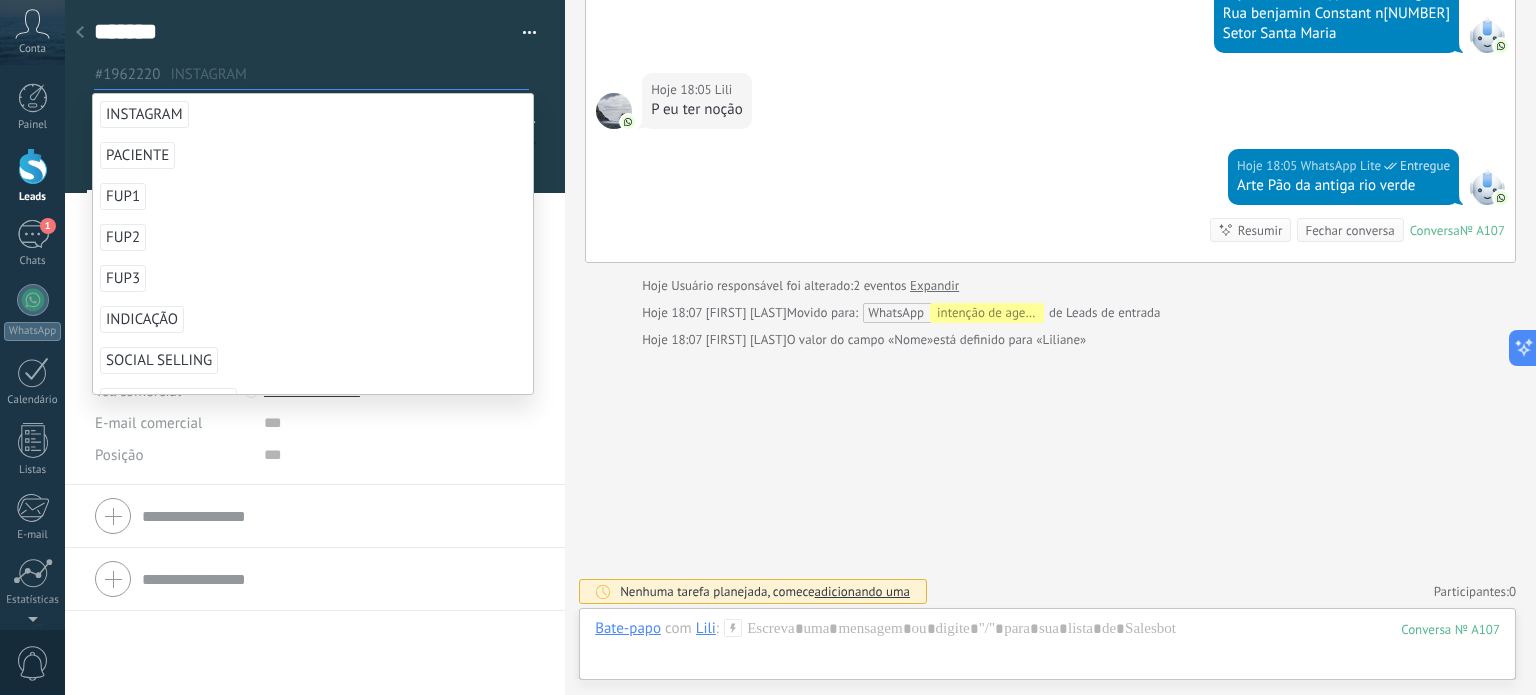 click on "INSTAGRAM" at bounding box center (144, 114) 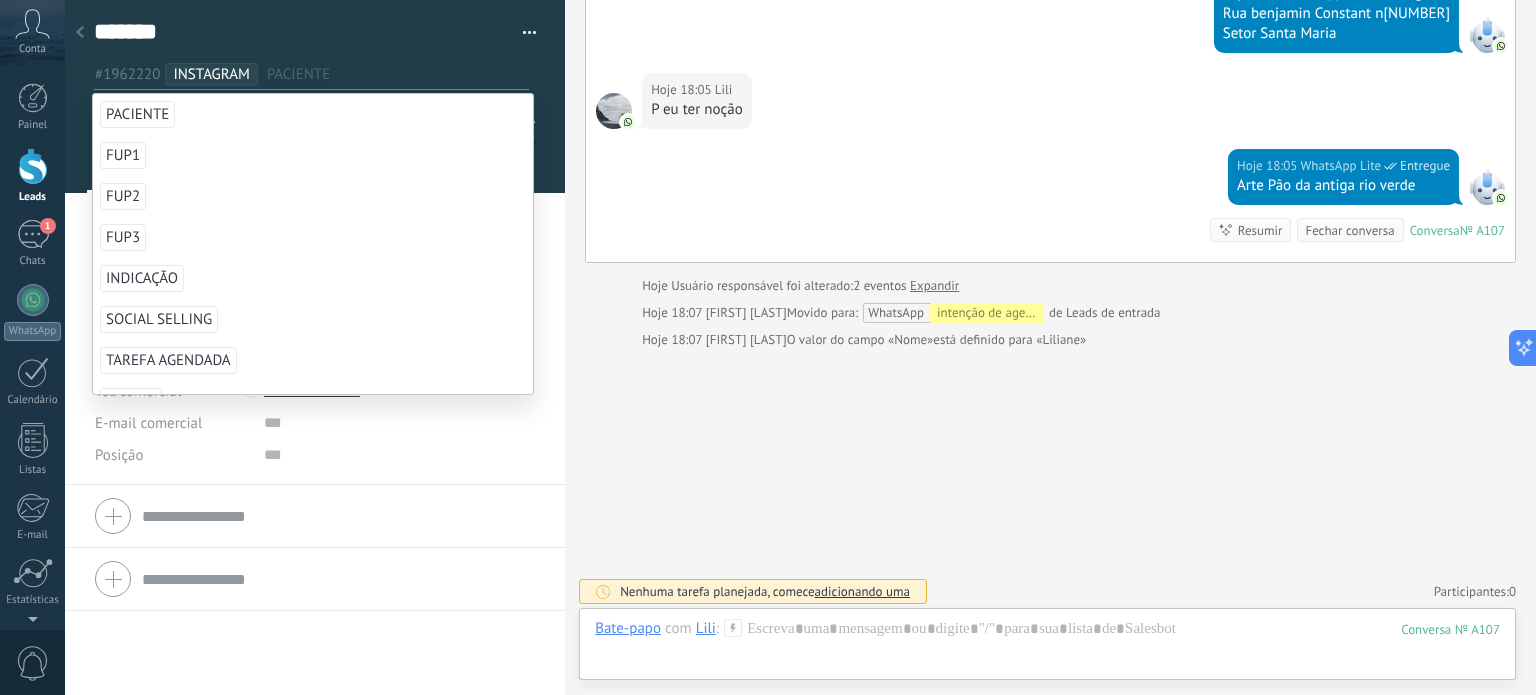 click on "#1962220" at bounding box center [127, 74] 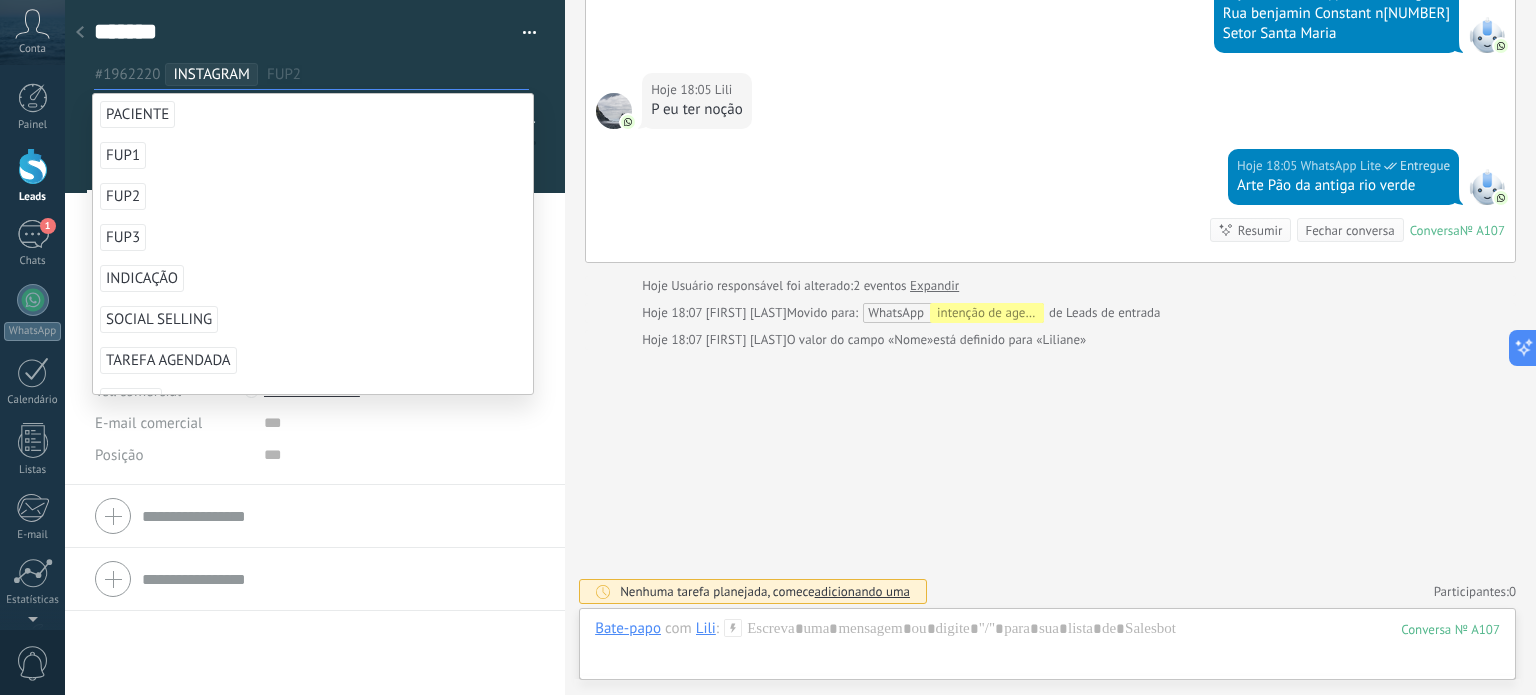 click on "Buscar Carregar mais Hoje Hoje Criar: 2 eventos Expandir Lili Hoje 15:29 WhatsApp Lite Entregue Oie boa tarde Hoje 15:29 WhatsApp Lite Entregue Tudo bem? Liliane, passando para avisar que o aparelho já chegou! 🥰 Hoje 17:58 Lili Boa tarde Conversa № A107 Conversa № A107 Hoje 17:58 Robô O valor do campo «Telefone» está definido para «+55[PHONE]» Lili Mais 10 do 11 Hoje 18:03 Lili Só após 18hs Hoje 18:03 WhatsApp Lite Entregue 00:00 00:09 Hoje 18:04 WhatsApp Lite Entregue 00:00 00:18 Hoje 18:04 Lili Onde fica a clínica ? Hoje 18:04 WhatsApp Lite Entregue 00:00 00:14 Hoje 18:05 WhatsApp Lite Entregue Hoje 18:05 Lili Ponto referência Hoje 18:05 WhatsApp Lite Entregue Rua benjamin Constant n1970 Setor Santa Maria Hoje 18:05 Lili P eu ter noção Hoje 18:05 WhatsApp Lite Entregue Arte Pão da antiga rio verde Conversa № A107 Conversa № A107 Resumir Resumir Fechar conversa Hoje 18:05 SalesBot: Arte Pão da antiga rio verde Conversa № A107 Hoje 0" at bounding box center [1050, -335] 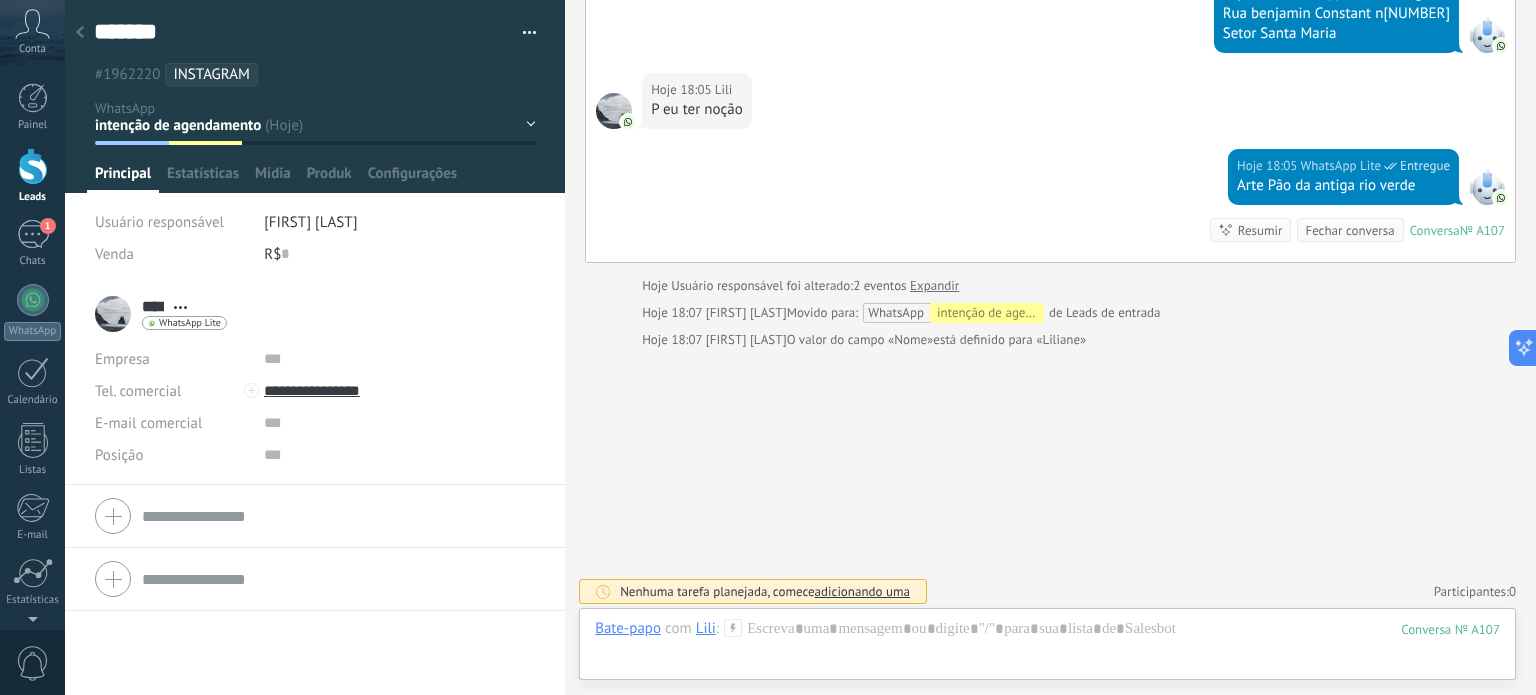 click on "#1962220" at bounding box center (127, 74) 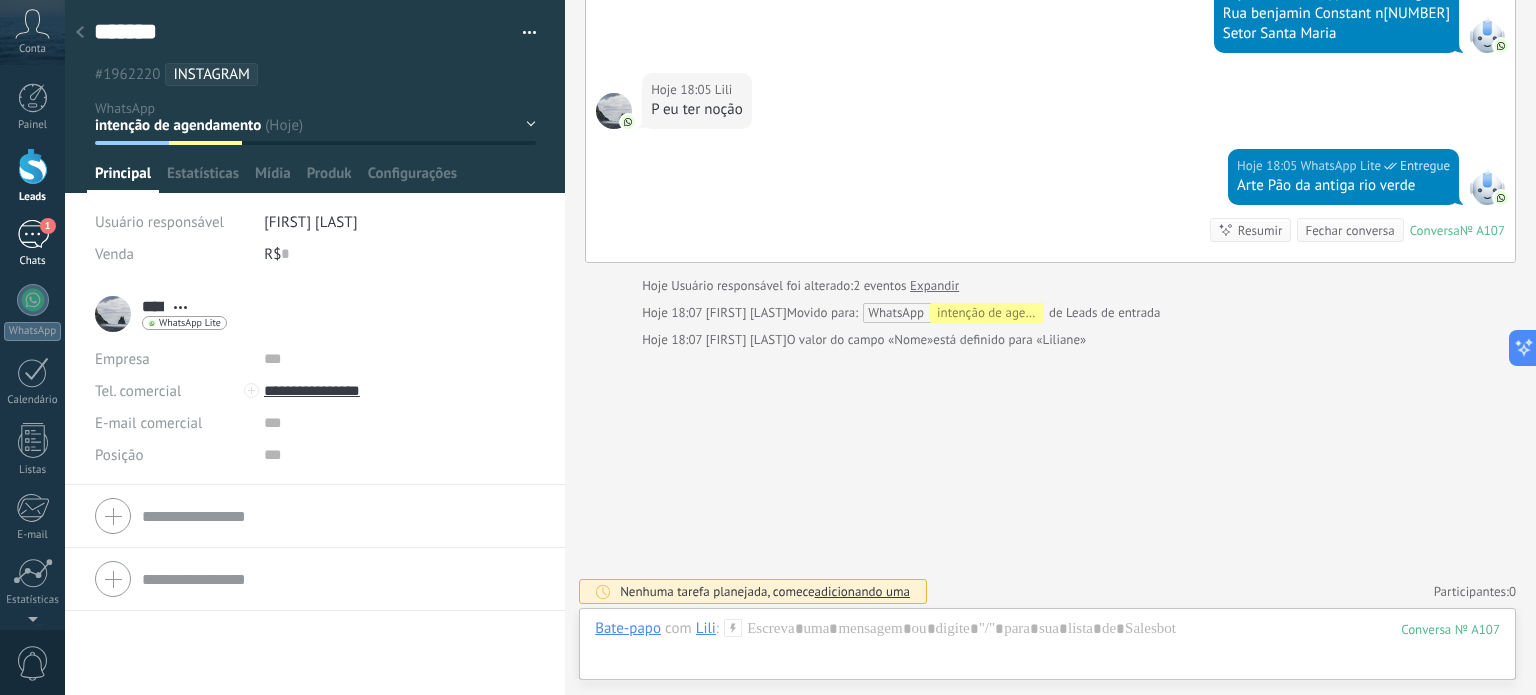 click on "1" at bounding box center [33, 234] 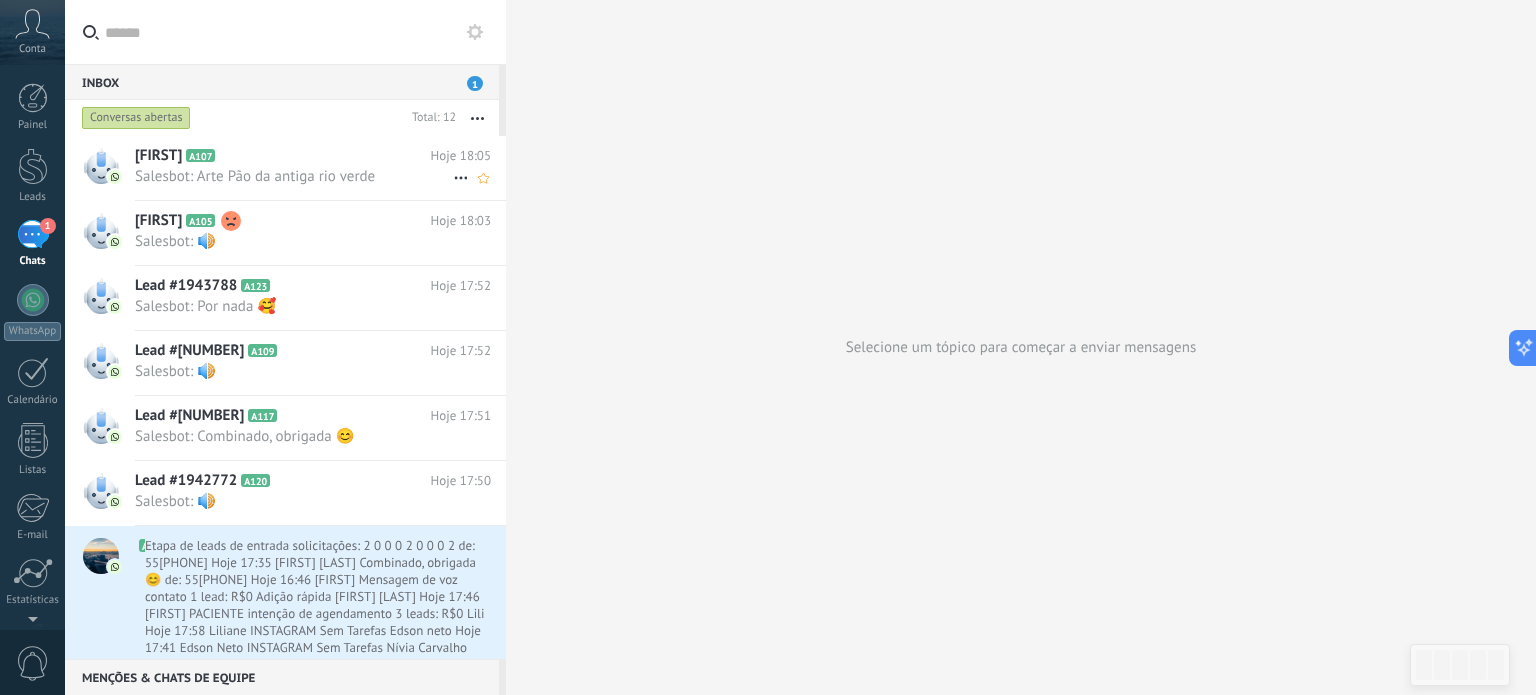 click on "[FIRST]" at bounding box center [158, 156] 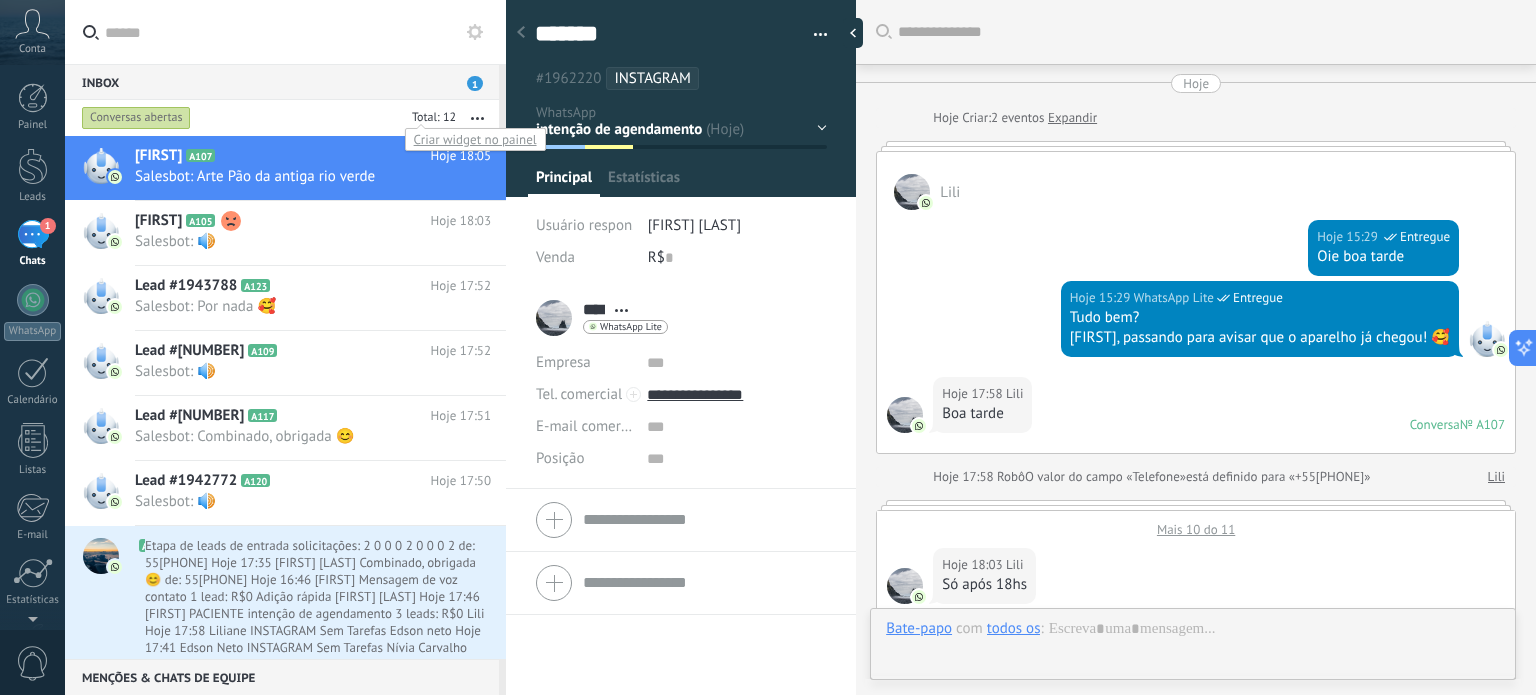scroll, scrollTop: 29, scrollLeft: 0, axis: vertical 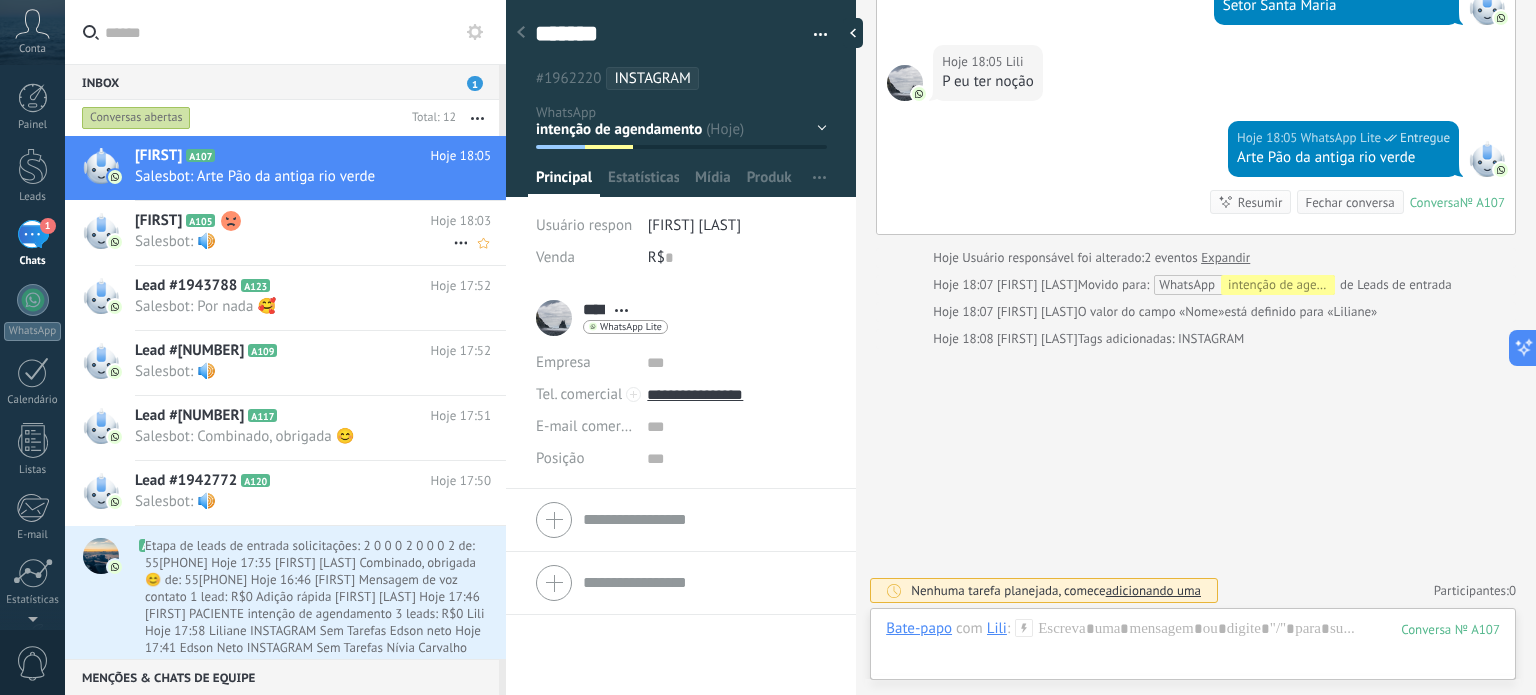 click on "Salesbot: 🔊" at bounding box center [294, 241] 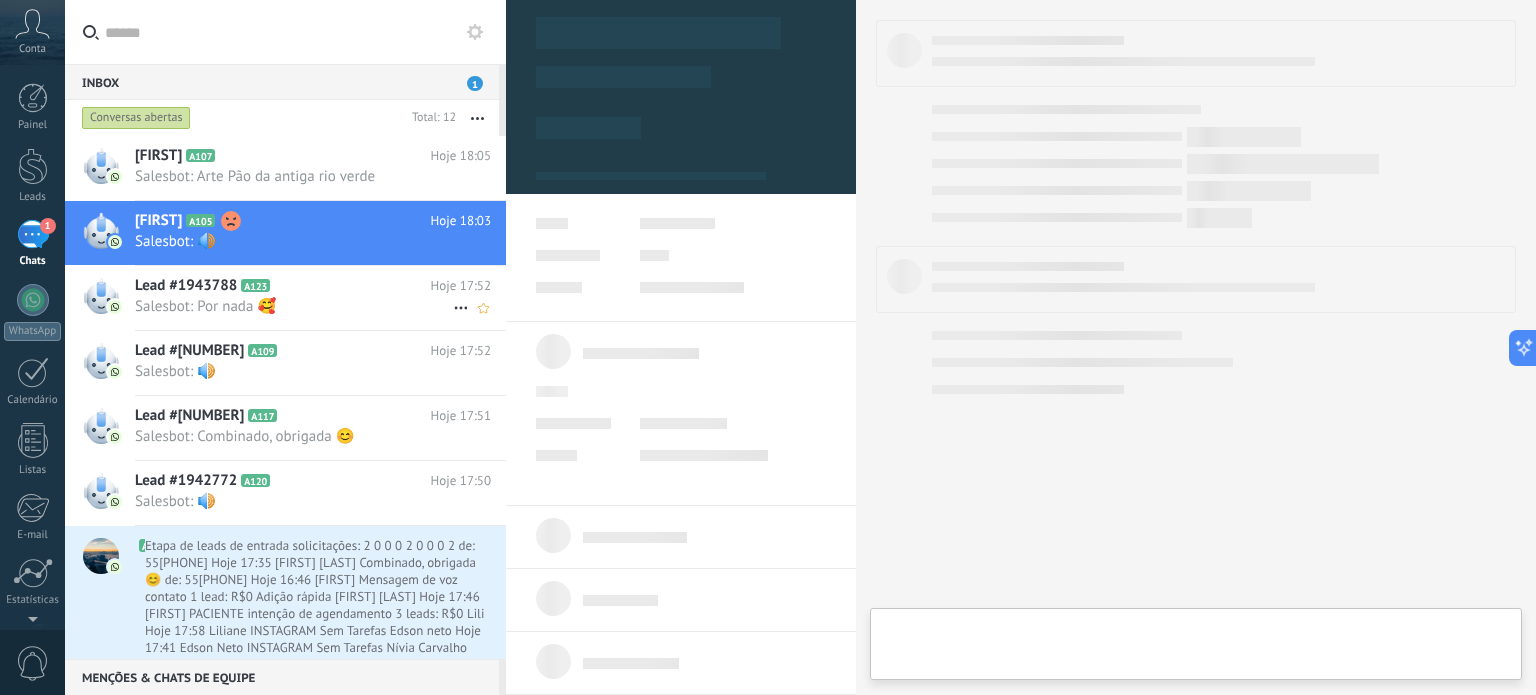 click on "Lead #1943788" at bounding box center [186, 286] 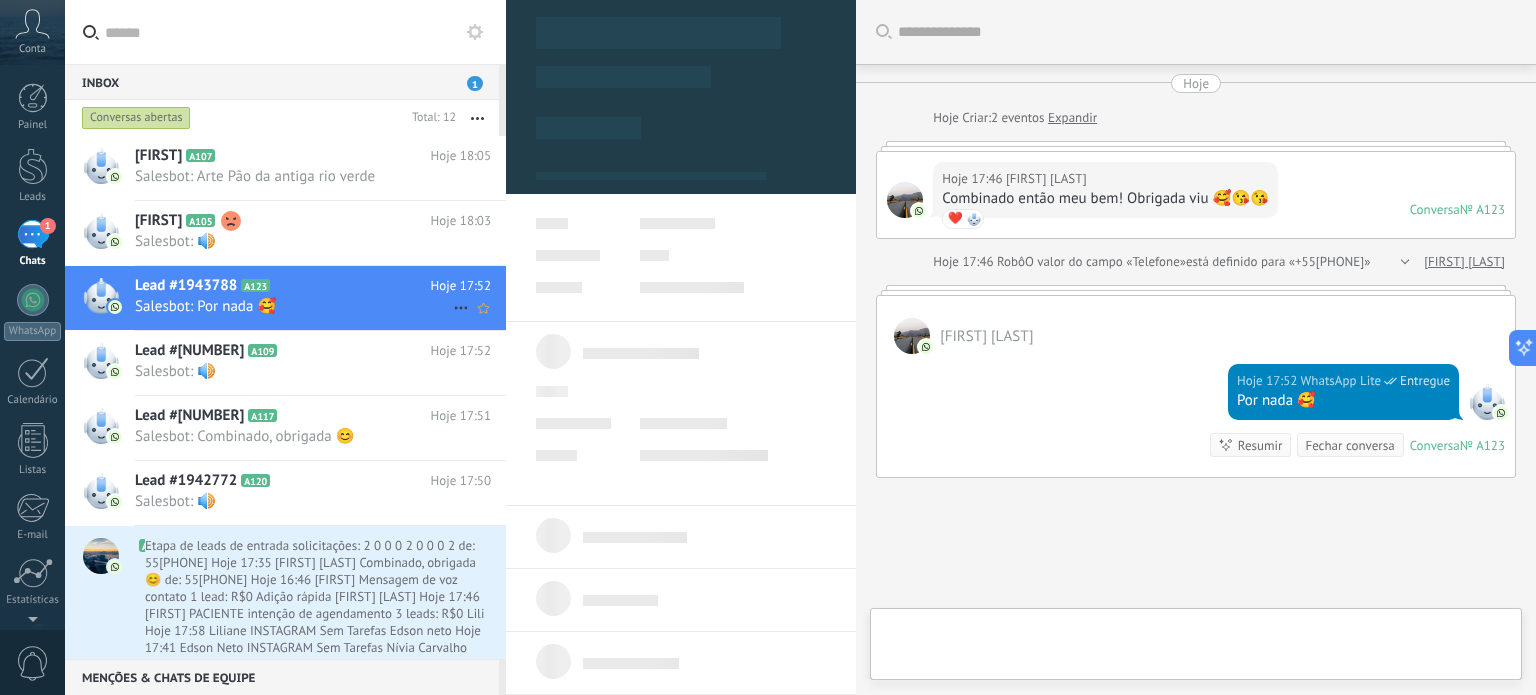 scroll, scrollTop: 130, scrollLeft: 0, axis: vertical 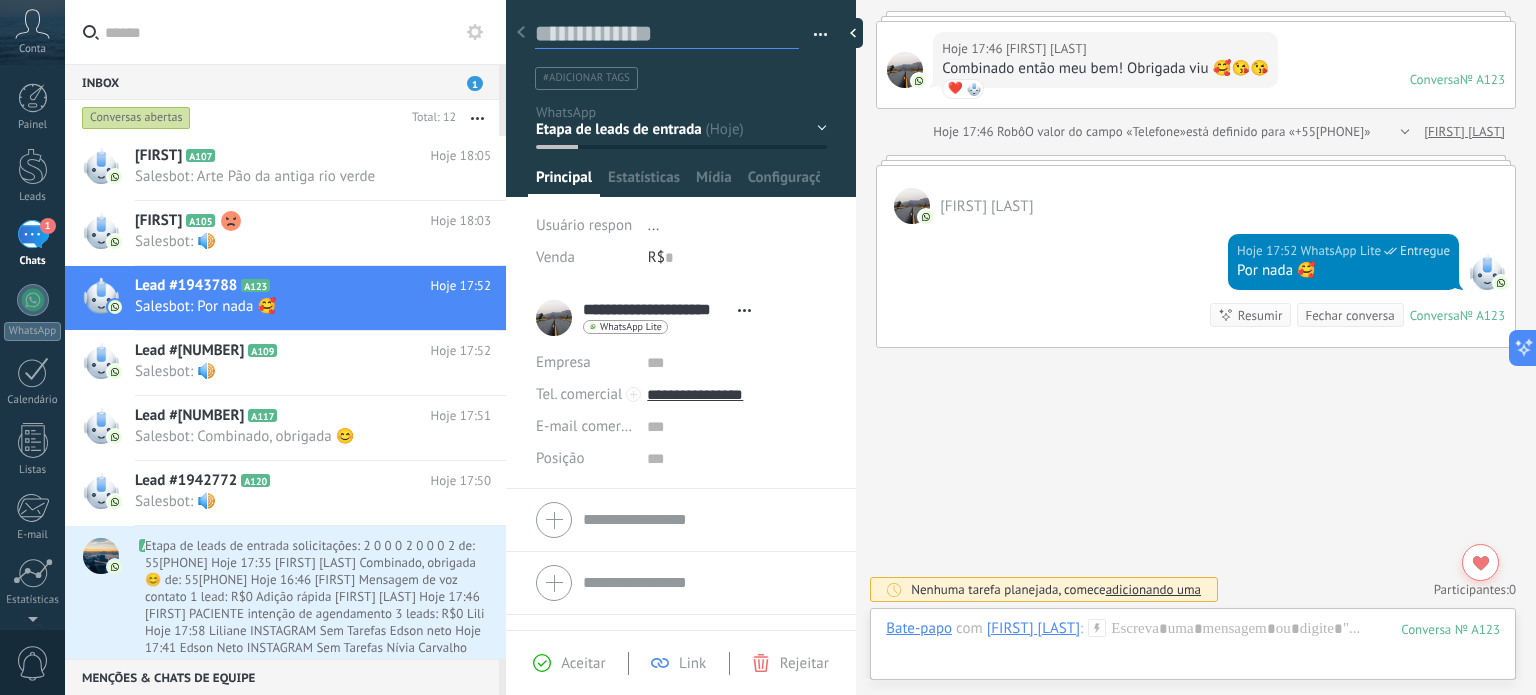 drag, startPoint x: 684, startPoint y: 29, endPoint x: 518, endPoint y: 41, distance: 166.43317 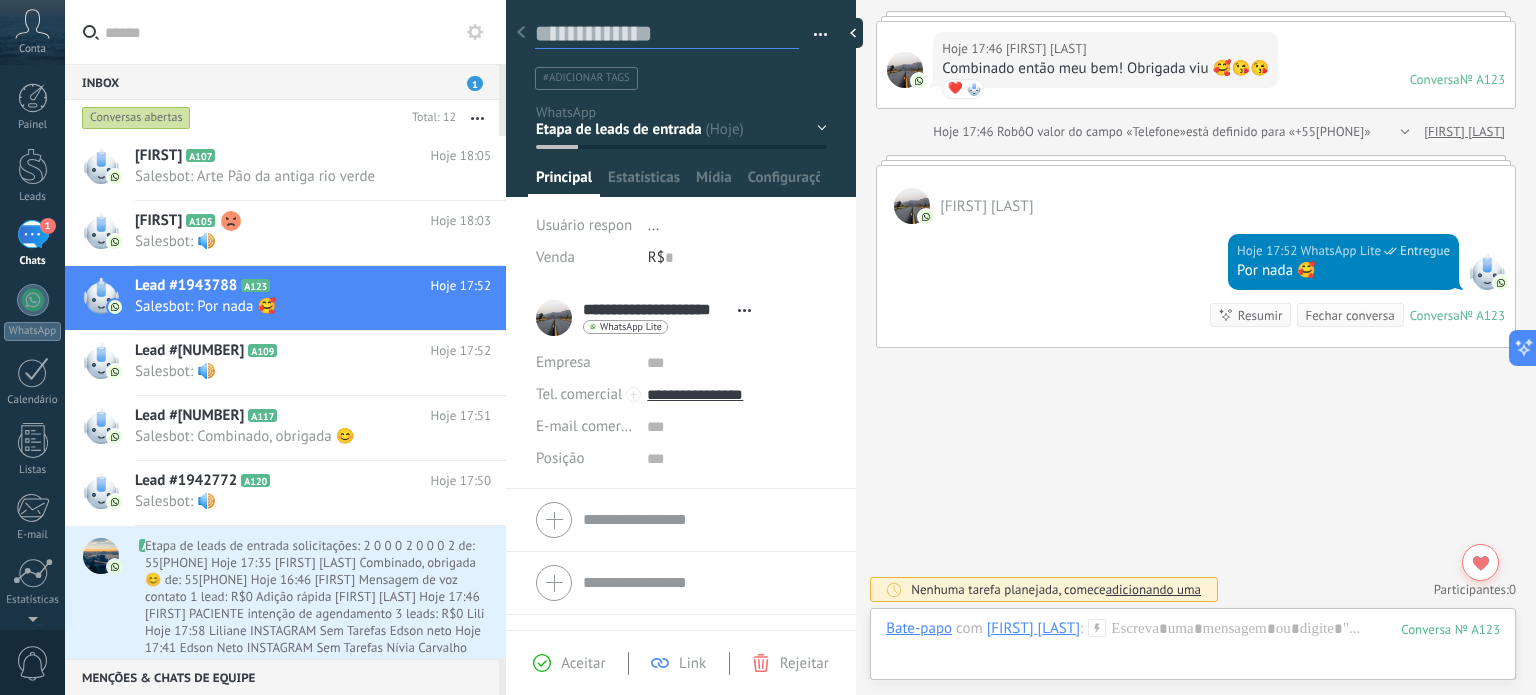click on "Salvar e criar Imprimir Gerenciar tags" at bounding box center (681, 143) 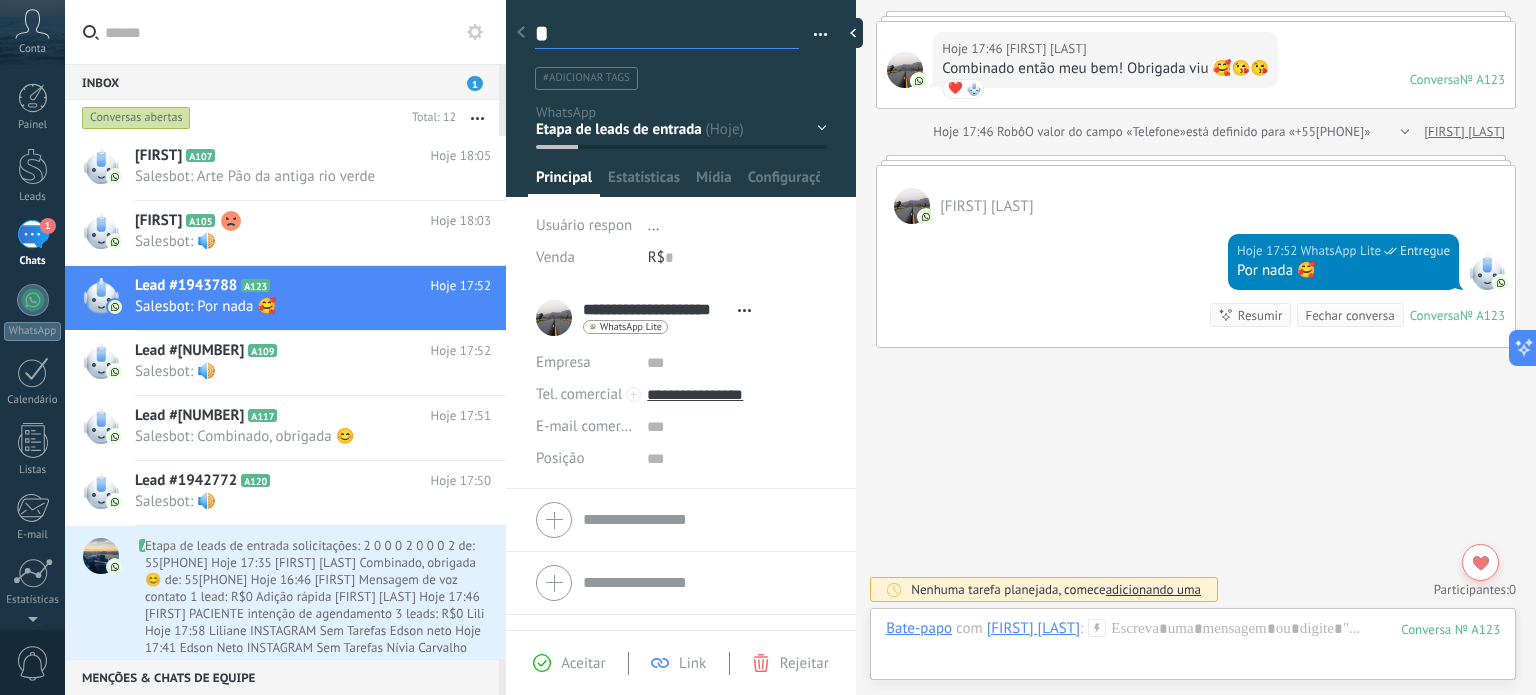 type on "**" 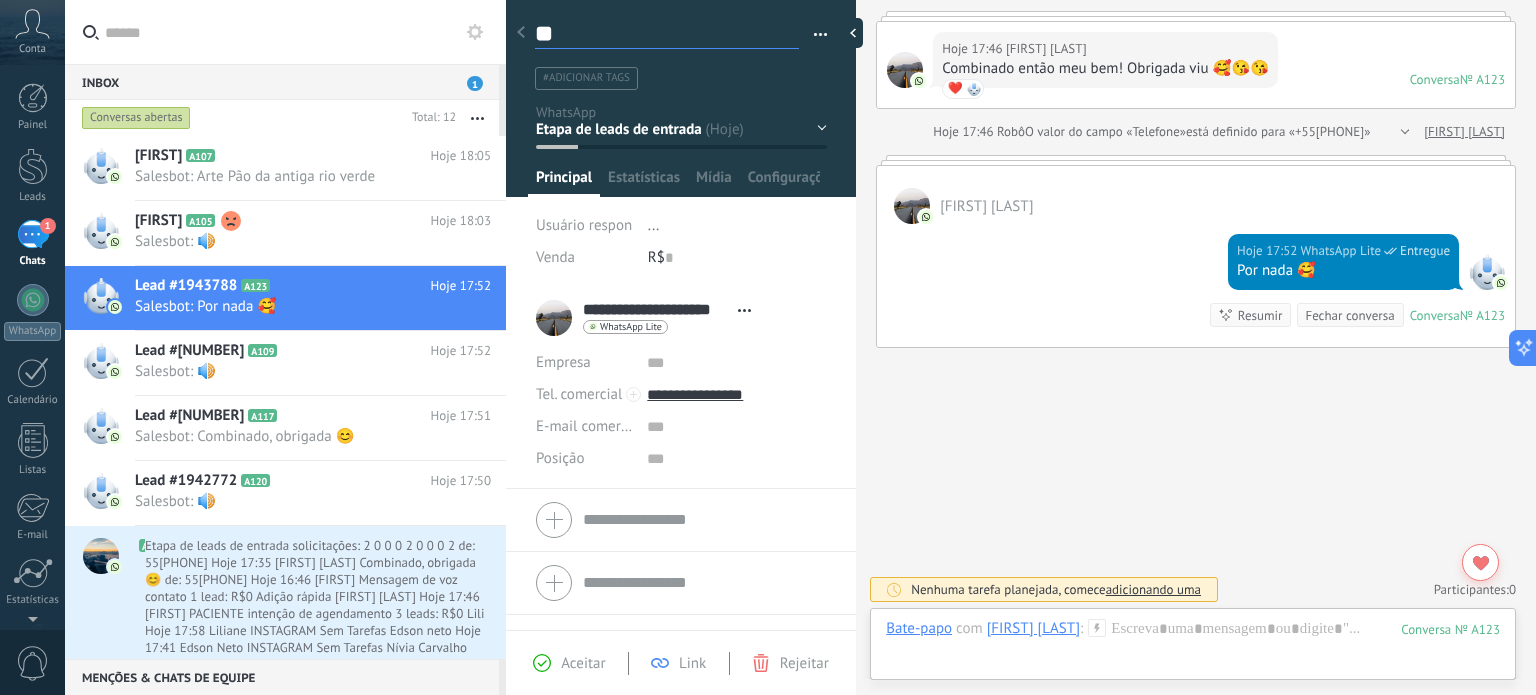 type on "***" 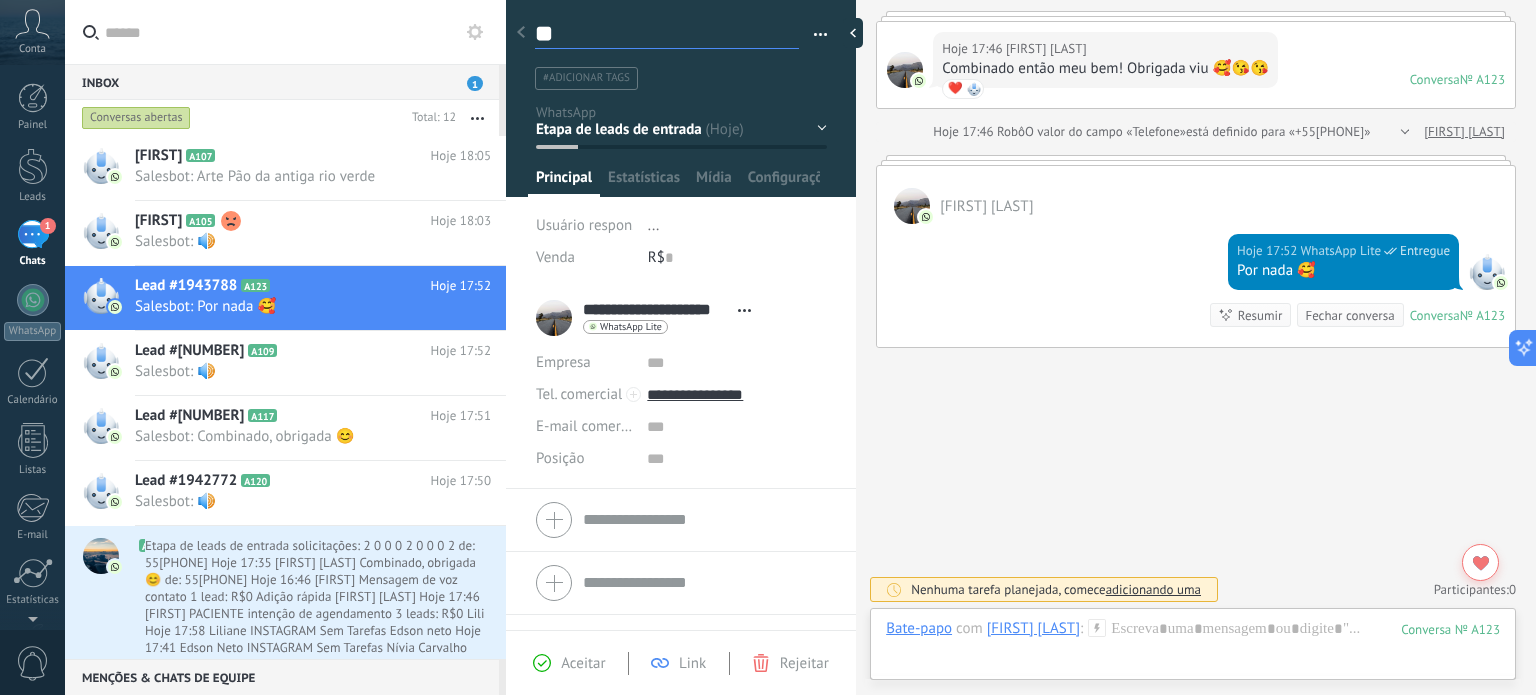 type on "***" 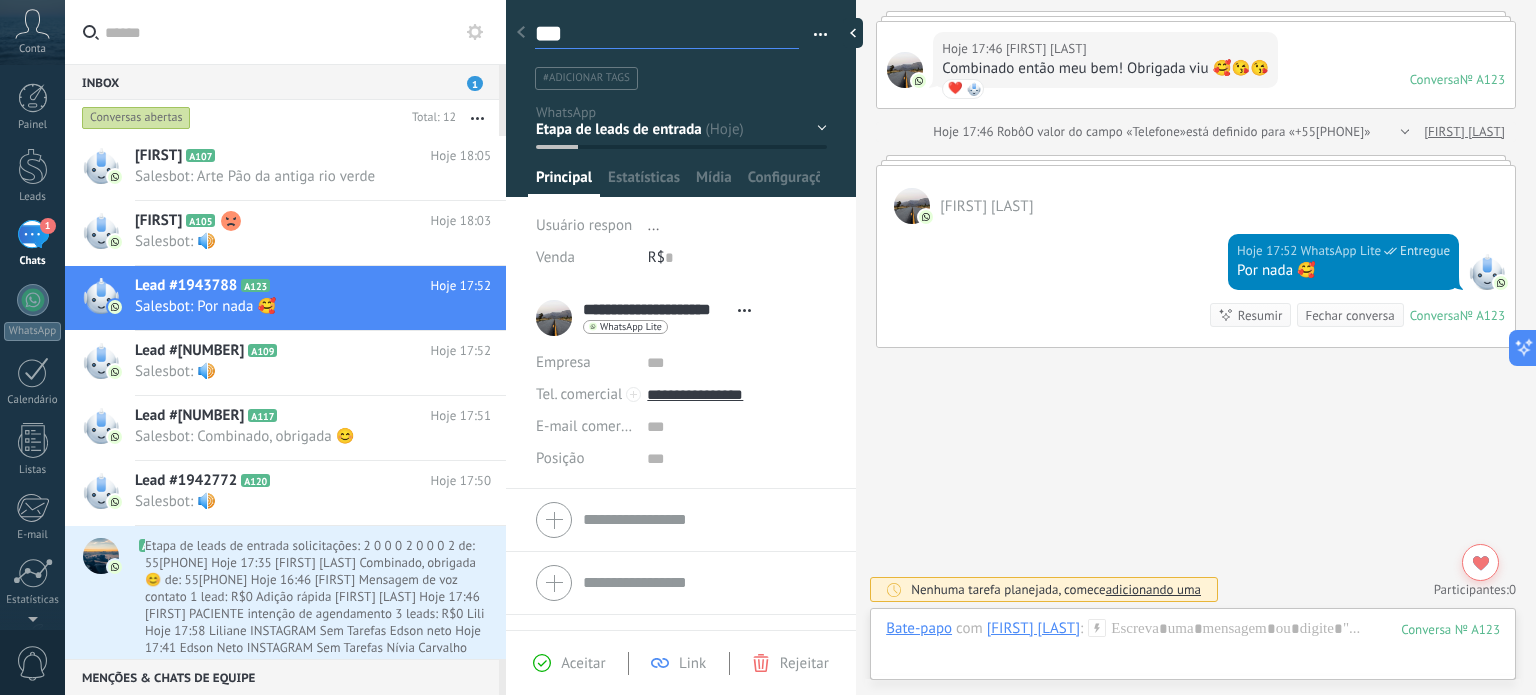 type on "****" 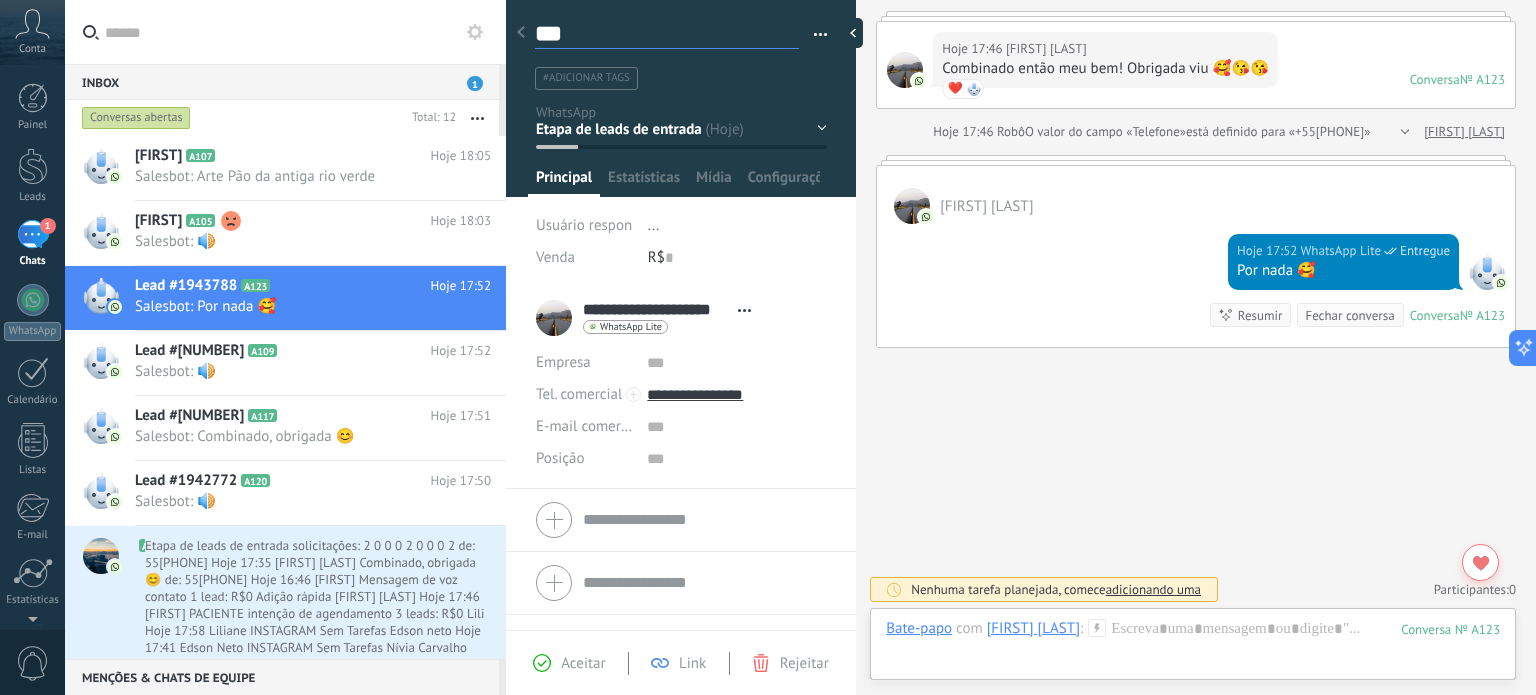 type on "****" 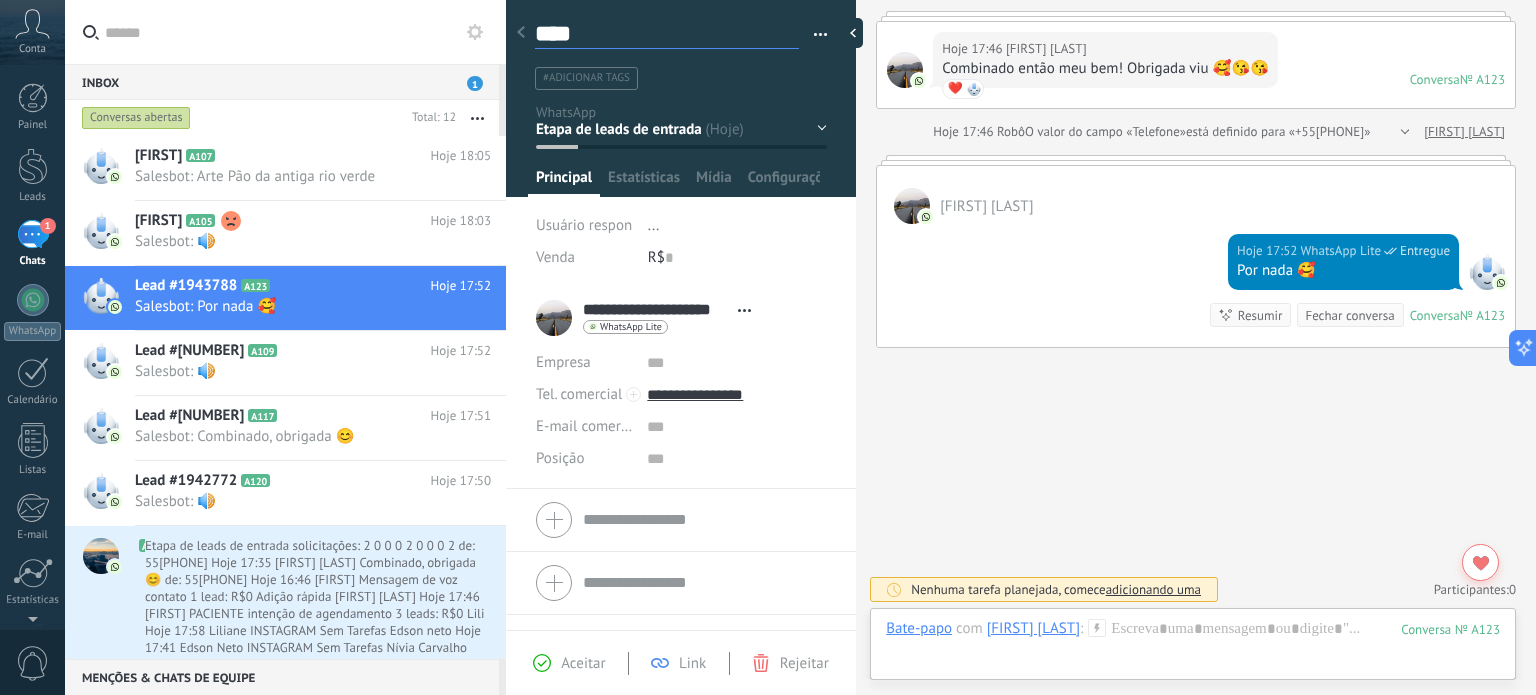 type on "****" 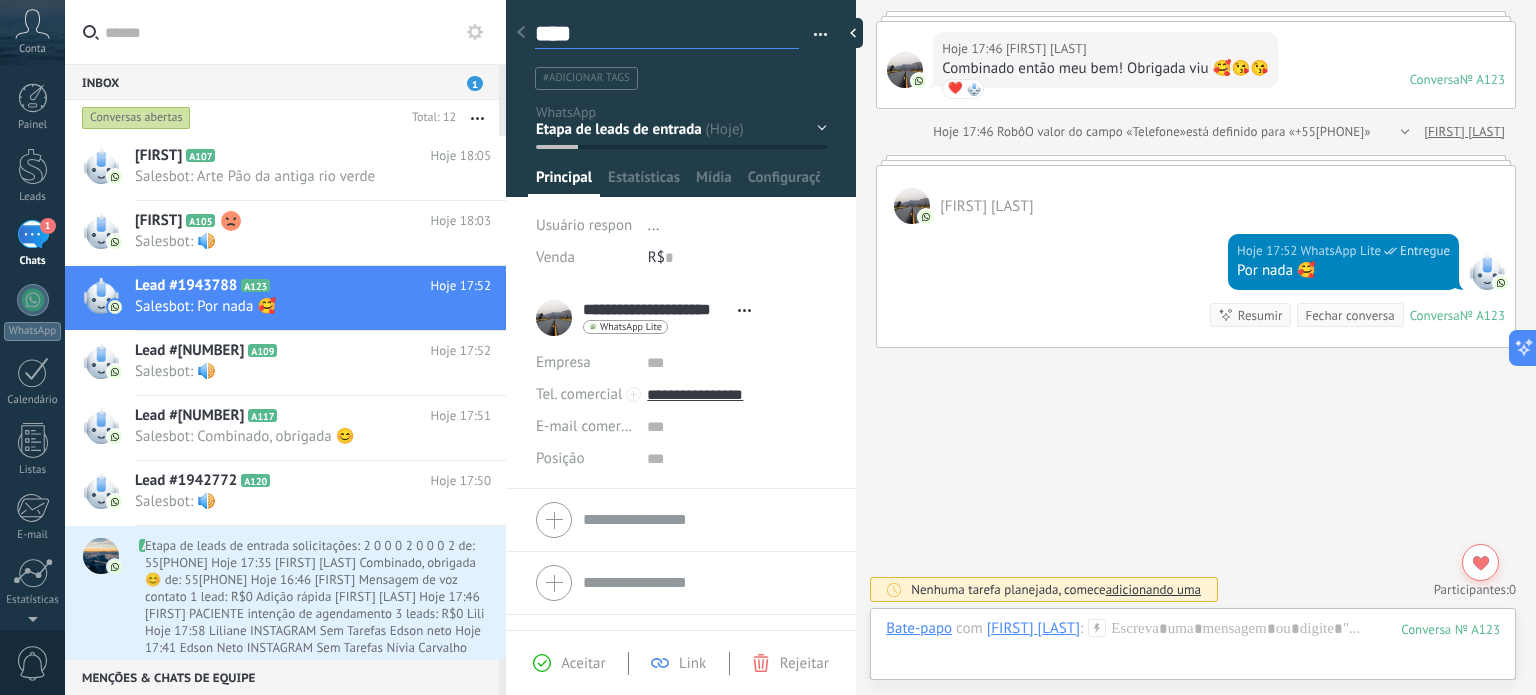 type on "****" 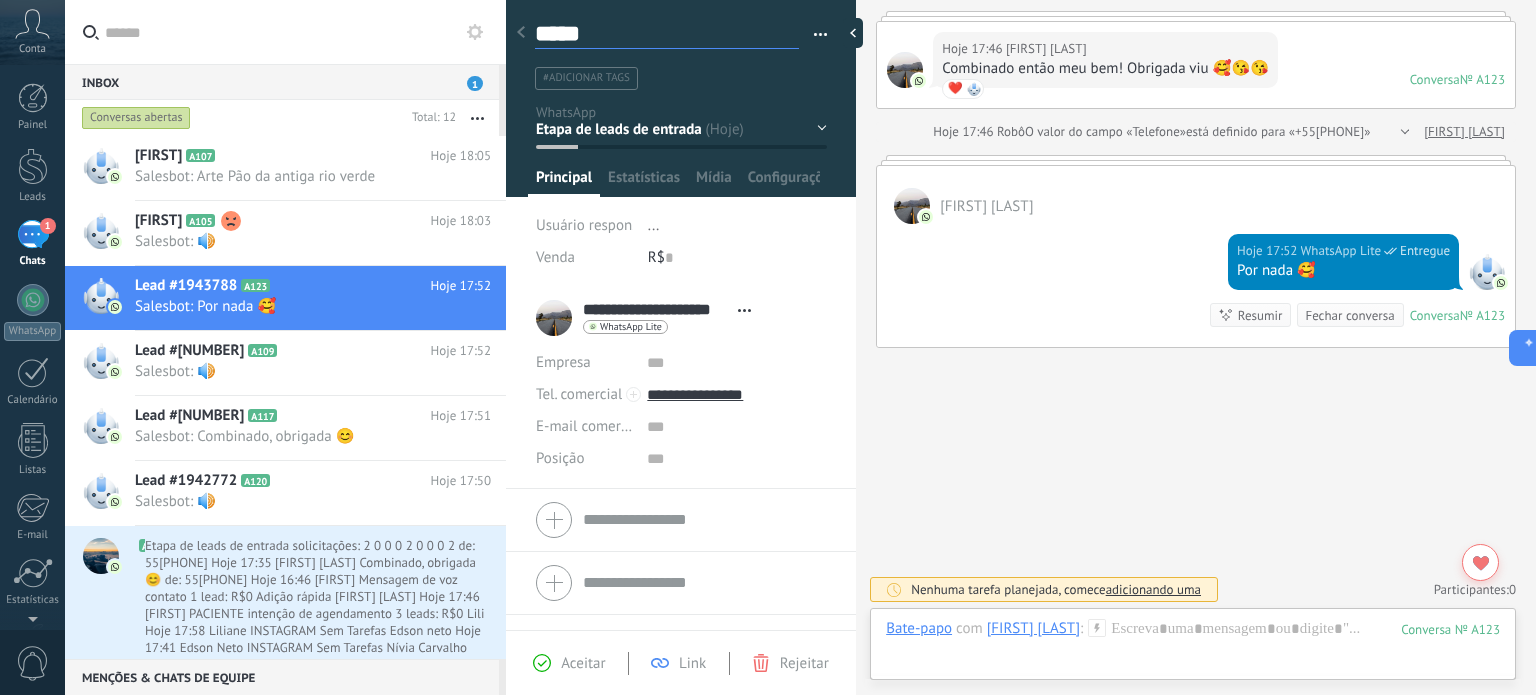 type on "******" 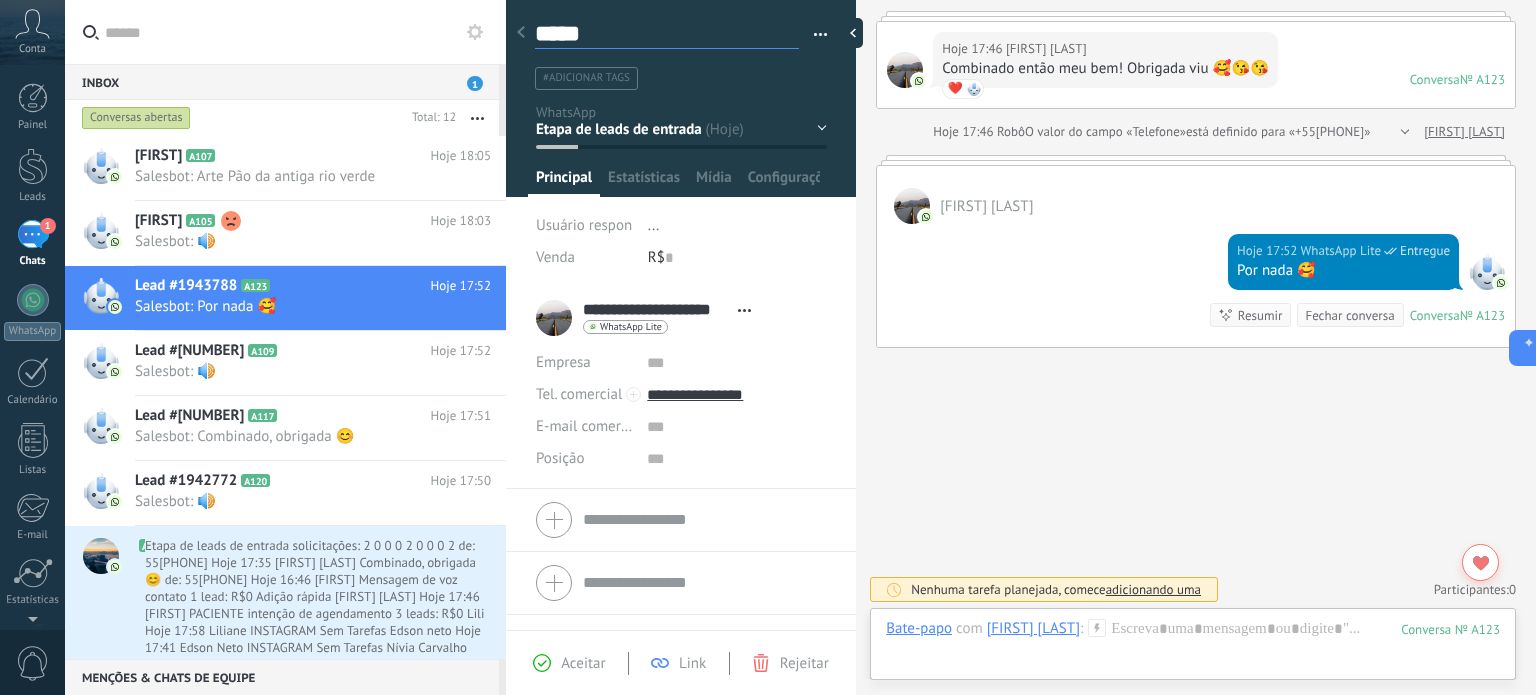 type on "******" 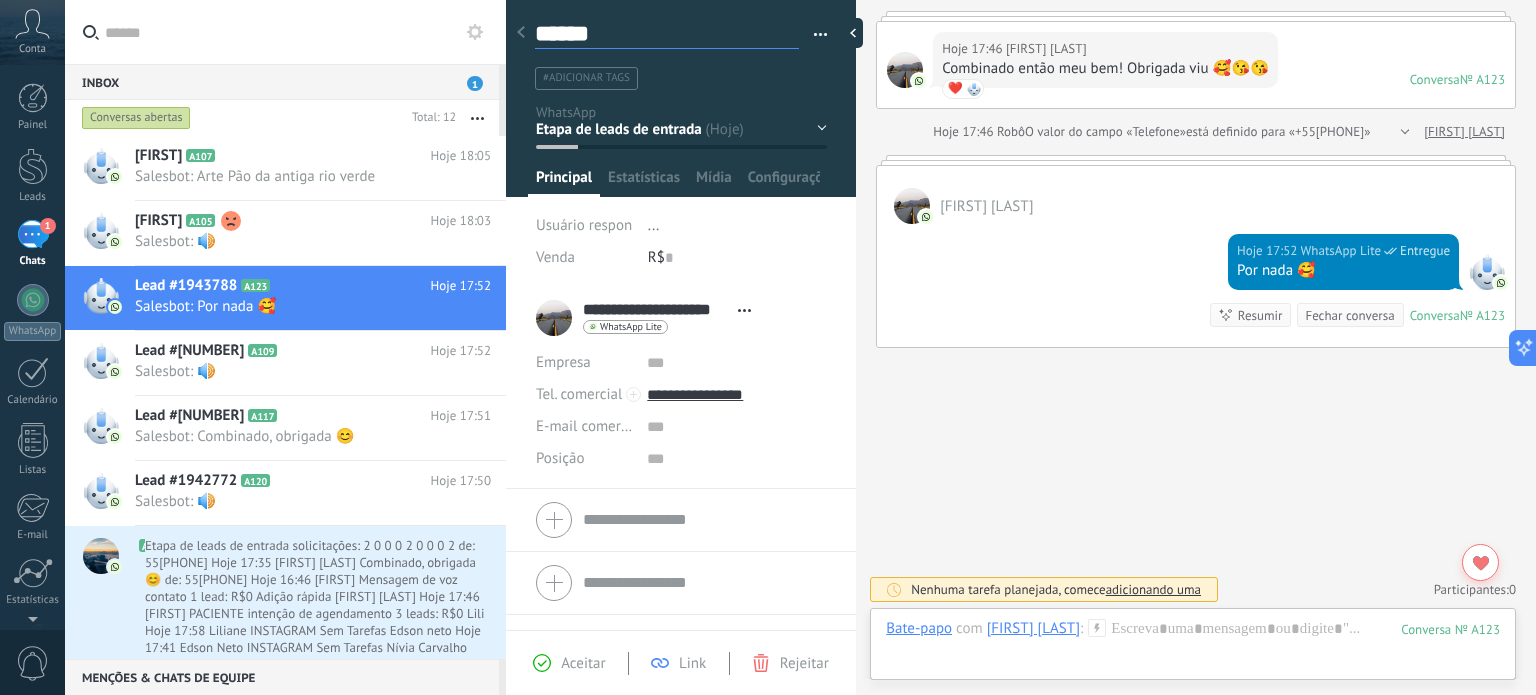 type on "*******" 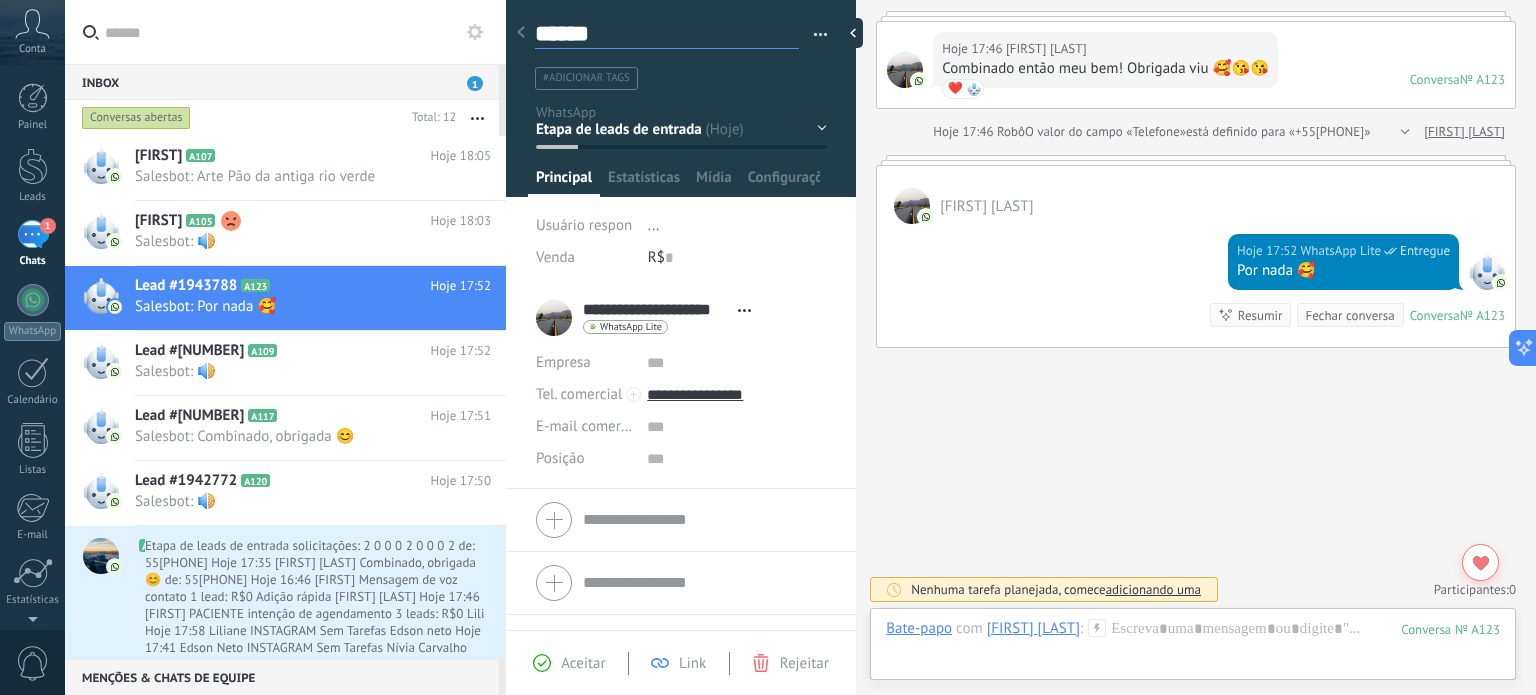 type on "*******" 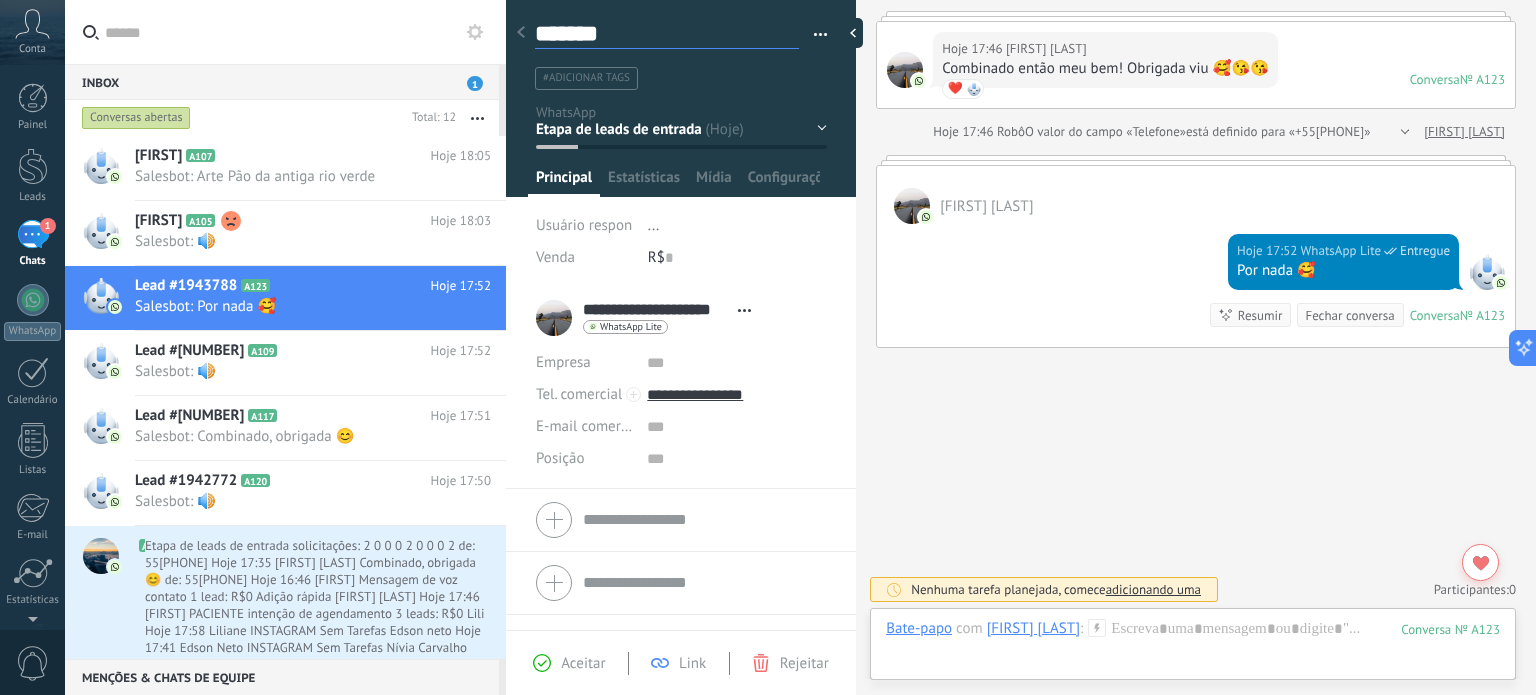 type on "********" 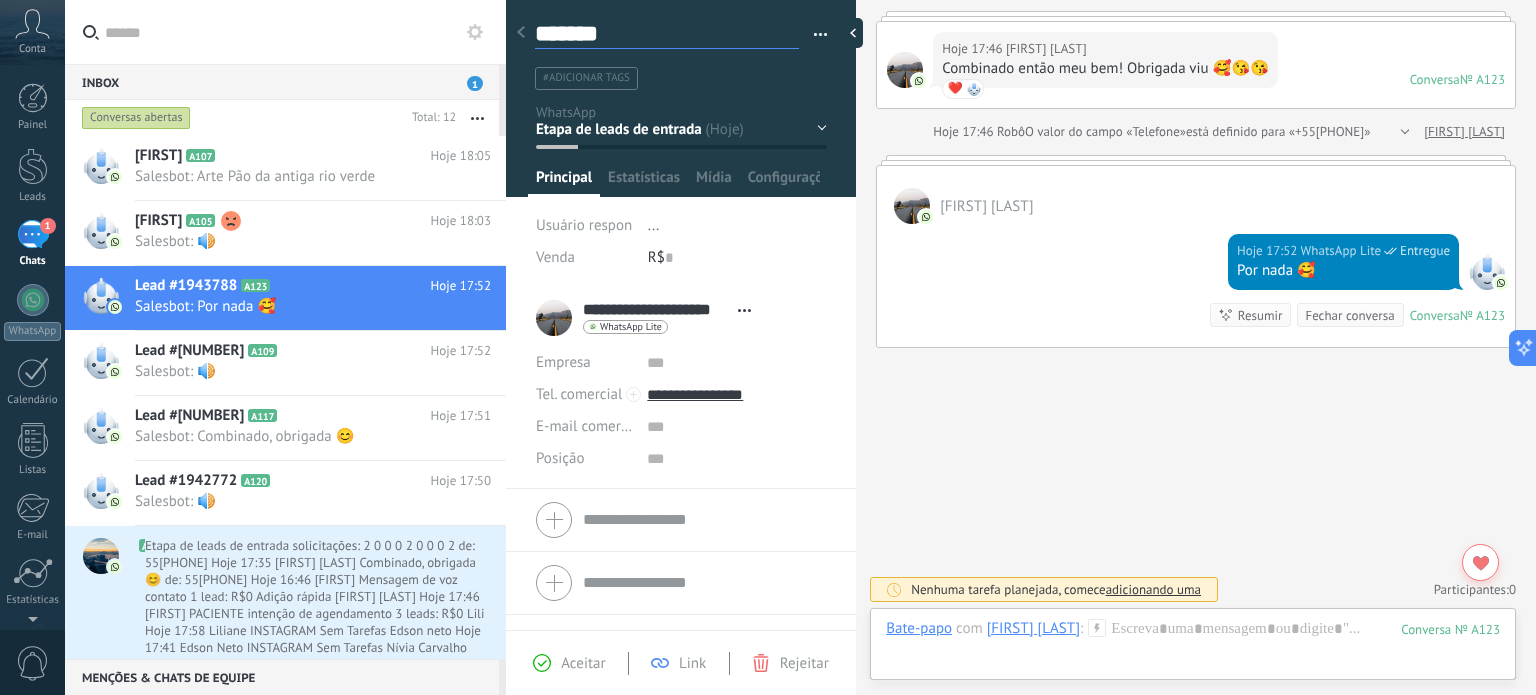 type on "********" 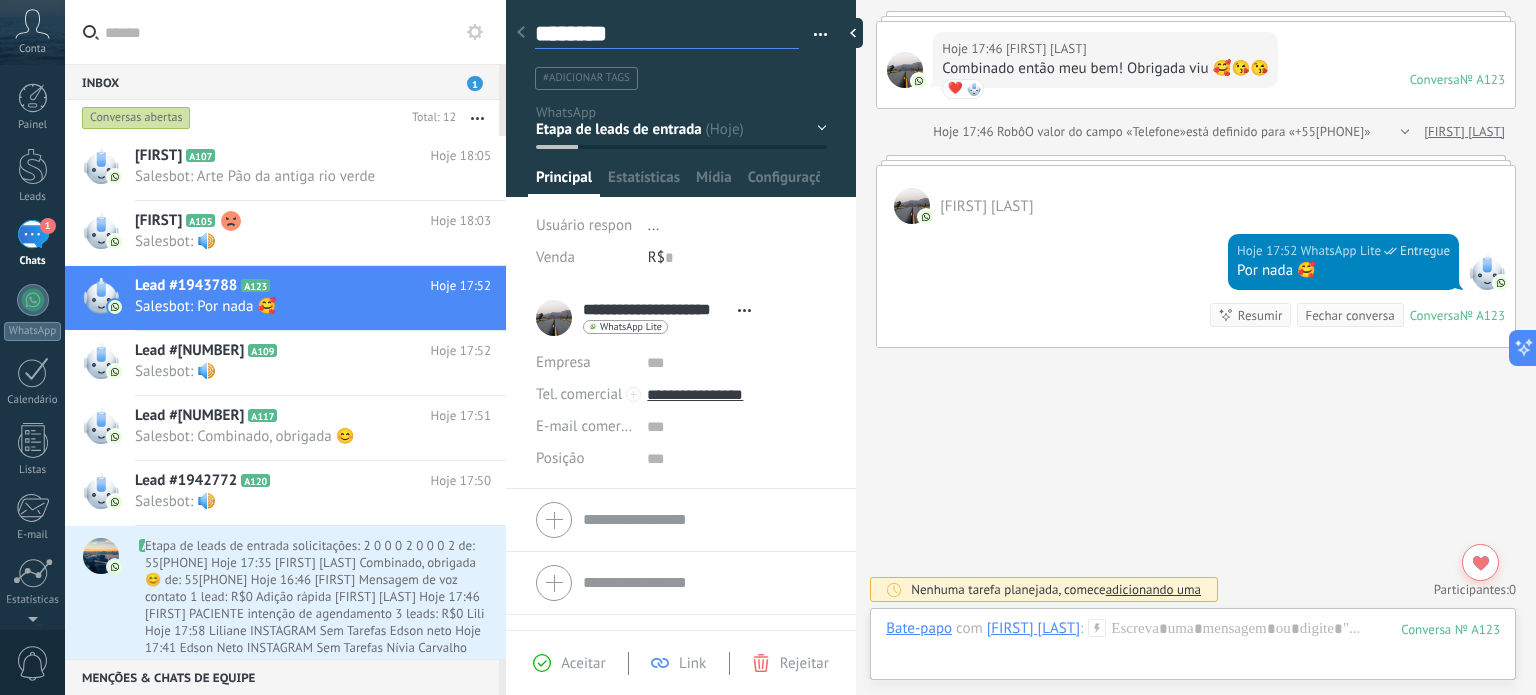type on "*********" 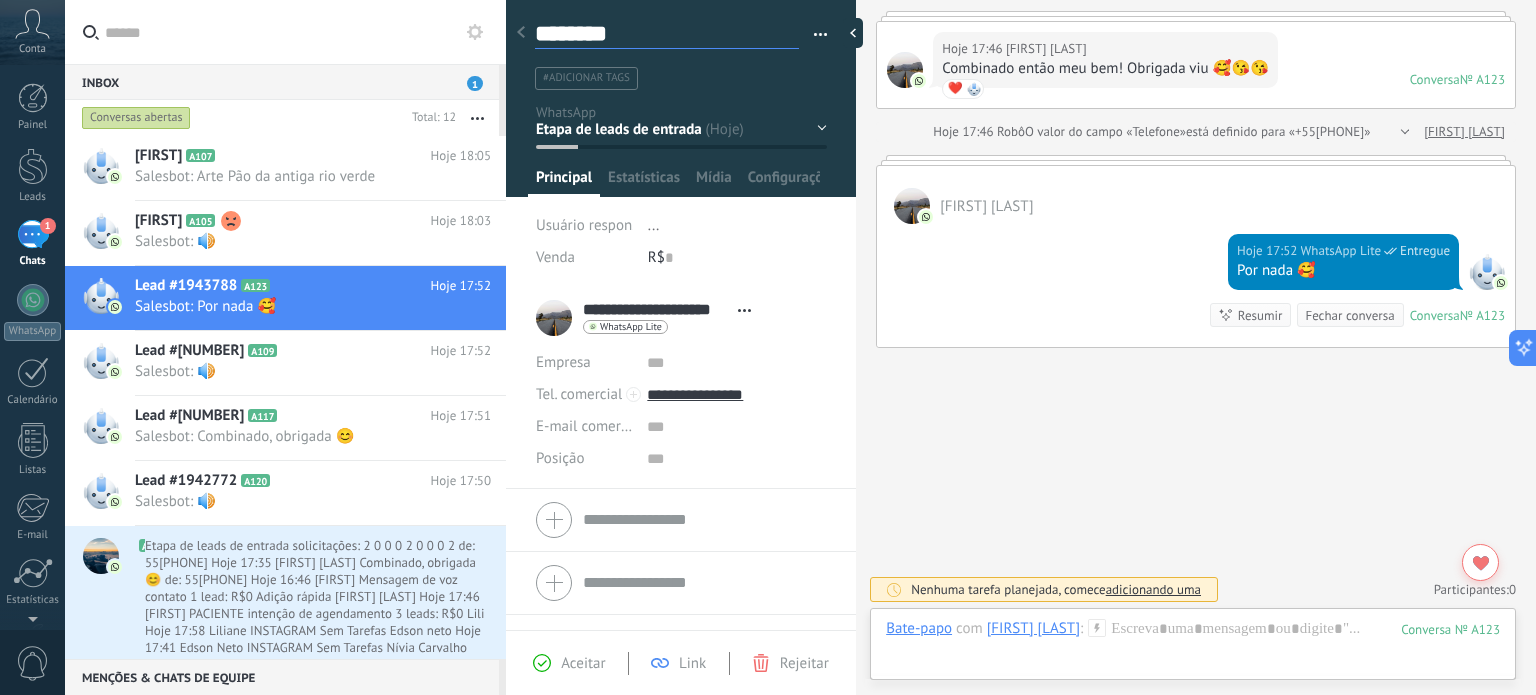 type on "*********" 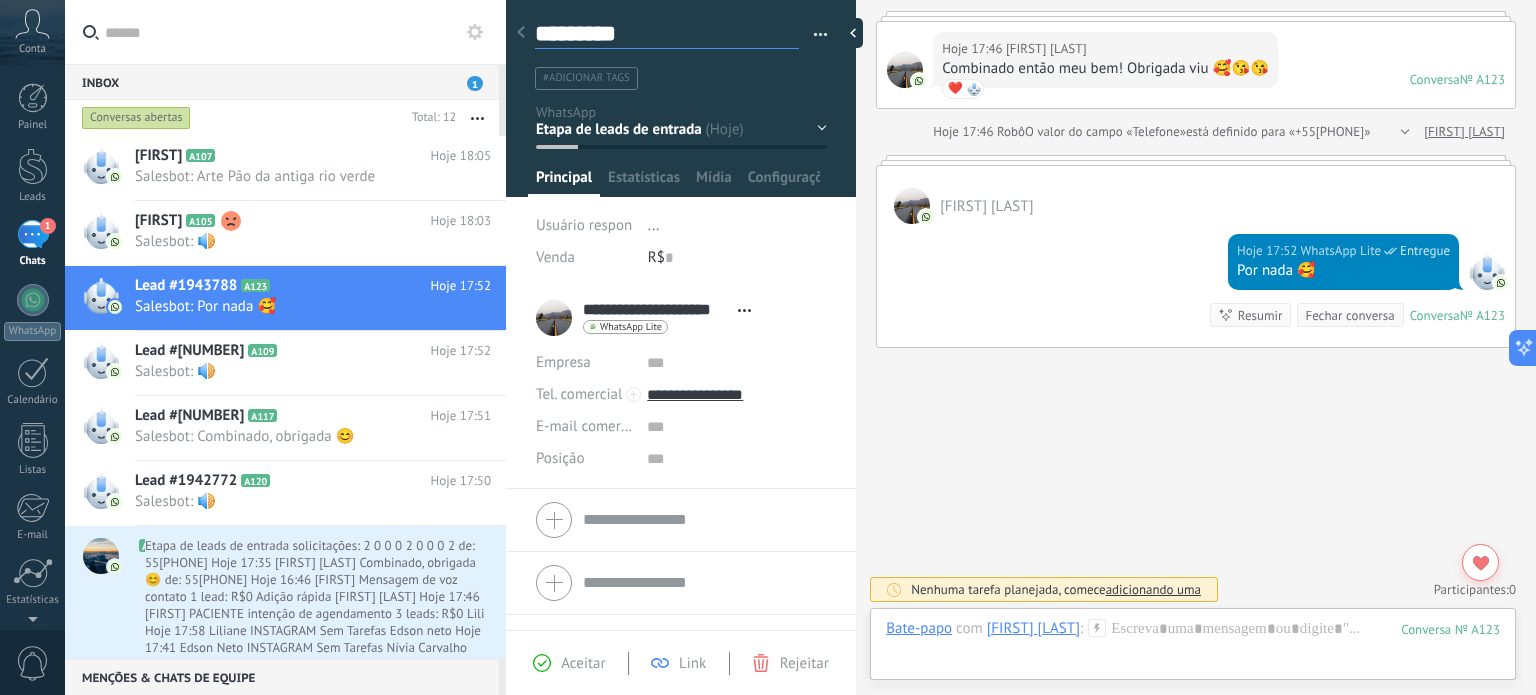 type on "**********" 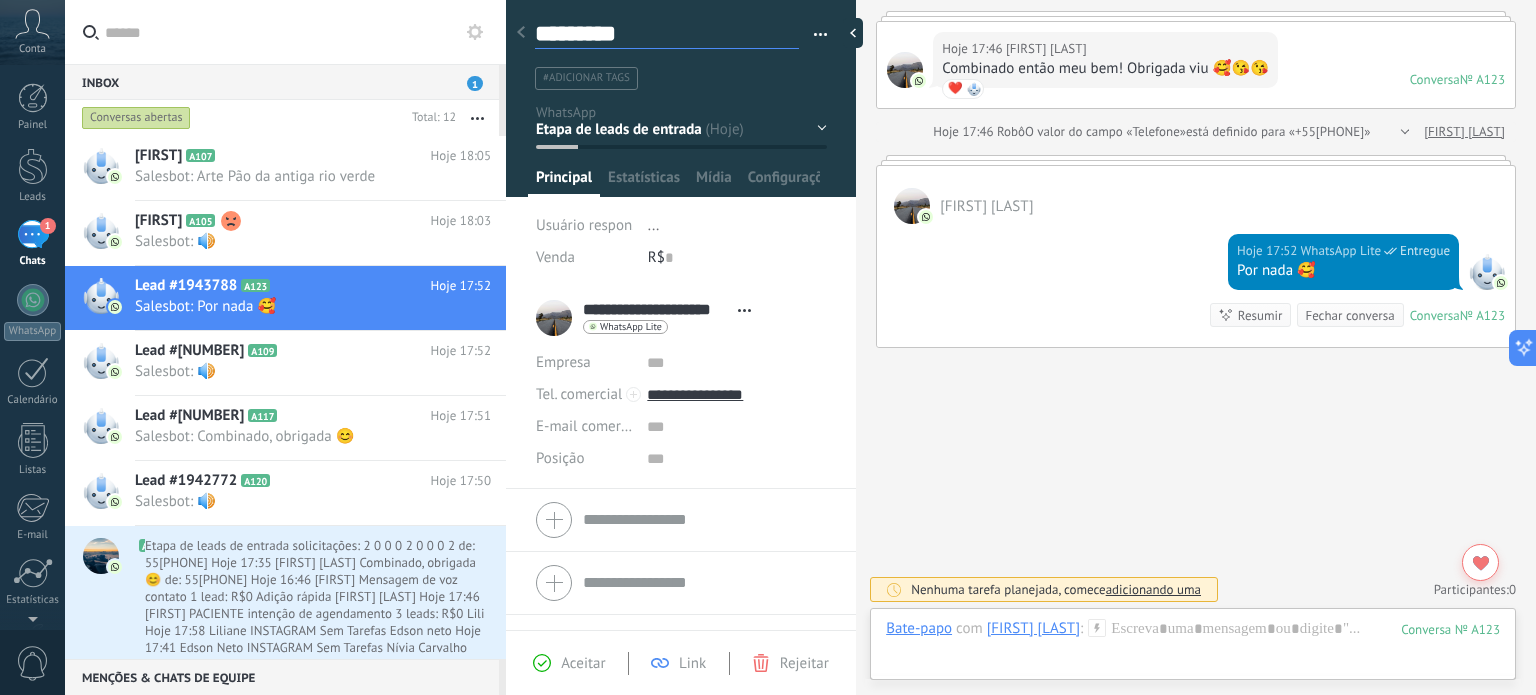 type on "**********" 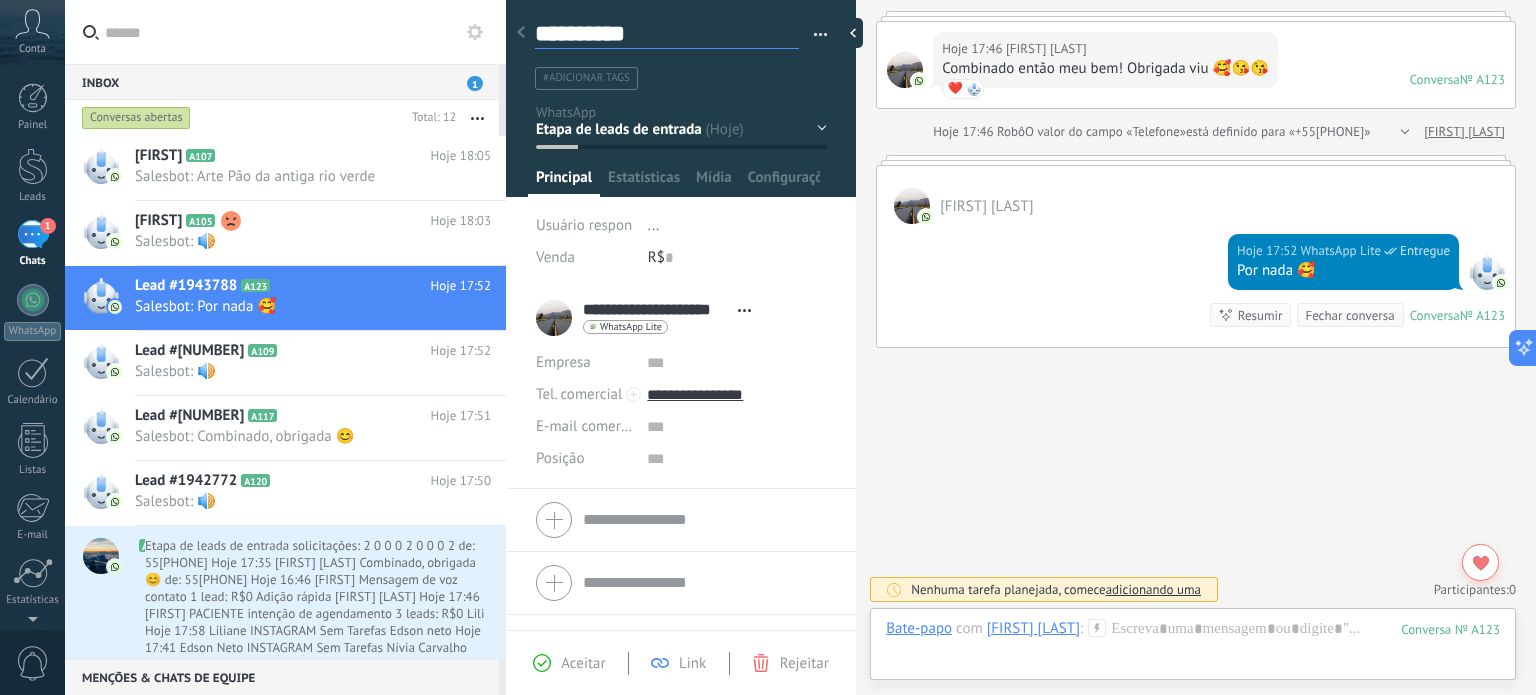 type on "**********" 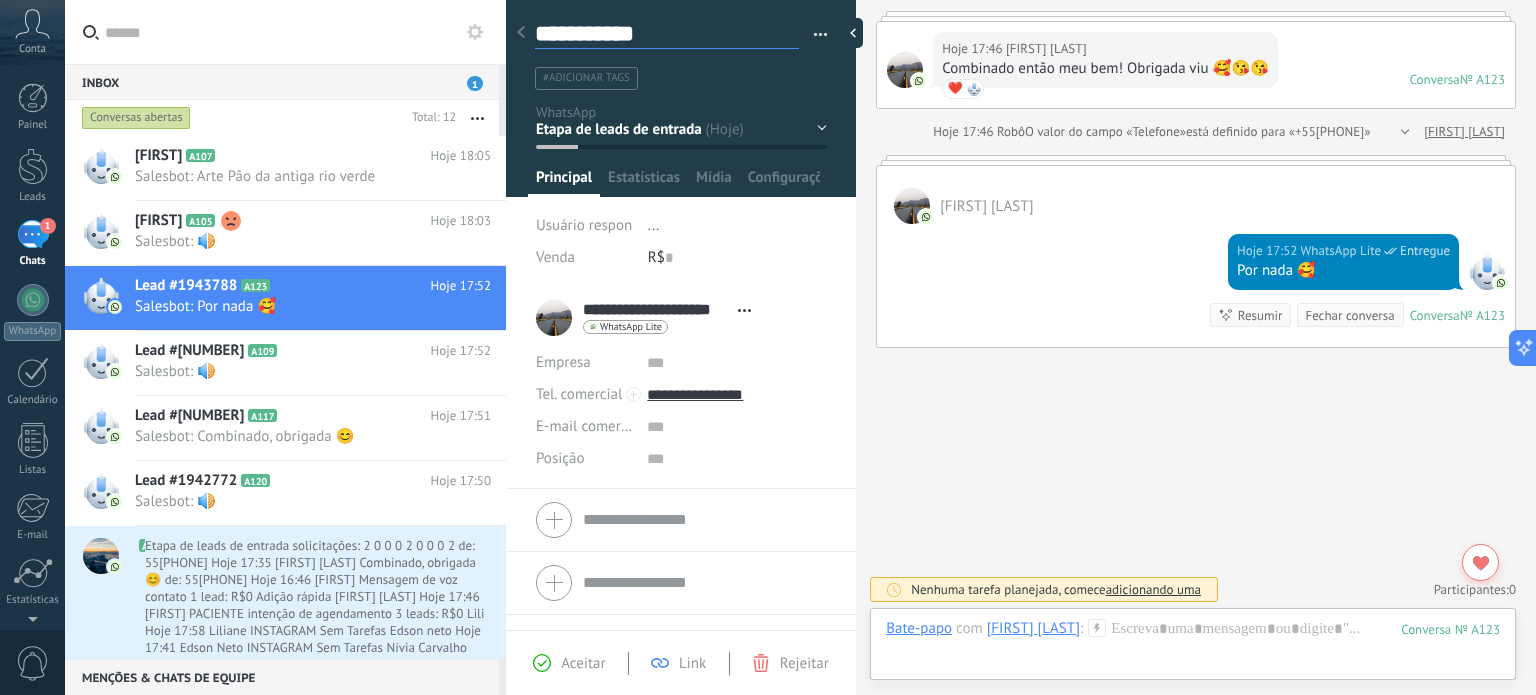 scroll, scrollTop: 29, scrollLeft: 0, axis: vertical 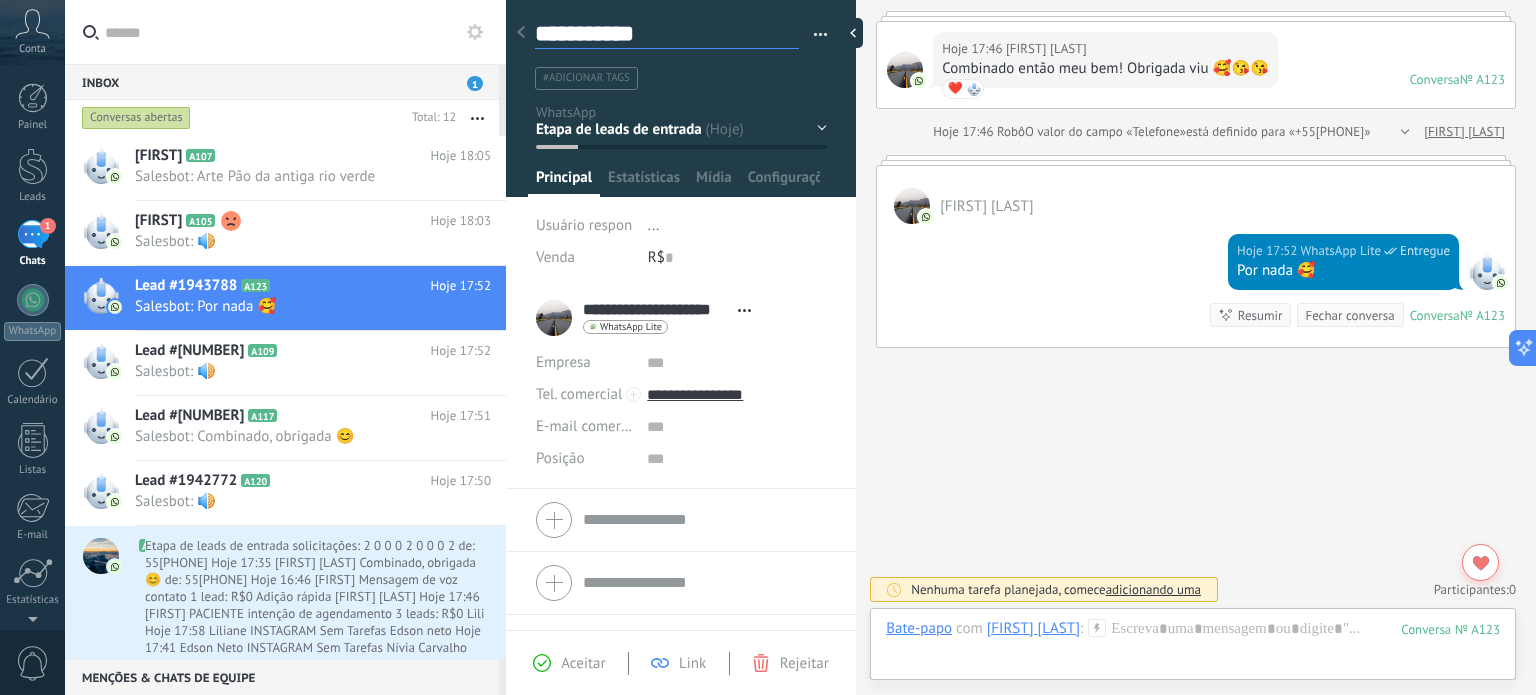 type on "**********" 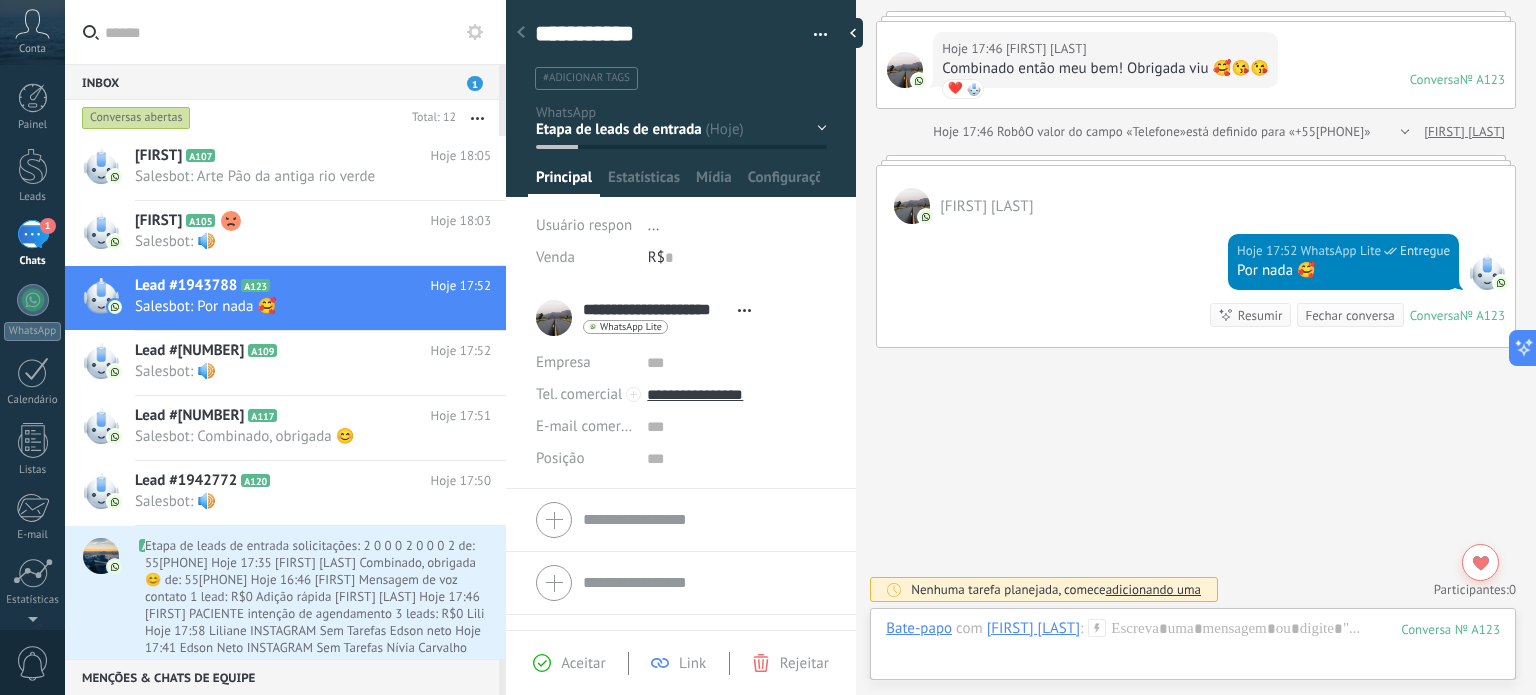 click on "#adicionar tags" at bounding box center (586, 78) 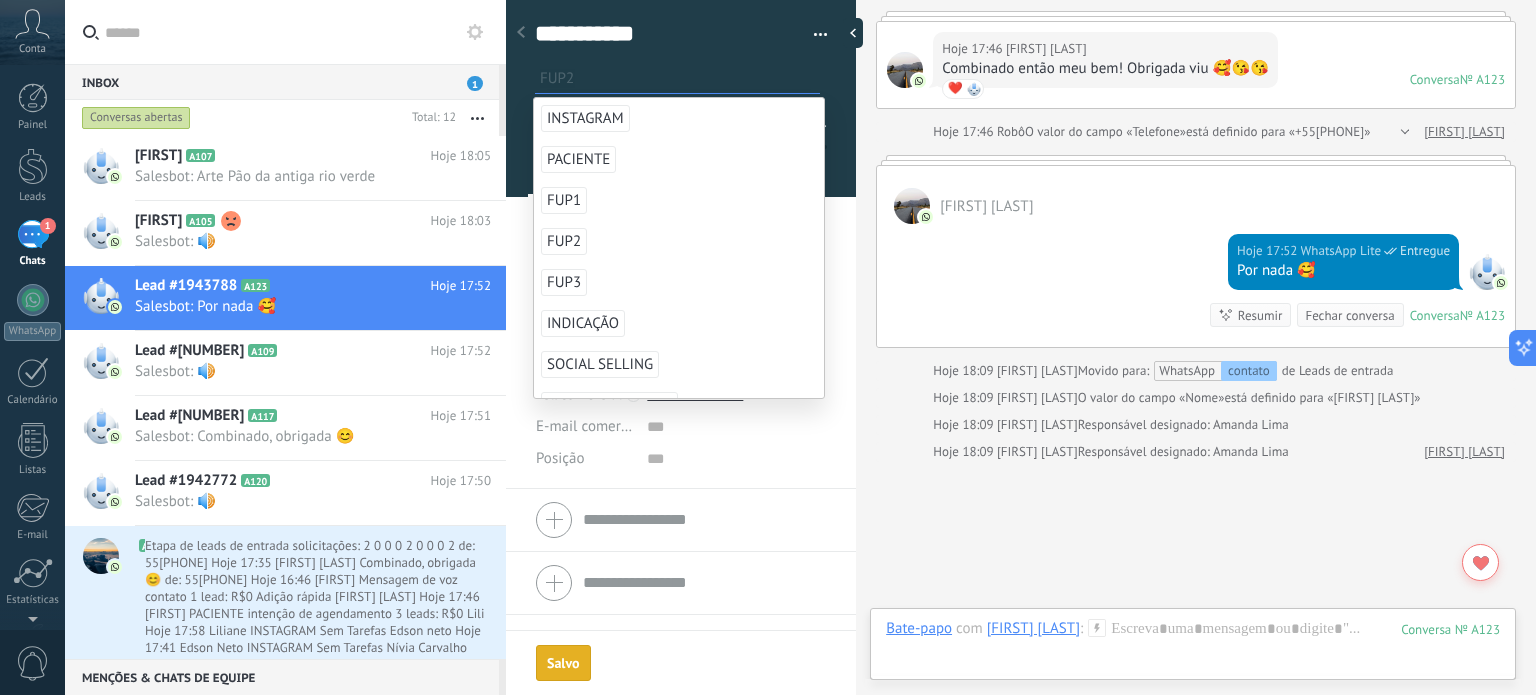 scroll, scrollTop: 244, scrollLeft: 0, axis: vertical 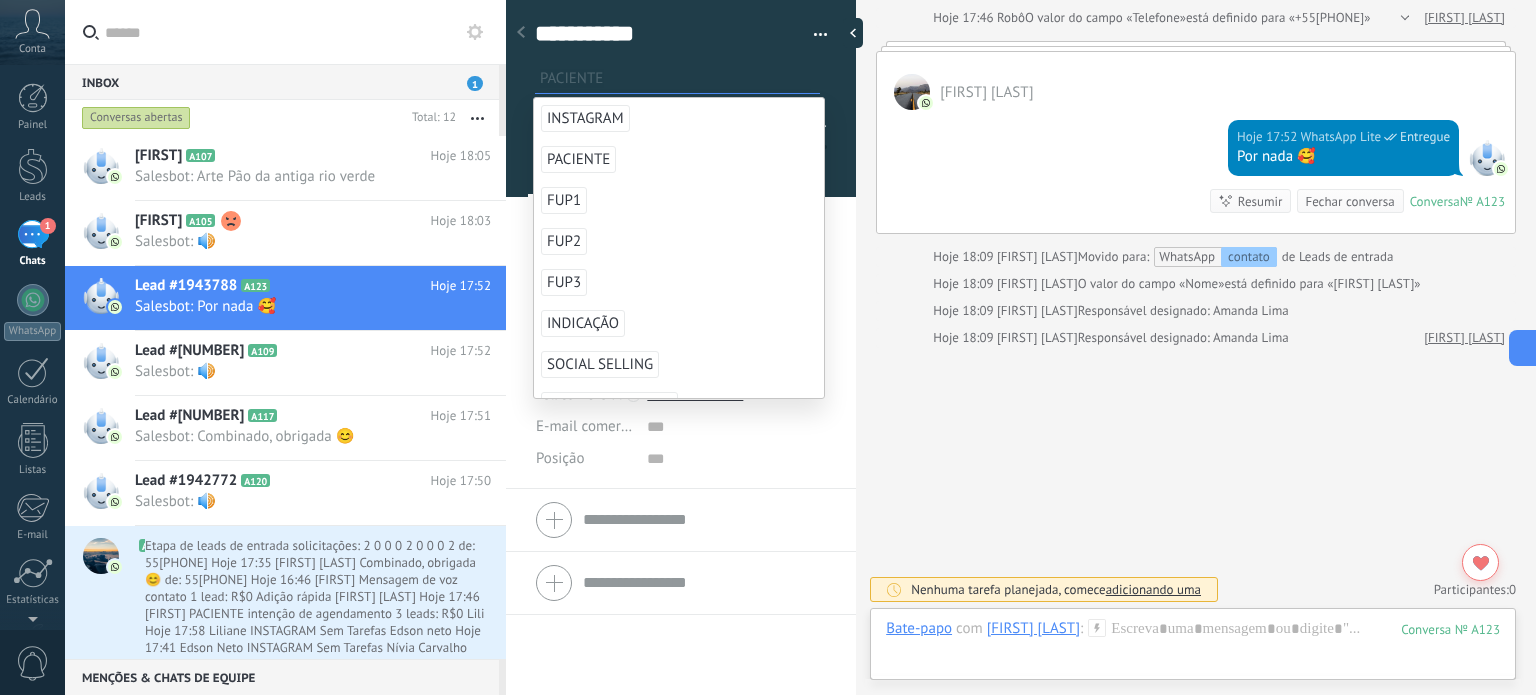 click on "PACIENTE" at bounding box center [578, 159] 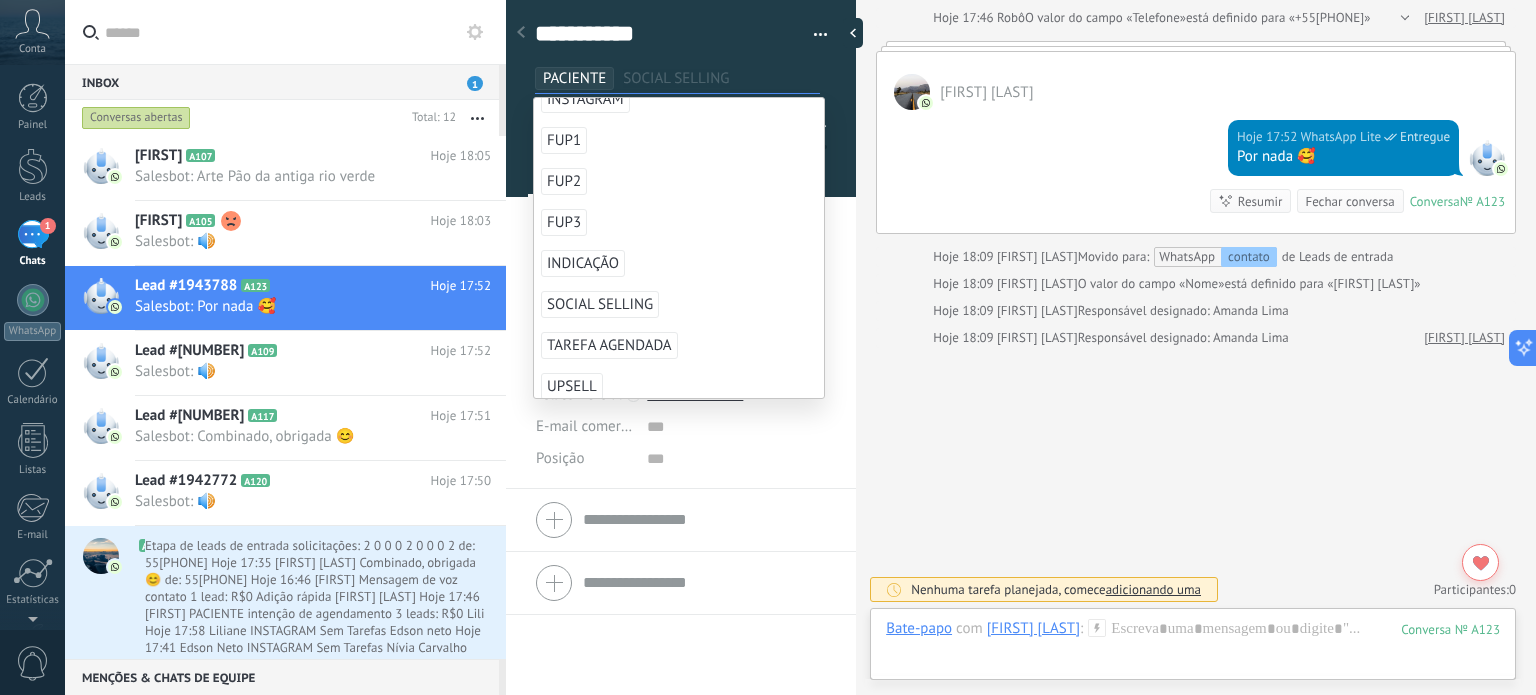 scroll, scrollTop: 26, scrollLeft: 0, axis: vertical 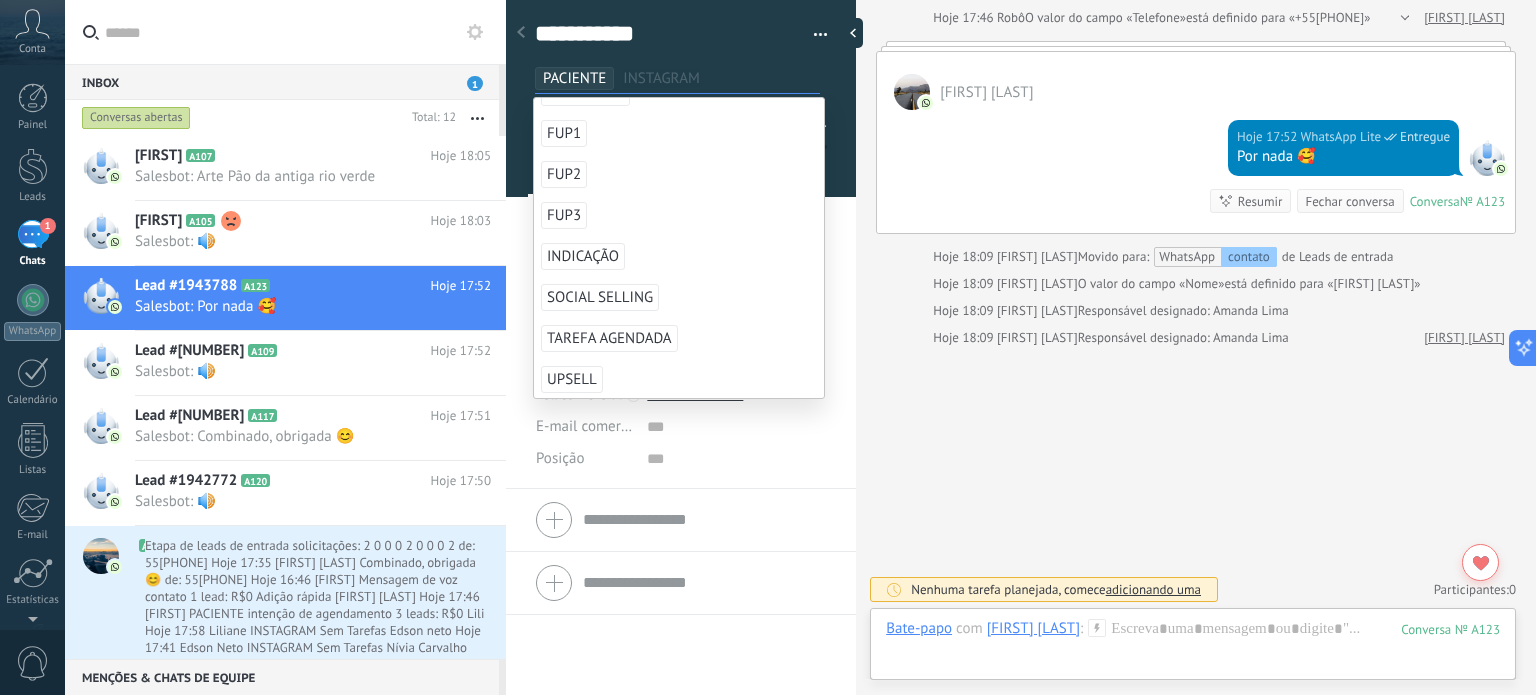 click at bounding box center [813, 35] 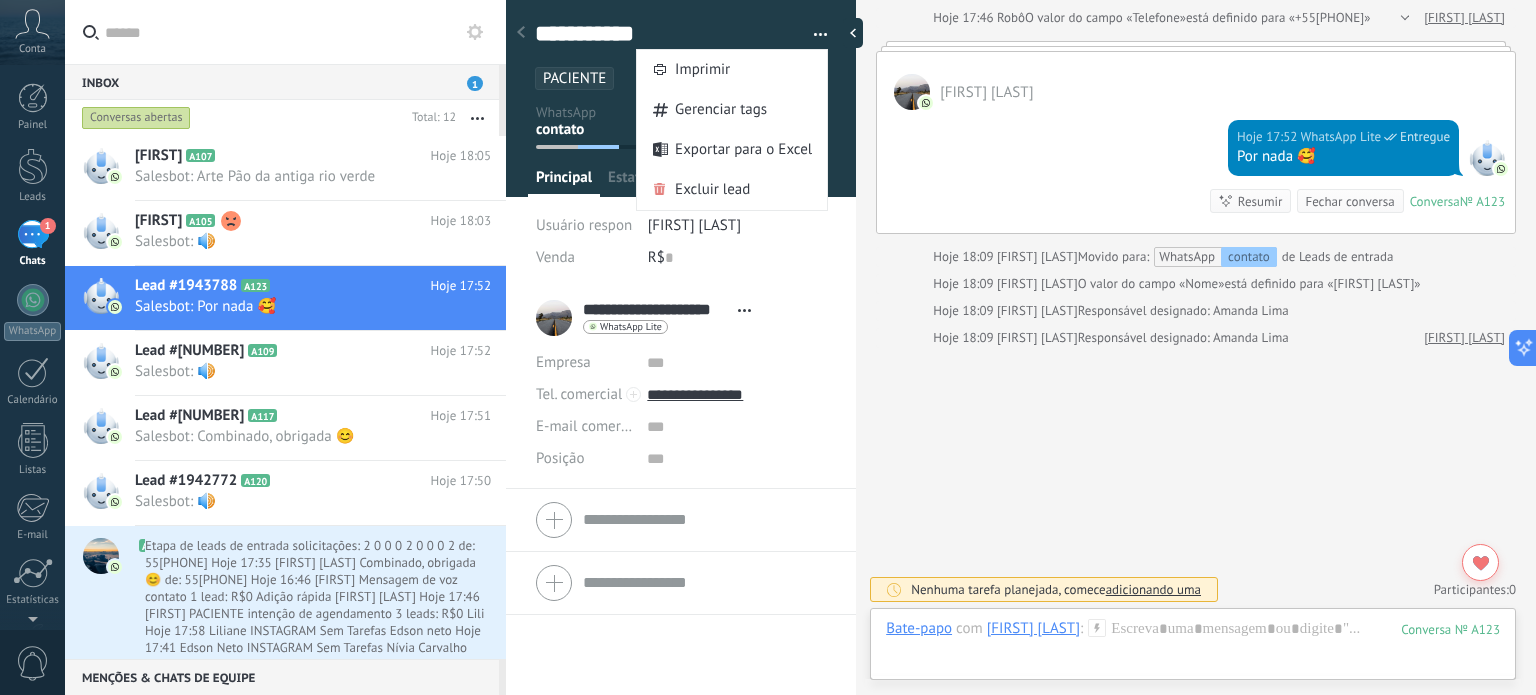 click on "Gerenciar tags" at bounding box center [732, 110] 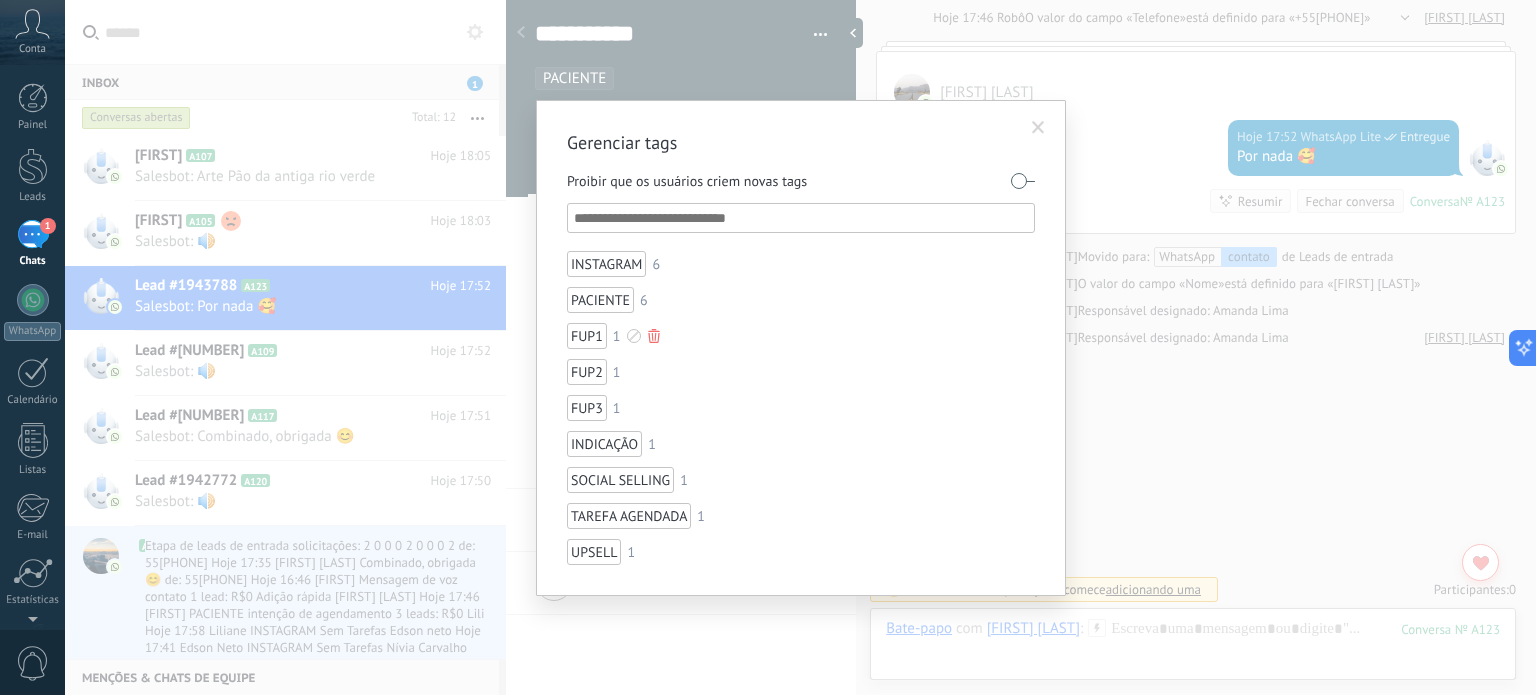 click at bounding box center [634, 336] 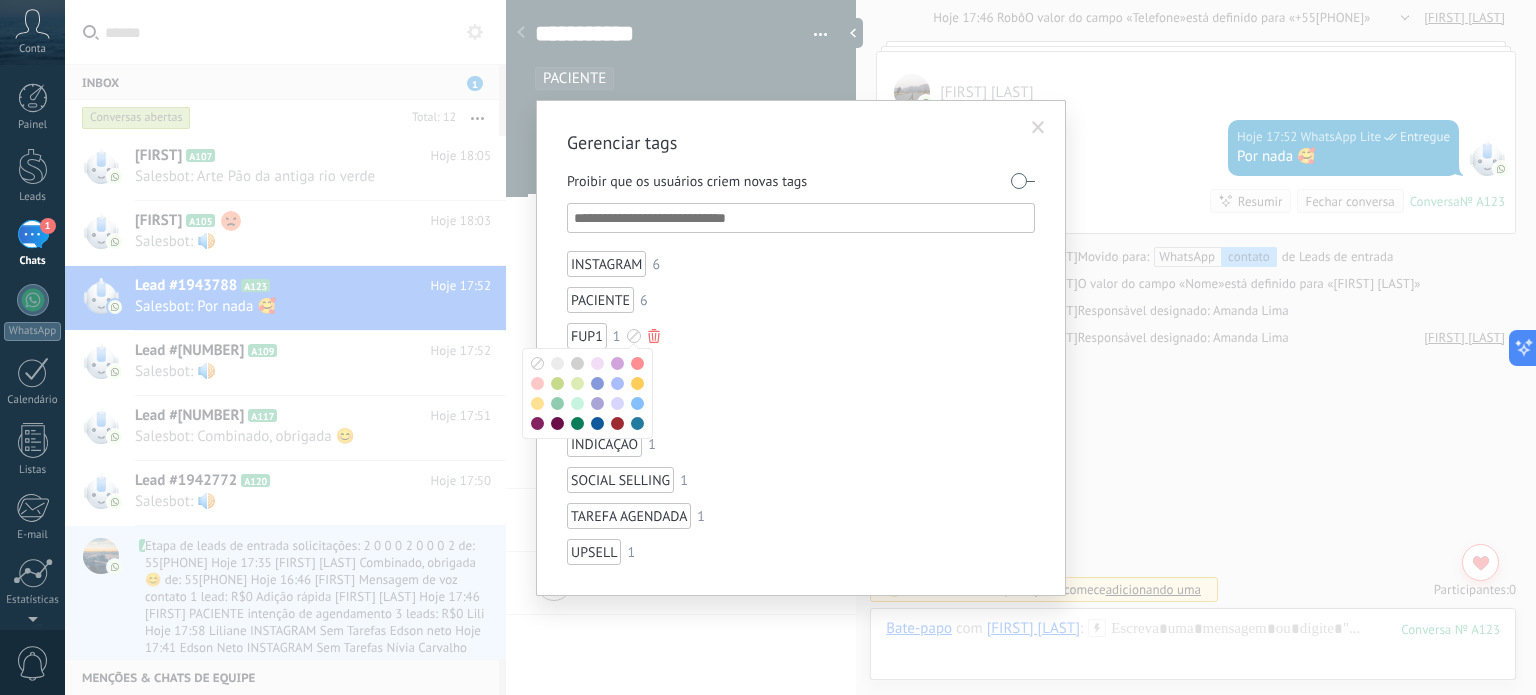 click at bounding box center [768, 347] 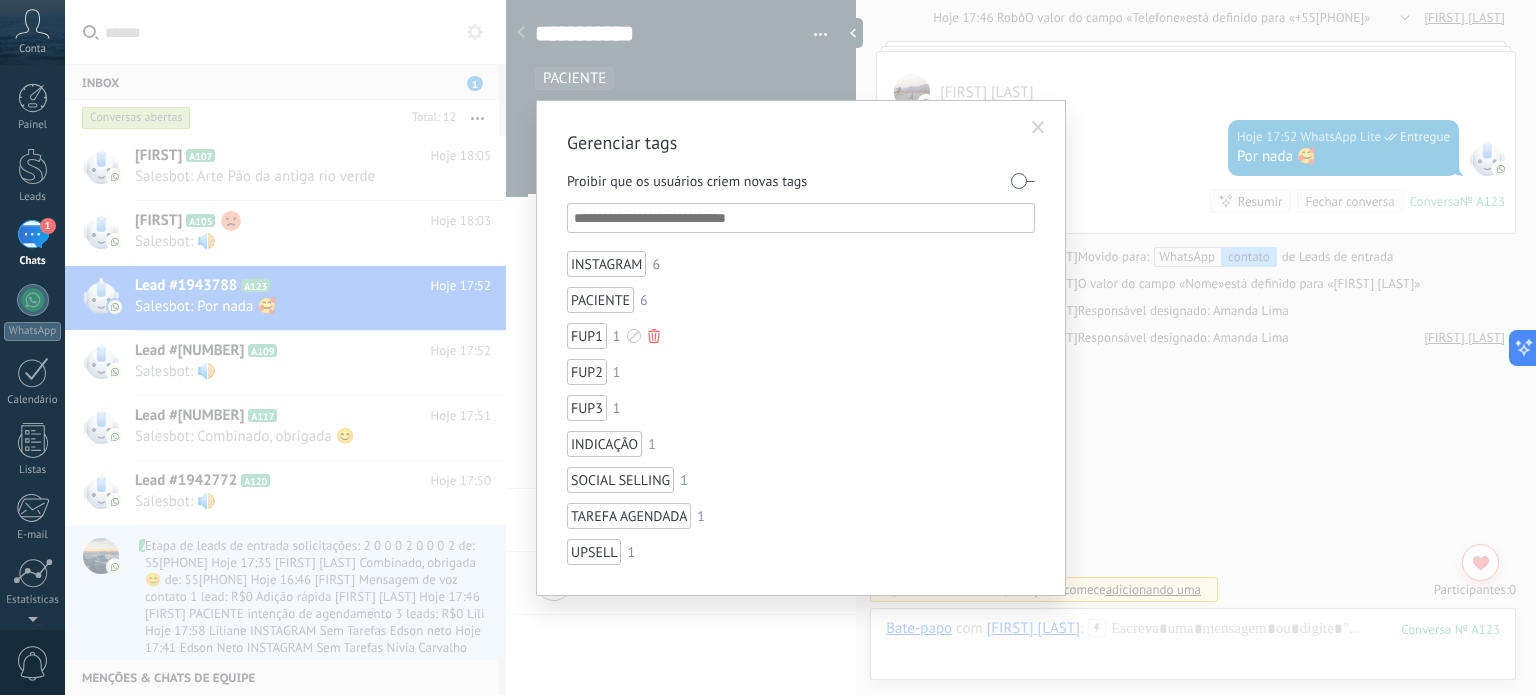 click at bounding box center (802, 218) 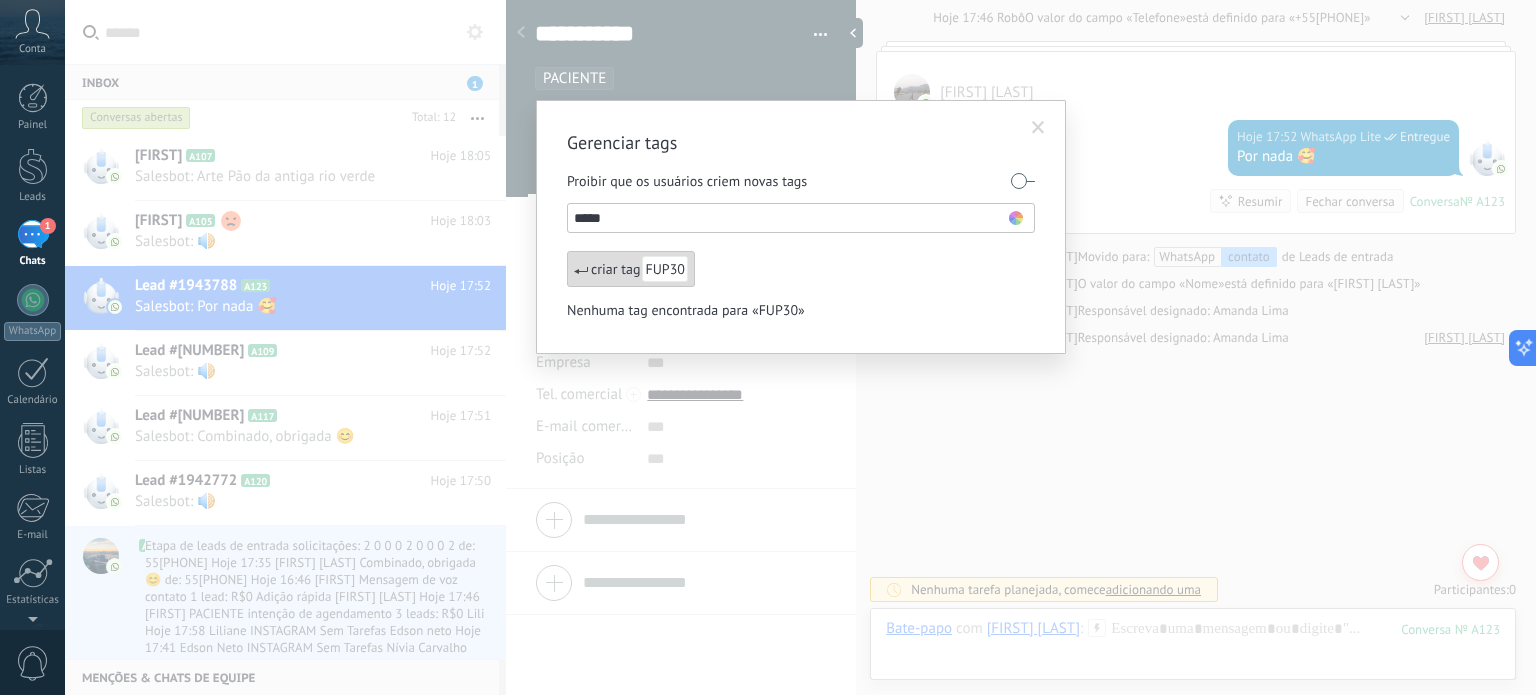 type on "*****" 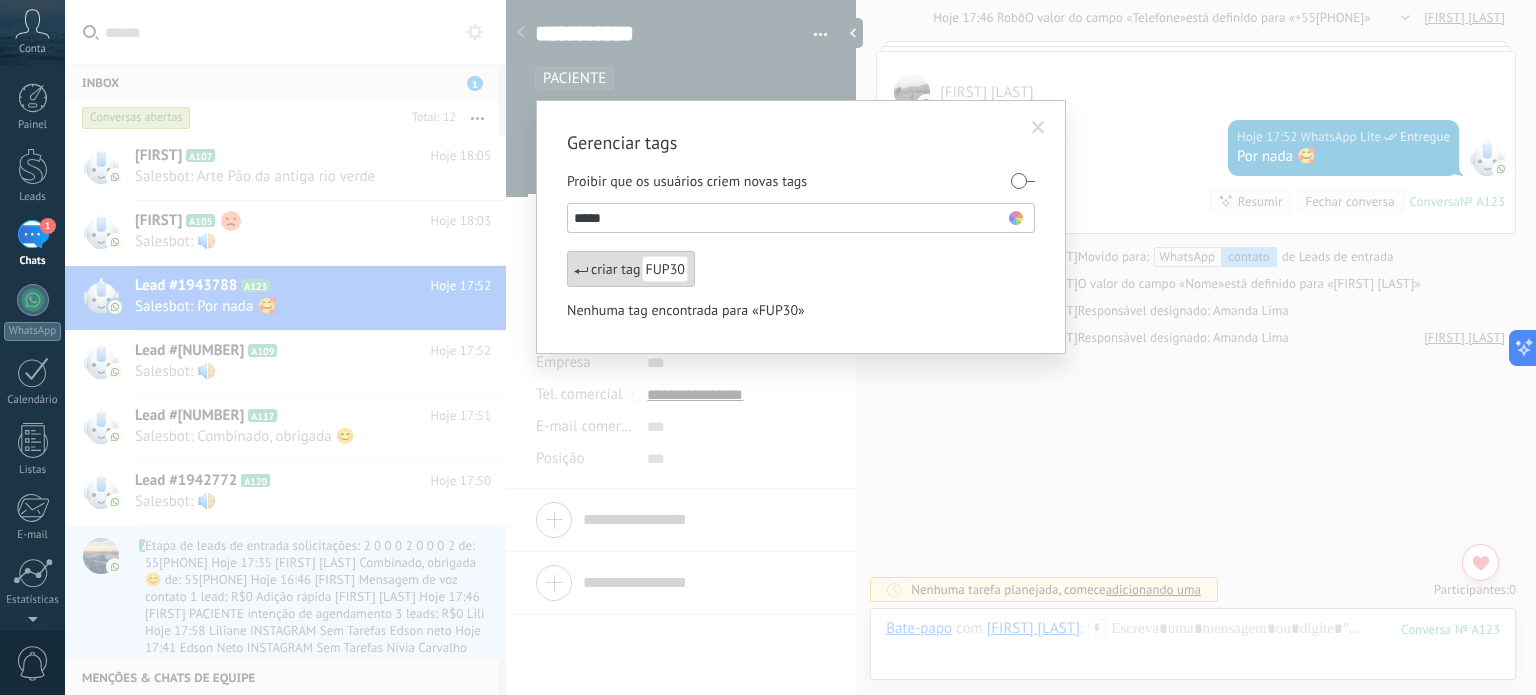 click on "criar tag  FUP30" at bounding box center (631, 269) 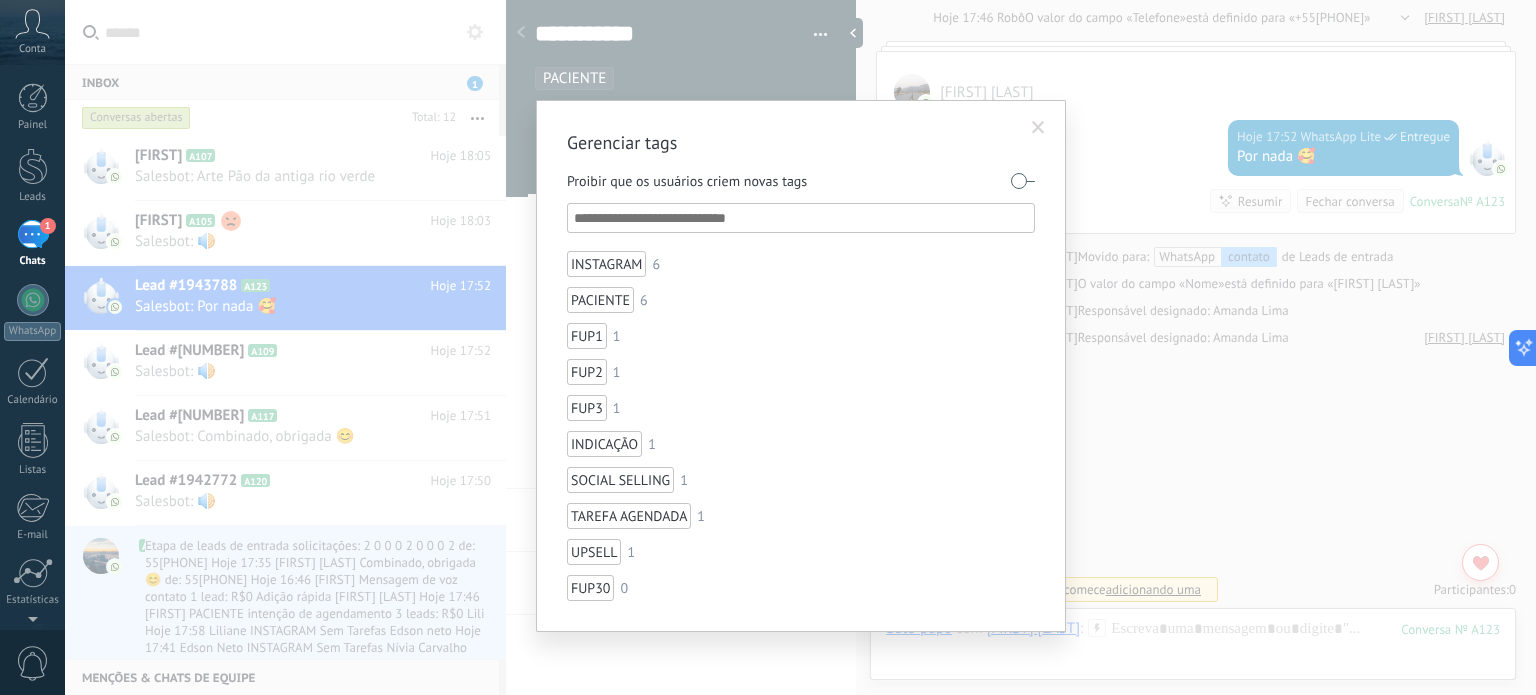 click at bounding box center (1038, 128) 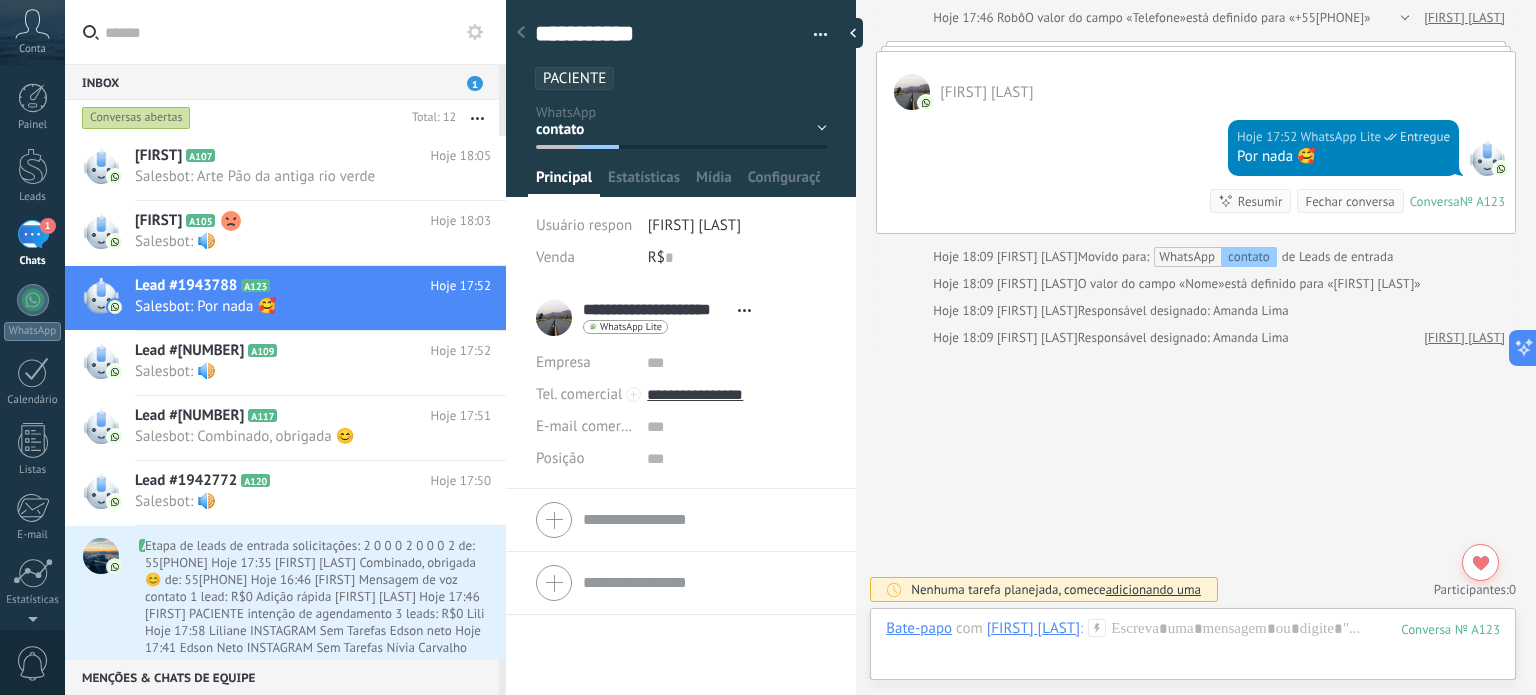 click on "contato
intenção de agendamento
agendou
consultou
orçamento em aberto
ganho" at bounding box center (0, 0) 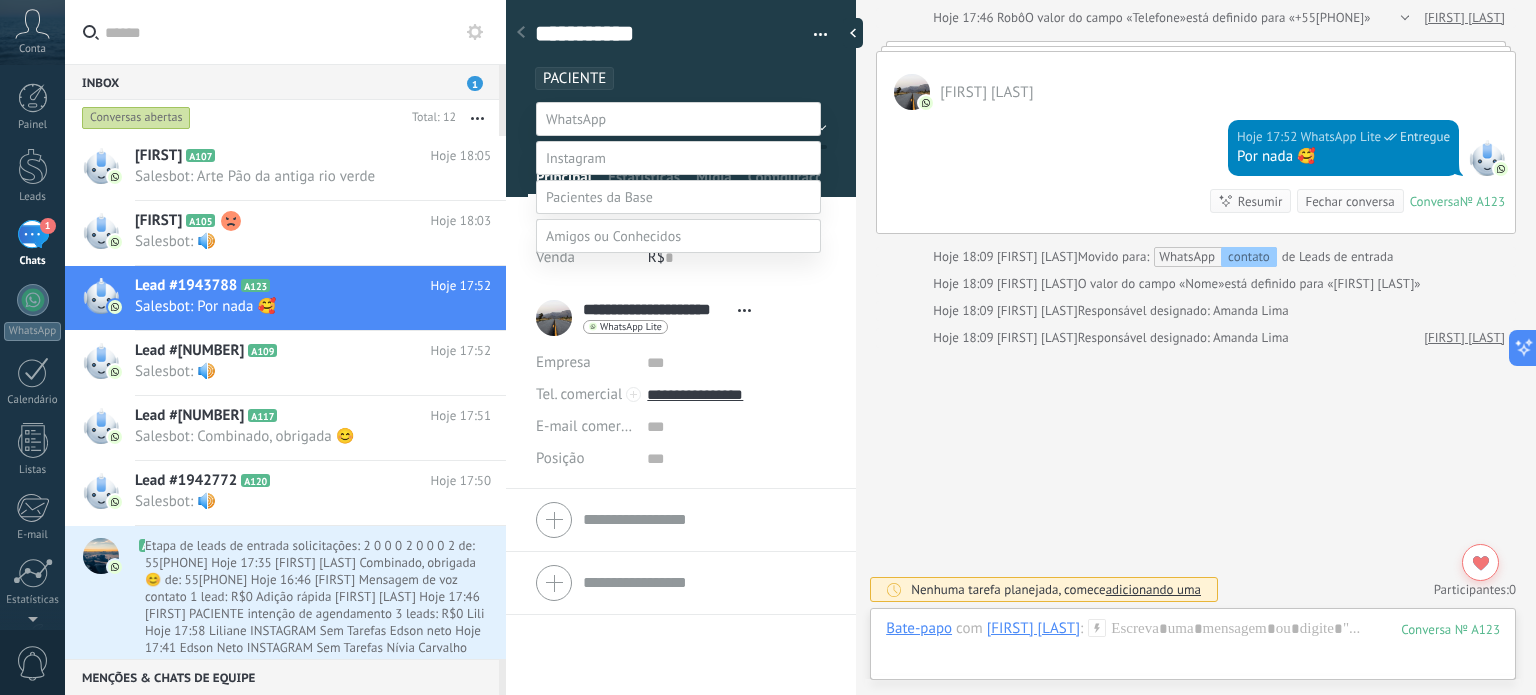 click at bounding box center [800, 347] 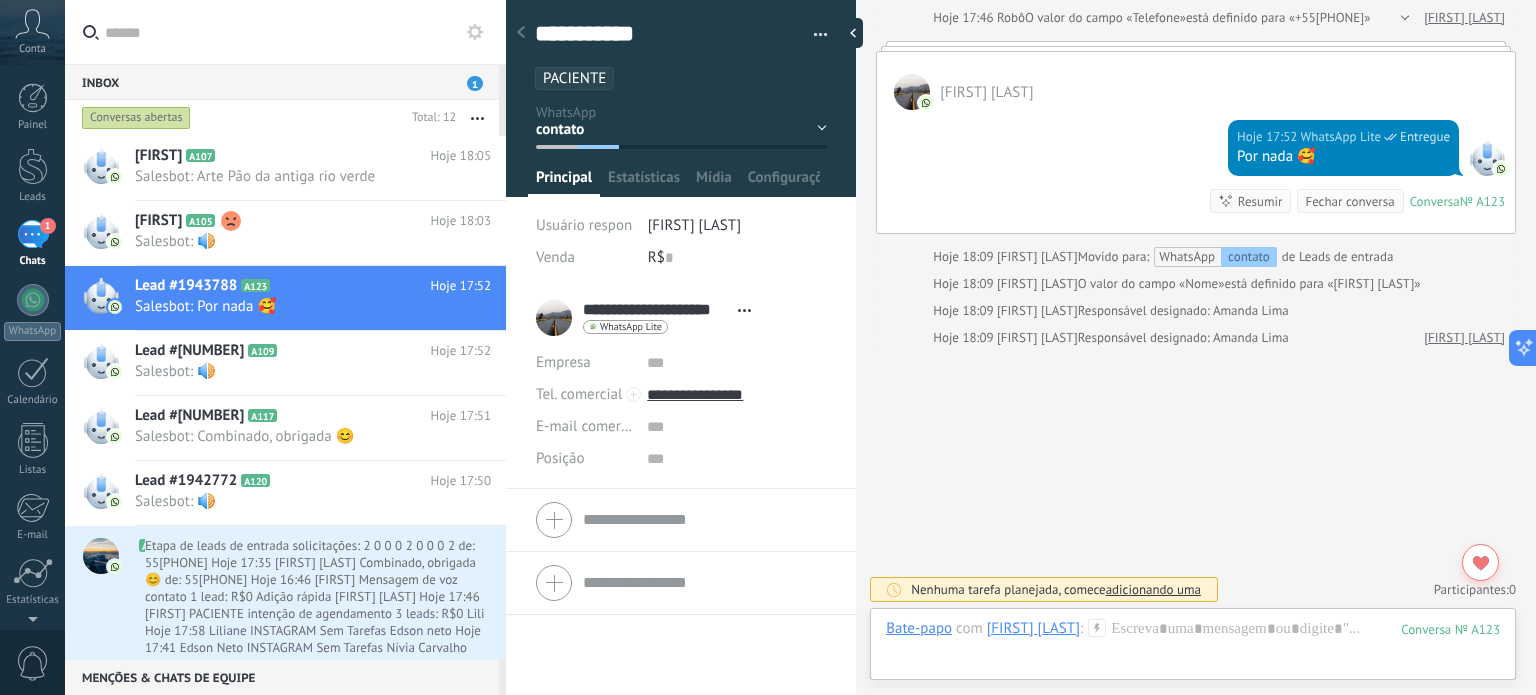click on "contato
intenção de agendamento
agendou
consultou
orçamento em aberto
ganho" at bounding box center (0, 0) 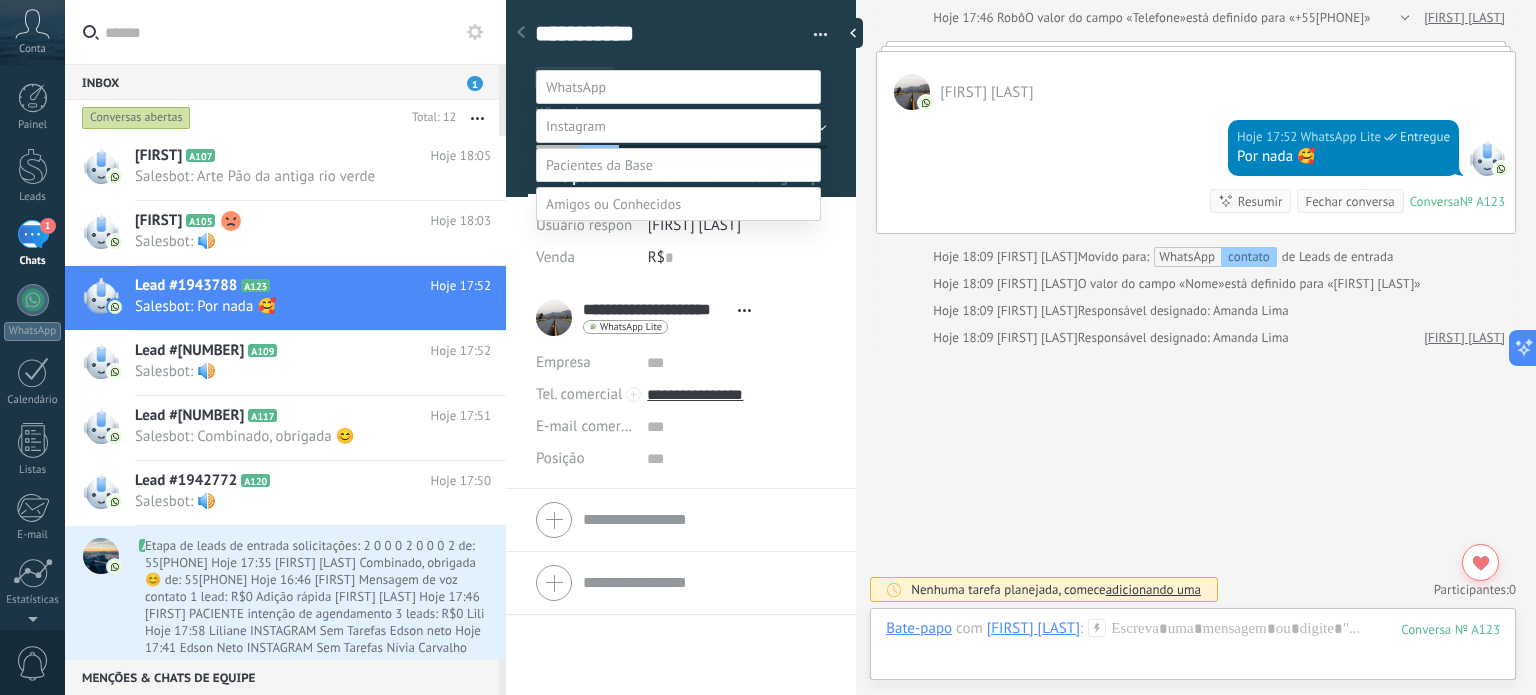 scroll, scrollTop: 0, scrollLeft: 0, axis: both 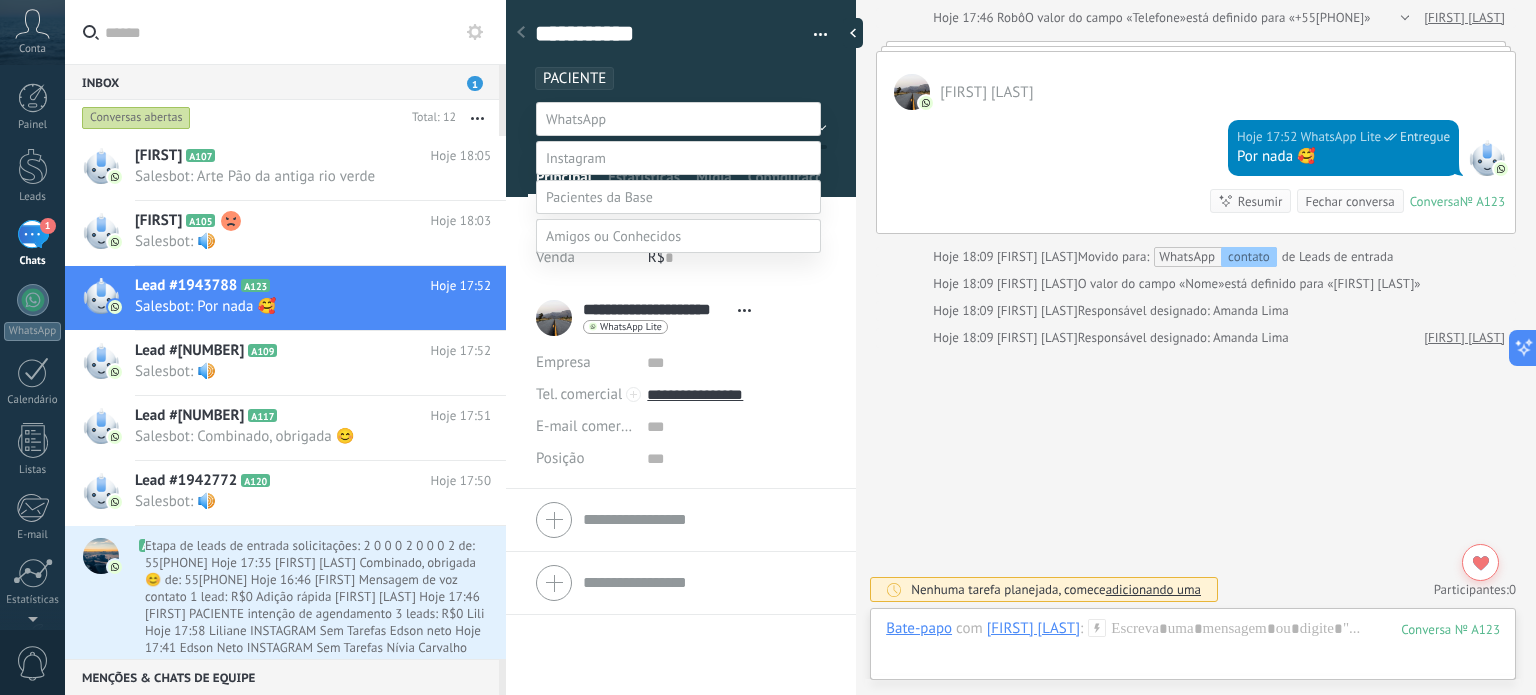 click at bounding box center (800, 347) 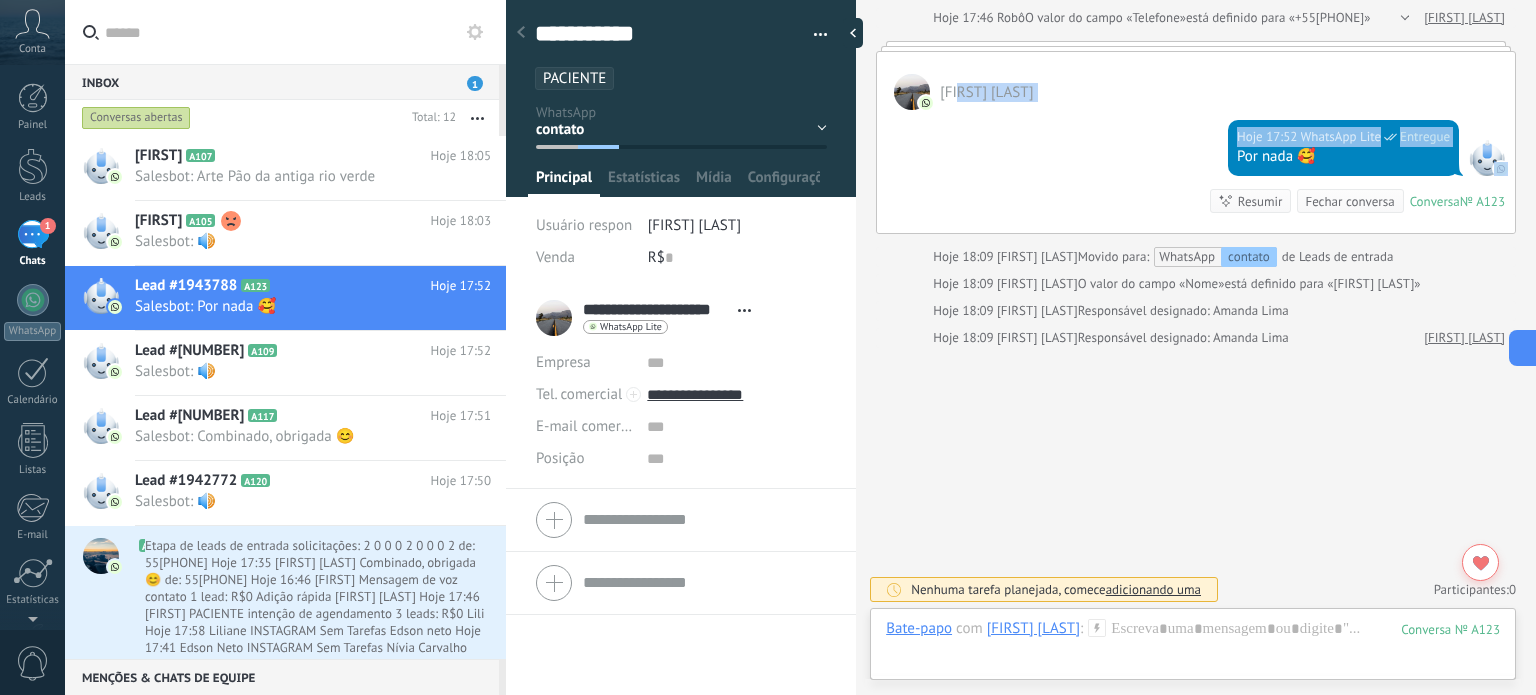 drag, startPoint x: 961, startPoint y: 106, endPoint x: 981, endPoint y: 192, distance: 88.29496 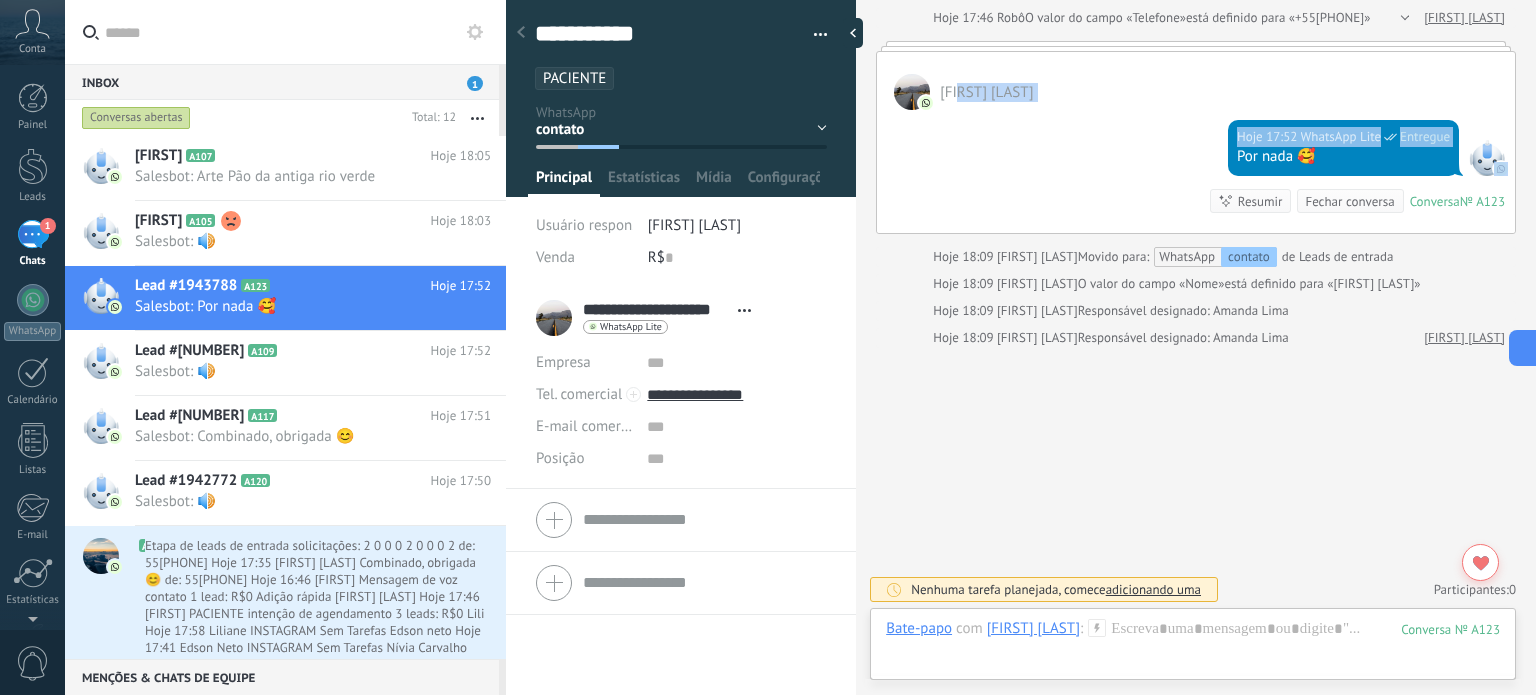click on "Lays Xavier de Castro Hoje 17:52 WhatsApp Lite Entregue Por nada 🥰 Conversa № A123 Conversa № A123 Resumir Resumir Fechar conversa" at bounding box center (1196, 142) 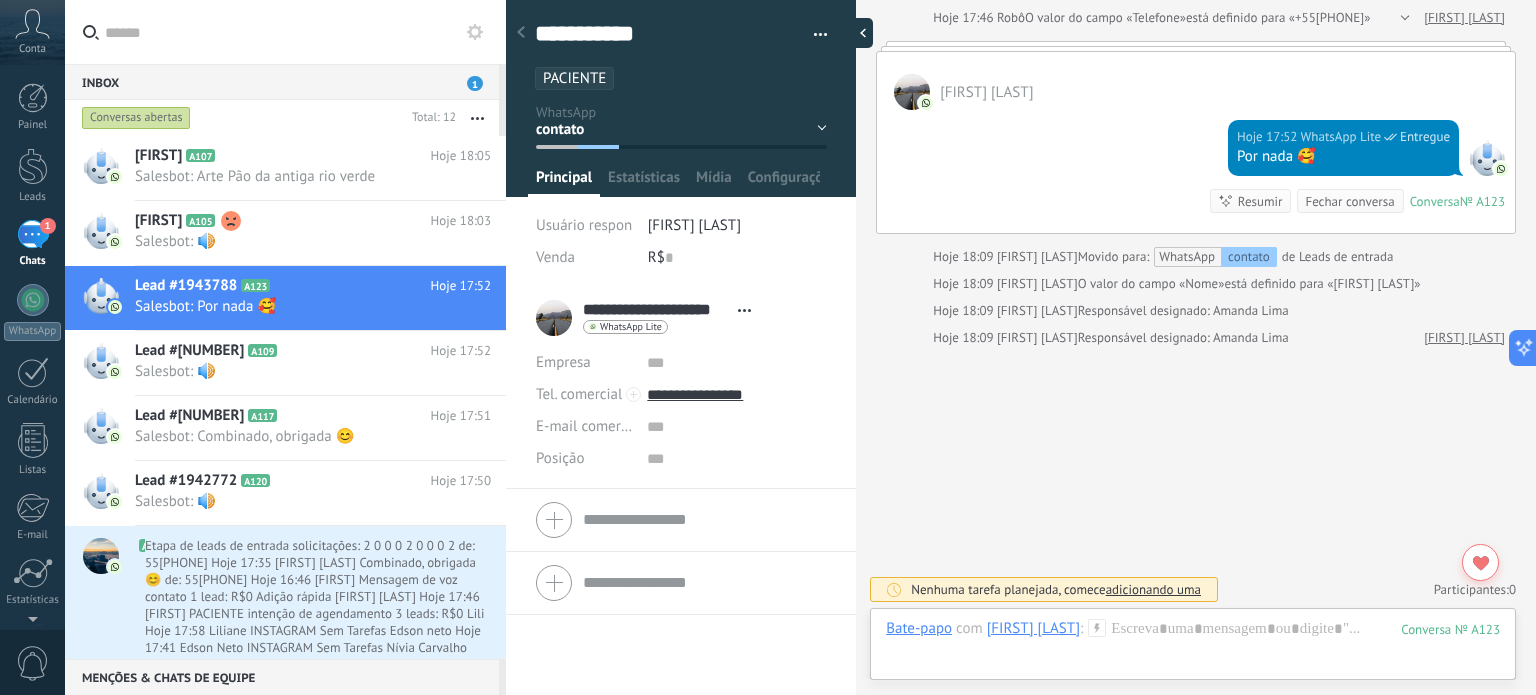 click at bounding box center (858, 33) 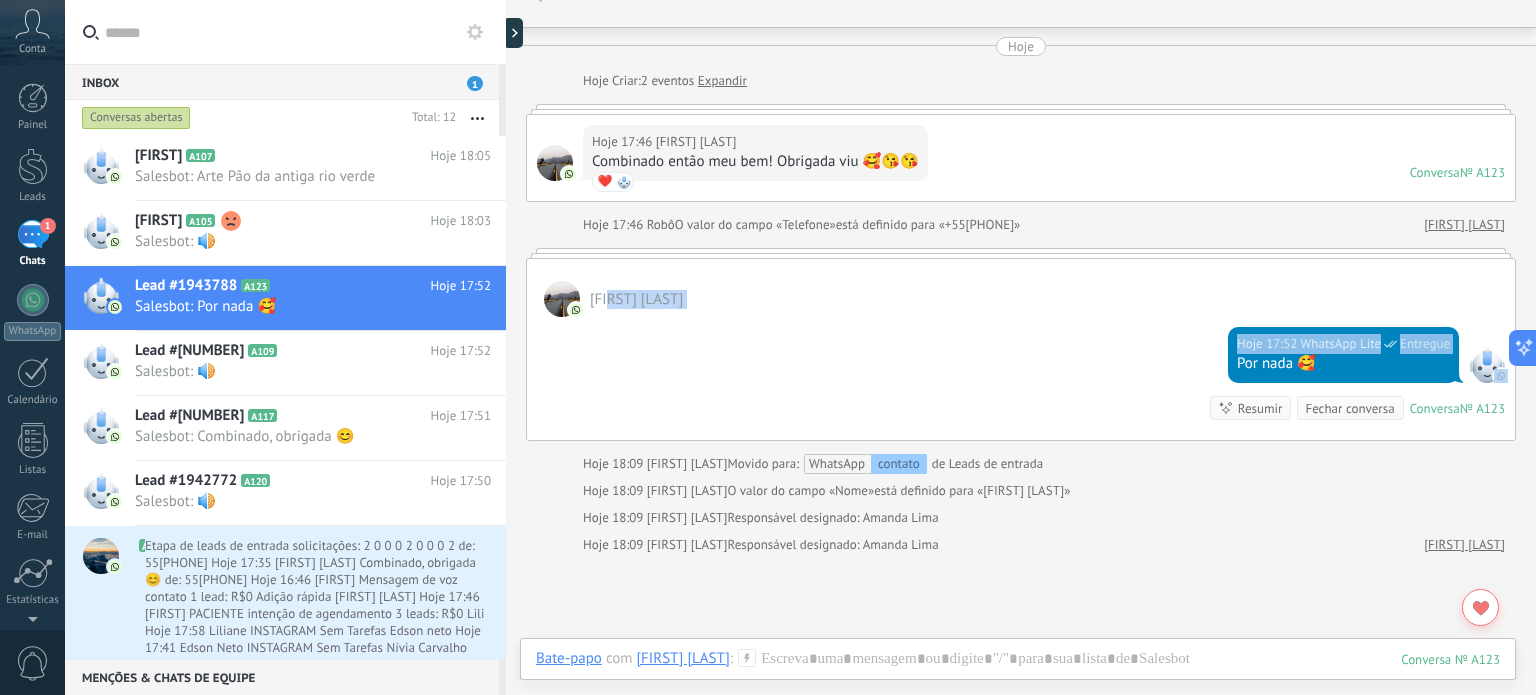 scroll, scrollTop: 0, scrollLeft: 0, axis: both 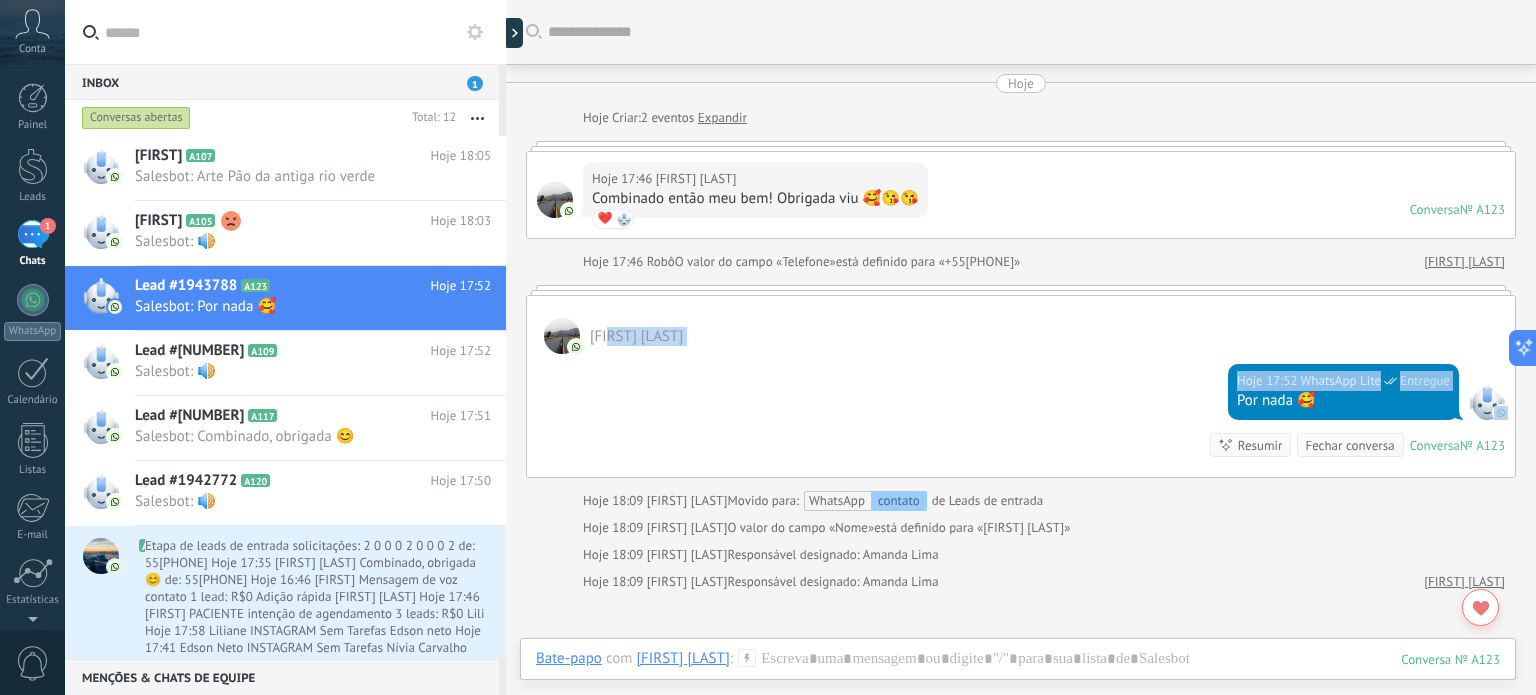 click on "[FIRST] [LAST]" at bounding box center (1464, 262) 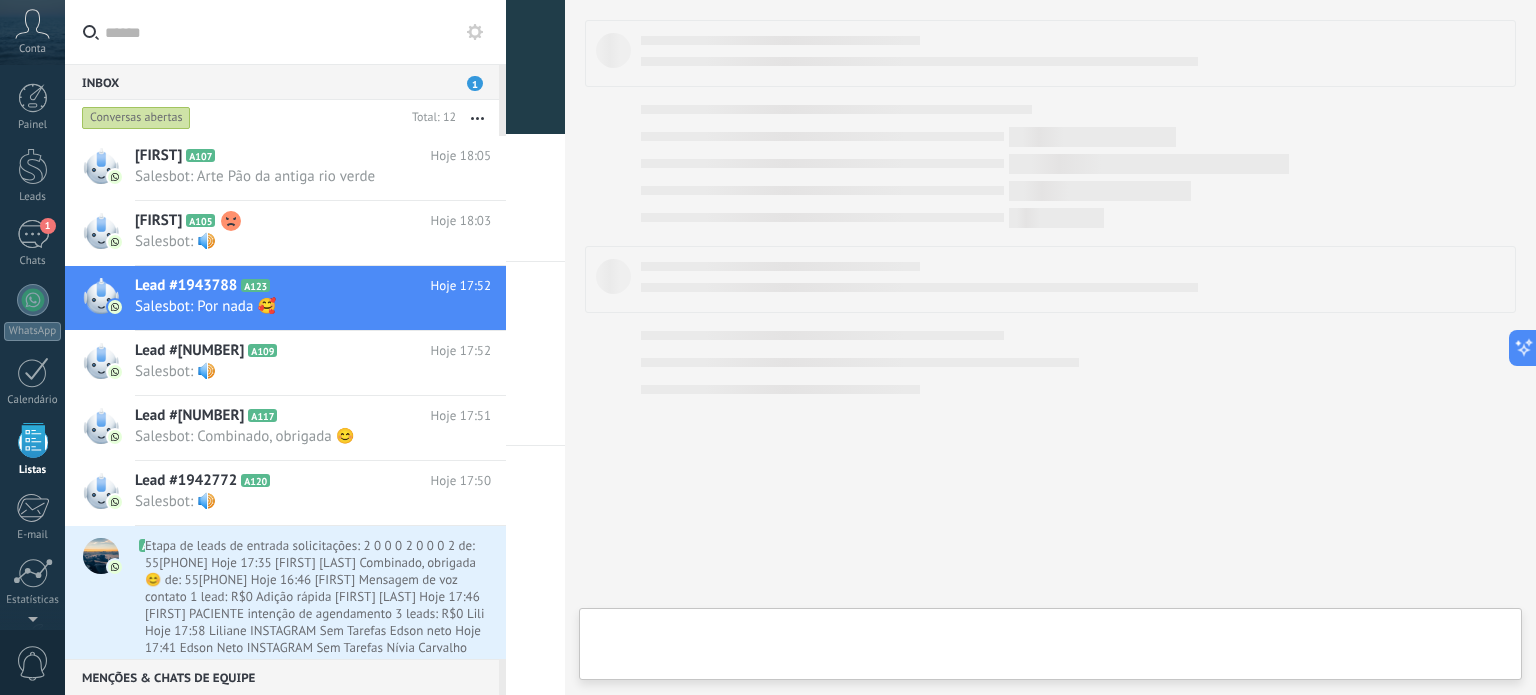 scroll, scrollTop: 123, scrollLeft: 0, axis: vertical 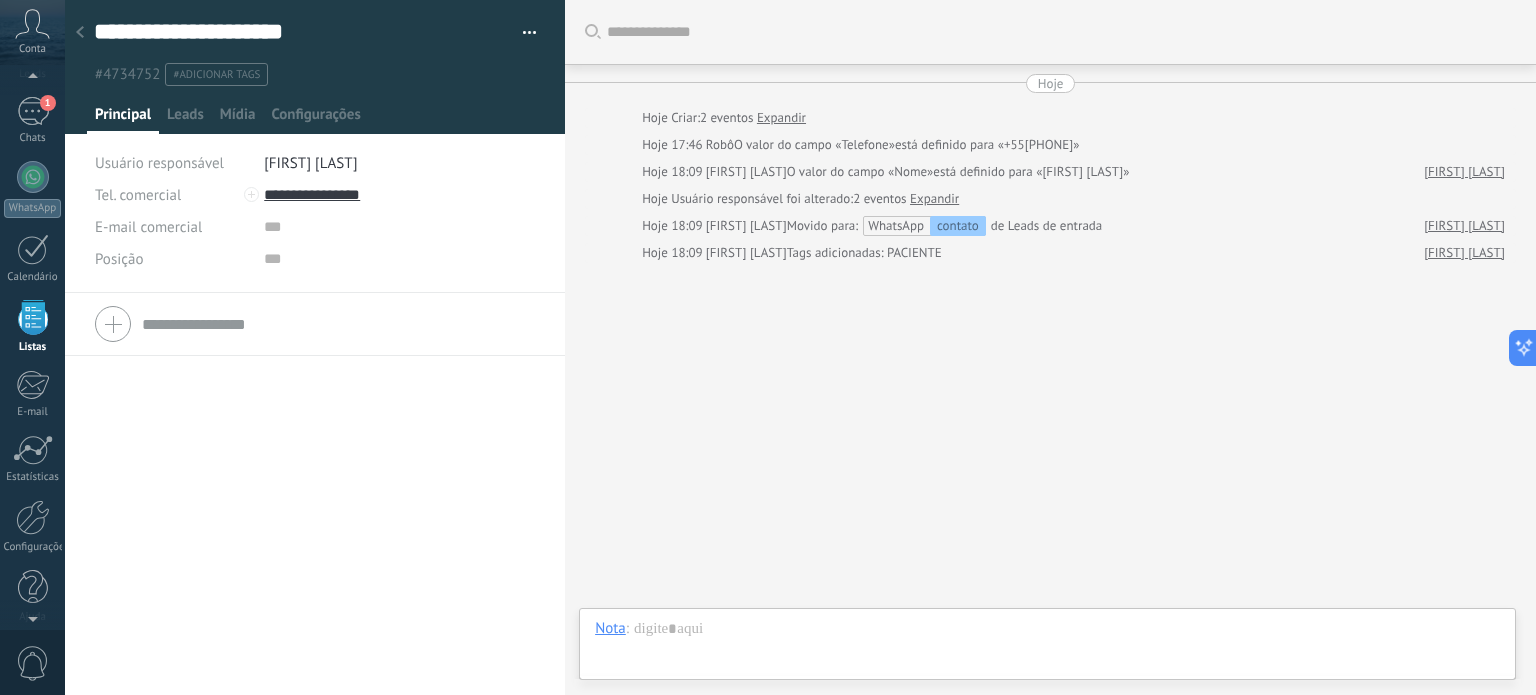 click on "Buscar Carregar mais Hoje Hoje Criar: 2 eventos Expandir Hoje 17:46 Robô O valor do campo «Telefone» está definido para «+55[PHONE]» Hoje 18:09 Amanda Lima O valor do campo «Nome» está definido para «[FIRST] [LAST]» Lays Xavier Hoje Usuário responsável foi alterado: 2 eventos Expandir Hoje 18:09 Amanda Lima Movido para: WhatsApp contato de Leads de entrada Lays Xavier Hoje 18:09 Amanda Lima Tags adicionadas: PACIENTE Lays Xavier Participantes:" at bounding box center (1050, 347) 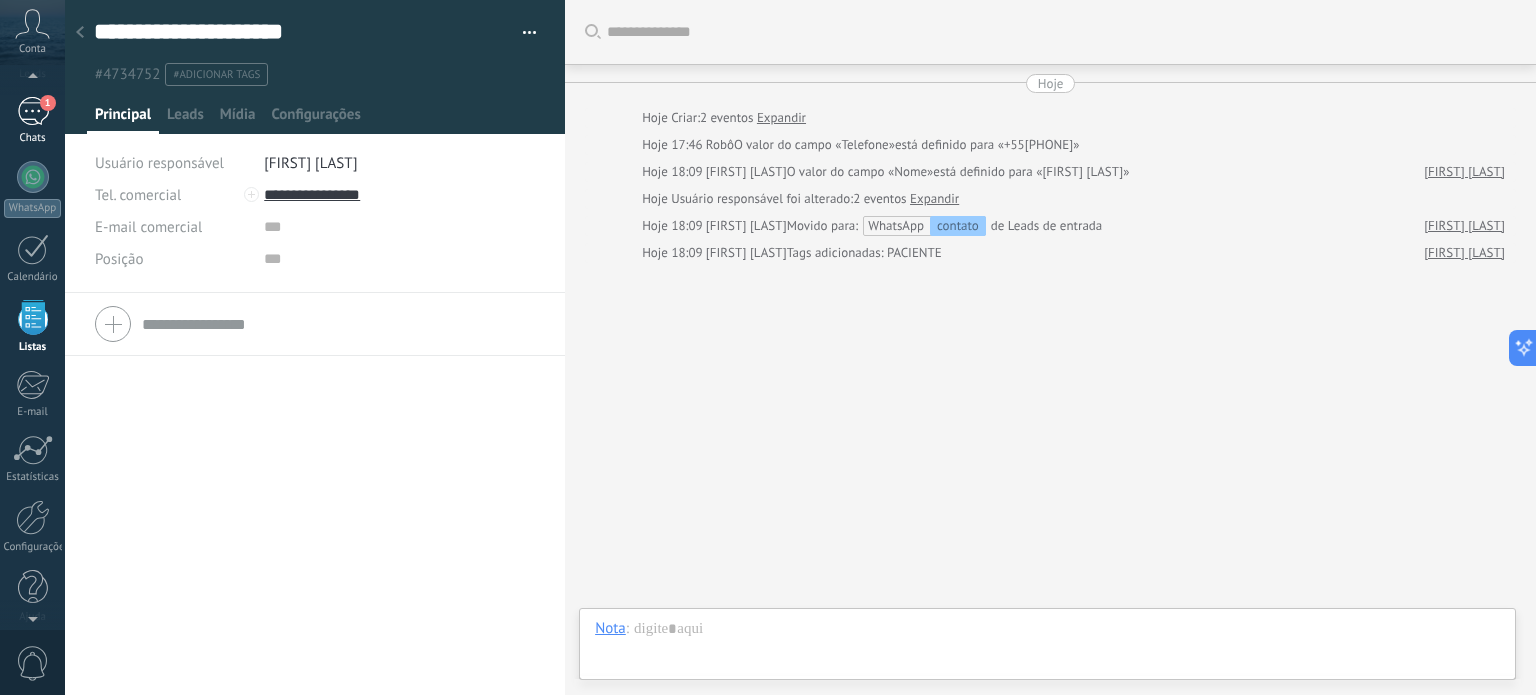 click on "1" at bounding box center [33, 111] 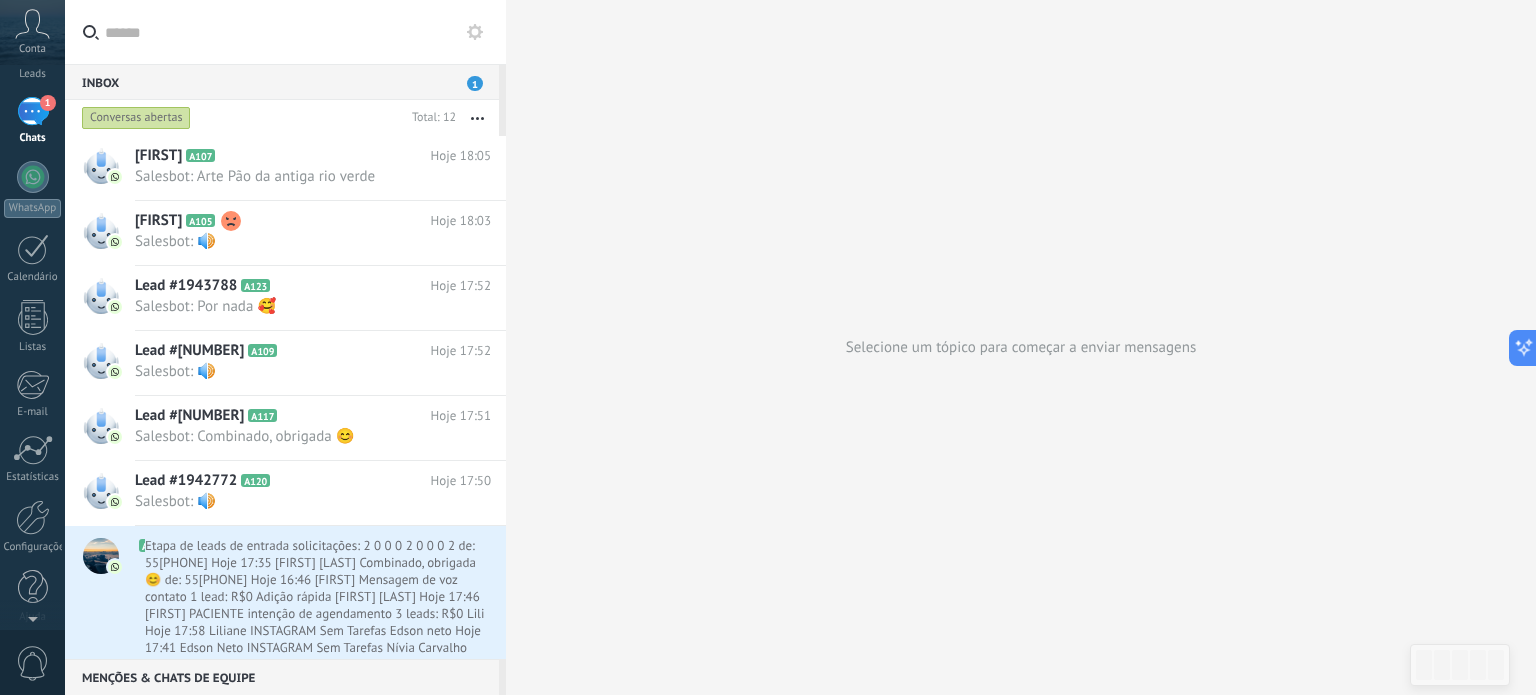 scroll, scrollTop: 0, scrollLeft: 0, axis: both 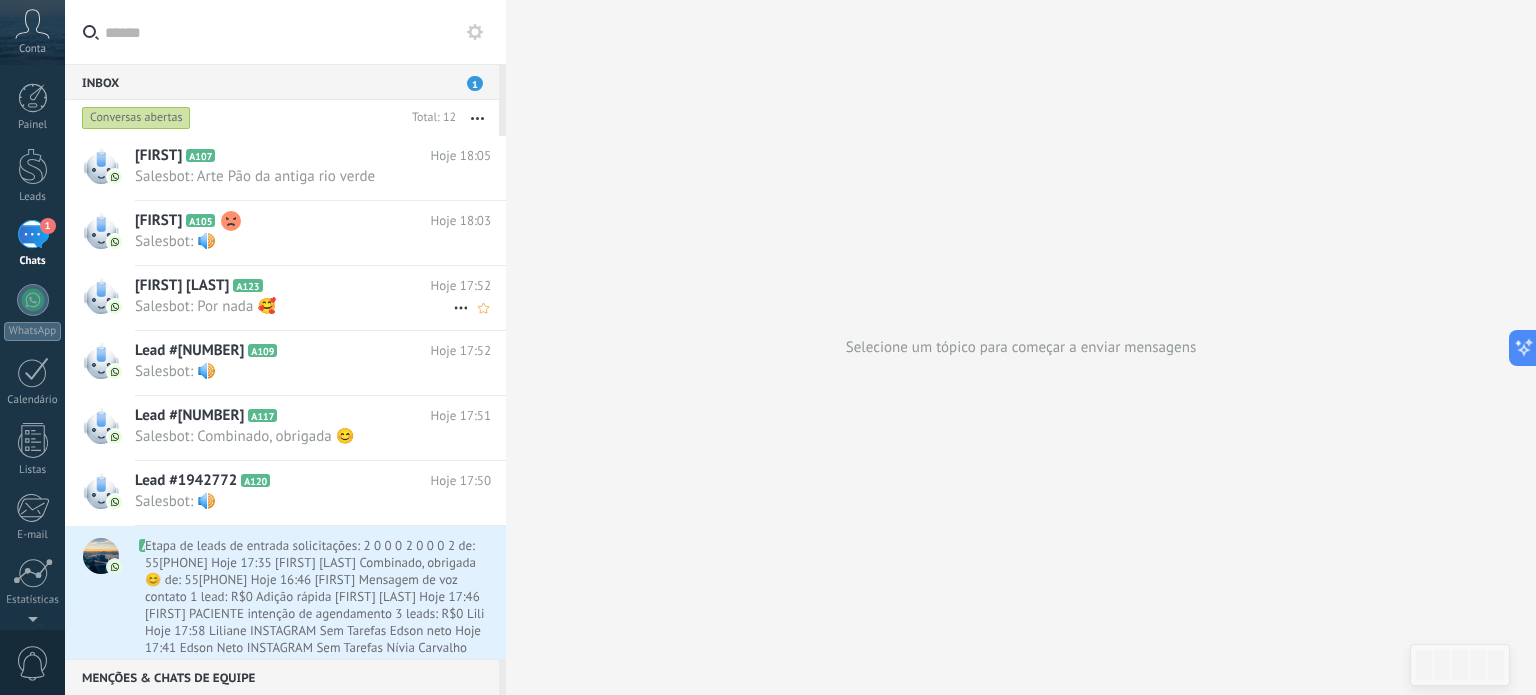 click on "Lays Xavier A123" at bounding box center (283, 286) 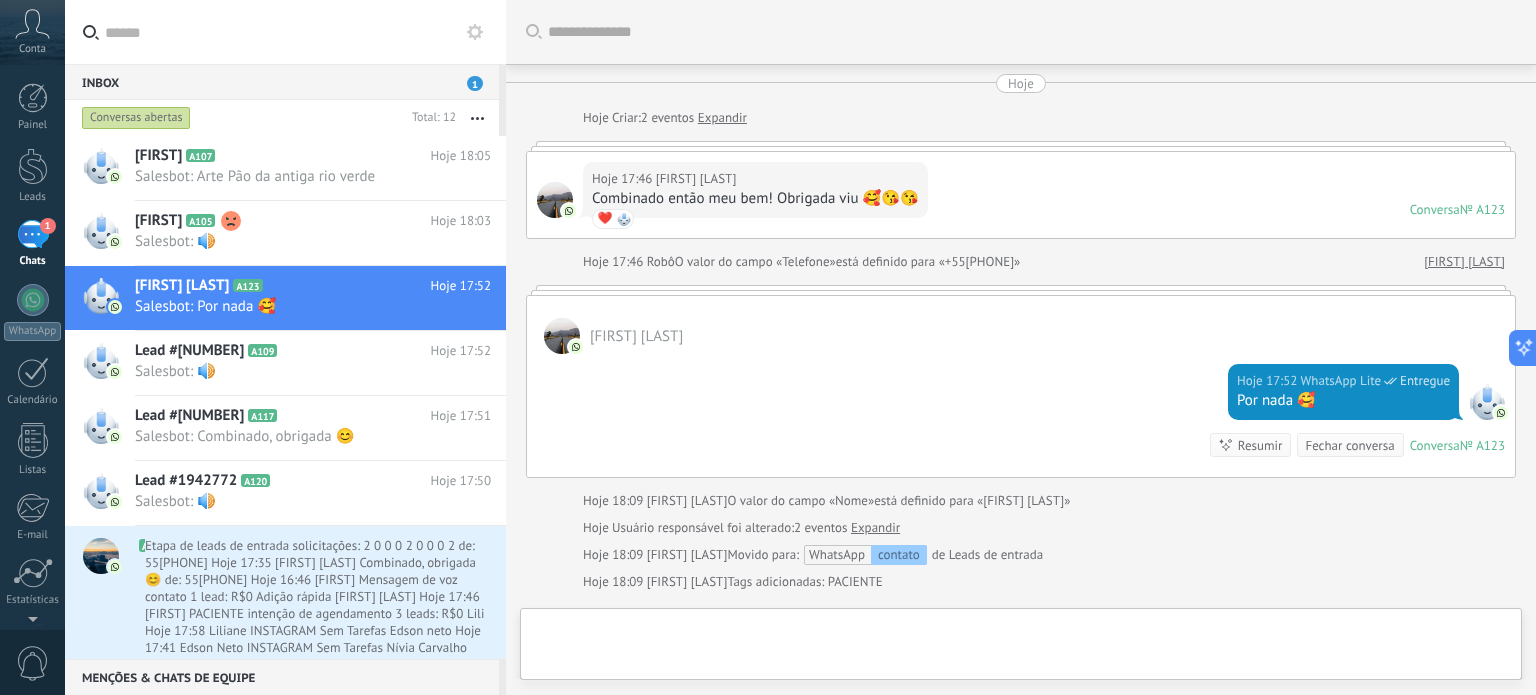 scroll, scrollTop: 244, scrollLeft: 0, axis: vertical 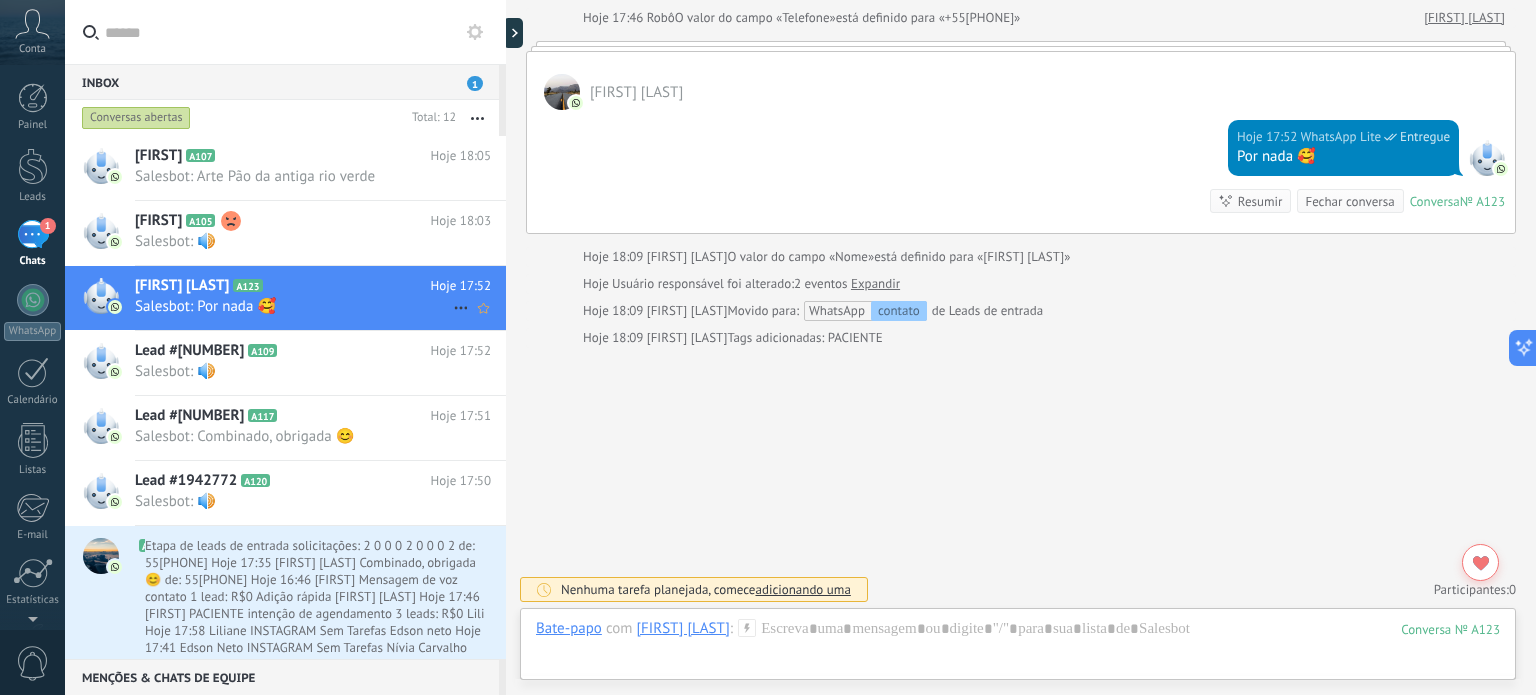 click 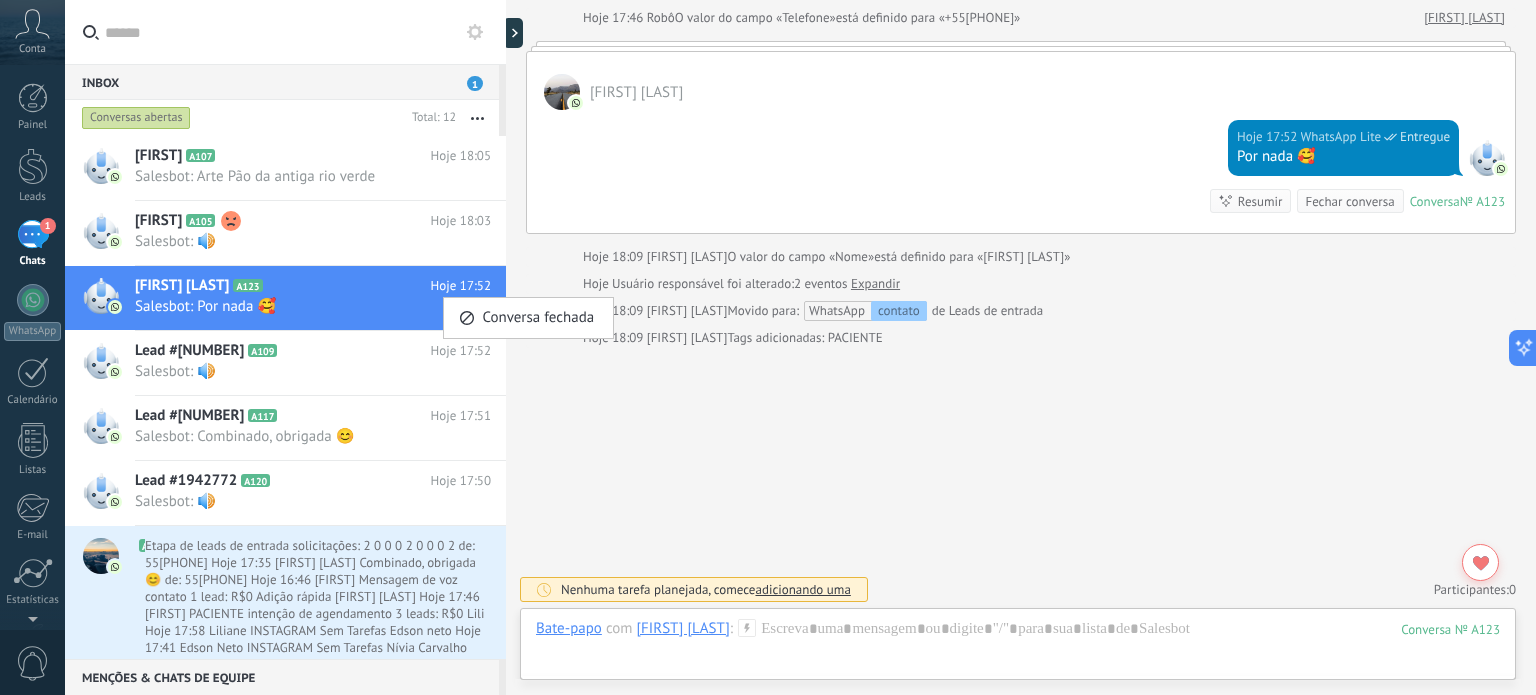 click at bounding box center [768, 347] 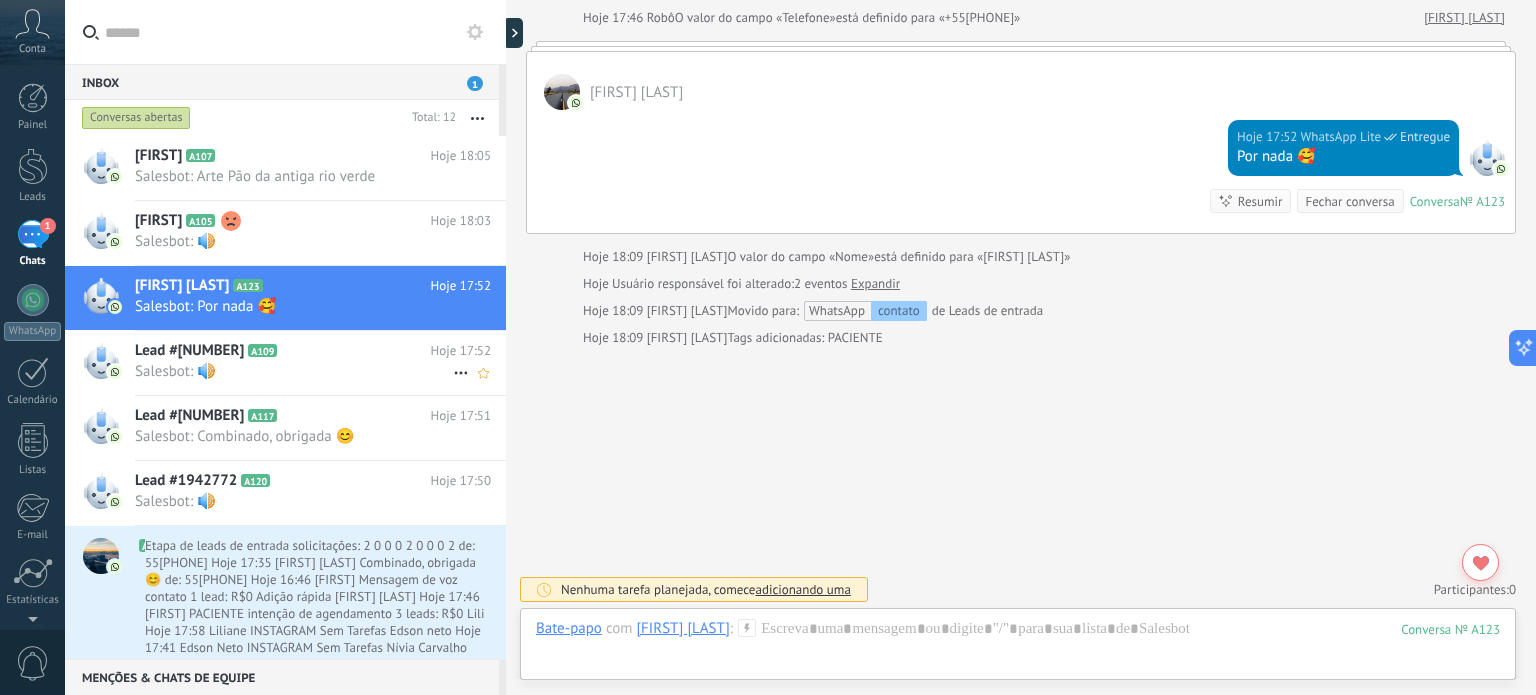 click 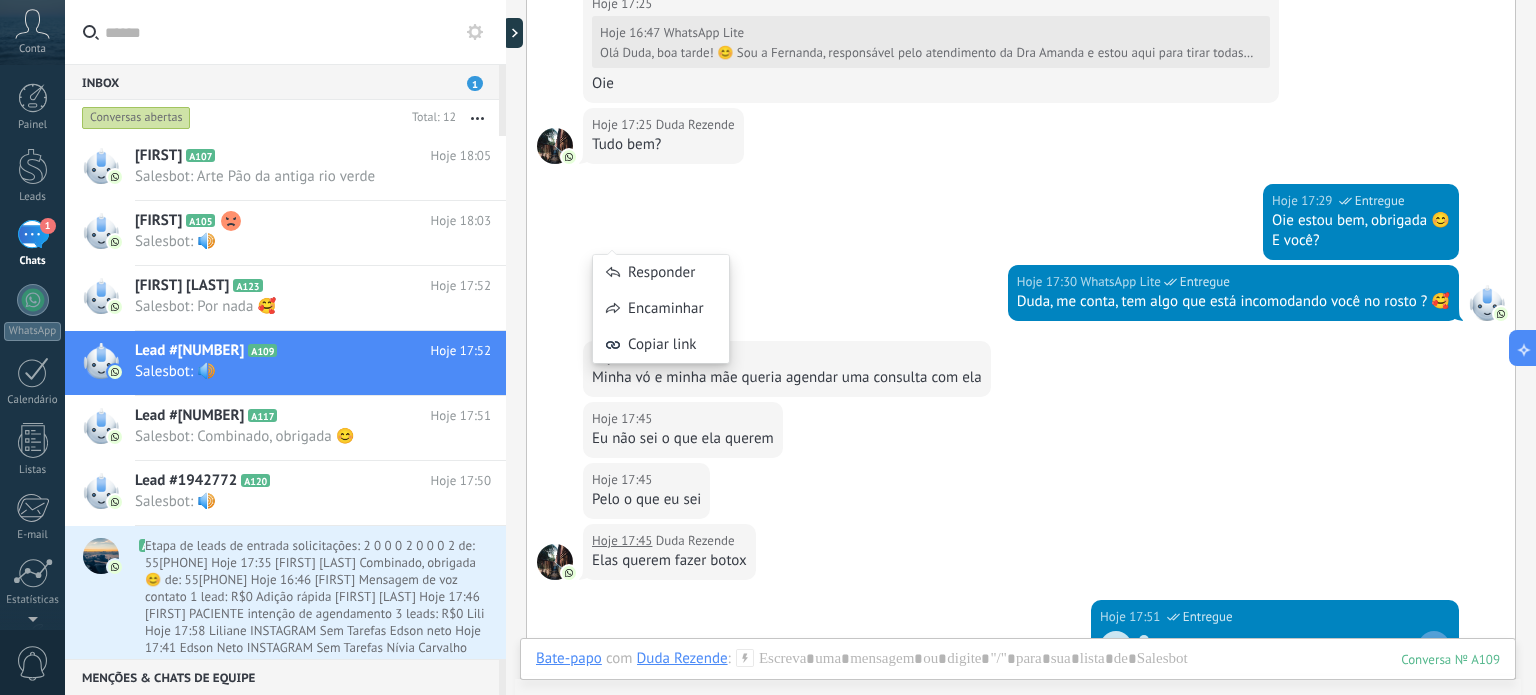 scroll, scrollTop: 375, scrollLeft: 0, axis: vertical 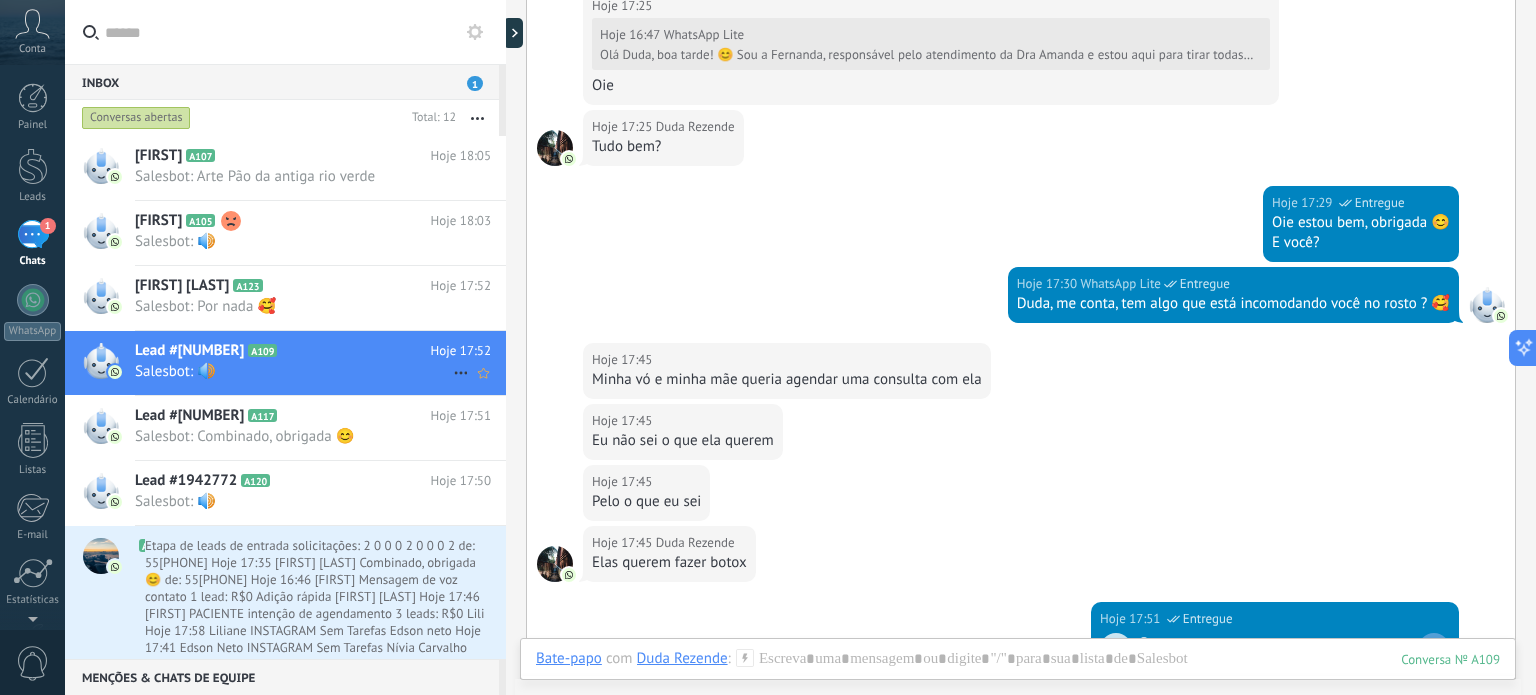 click on "Lead #[NUMBER] A109 Hoje 17:52 Salesbot: 🔊" at bounding box center (320, 362) 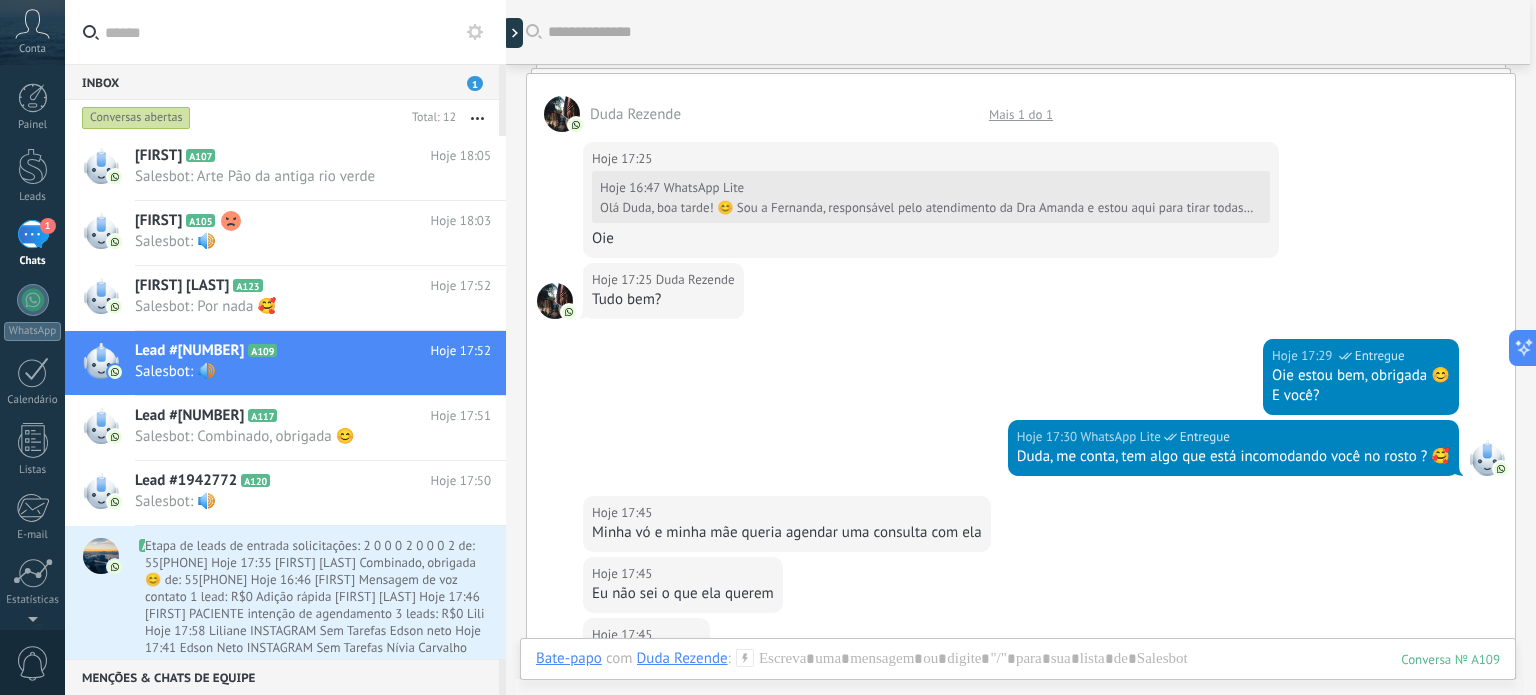 scroll, scrollTop: 0, scrollLeft: 0, axis: both 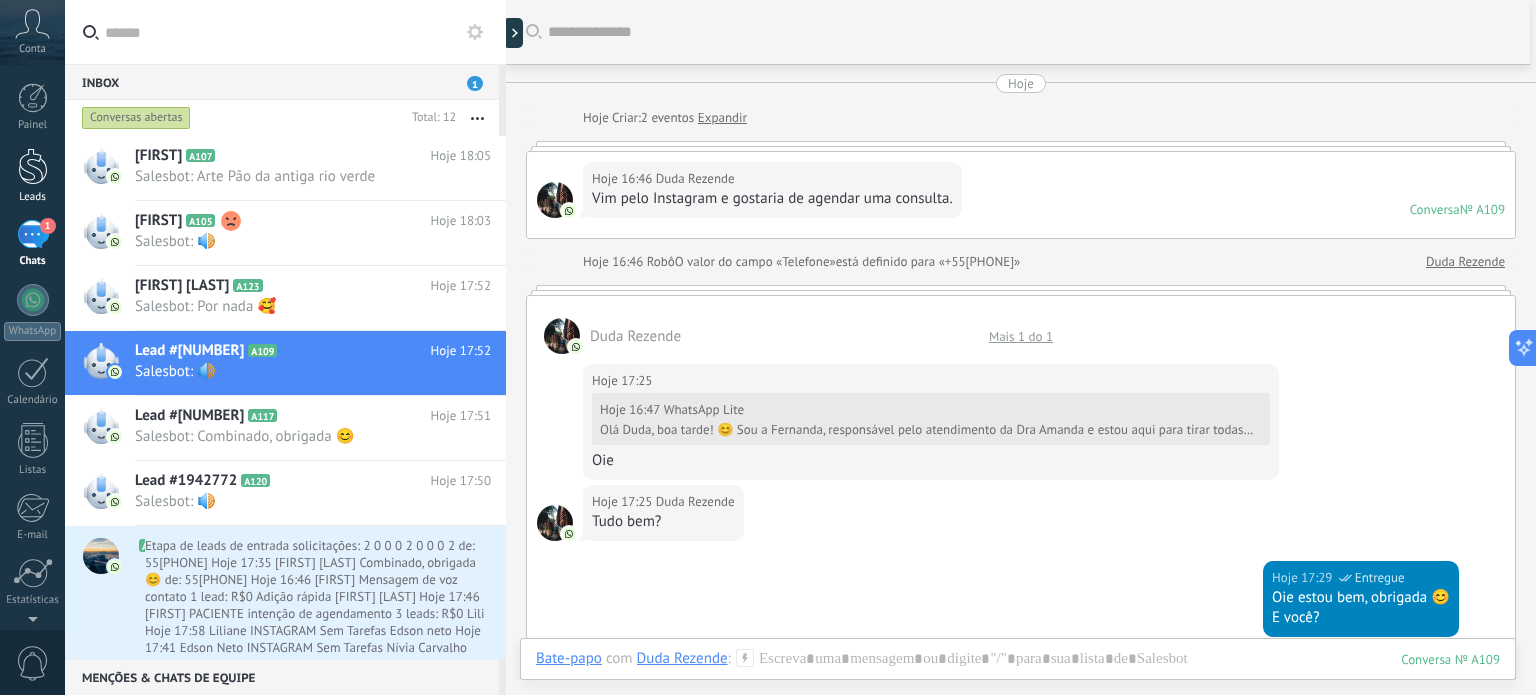 click at bounding box center (33, 166) 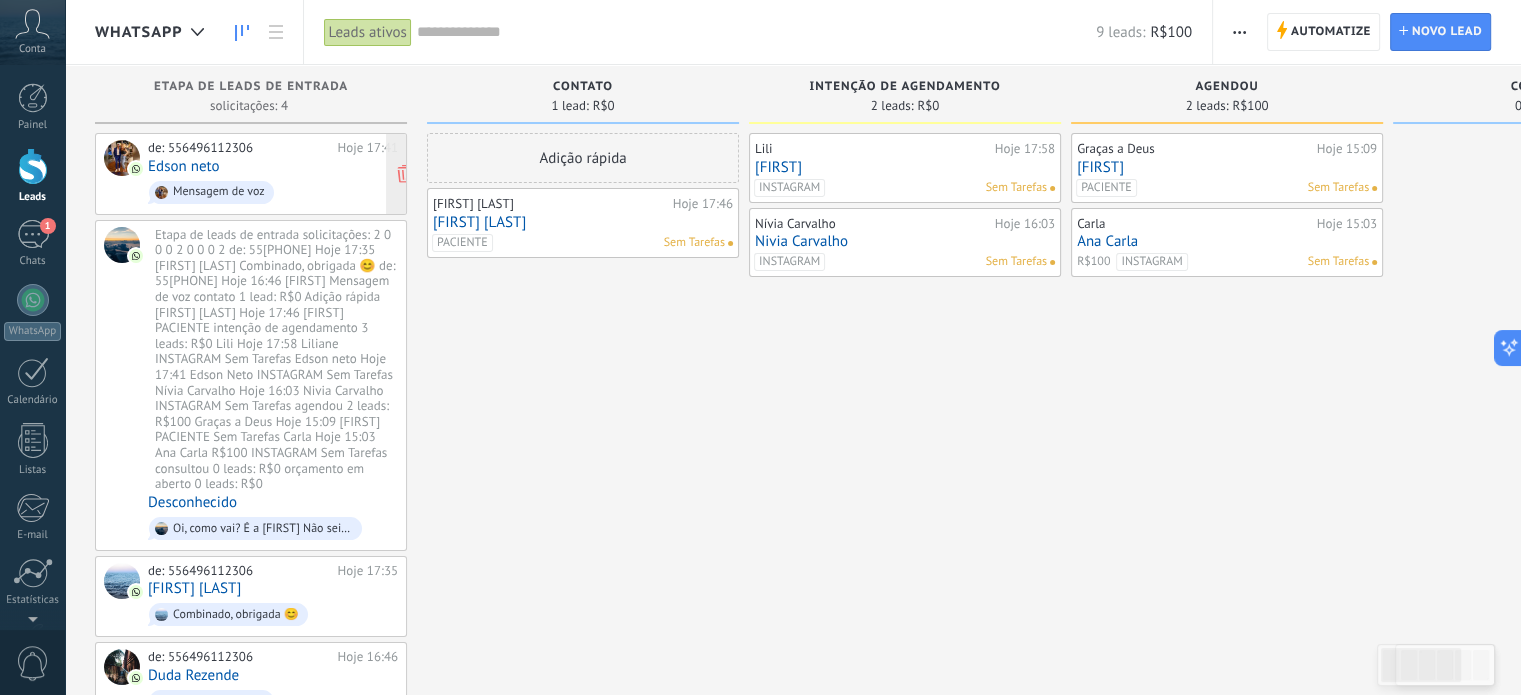 click on "Edson neto" at bounding box center [183, 166] 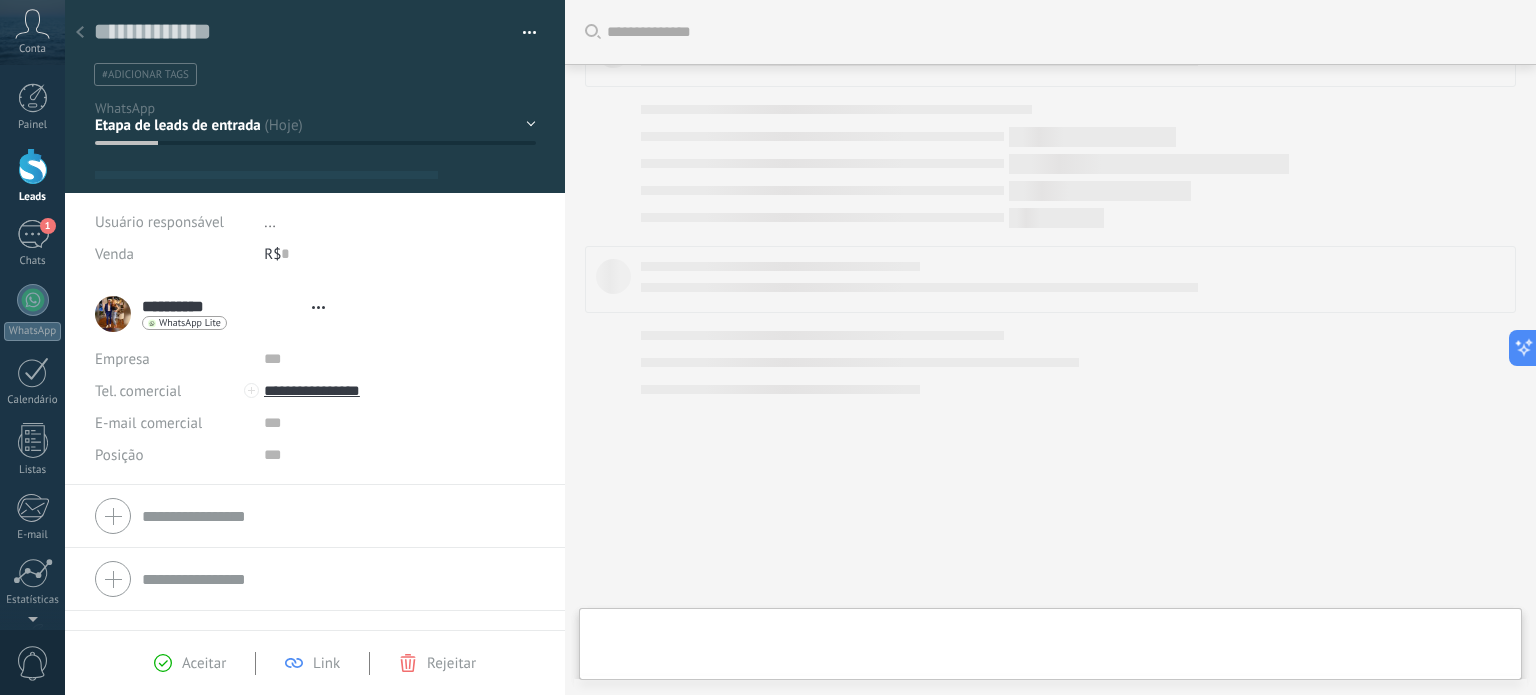 scroll, scrollTop: 472, scrollLeft: 0, axis: vertical 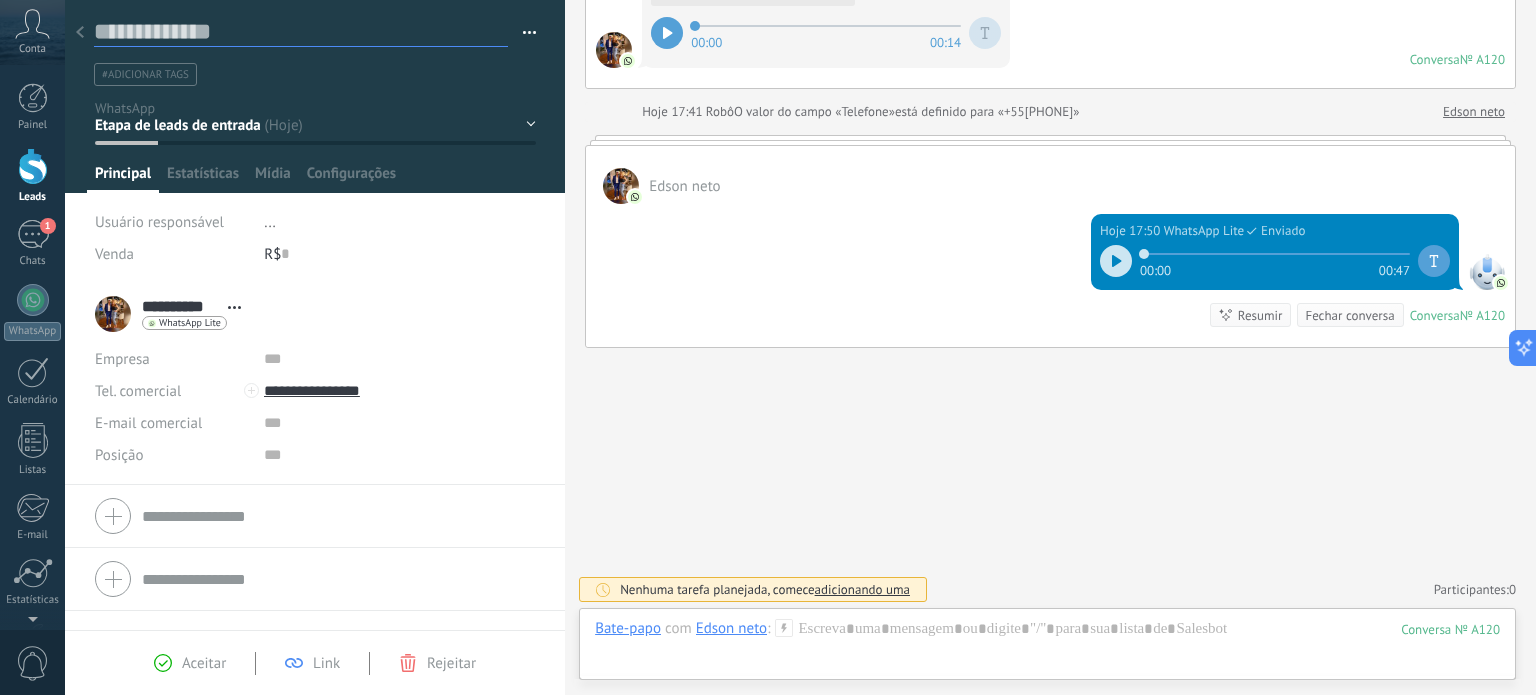 drag, startPoint x: 245, startPoint y: 24, endPoint x: 78, endPoint y: 15, distance: 167.24234 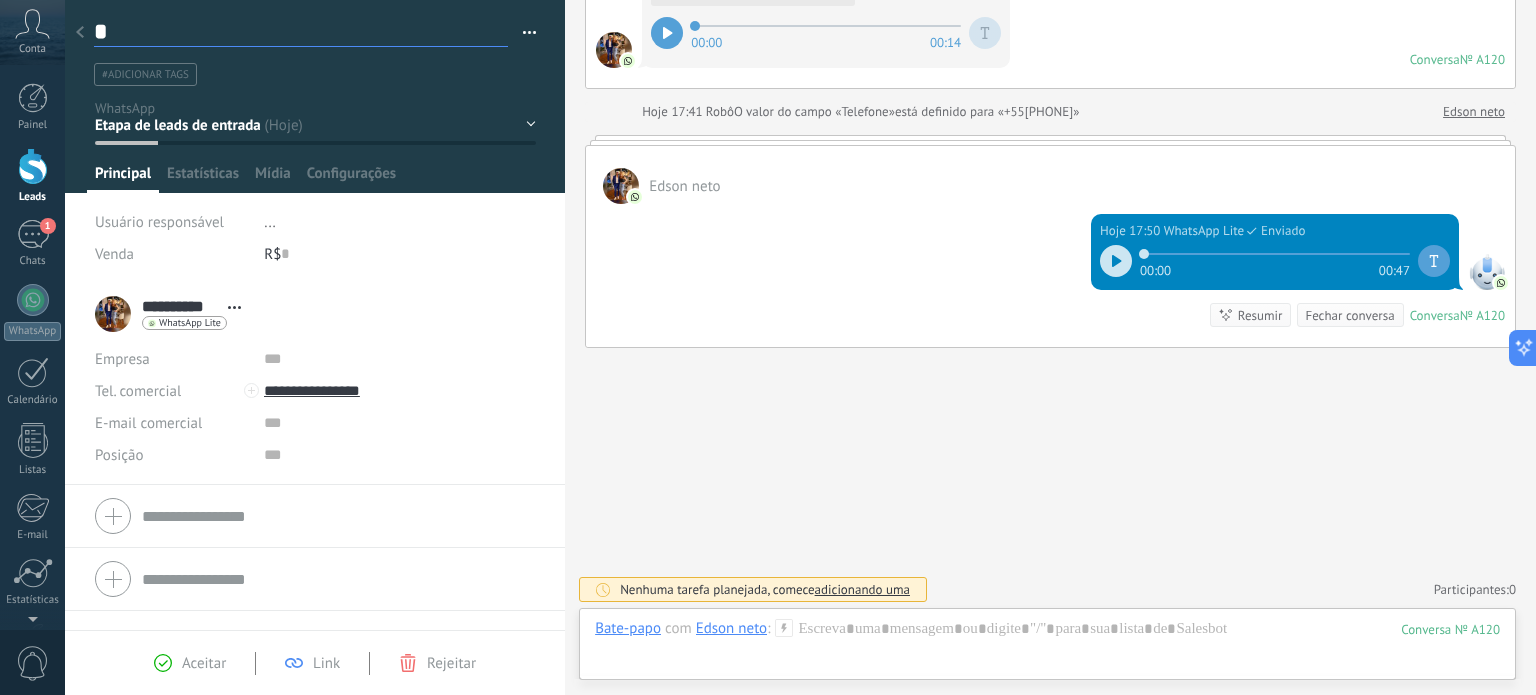 type on "**" 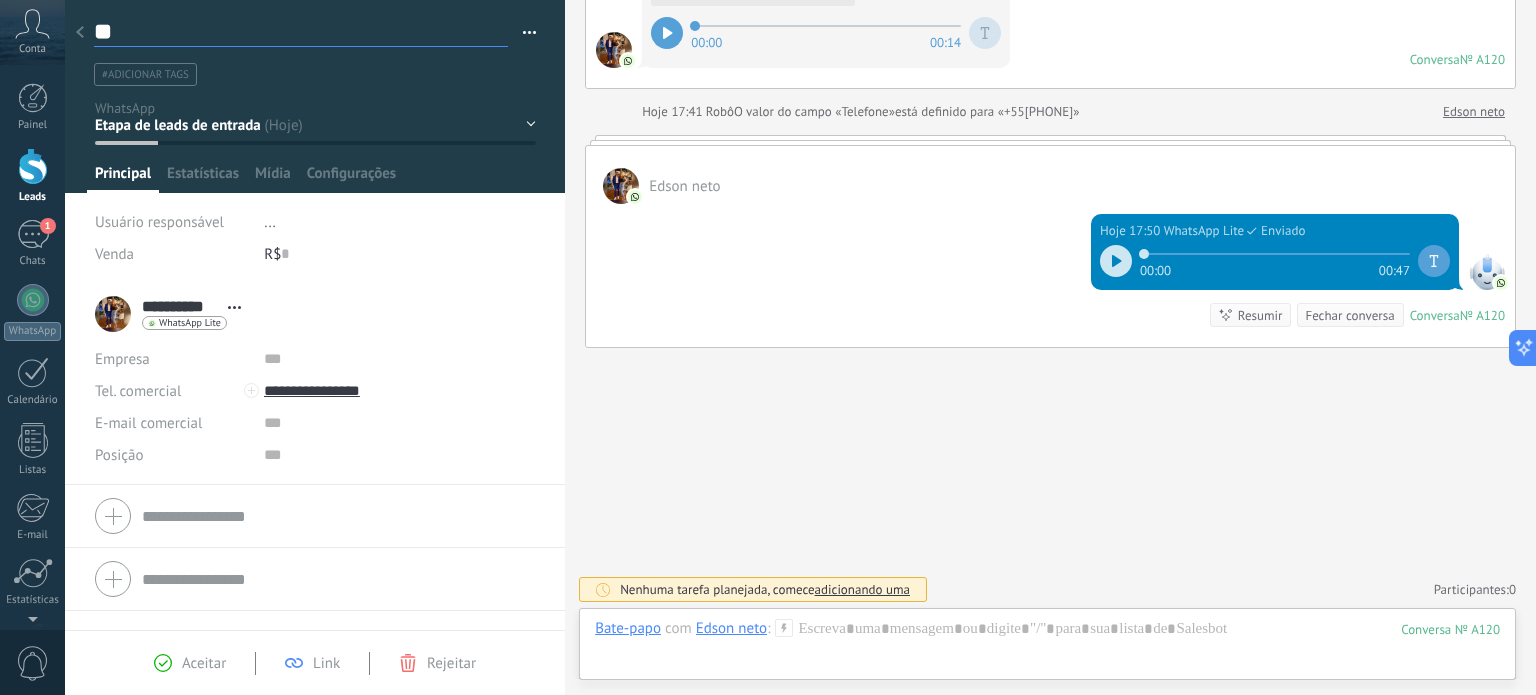 type on "***" 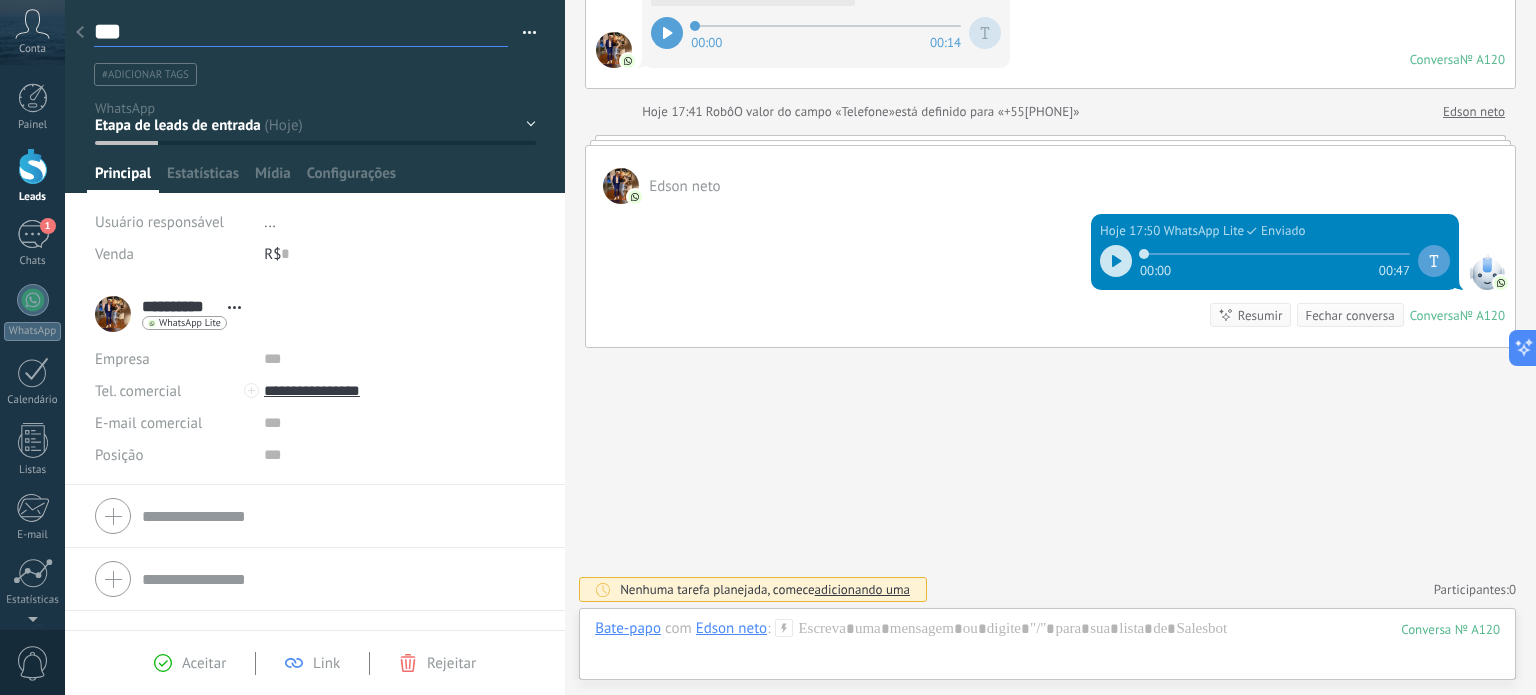 type on "****" 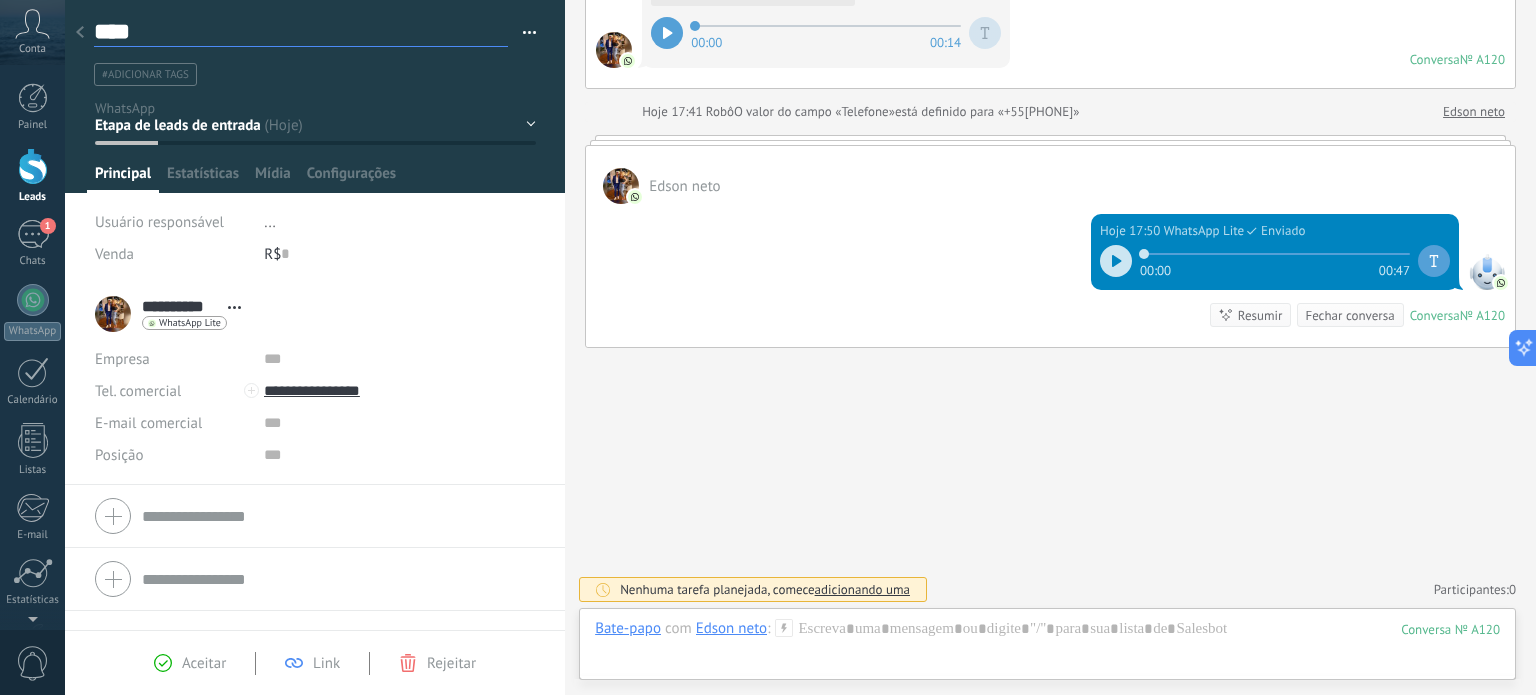 type on "*****" 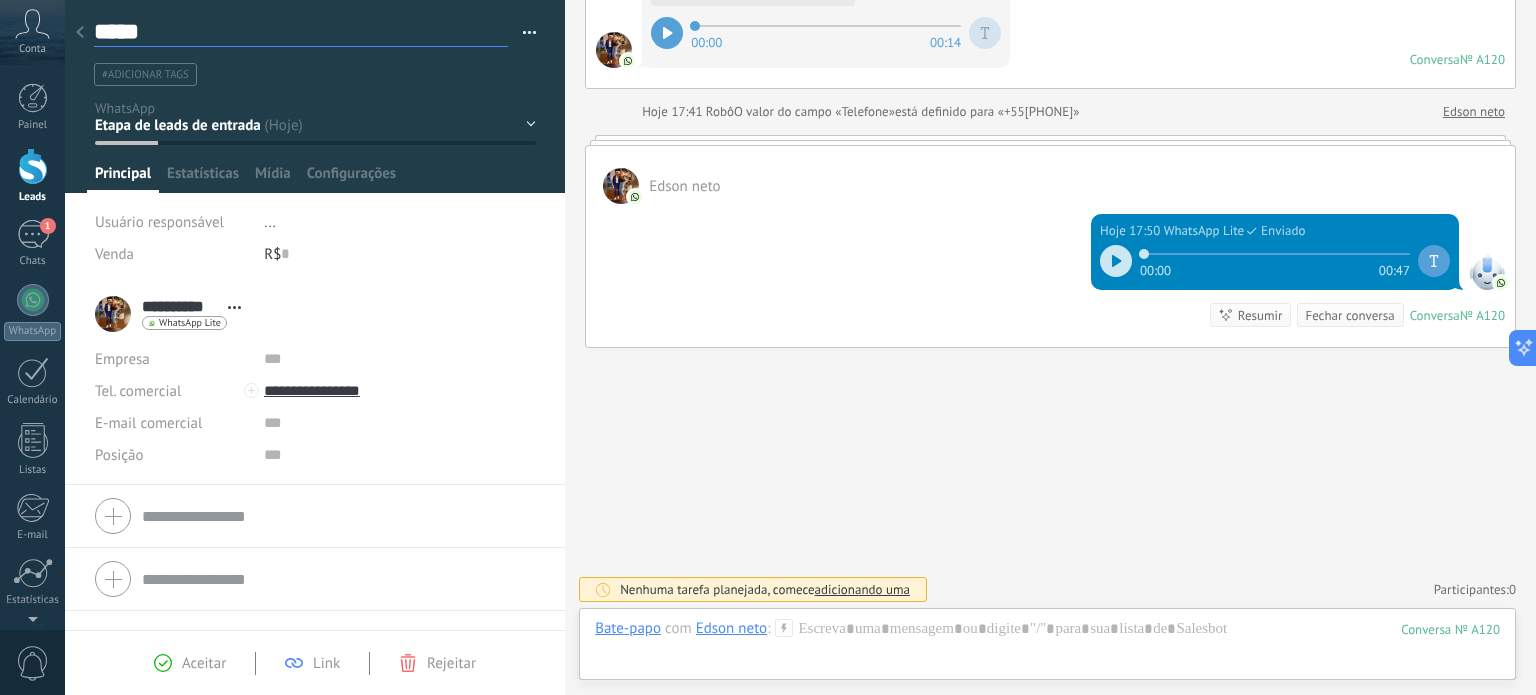 type on "*****" 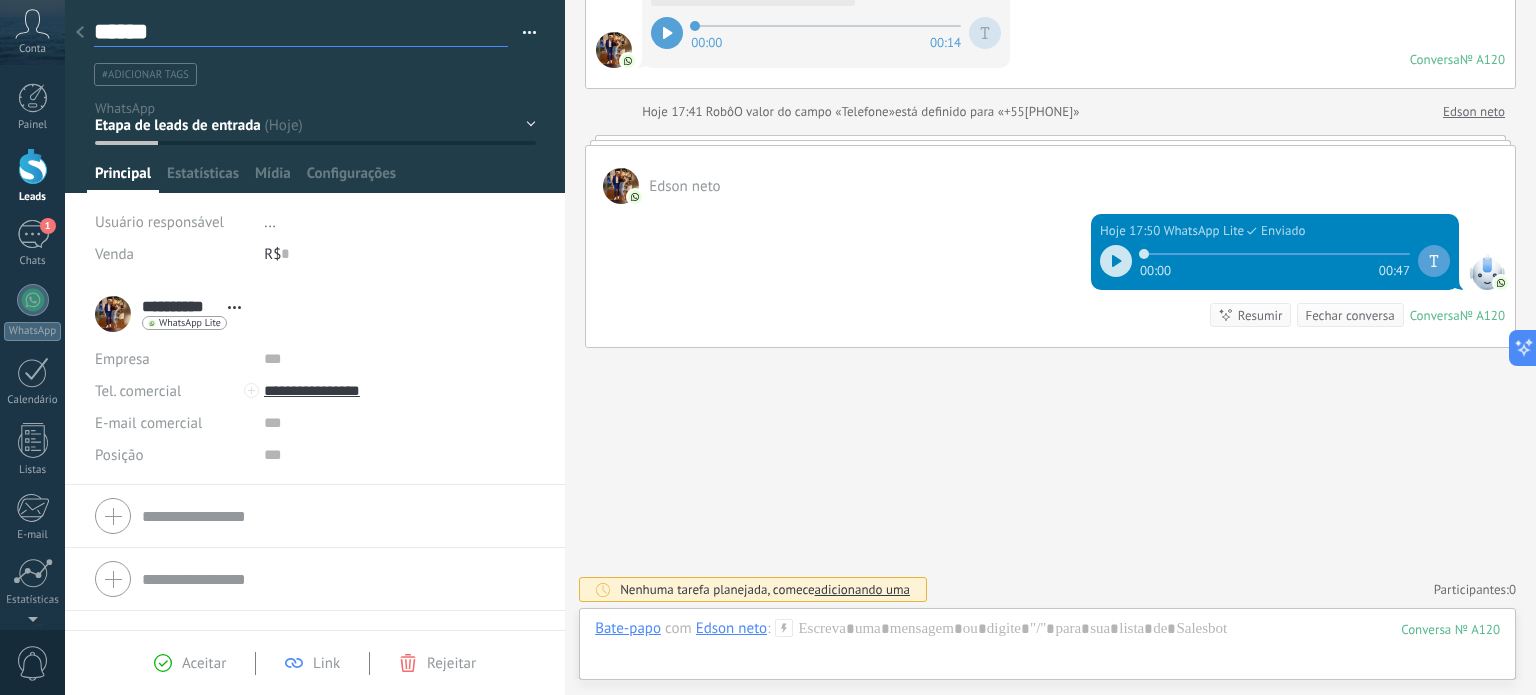 type on "*******" 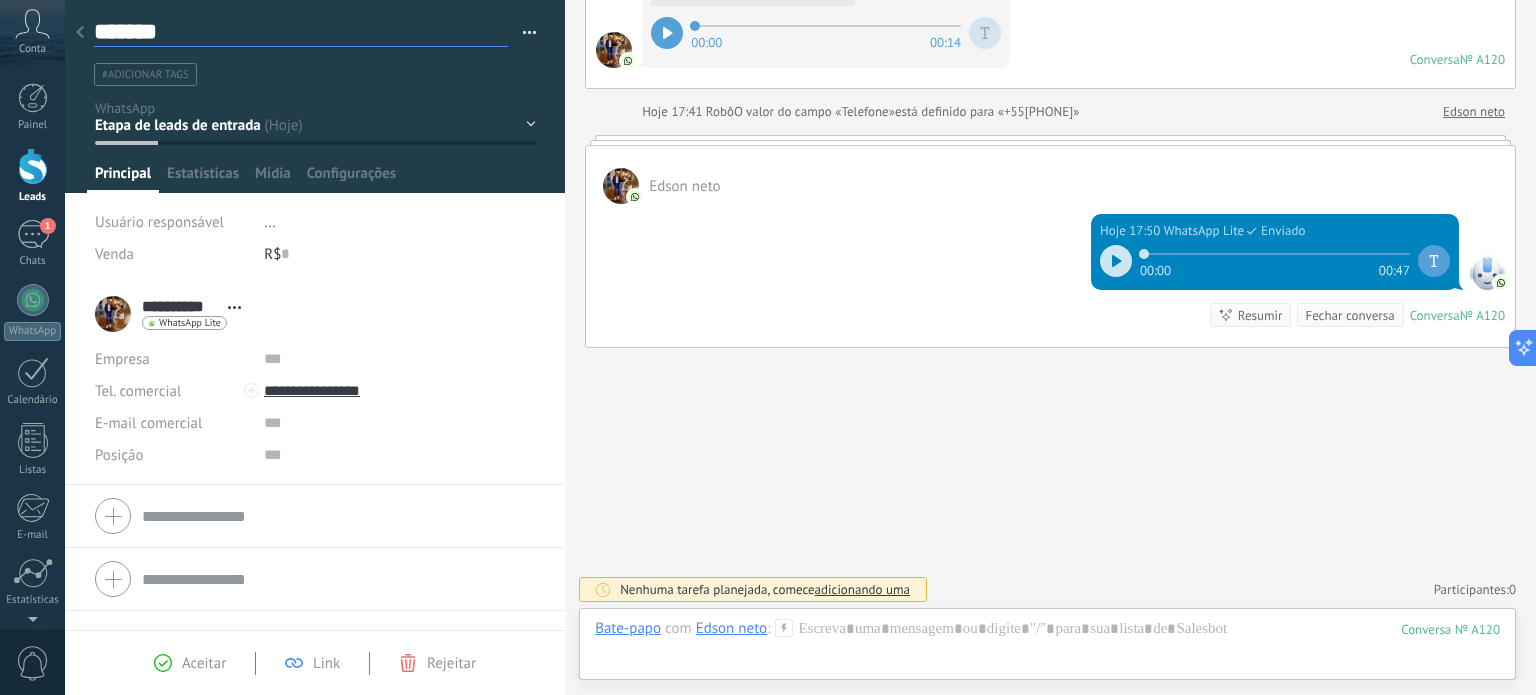 type on "********" 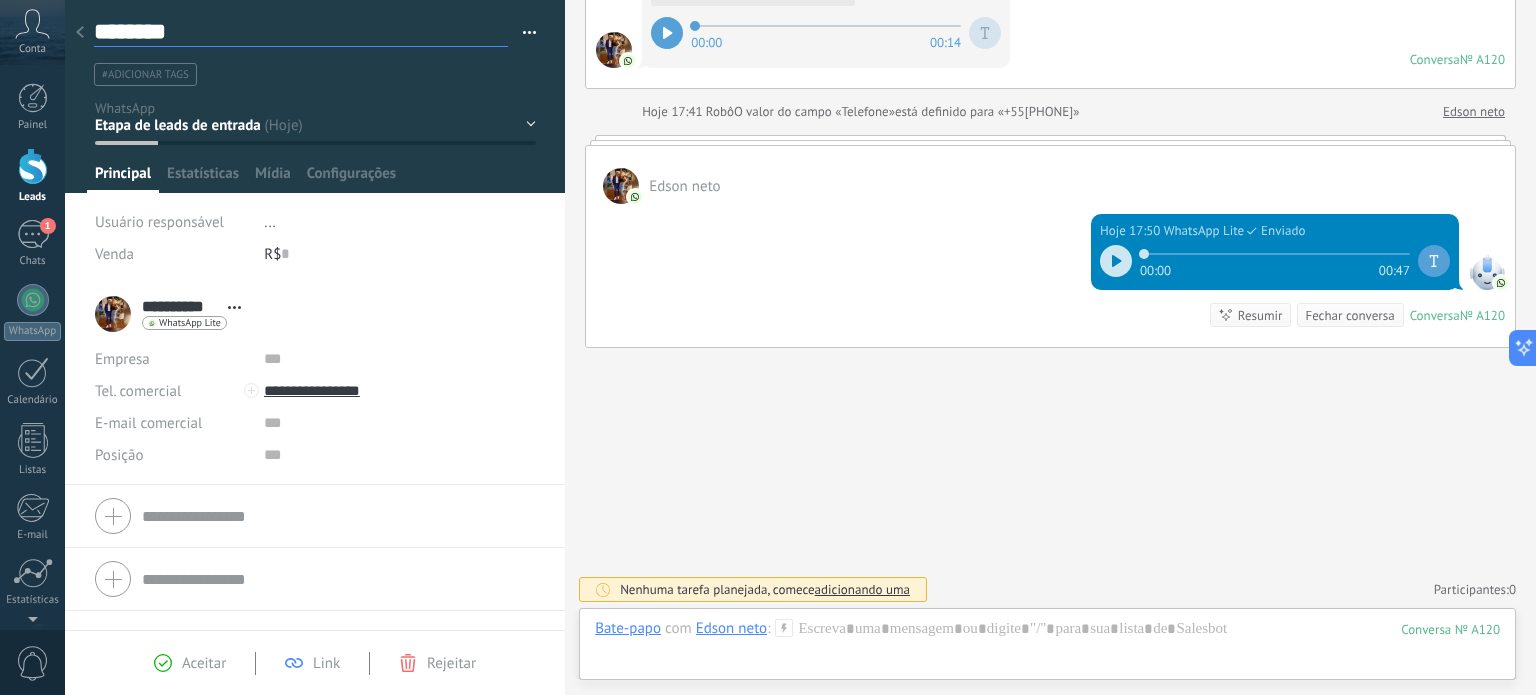type on "*********" 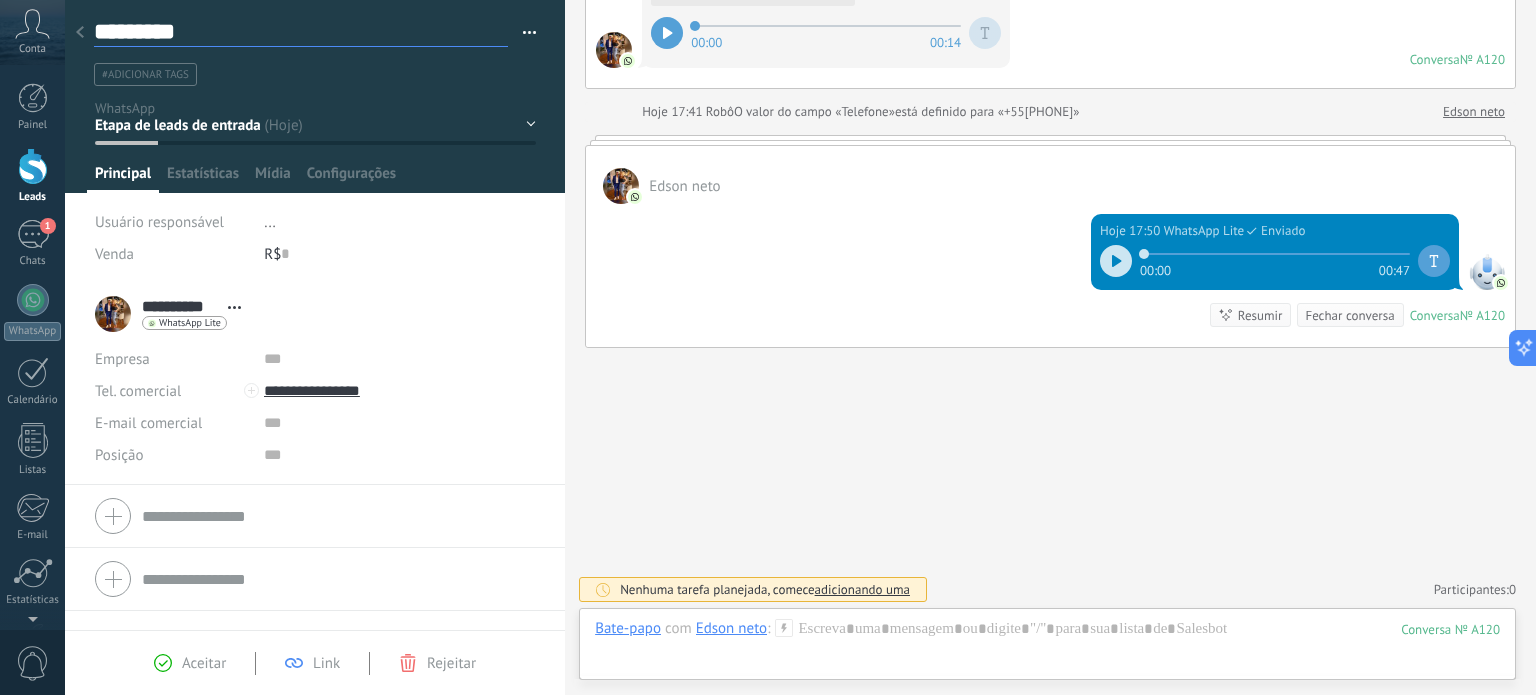 type on "**********" 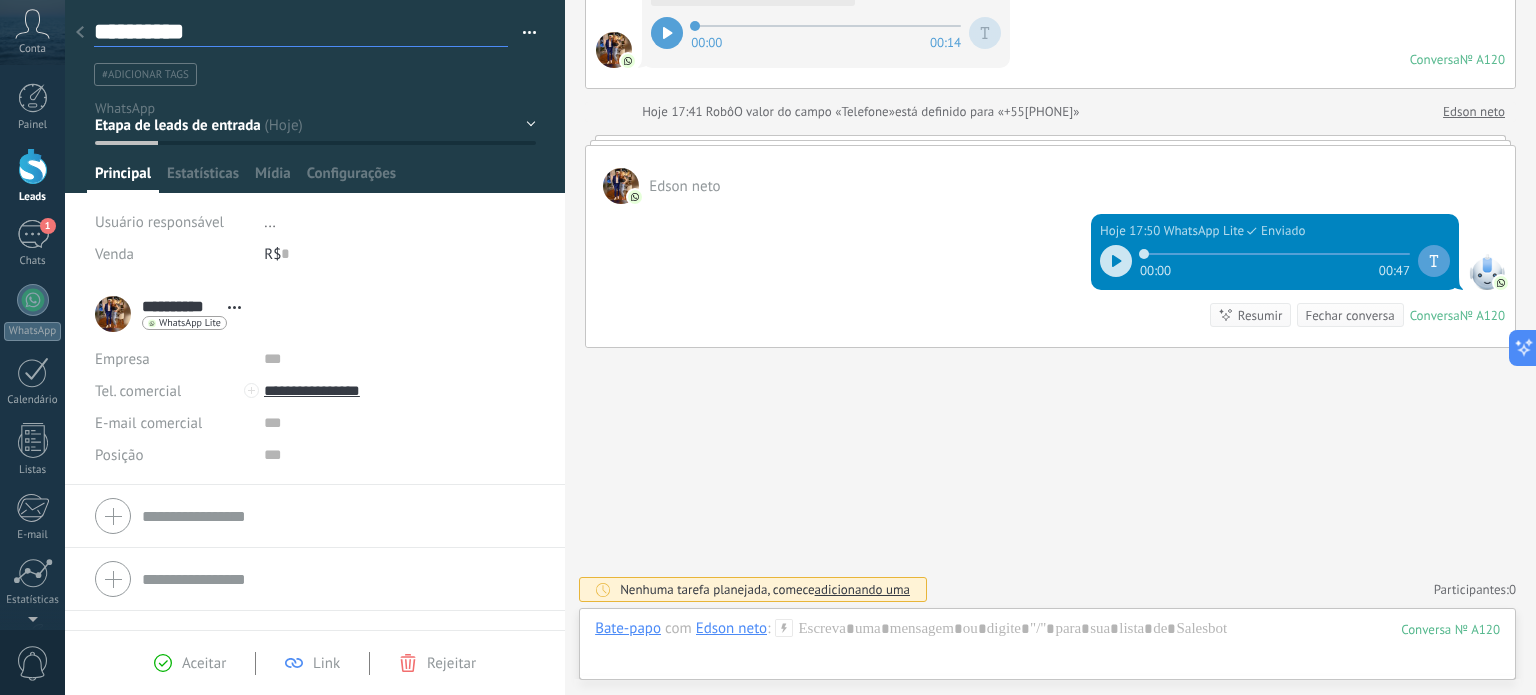 scroll, scrollTop: 29, scrollLeft: 0, axis: vertical 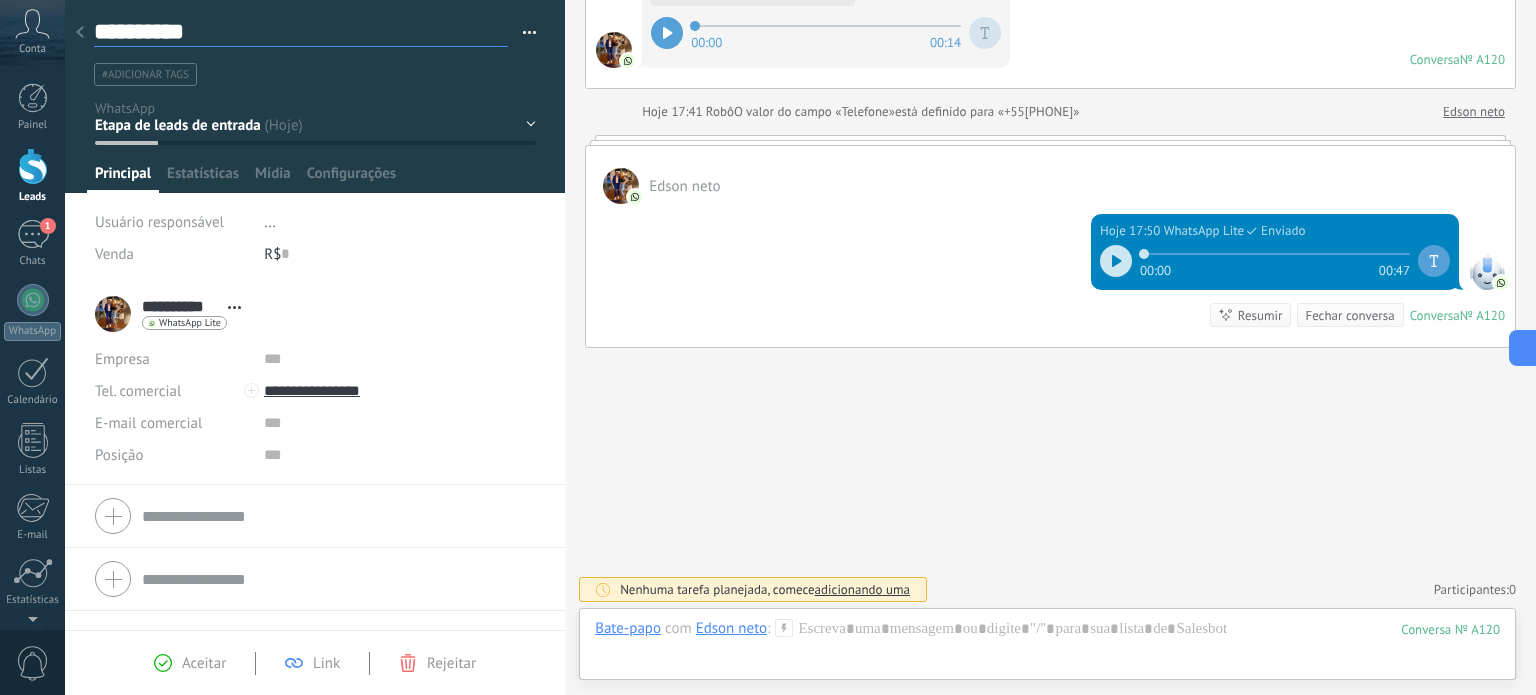 type on "**********" 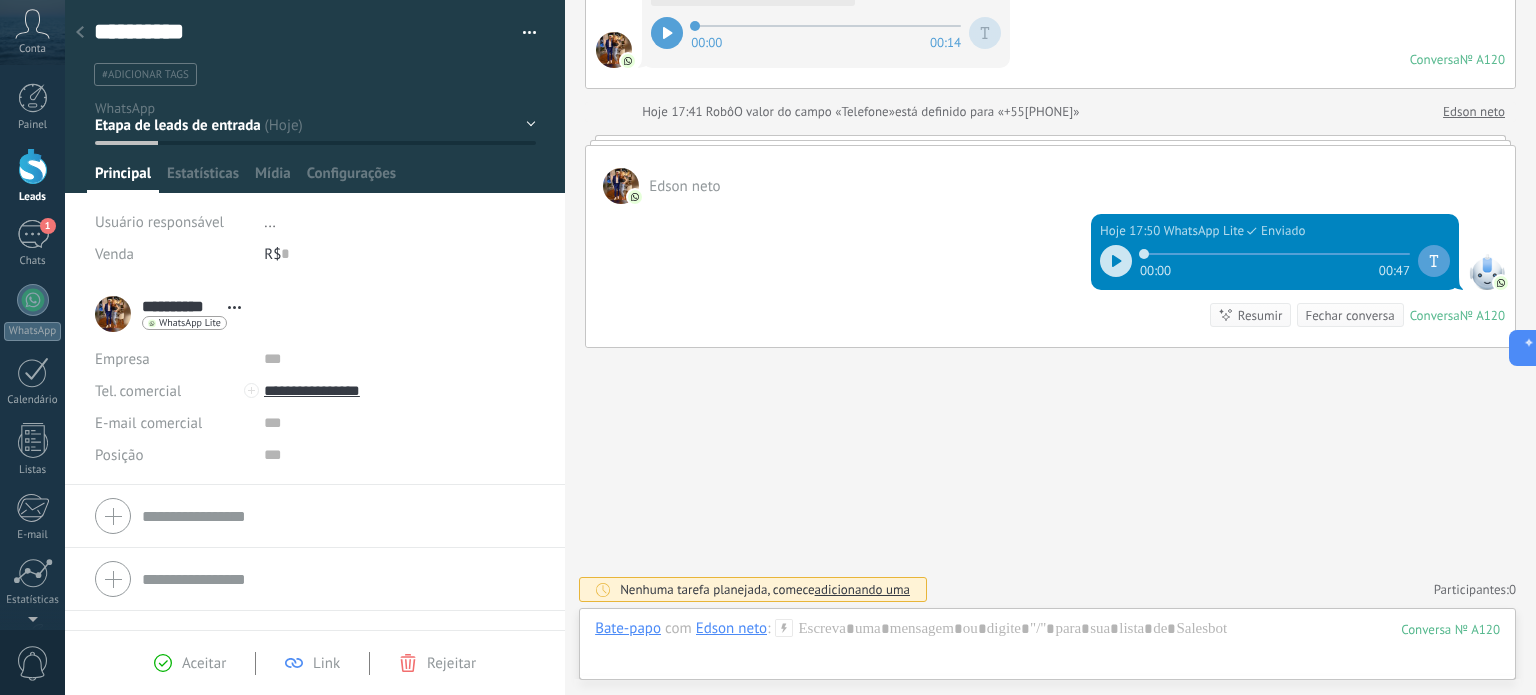 click on "#adicionar tags" at bounding box center (145, 75) 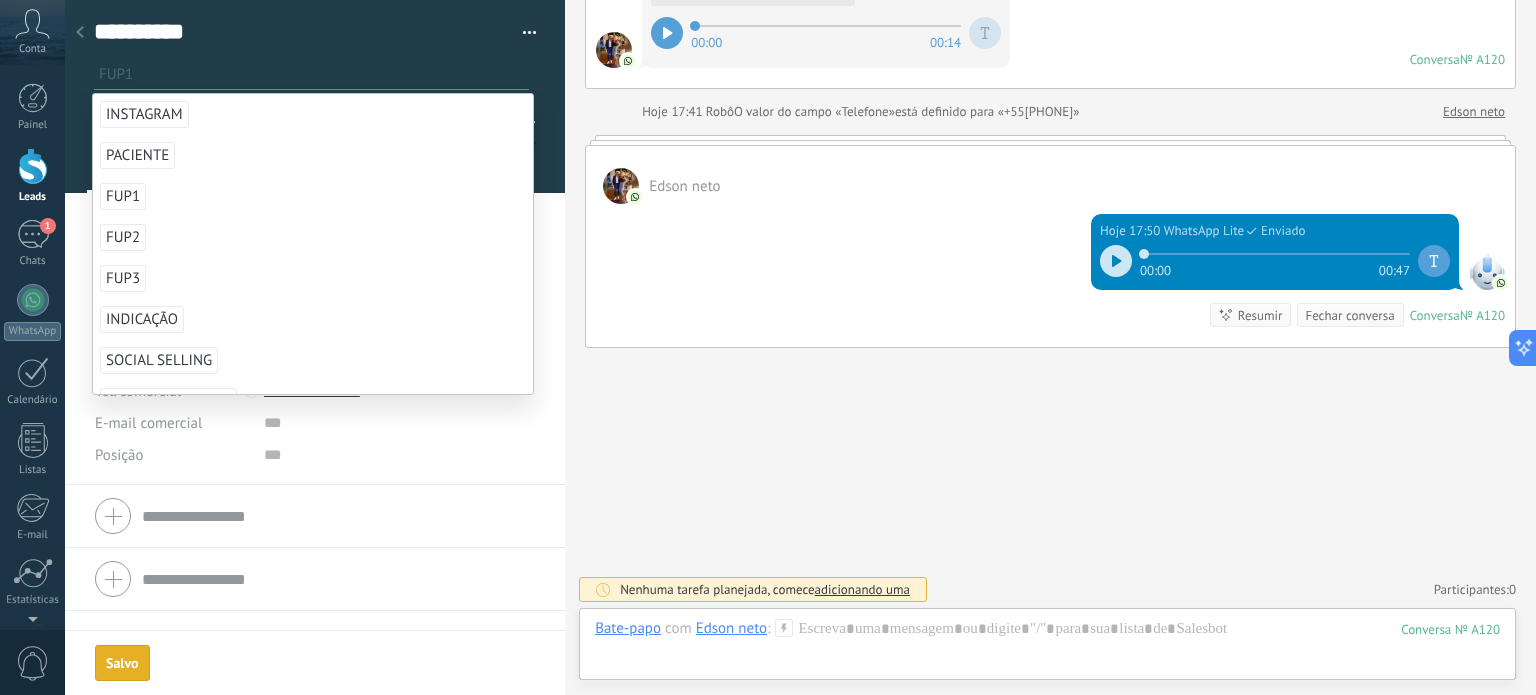 scroll, scrollTop: 29, scrollLeft: 0, axis: vertical 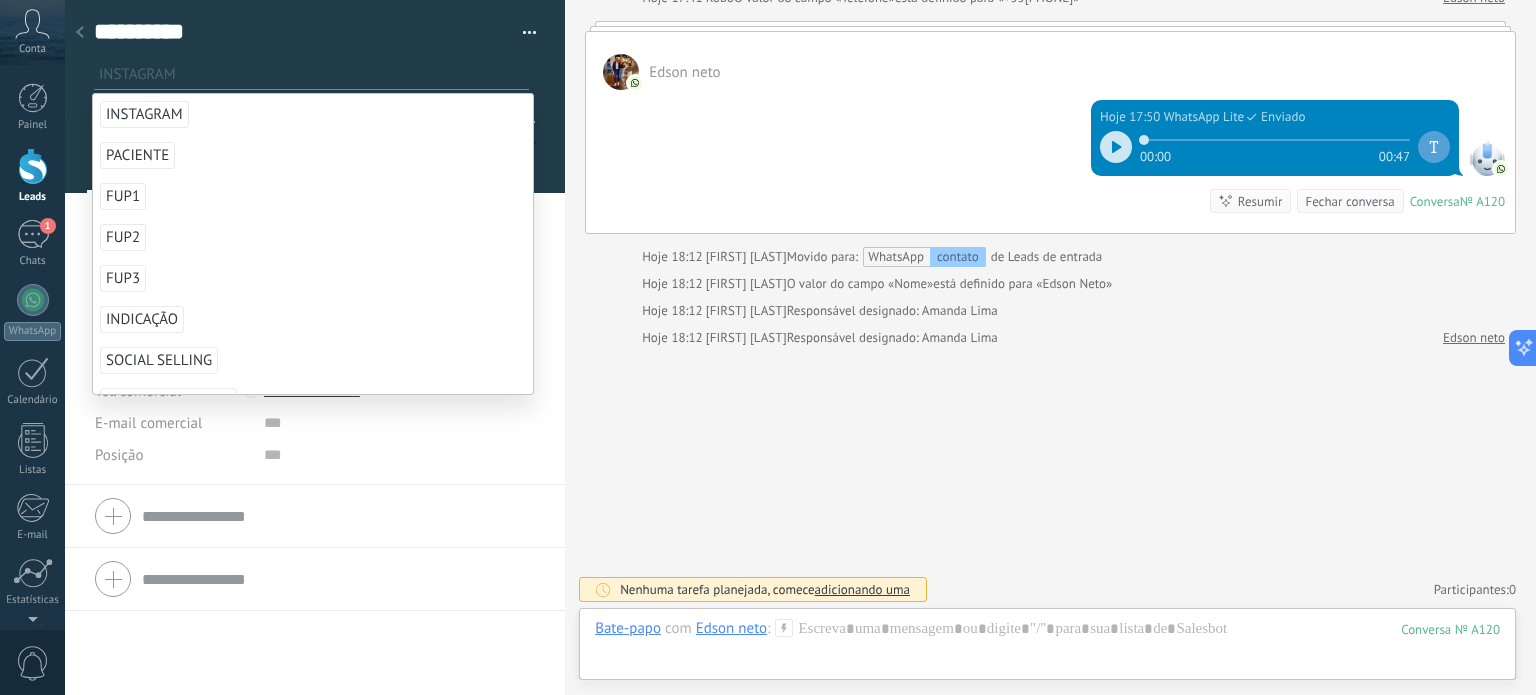 click on "INSTAGRAM" at bounding box center [144, 114] 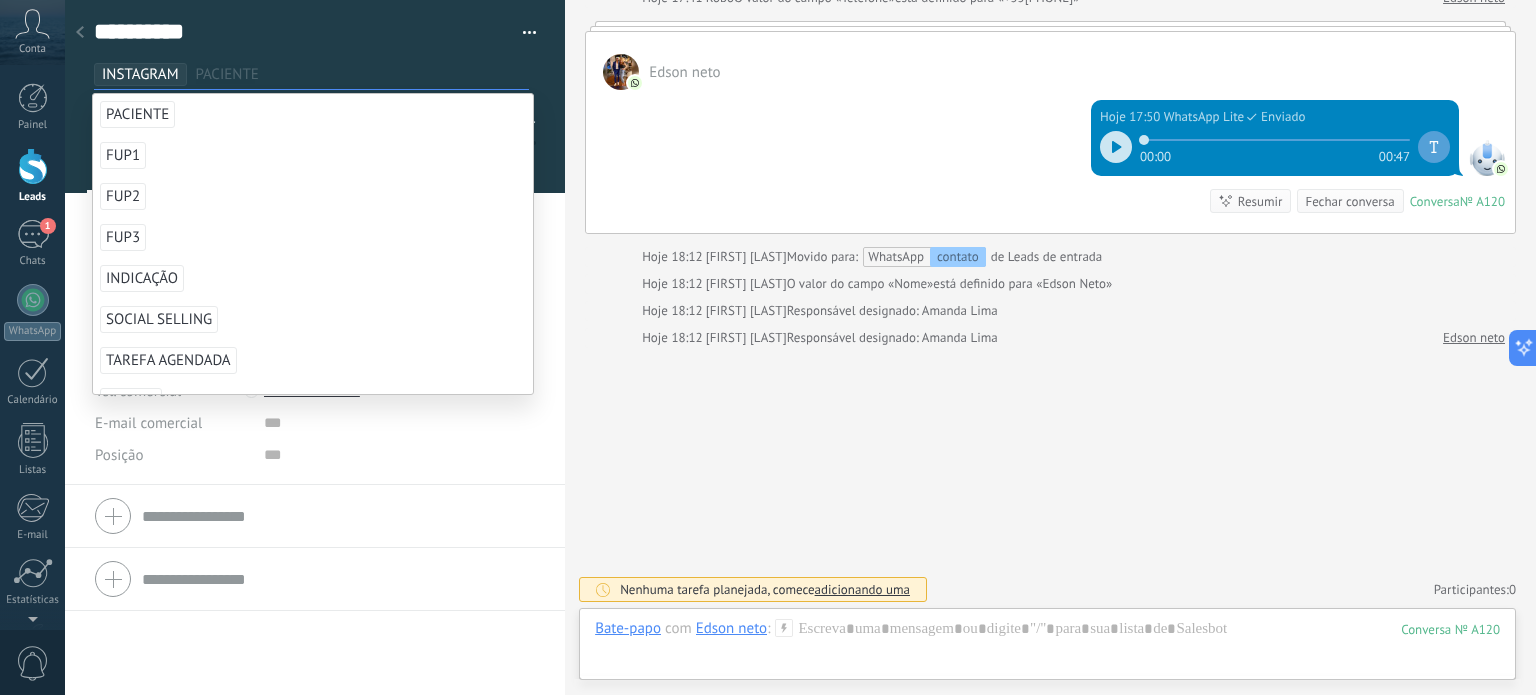 click on "Buscar Carregar mais Hoje Hoje Criar: 2 eventos Expandir Edson neto Hoje 17:39 WhatsApp Lite Enviado 00:00 00:15 Hoje 17:40 WhatsApp Lite Enviado 00:00 00:10 Hoje 17:41 Edson neto Hoje 17:39 WhatsApp Lite Mensagem de voz (00:15) 00:00 00:14 Conversa № A120 Conversa № A120 Hoje 17:41 Robô O valor do campo «Telefone» está definido para «+55[PHONE]» Edson neto Edson neto Hoje 17:50 WhatsApp Lite Enviado 00:00 00:47 Conversa № A120 Conversa № A120 Resumir Resumir Fechar conversa Hoje 17:50 SalesBot: 🔊 Conversa № A120 Hoje 18:12 Amanda Lima Movido para: WhatsApp contato de Leads de entrada Hoje 18:12 Amanda Lima O valor do campo «Nome» está definido para «Edson Neto» Hoje 18:12 Amanda Lima Responsável designado: Amanda Lima Hoje 18:12 Amanda Lima Responsável designado: Amanda Lima Edson neto Nenhuma tarefa planejada, comece adicionando uma Participantes: 0 Adicionar membro Bots: 0" at bounding box center [1050, 55] 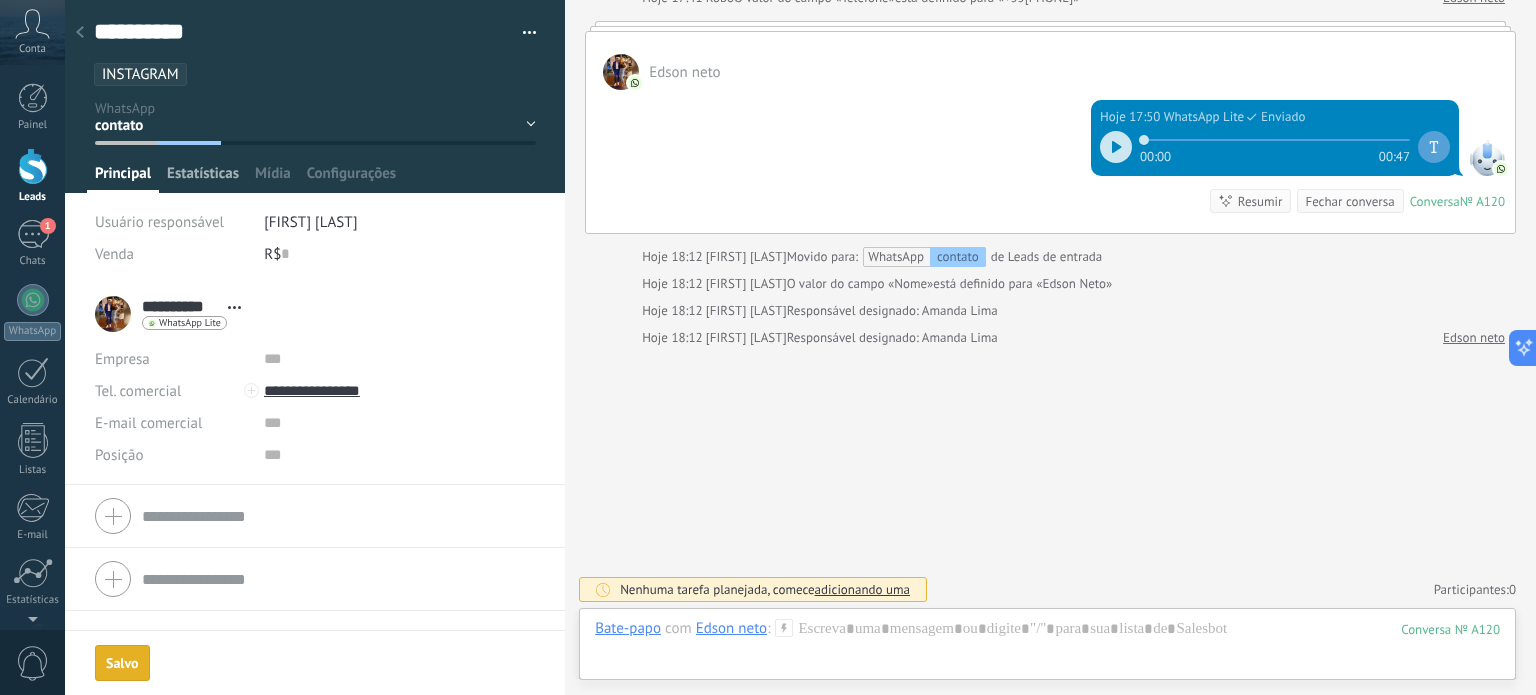 click on "Estatísticas" at bounding box center [203, 178] 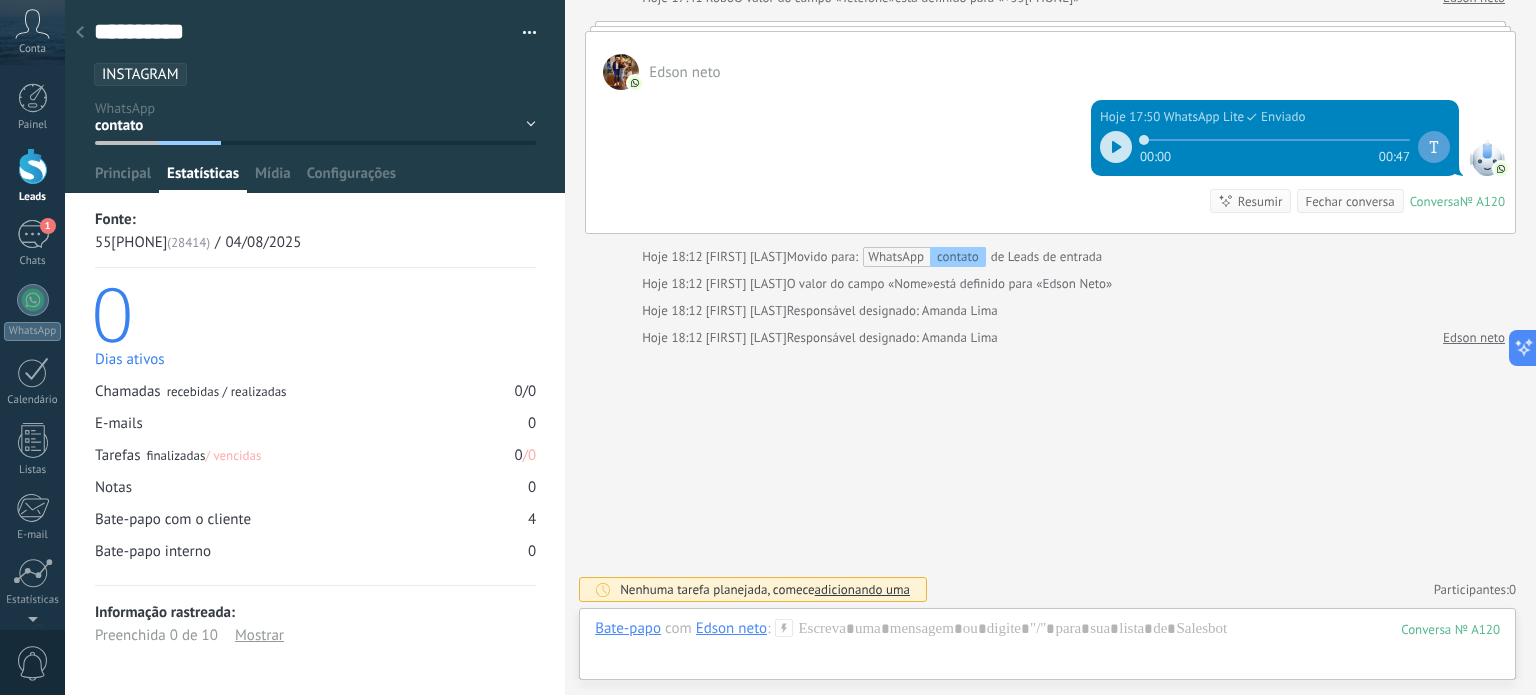 click on "contato
intenção de agendamento
agendou
consultou
orçamento em aberto
ganho" at bounding box center [0, 0] 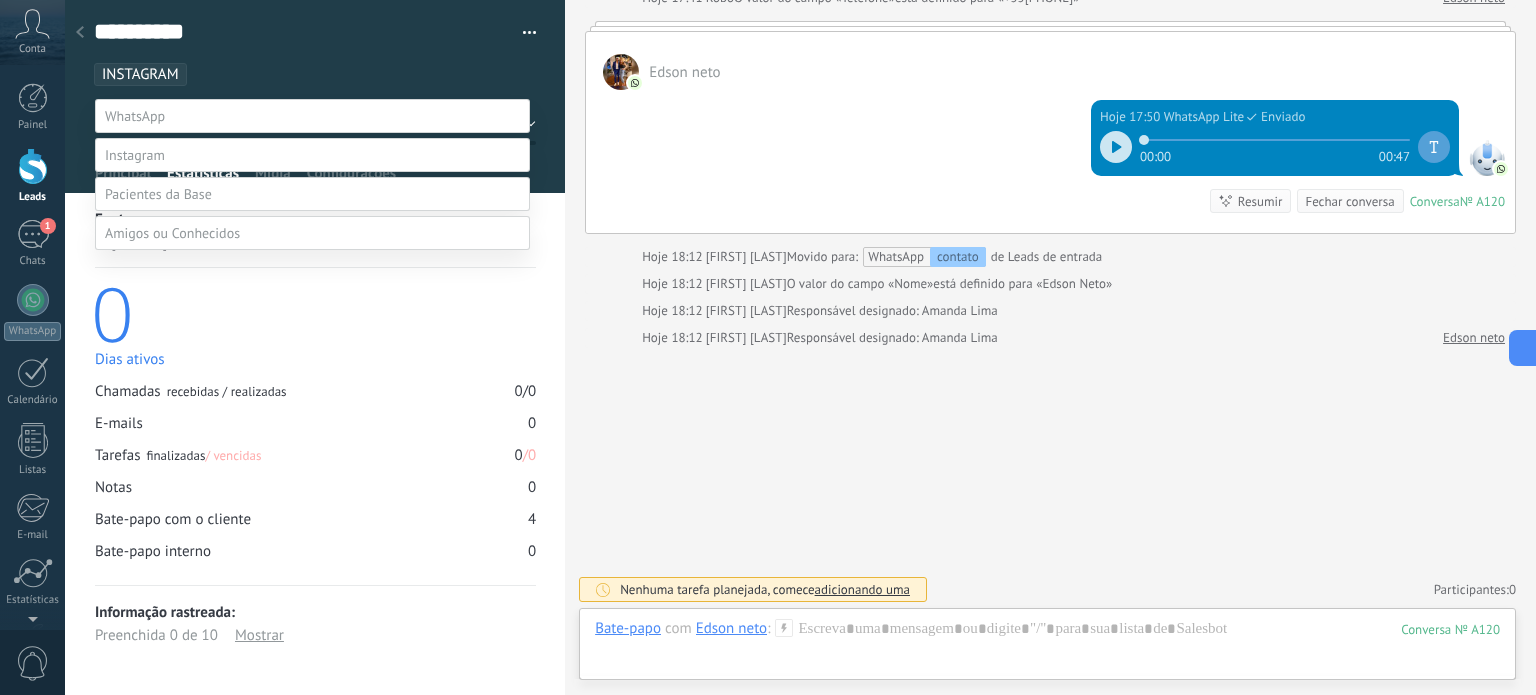 click on "intenção de agendamento" at bounding box center [0, 0] 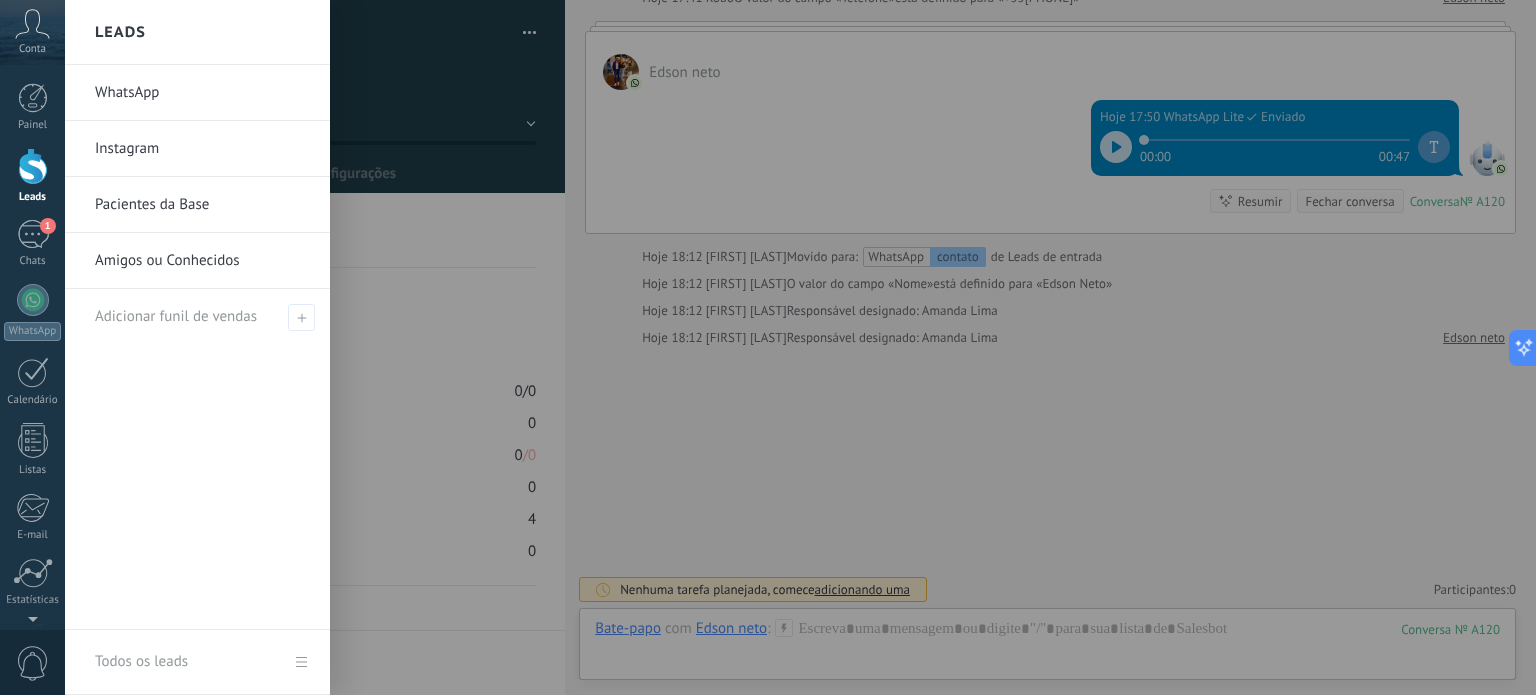 click at bounding box center [33, 166] 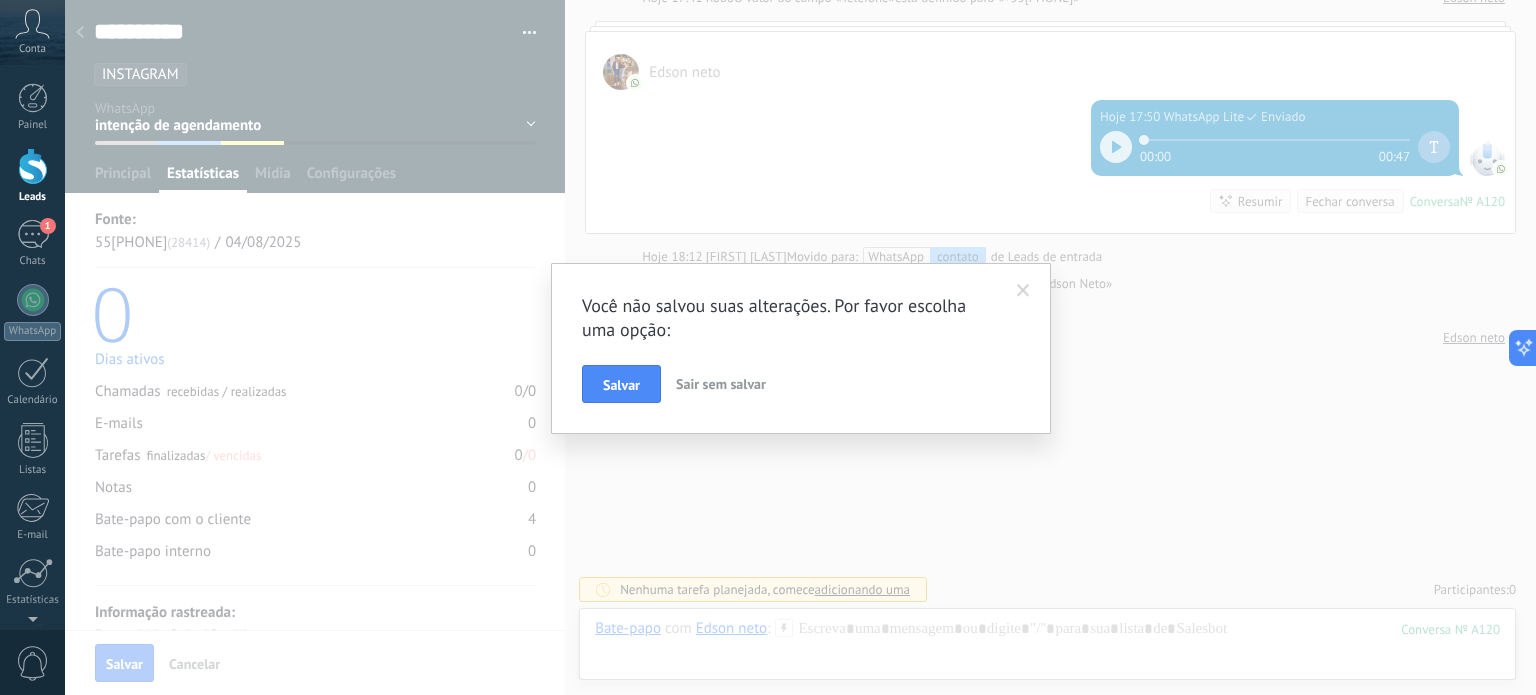 click at bounding box center [33, 166] 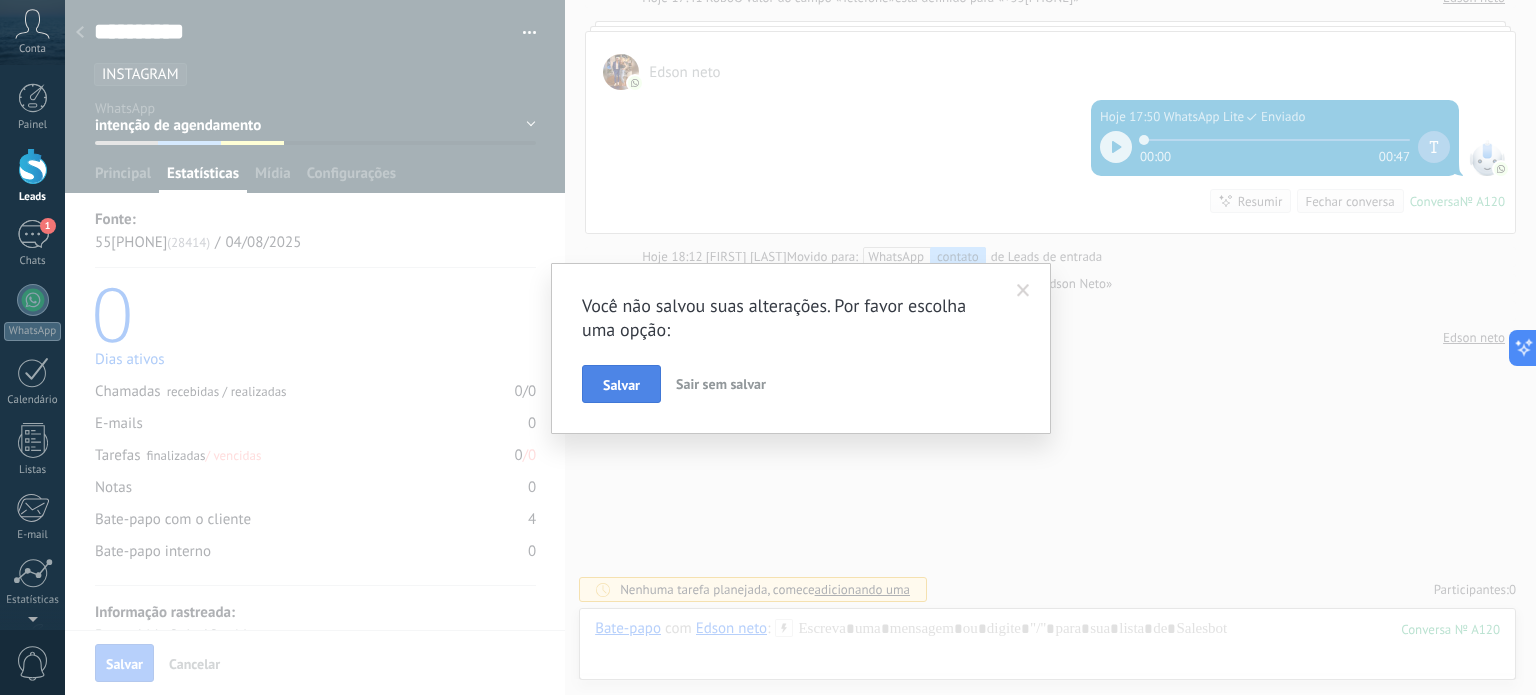 click on "Salvar" at bounding box center [621, 384] 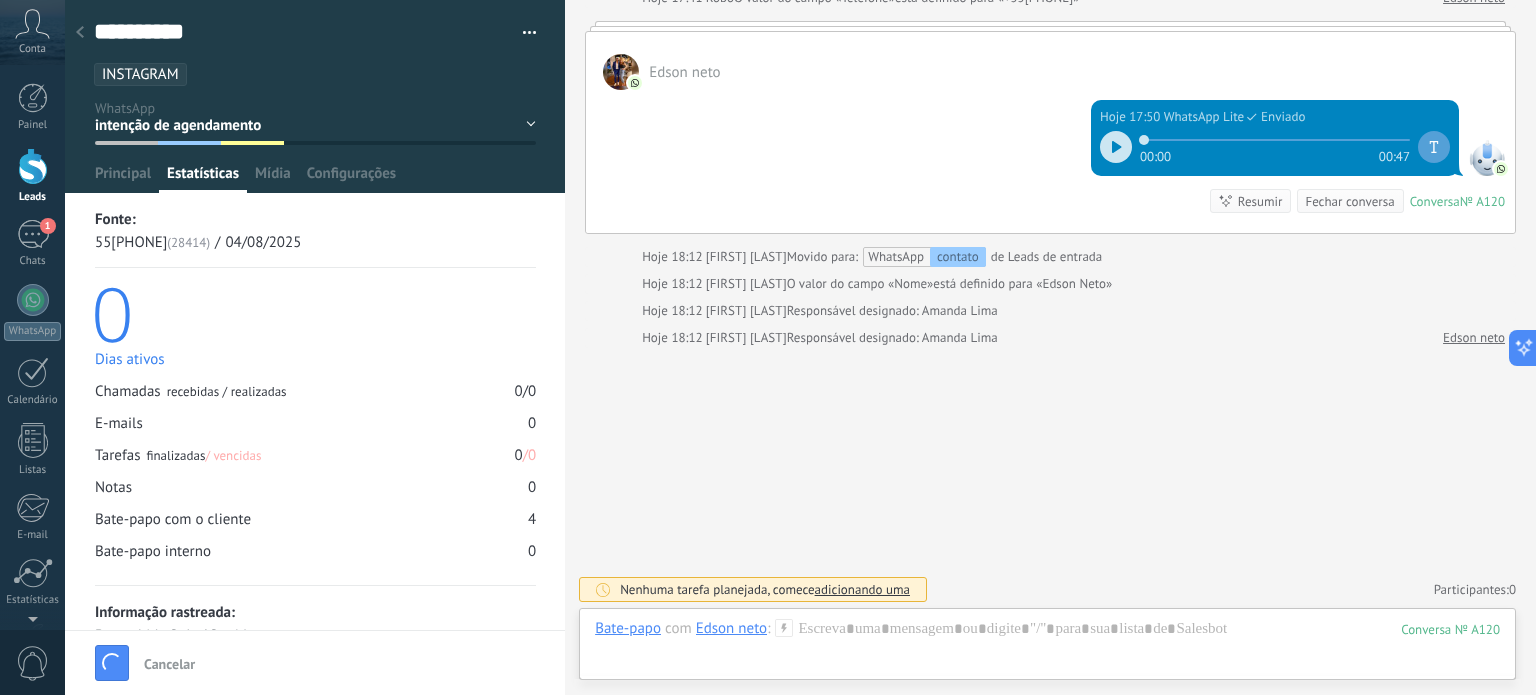 scroll, scrollTop: 612, scrollLeft: 0, axis: vertical 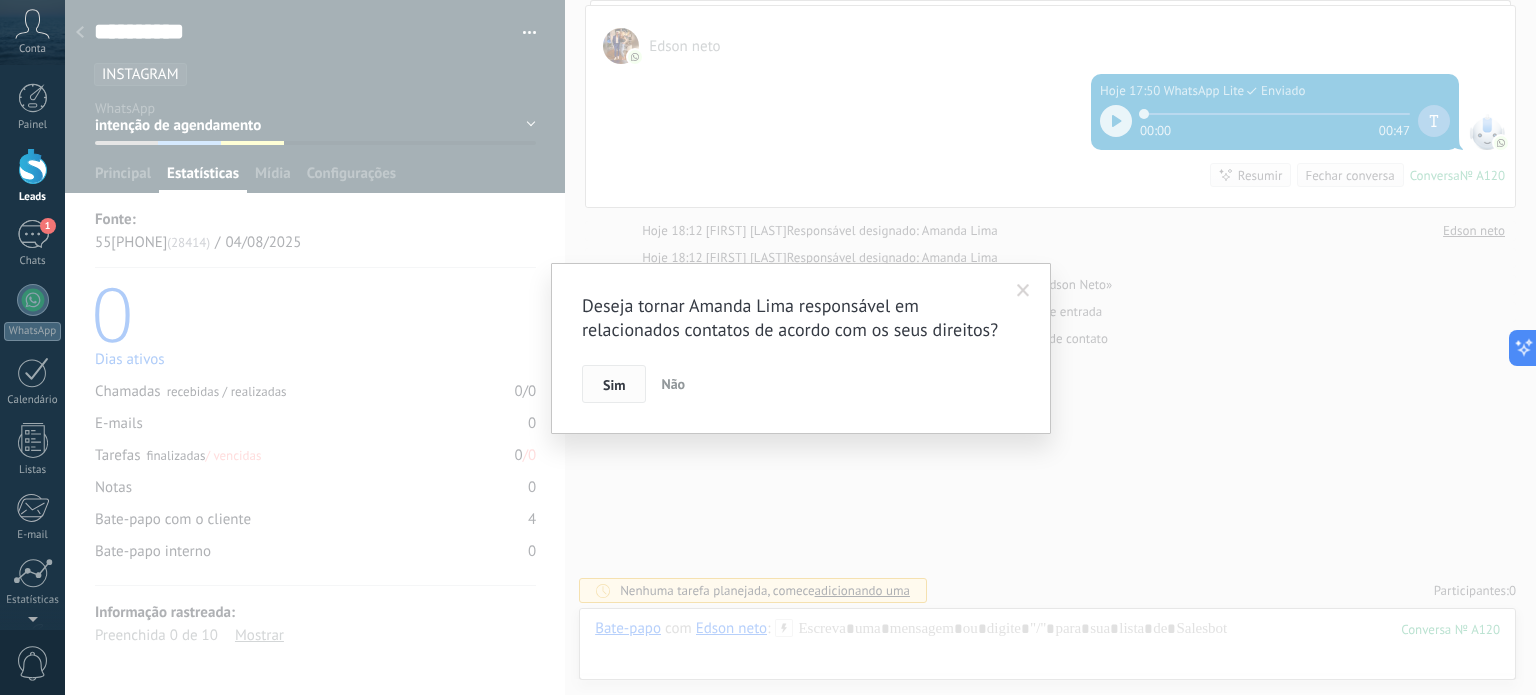click on "Sim" at bounding box center (614, 384) 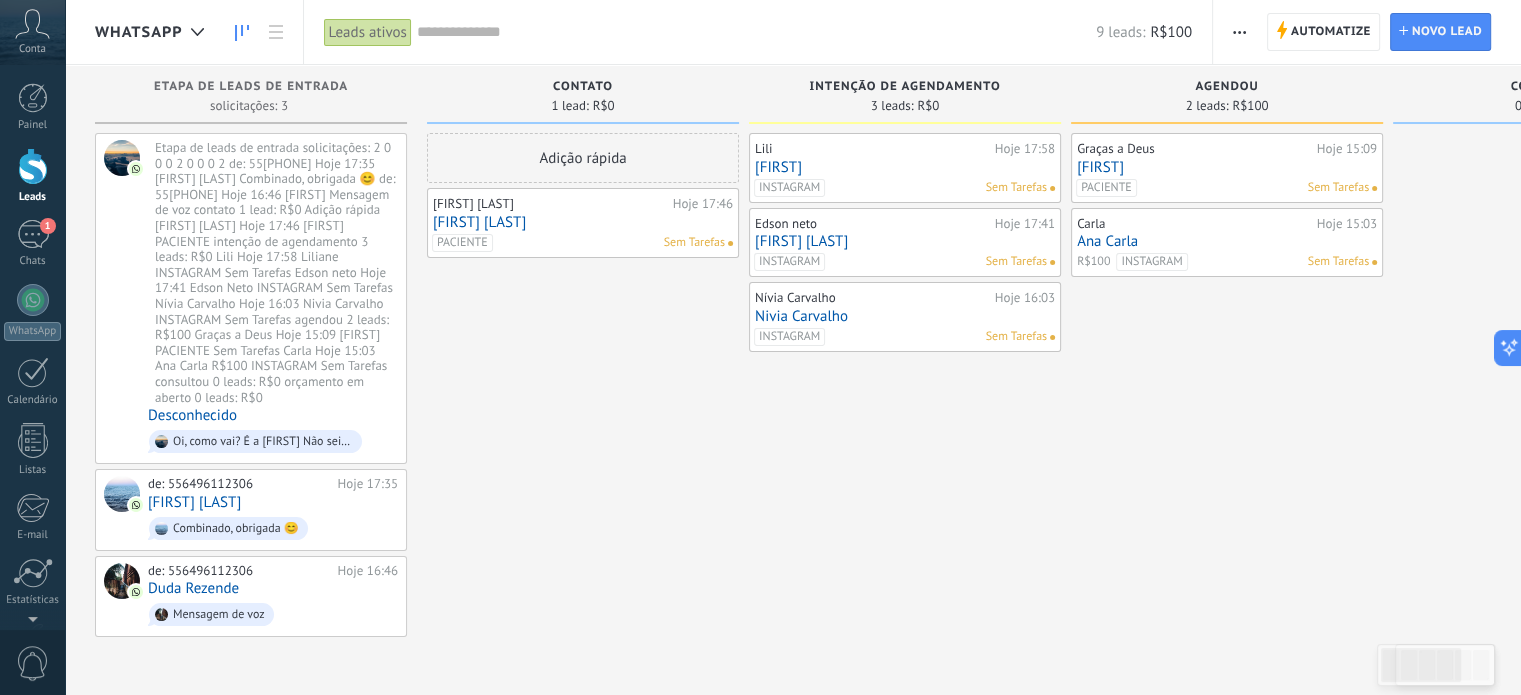 click on "PACIENTE Sem Tarefas" at bounding box center [578, 243] 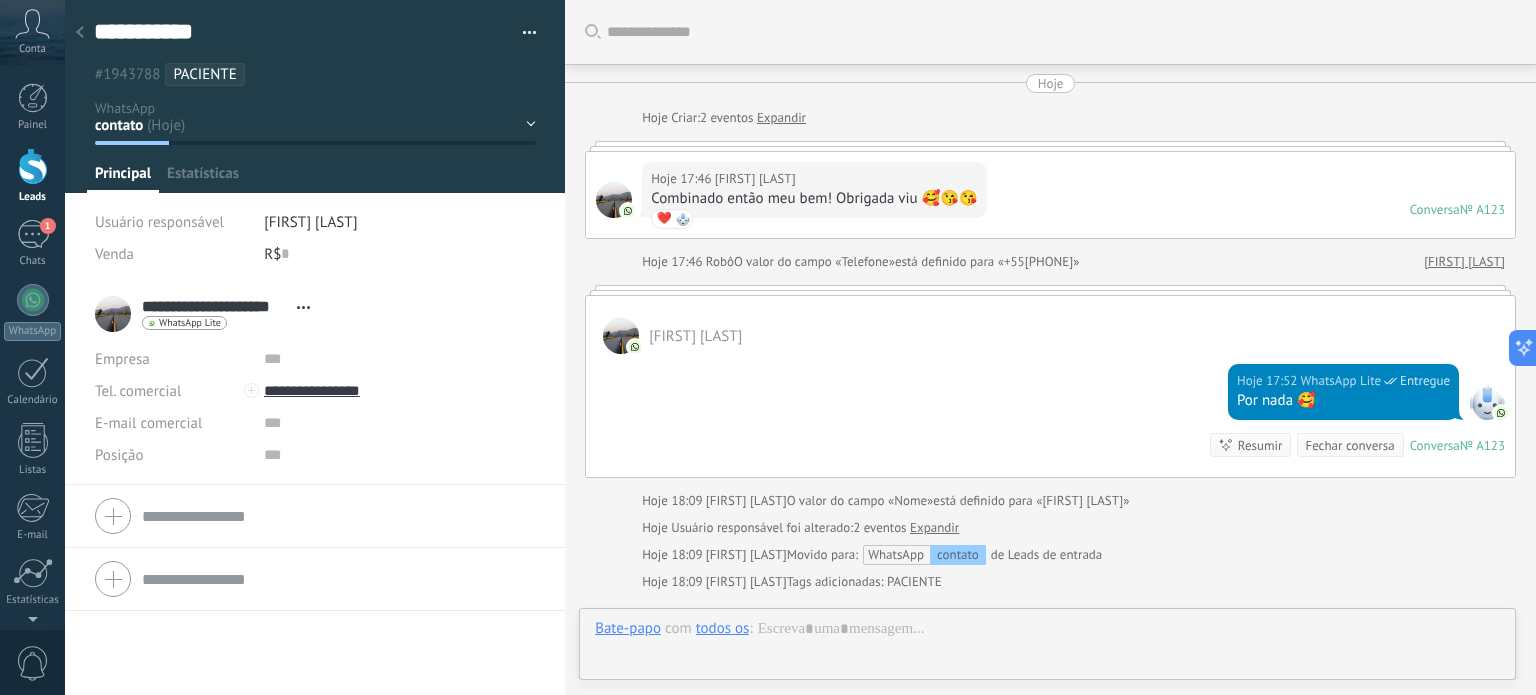 scroll, scrollTop: 29, scrollLeft: 0, axis: vertical 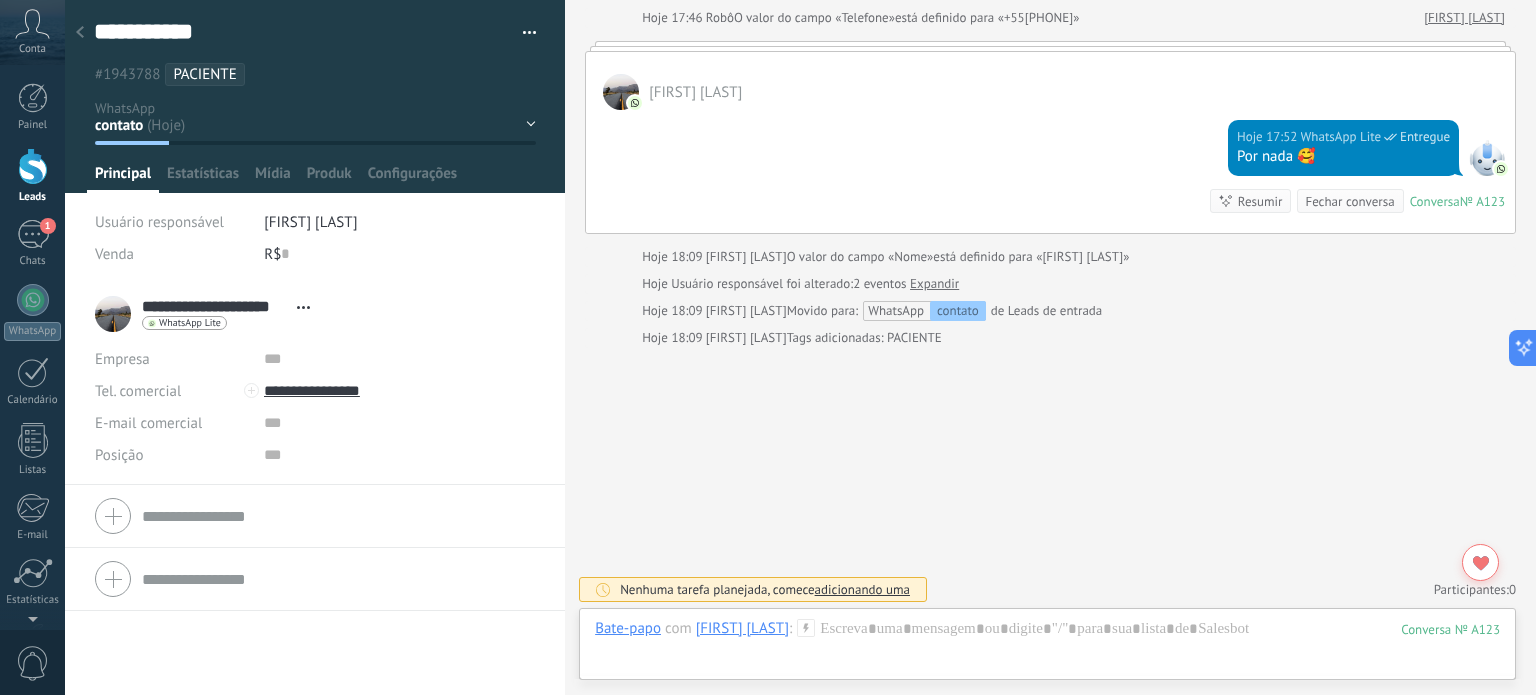 click on "contato
intenção de agendamento
agendou
consultou
orçamento em aberto
ganho
perdido" at bounding box center (0, 0) 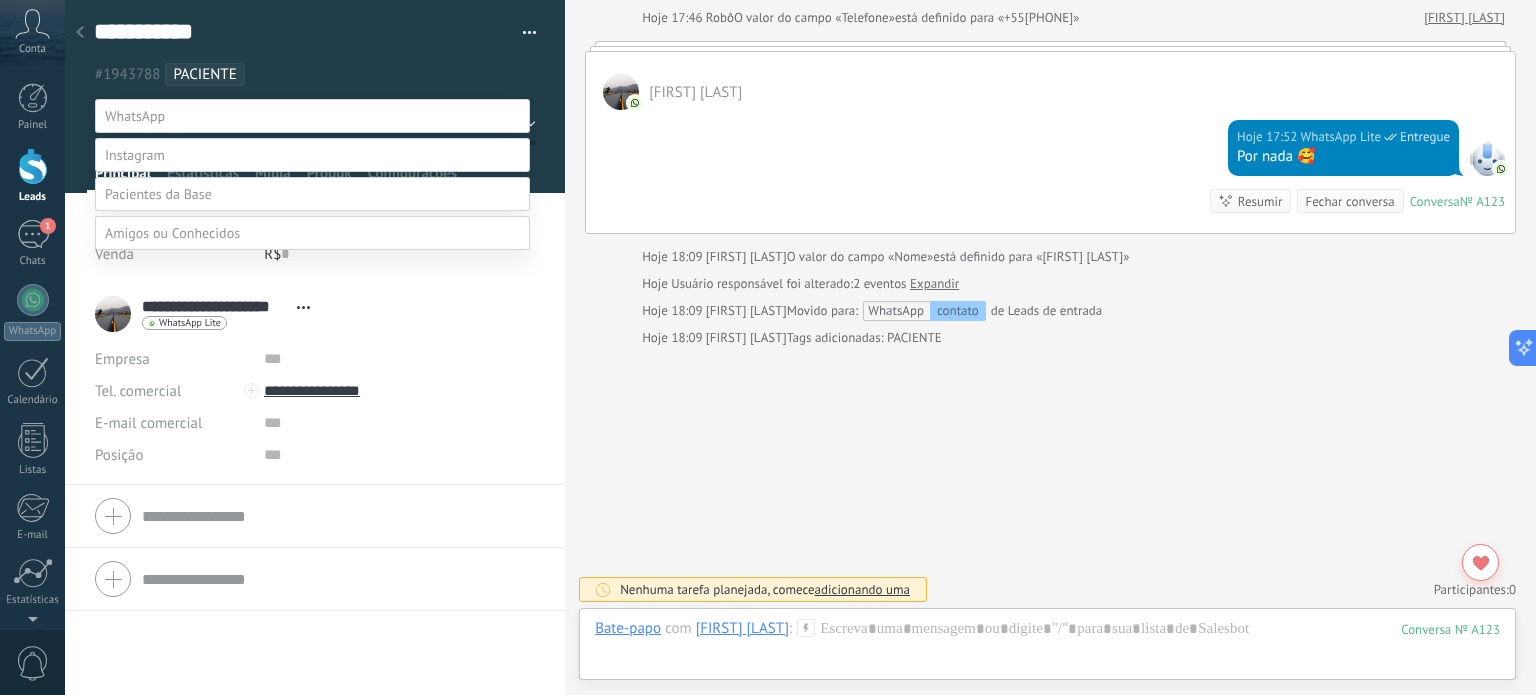 click at bounding box center (800, 347) 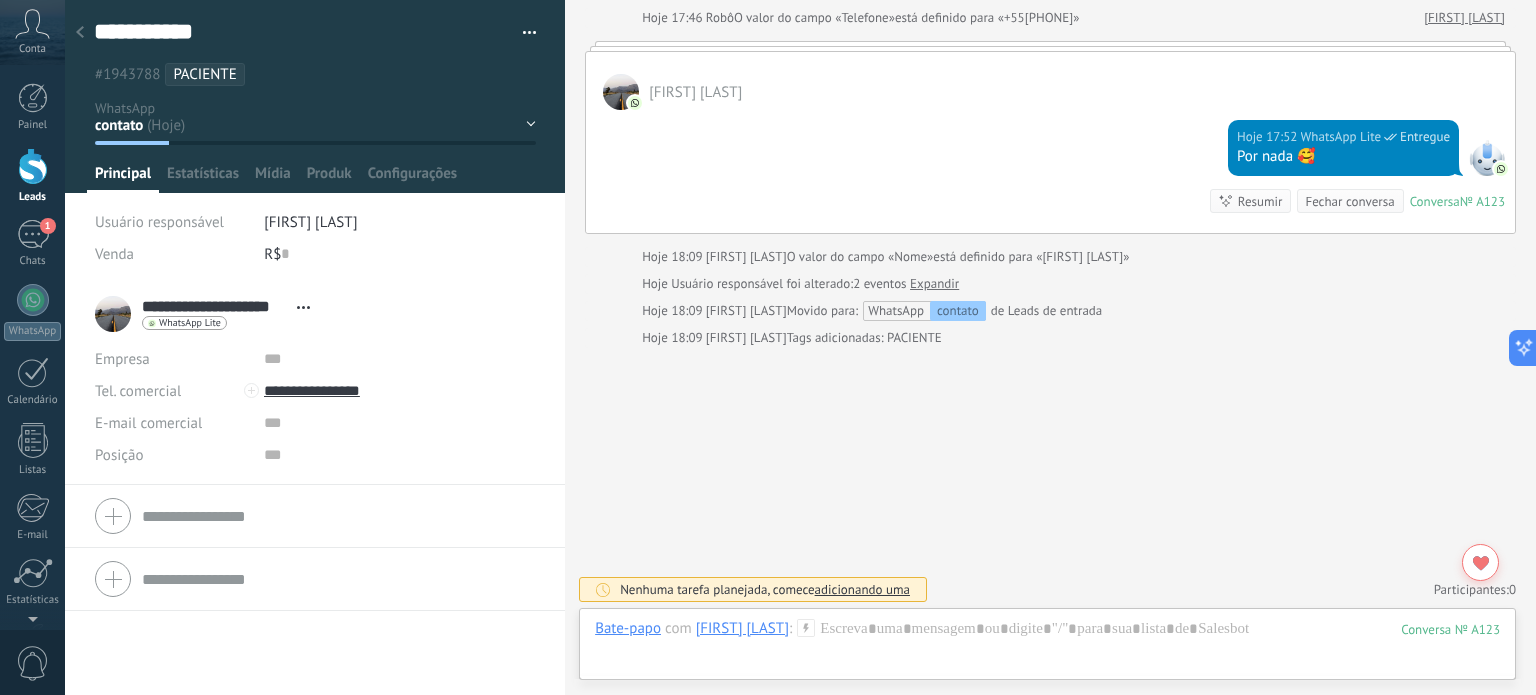click on "contato
intenção de agendamento
agendou
consultou
orçamento em aberto
ganho
perdido" at bounding box center [0, 0] 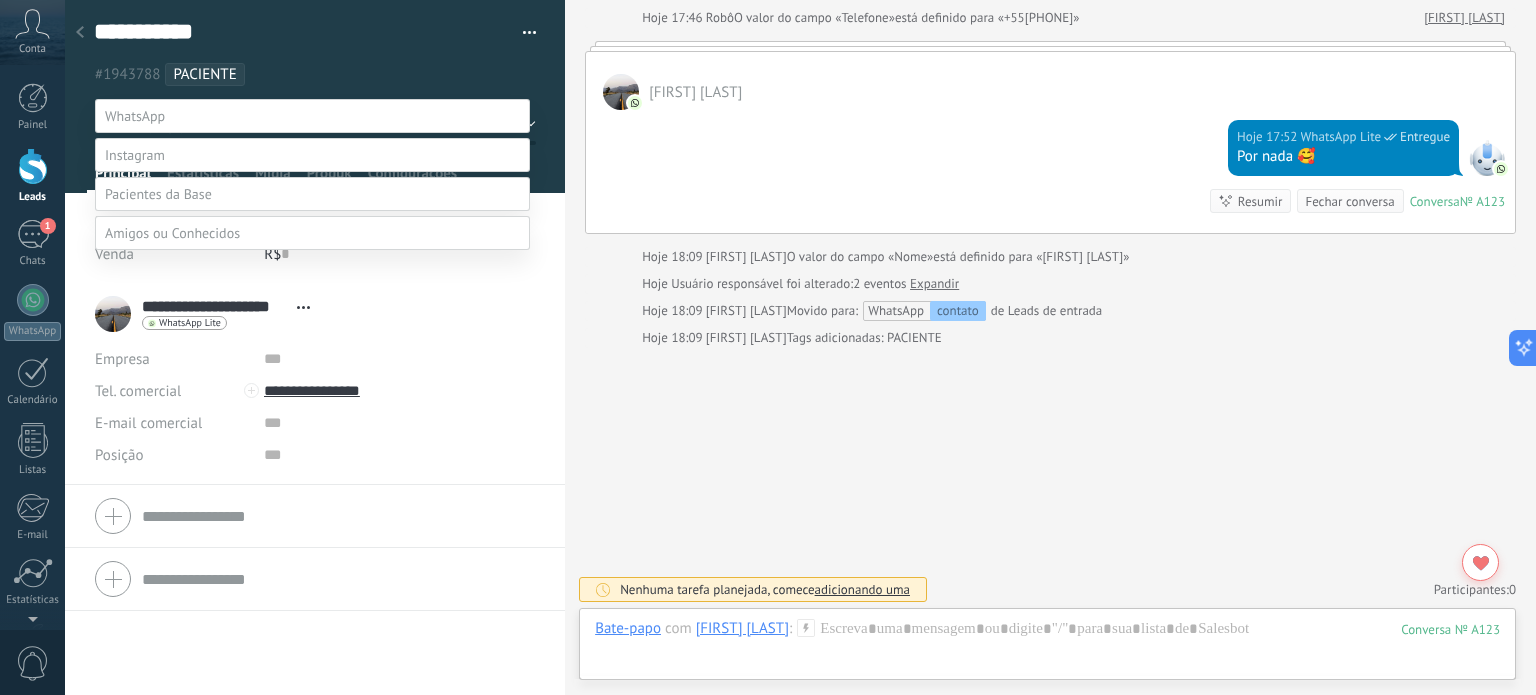 click at bounding box center (800, 347) 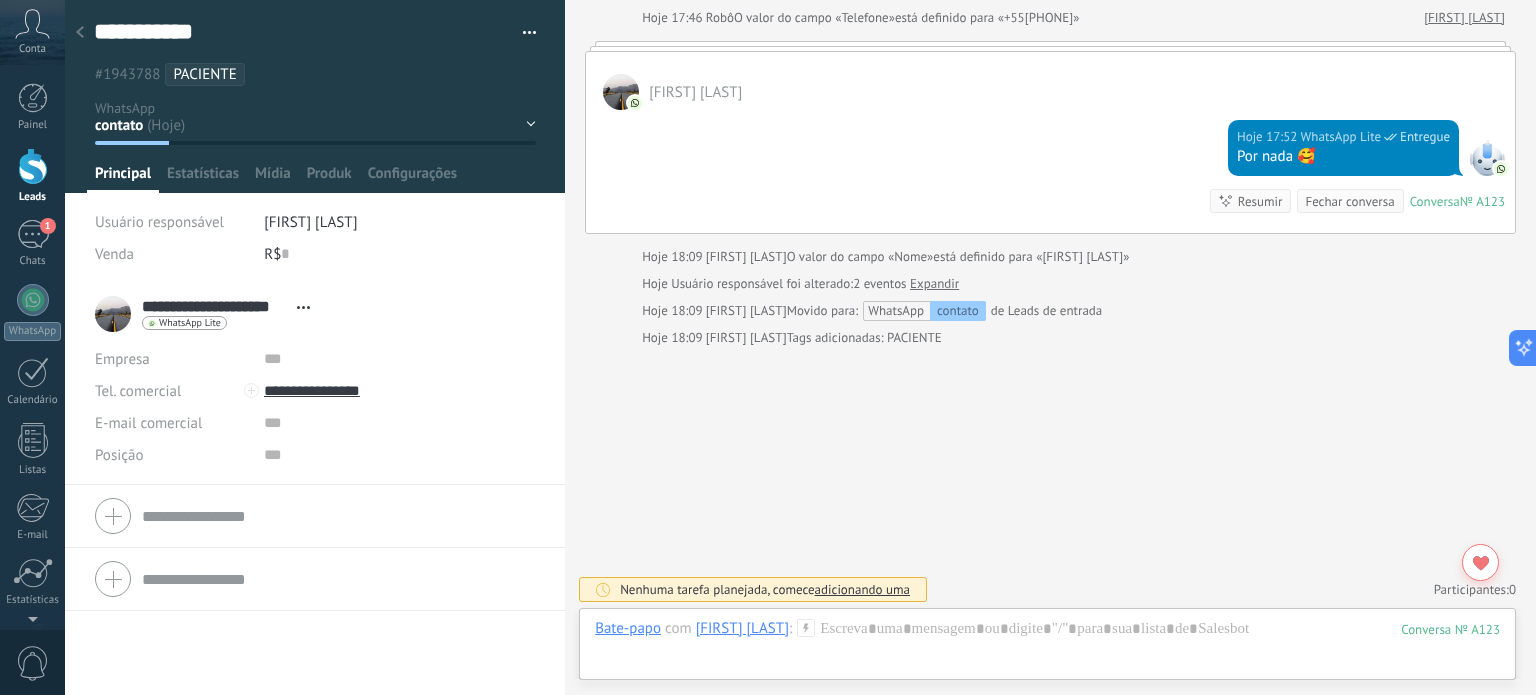 click on "Abrir detalhes Copiar nome Desvincular Contato principal" at bounding box center (303, 307) 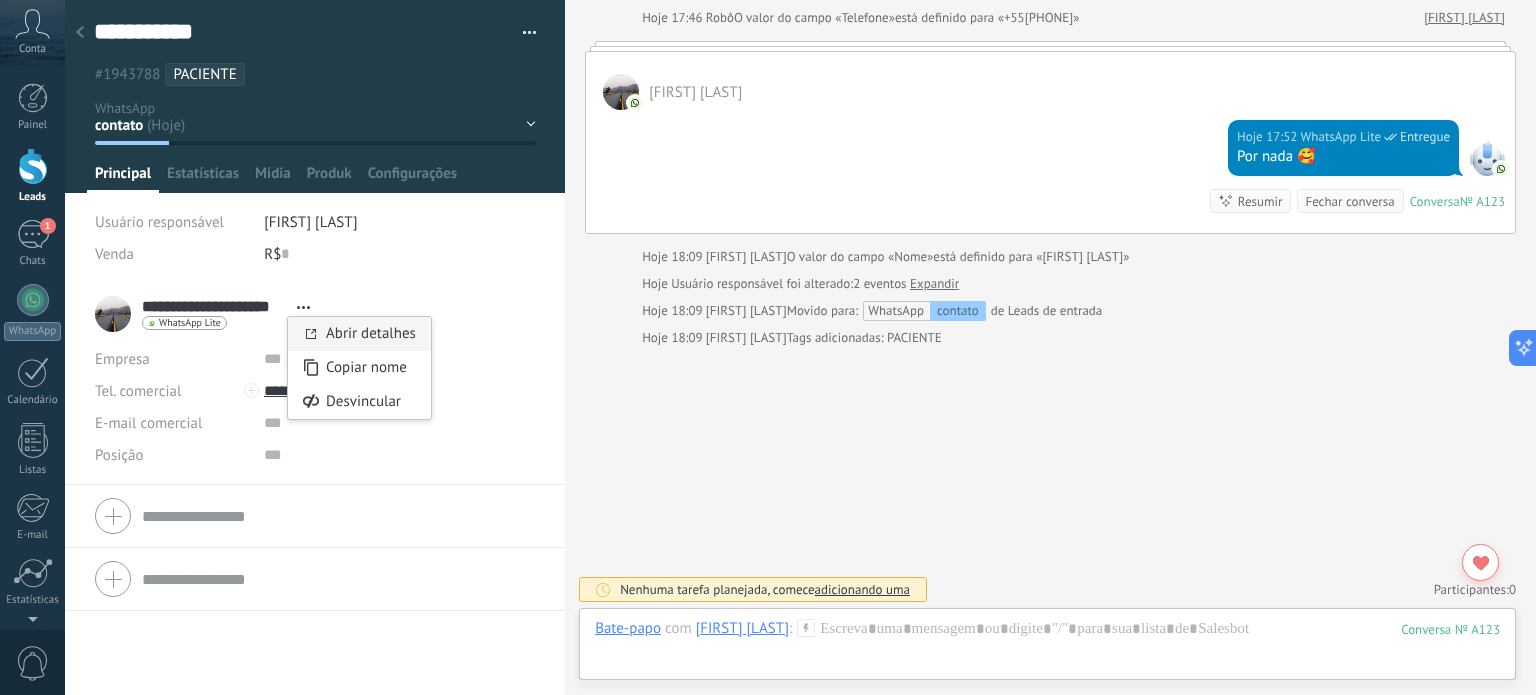 click on "Abrir detalhes" at bounding box center [371, 333] 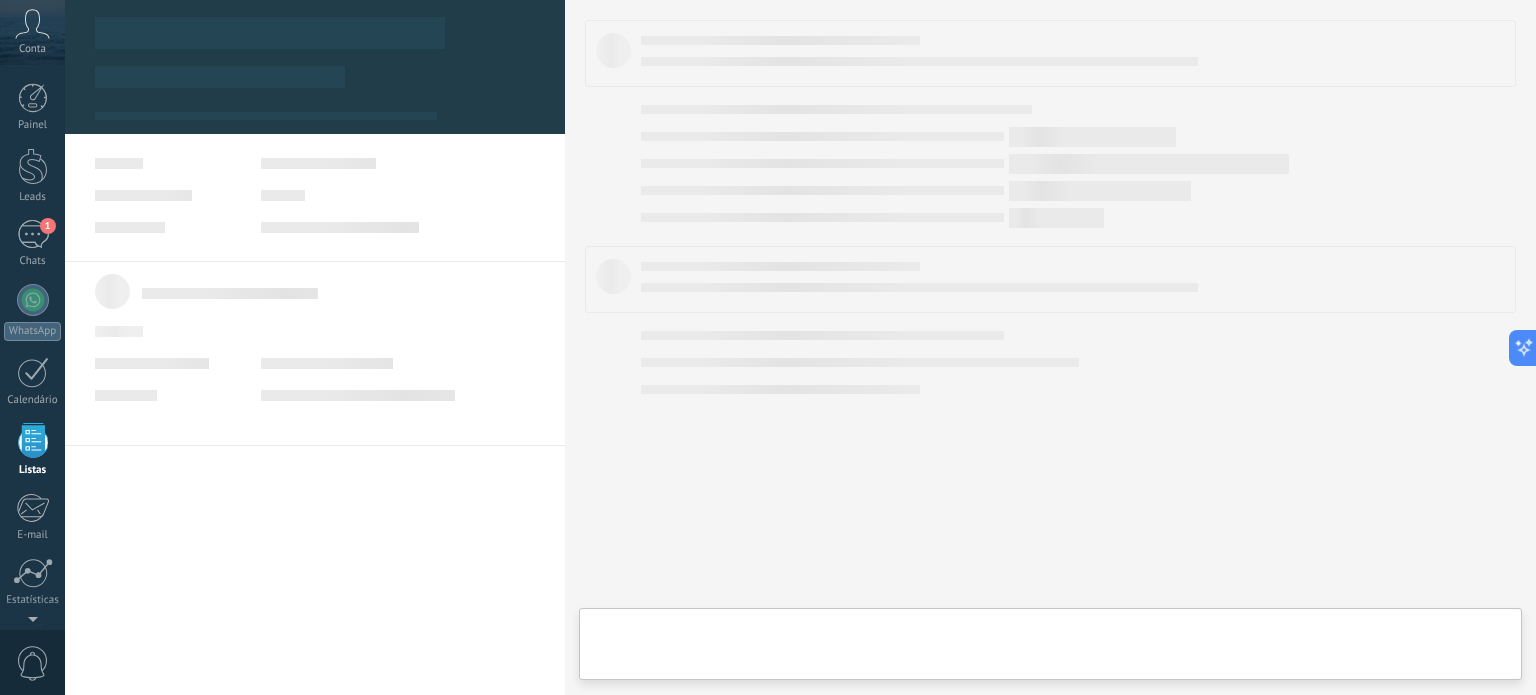 scroll, scrollTop: 123, scrollLeft: 0, axis: vertical 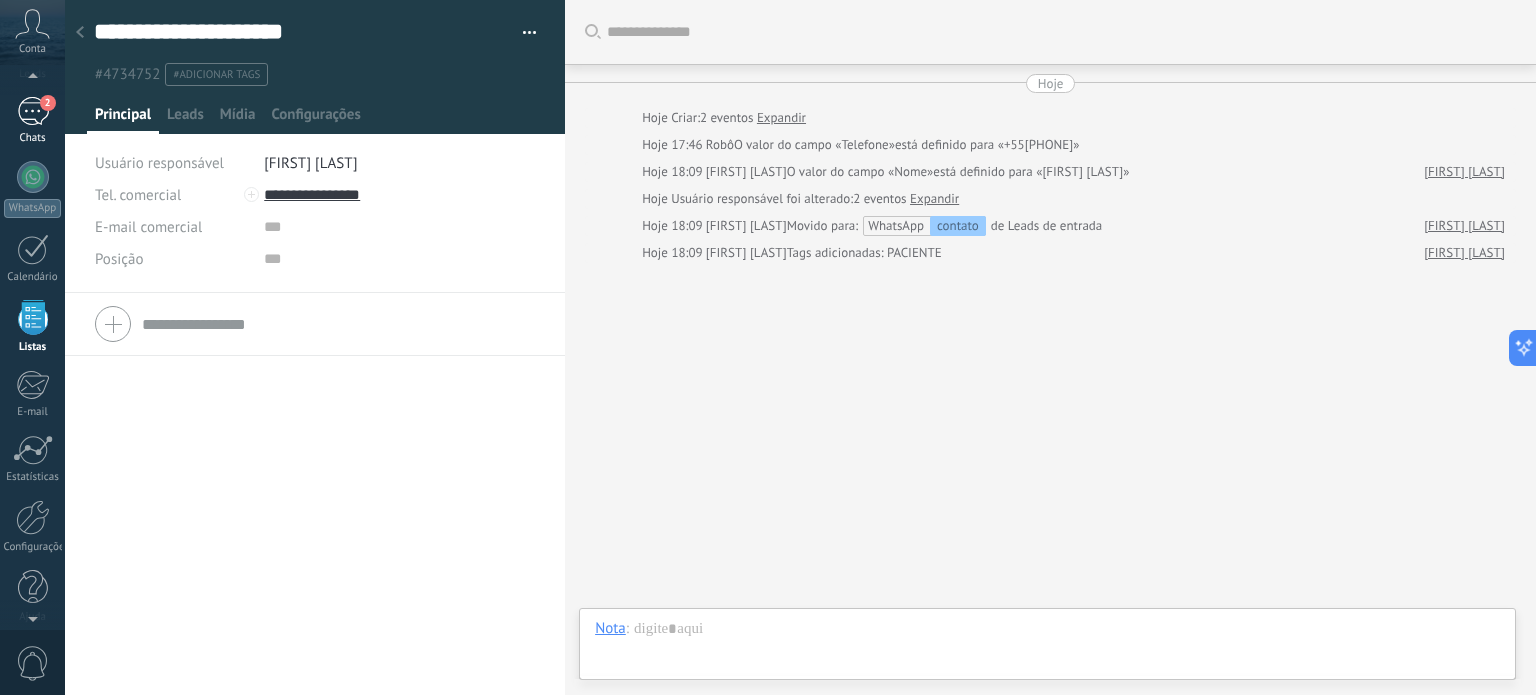 click on "2" at bounding box center [33, 111] 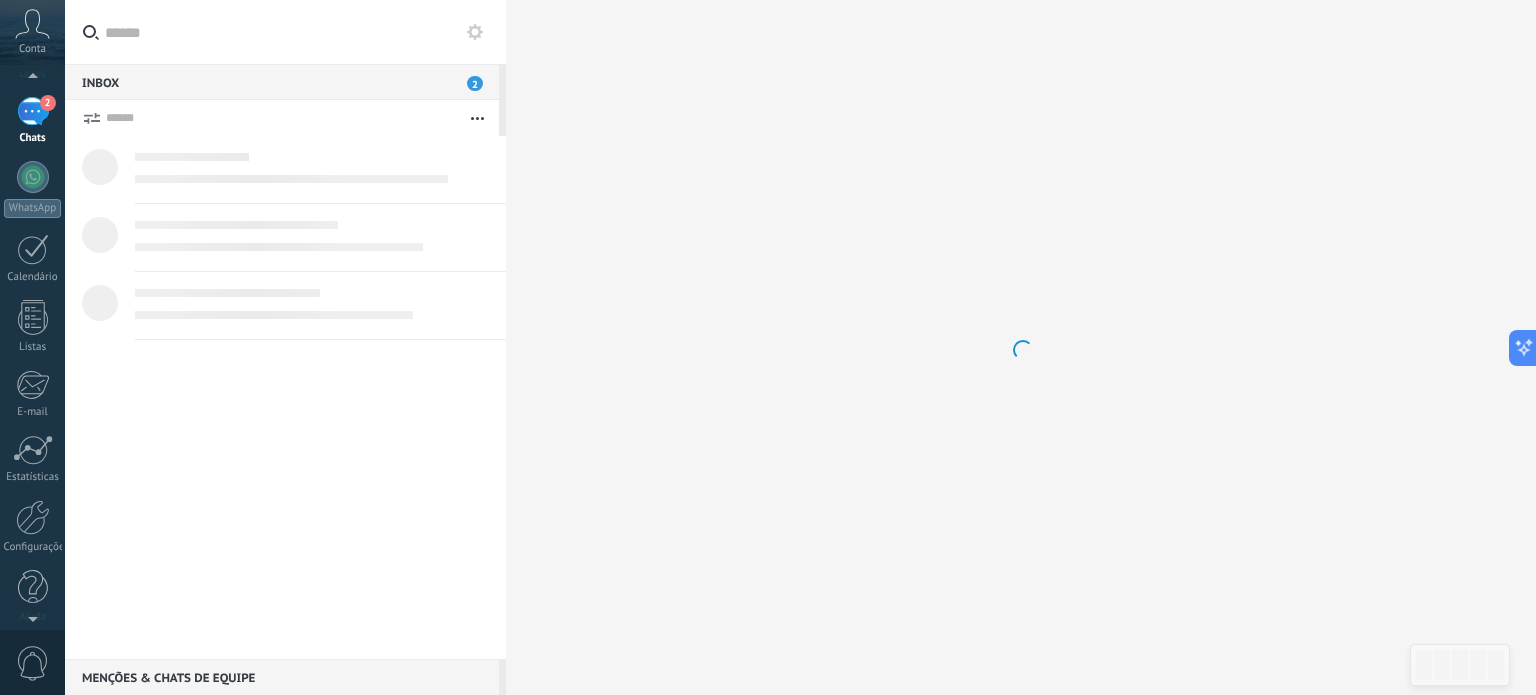 scroll, scrollTop: 0, scrollLeft: 0, axis: both 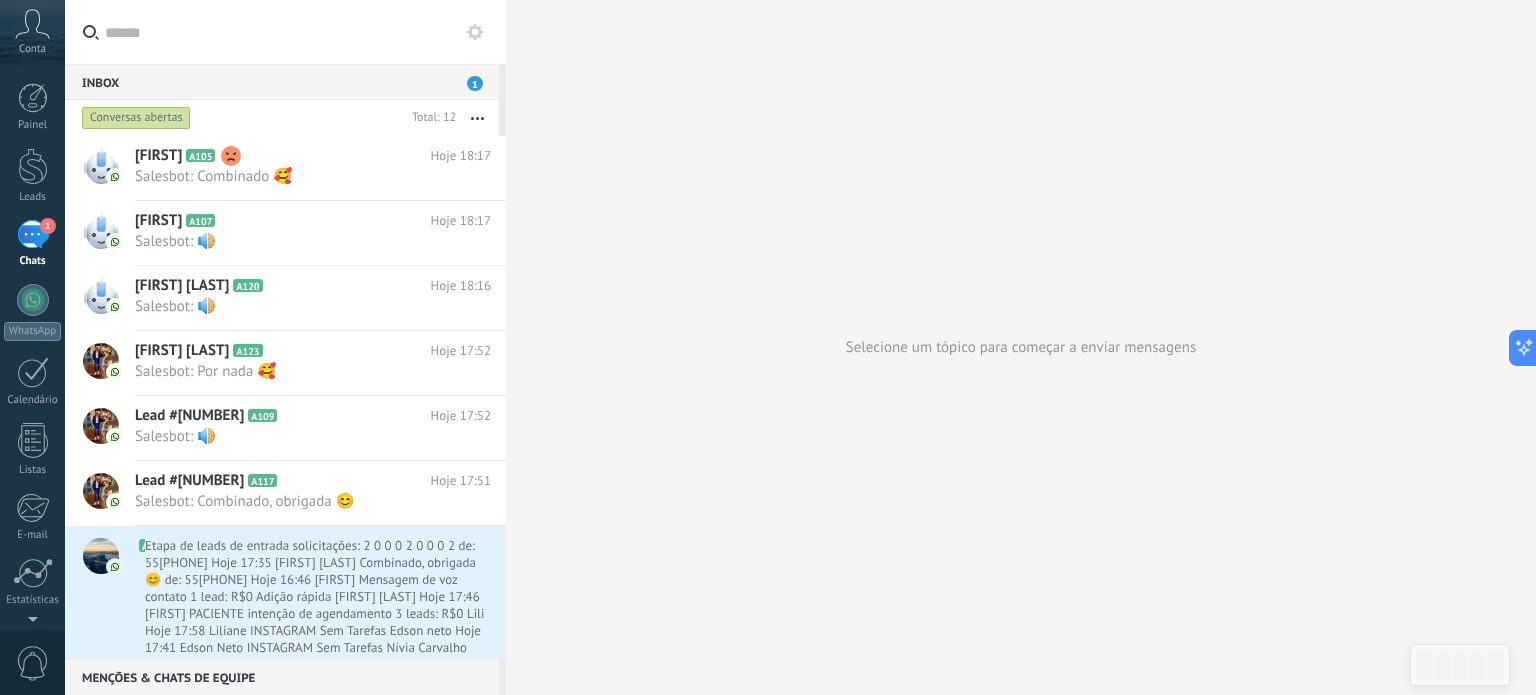 click on "1" at bounding box center [475, 83] 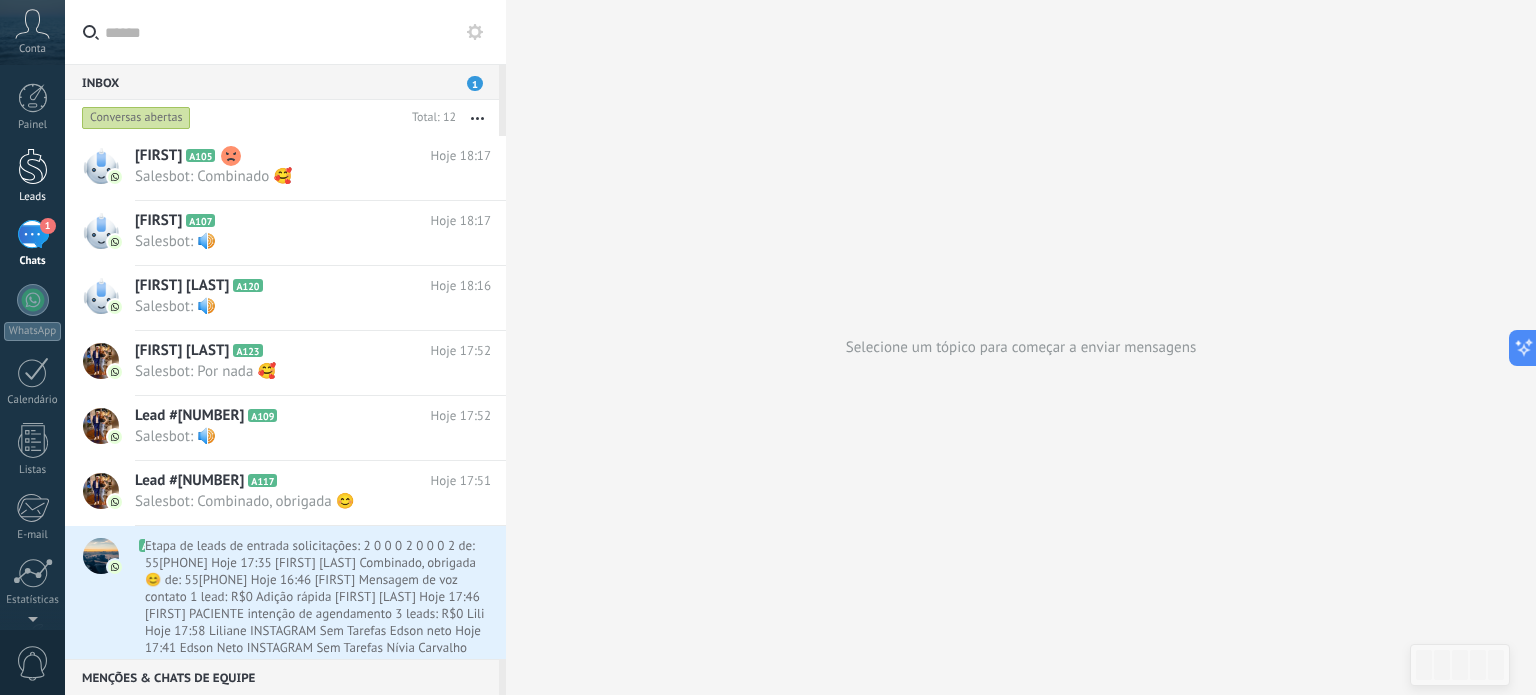 click at bounding box center (33, 166) 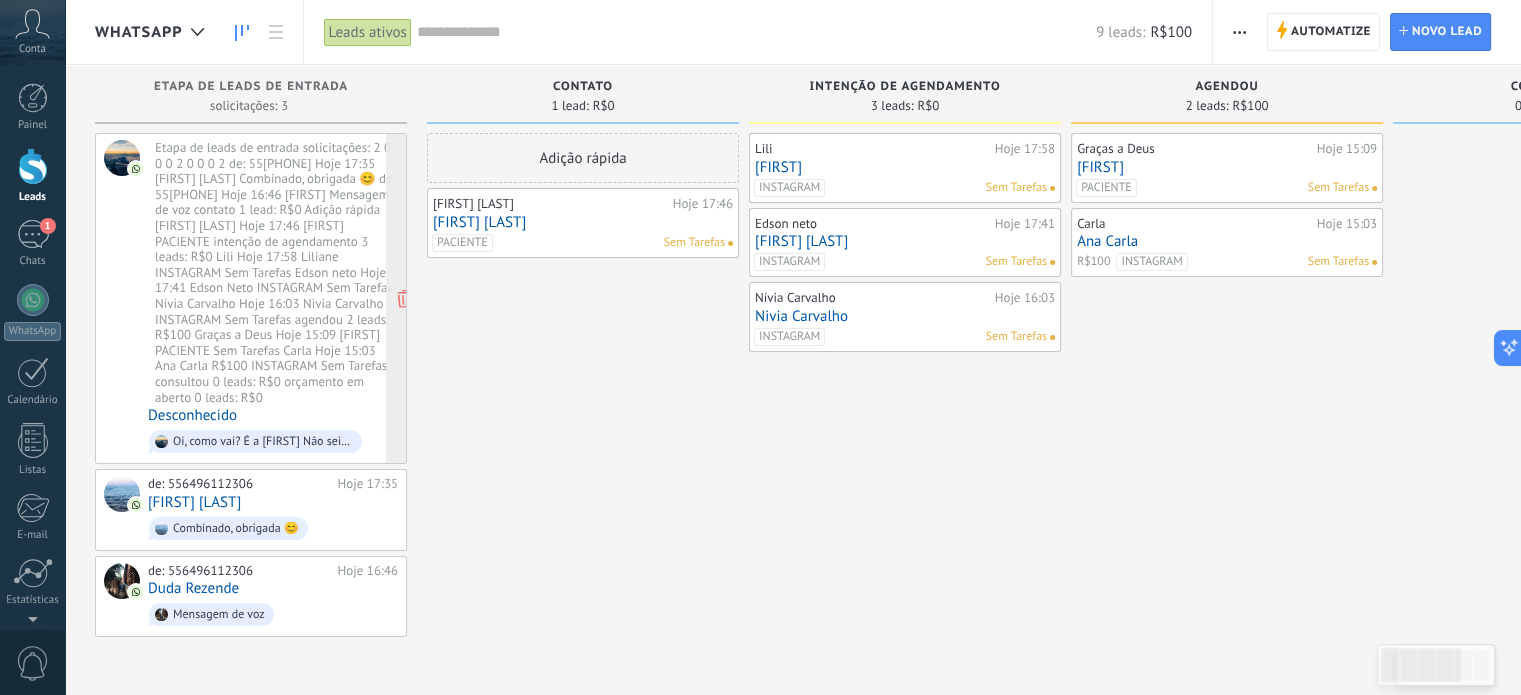 click on "de: 556496112306 Hoje 17:40 ‎Desconhecido Oi, como vai? É a Chyara
Não sei se lembra mas minha equipe conversou com você em janeiro sobre aumentar suas vendas com o serviço da Kanguru Online (anúncios, posts, google meu negócio e etc.)
Você acabou não rertornando.
Este mês estou fazendo uma ação para alguns clientes de retirar 100% da mu..." at bounding box center [273, 298] 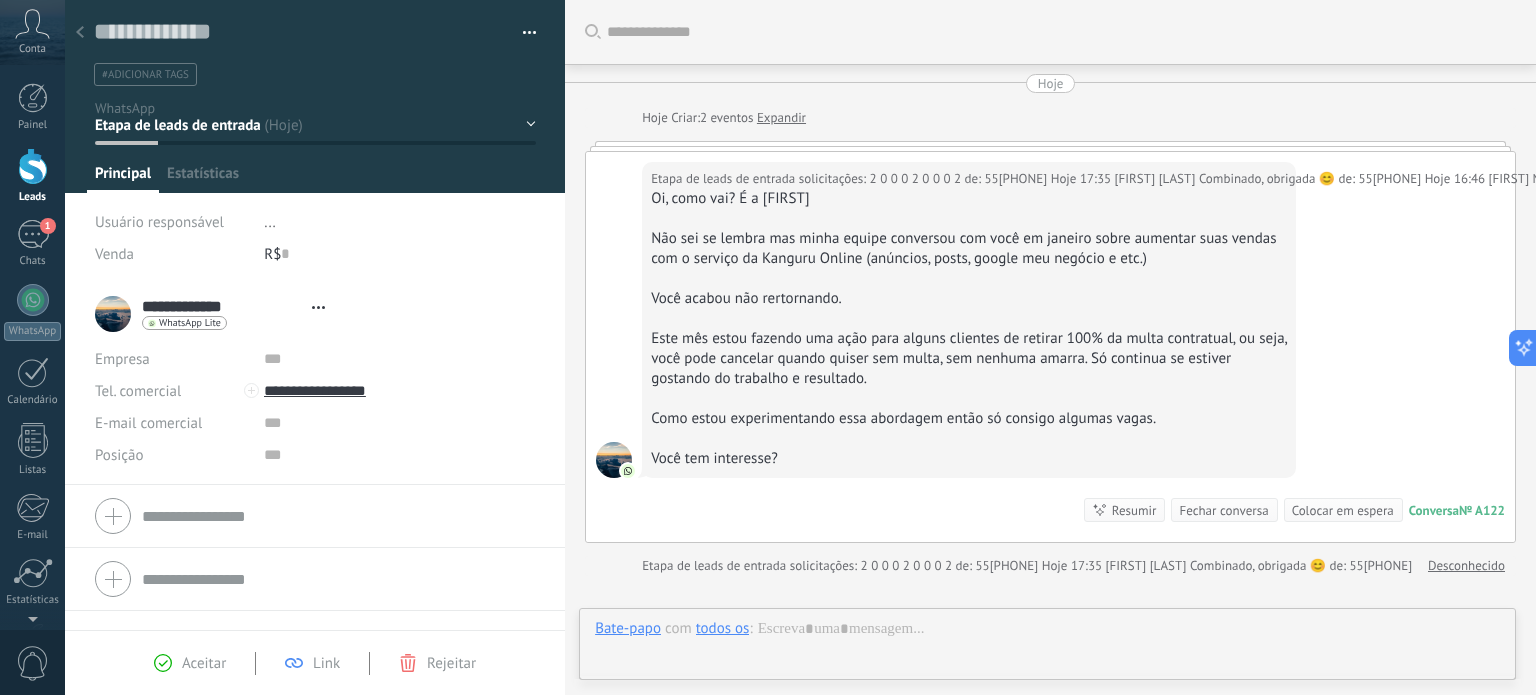 scroll, scrollTop: 29, scrollLeft: 0, axis: vertical 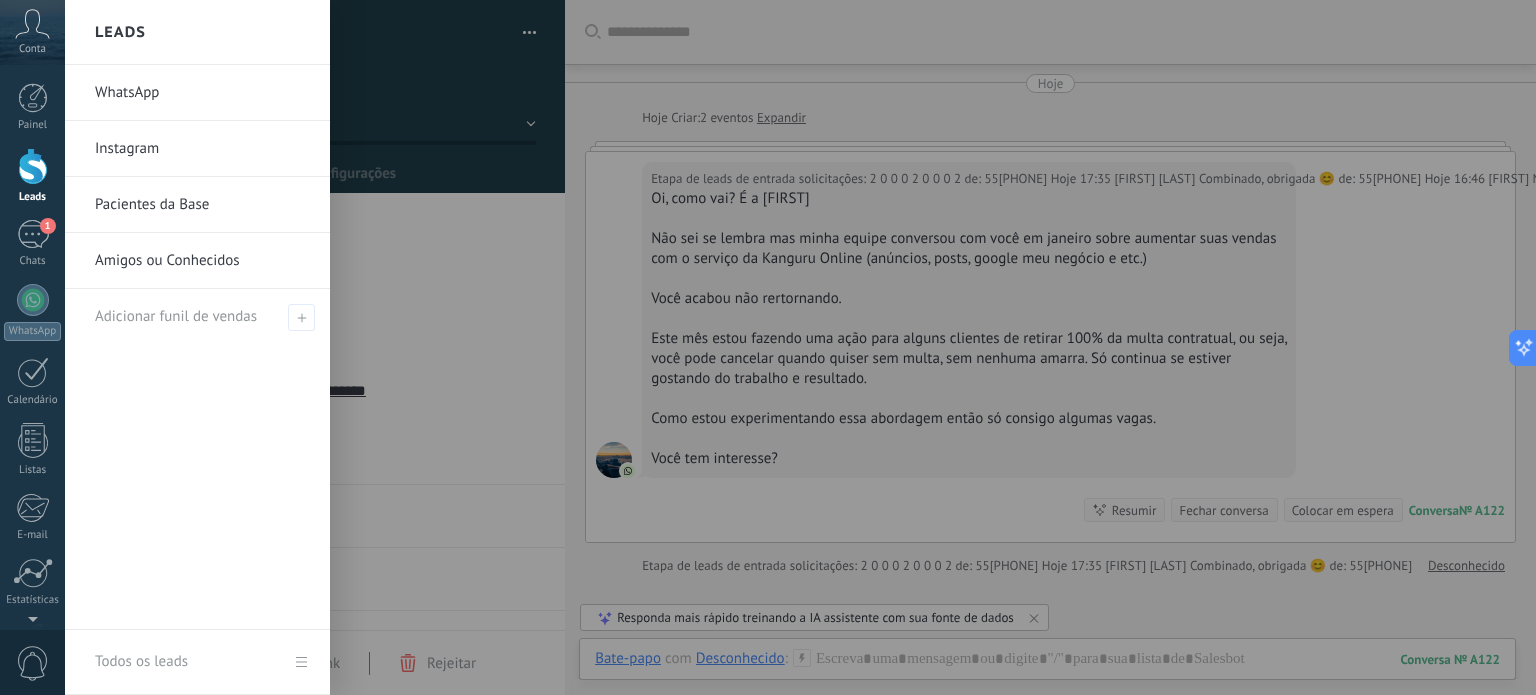 click at bounding box center (33, 166) 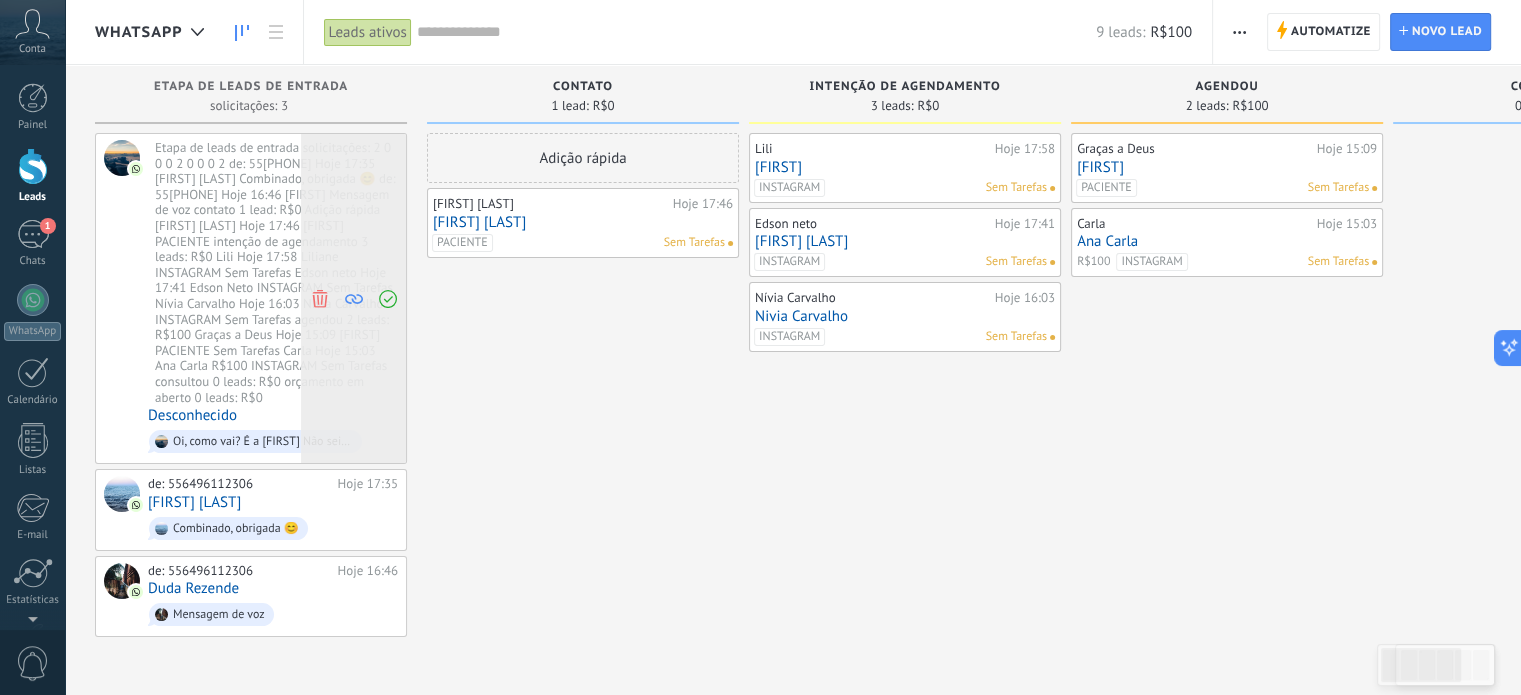 click 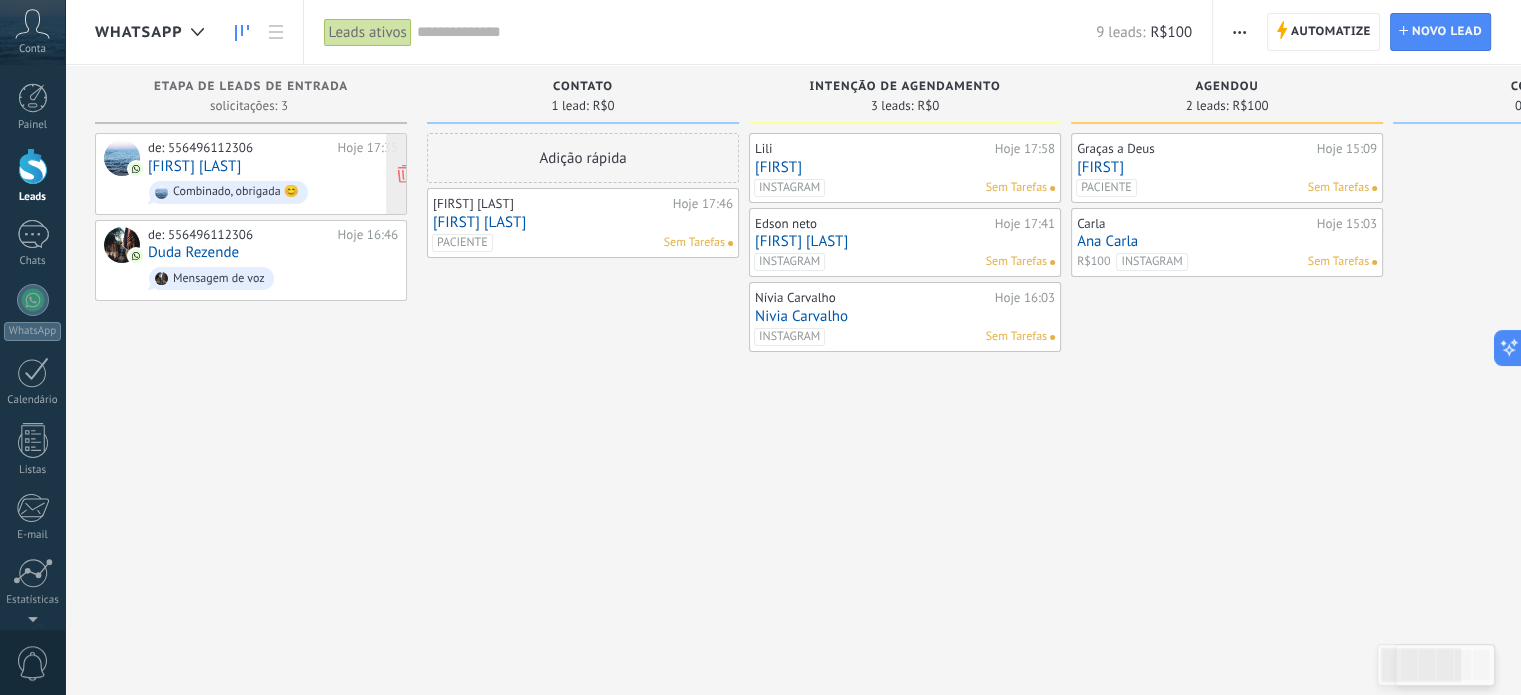 click on "de: 556496112306 Hoje 17:35 Leila Damásio Combinado, obrigada 😊" at bounding box center (273, 174) 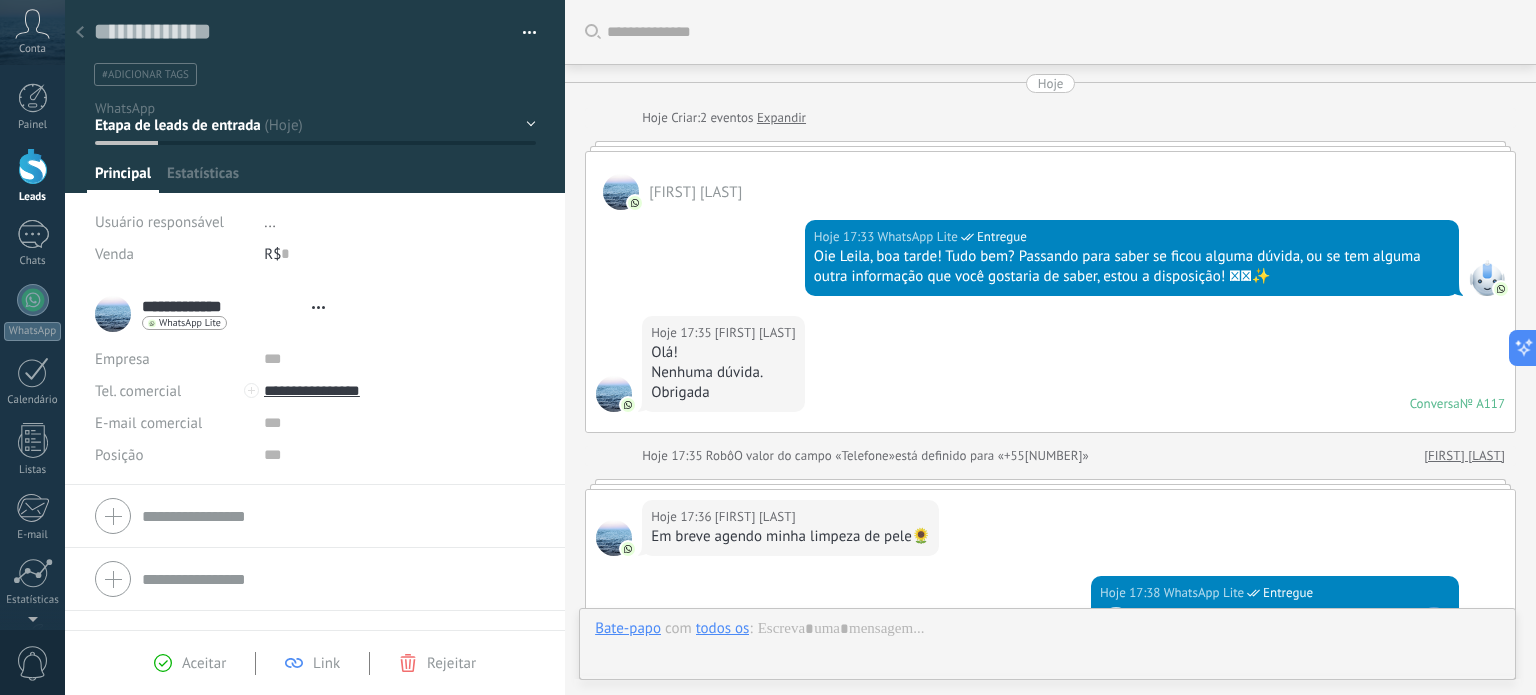 scroll, scrollTop: 514, scrollLeft: 0, axis: vertical 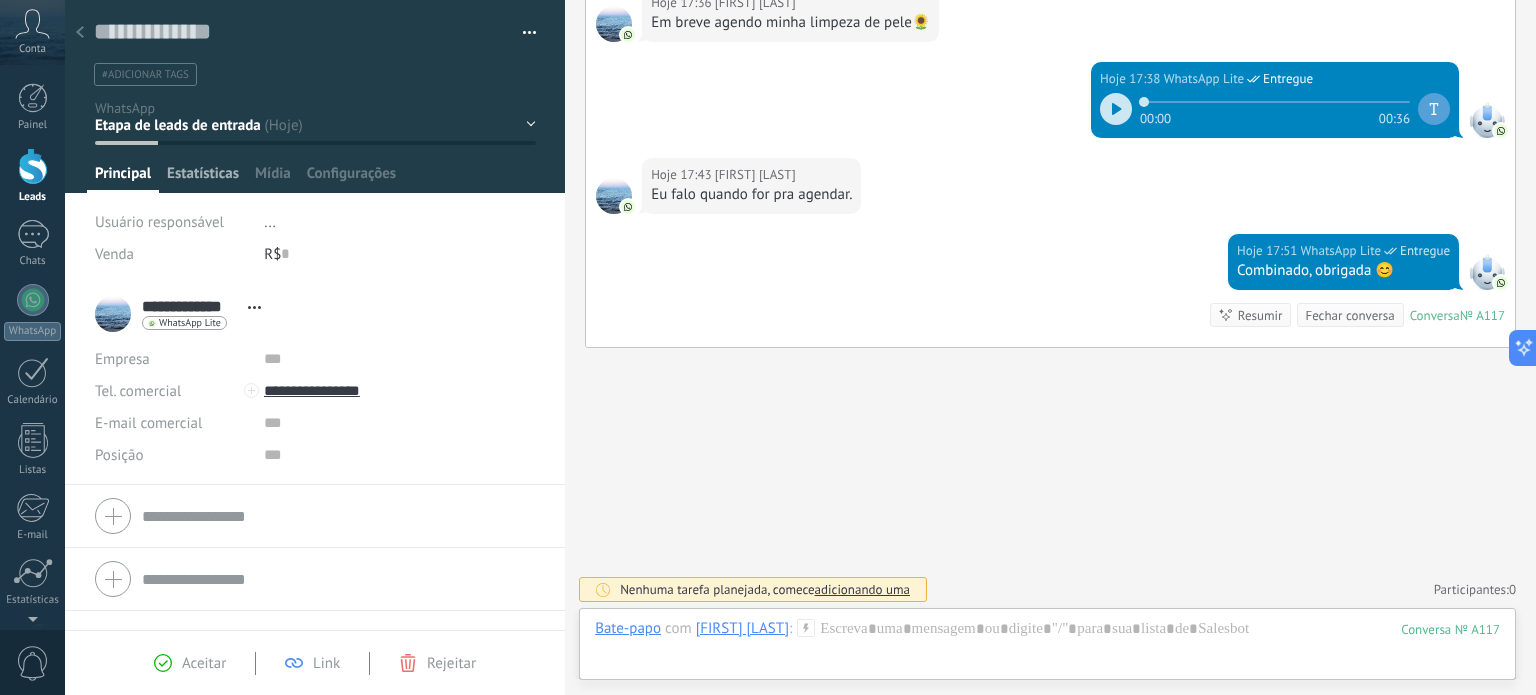 click on "Estatísticas" at bounding box center [203, 178] 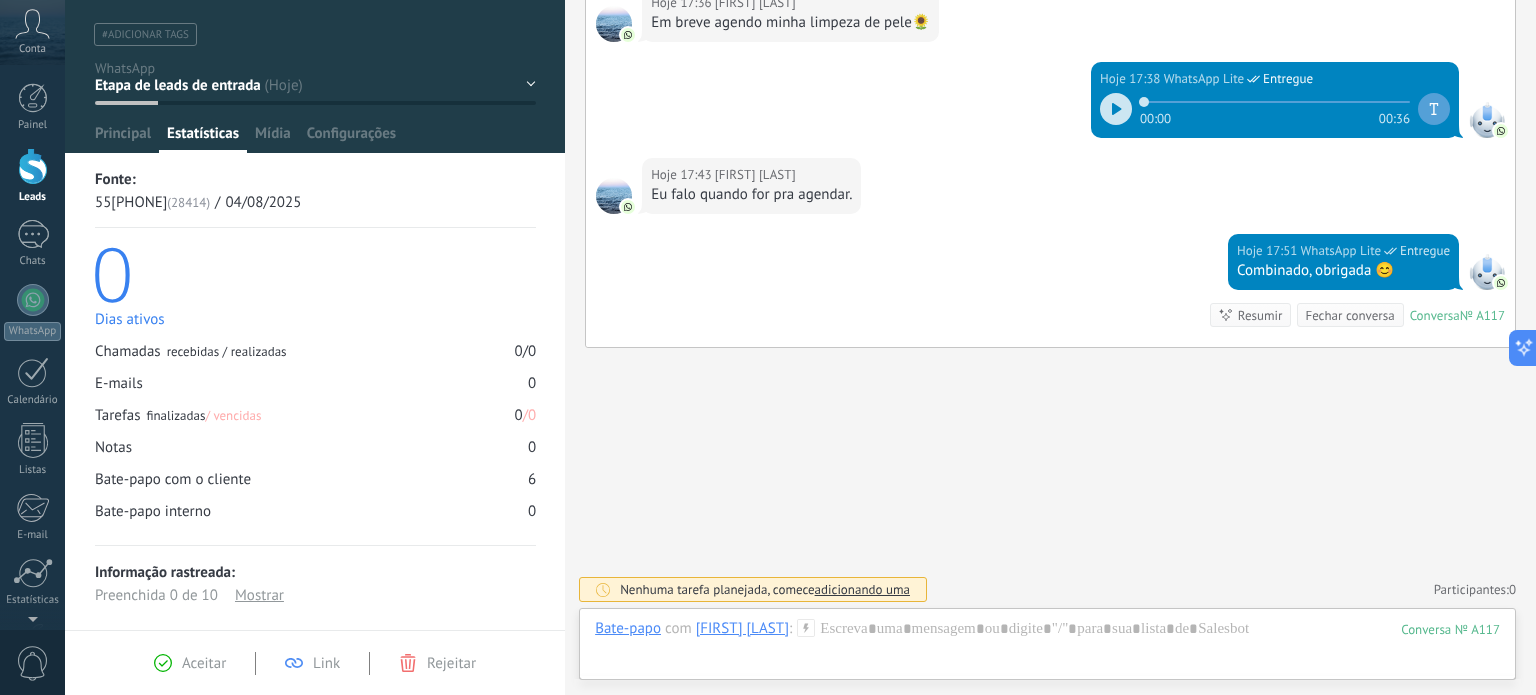 scroll, scrollTop: 61, scrollLeft: 0, axis: vertical 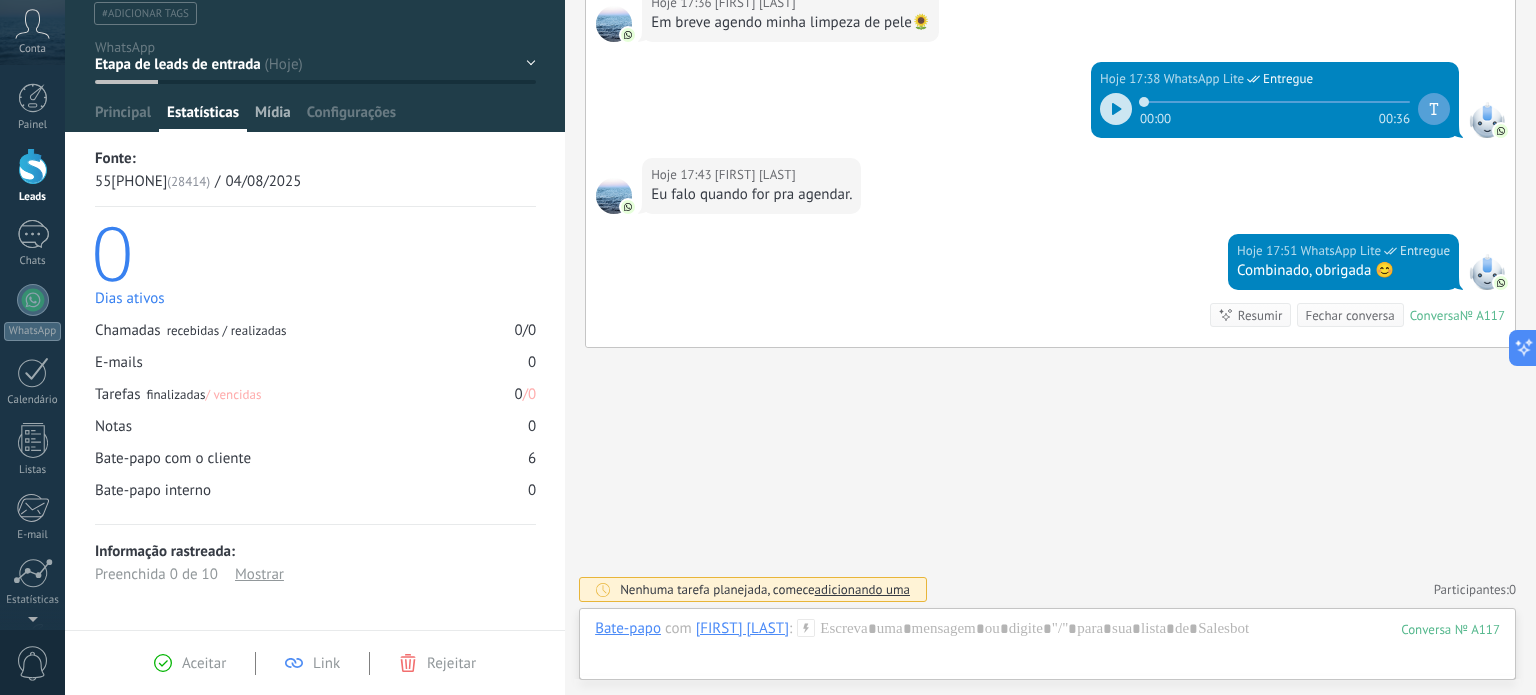 click on "Mídia" at bounding box center (273, 117) 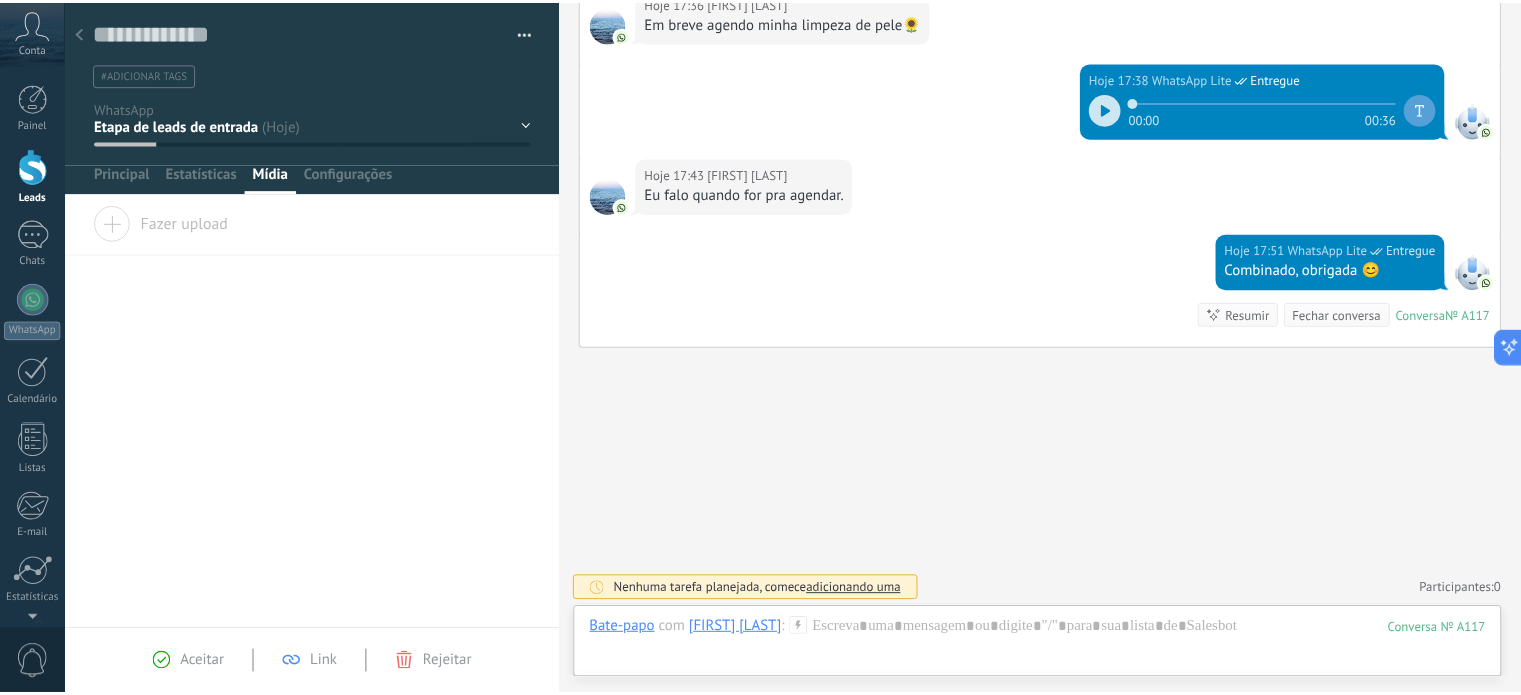 scroll, scrollTop: 0, scrollLeft: 0, axis: both 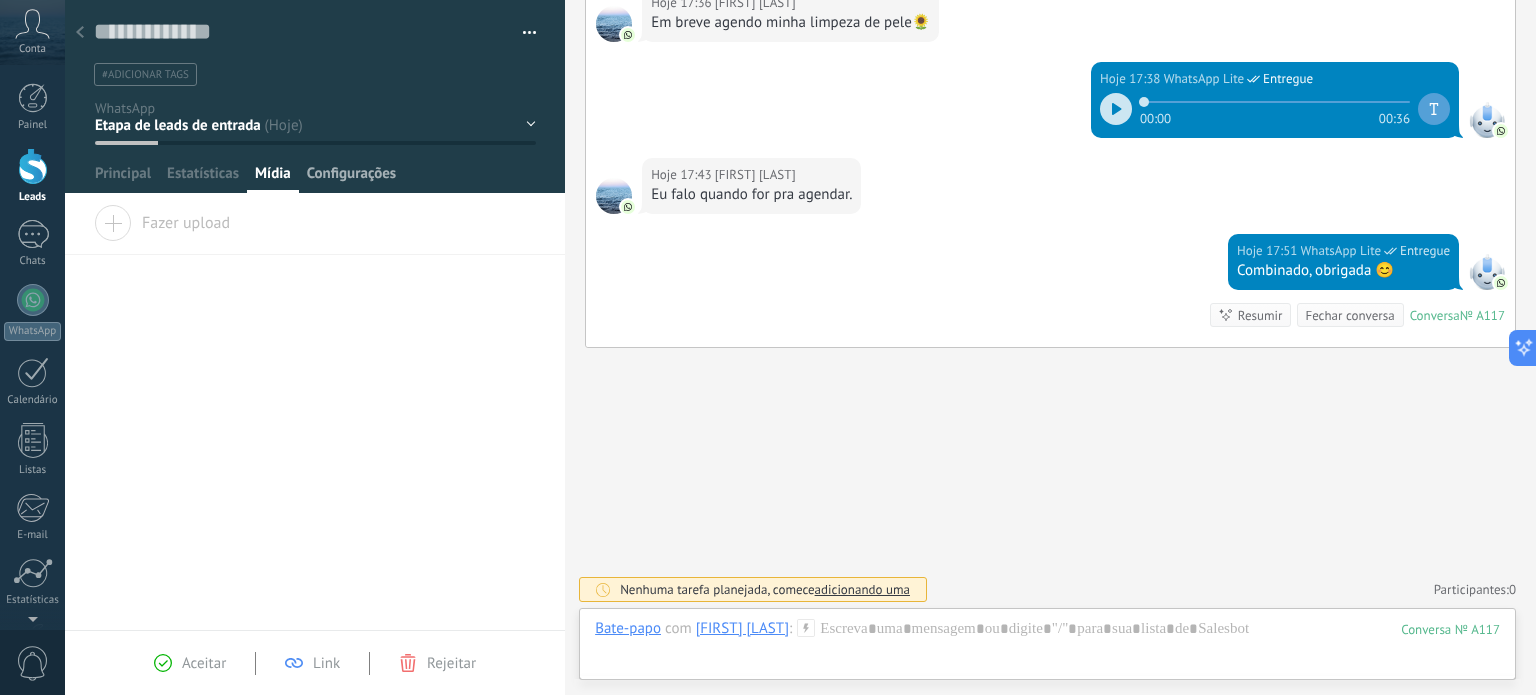 click on "Configurações" at bounding box center [351, 178] 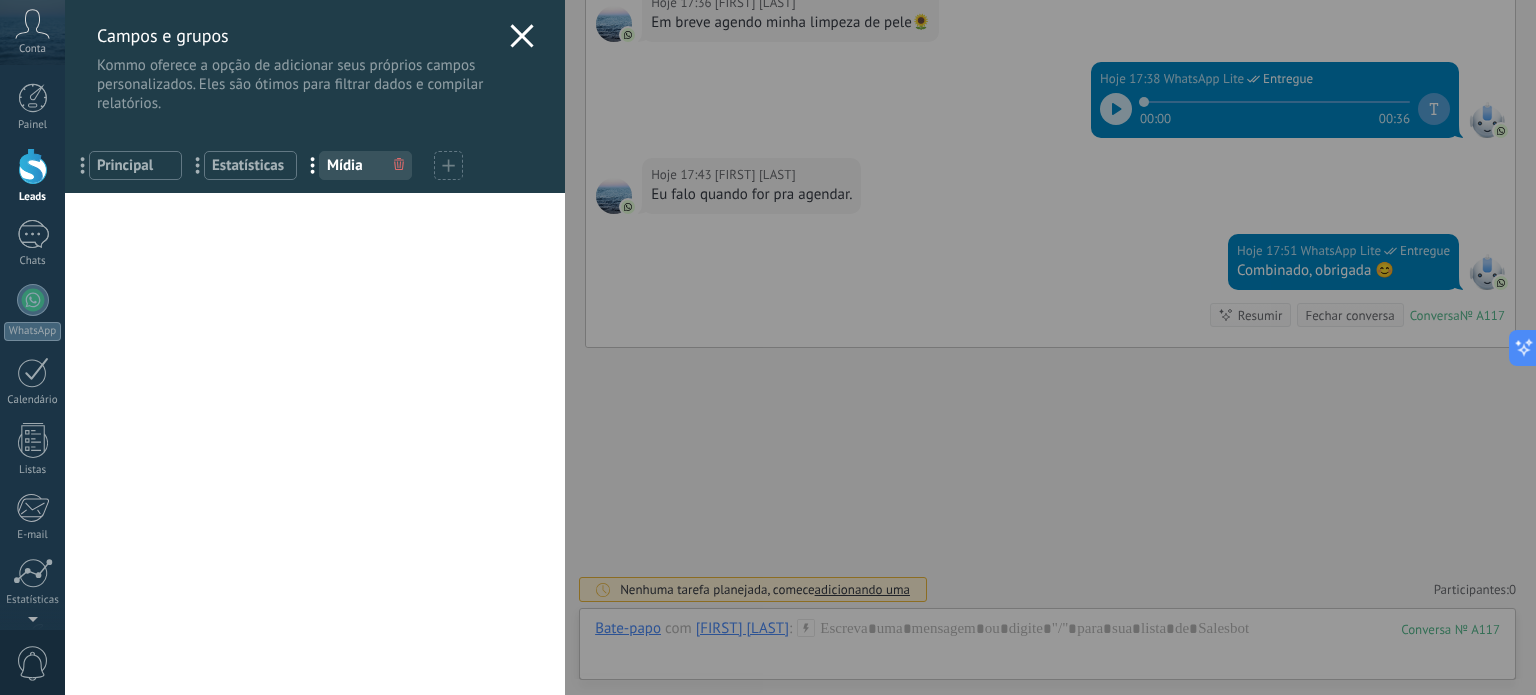 click 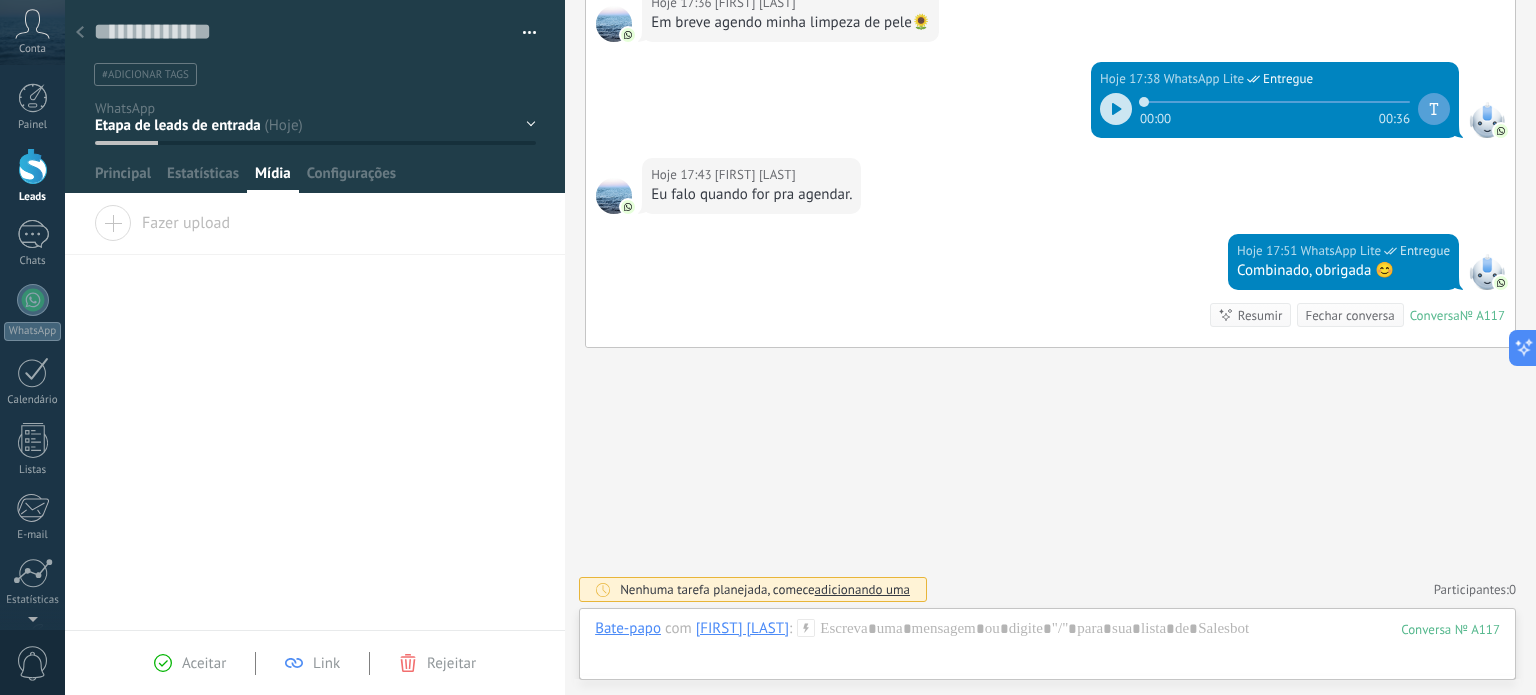 click 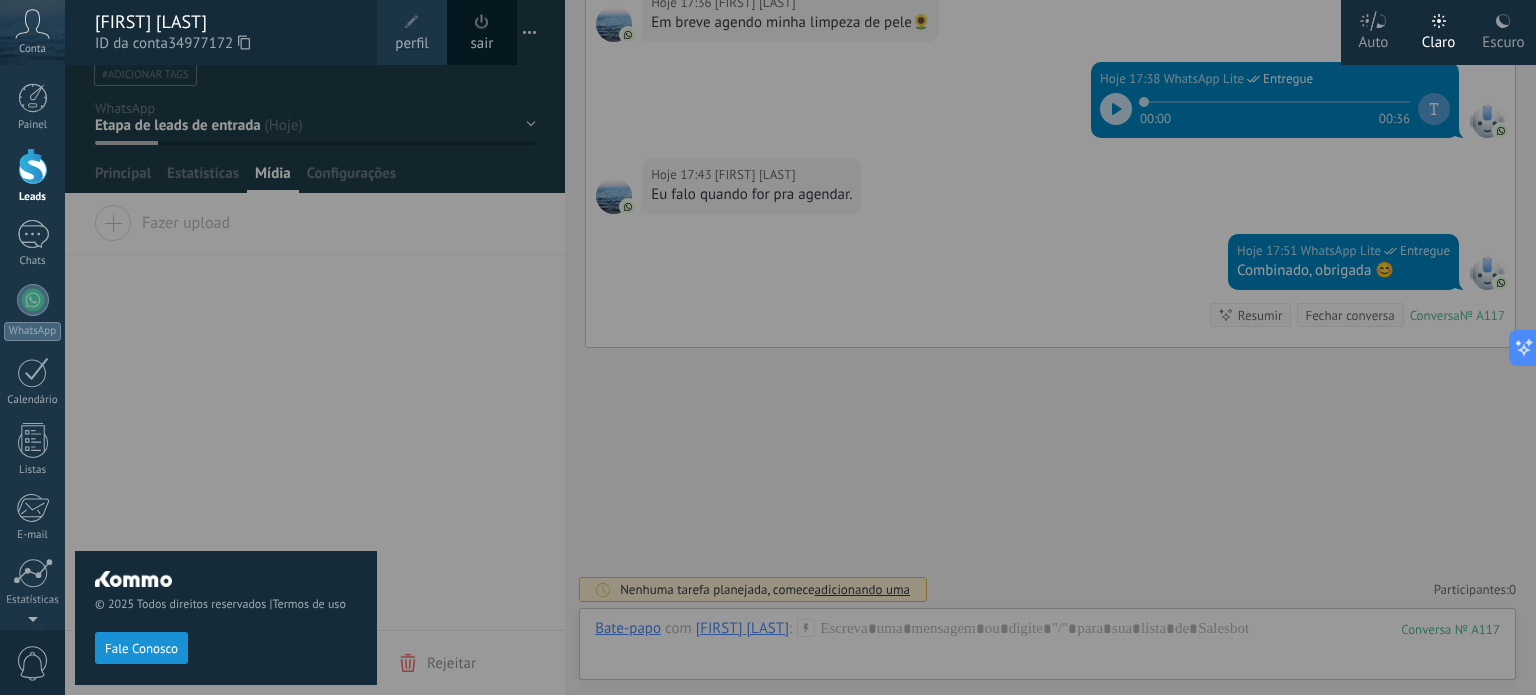 click on "© 2025 Todos direitos reservados |  Termos de uso
Fale Conosco" at bounding box center (226, 380) 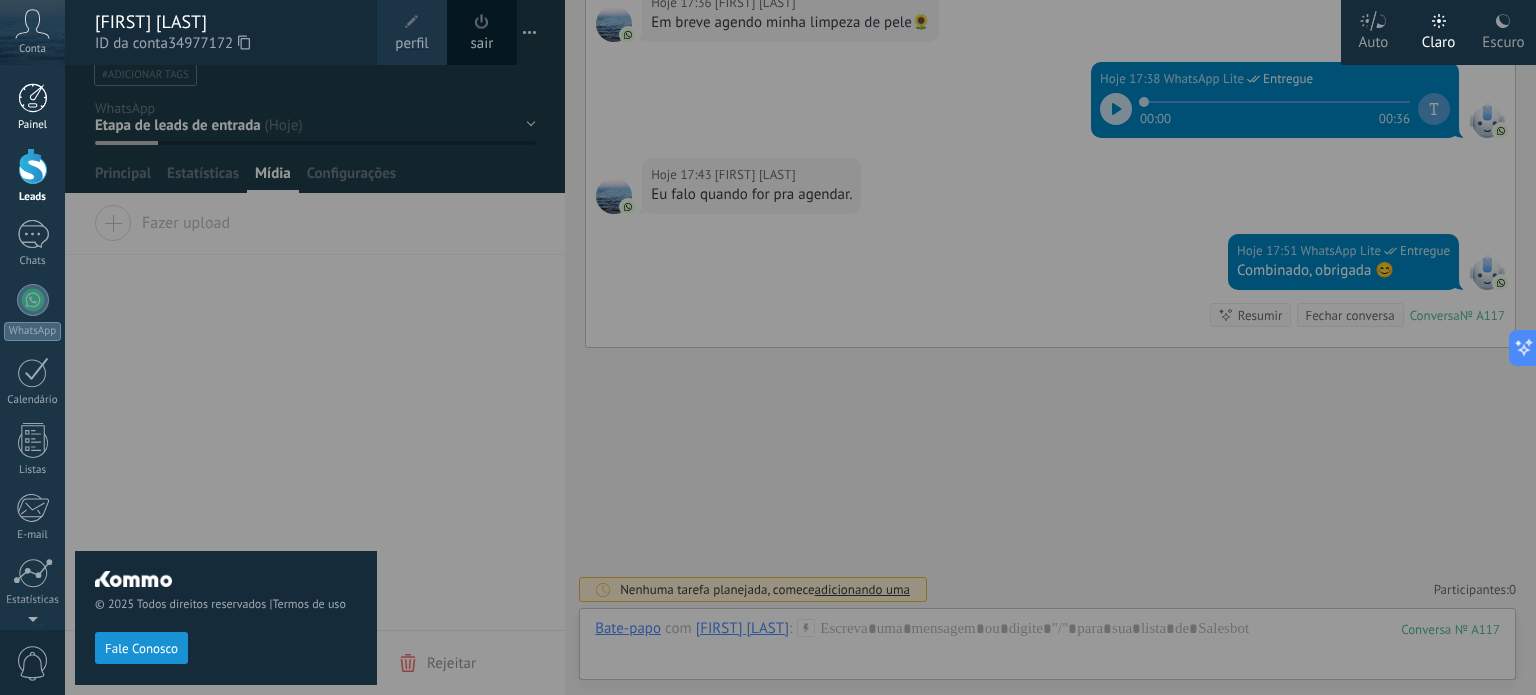 click on "Painel" at bounding box center (32, 107) 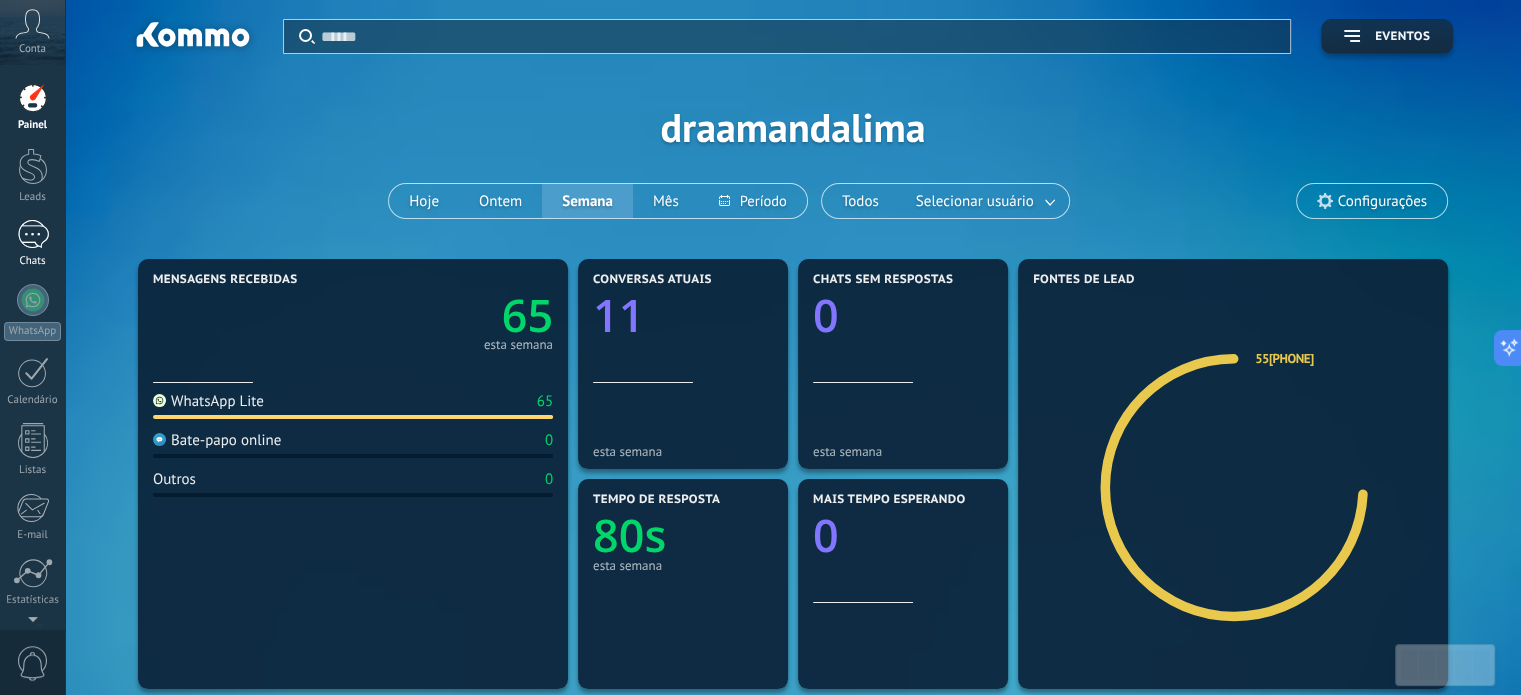 click on "1" at bounding box center [33, 234] 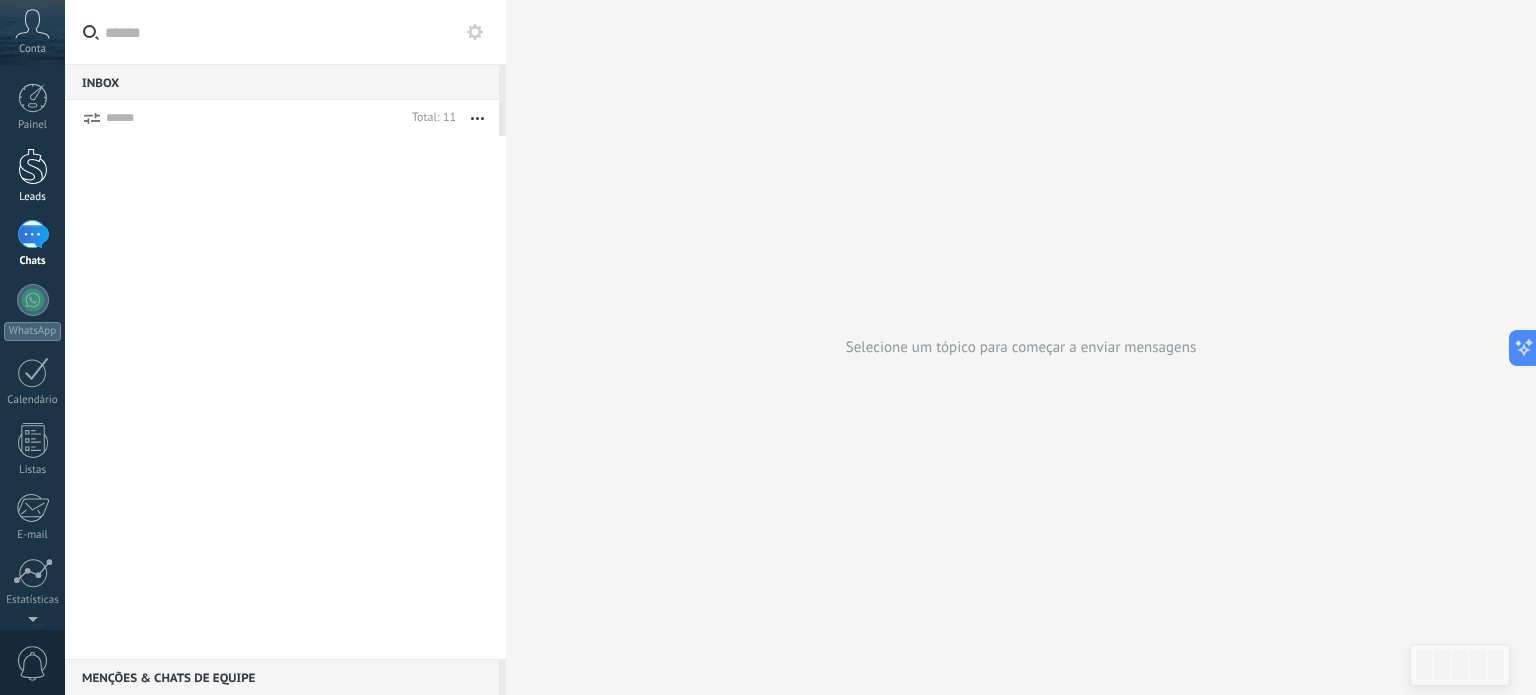 click at bounding box center (33, 166) 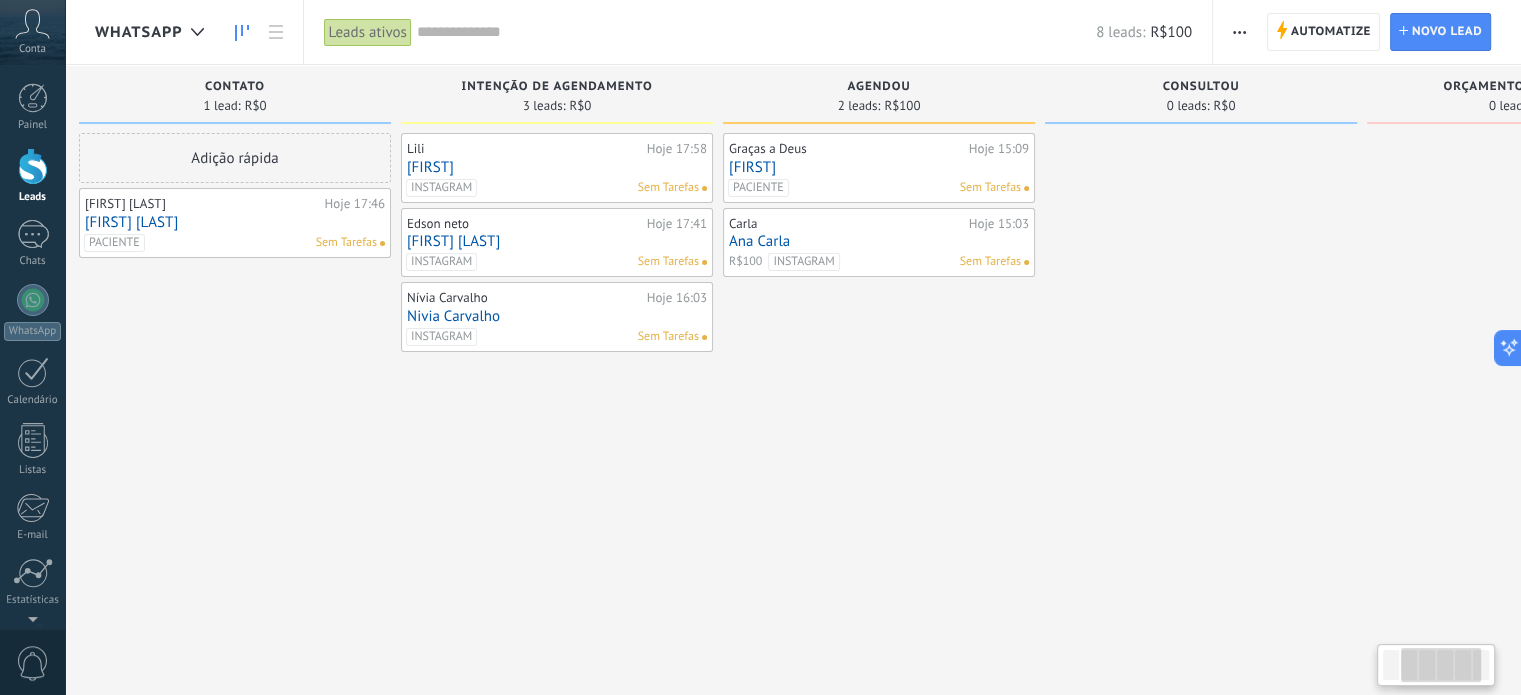 scroll, scrollTop: 0, scrollLeft: 384, axis: horizontal 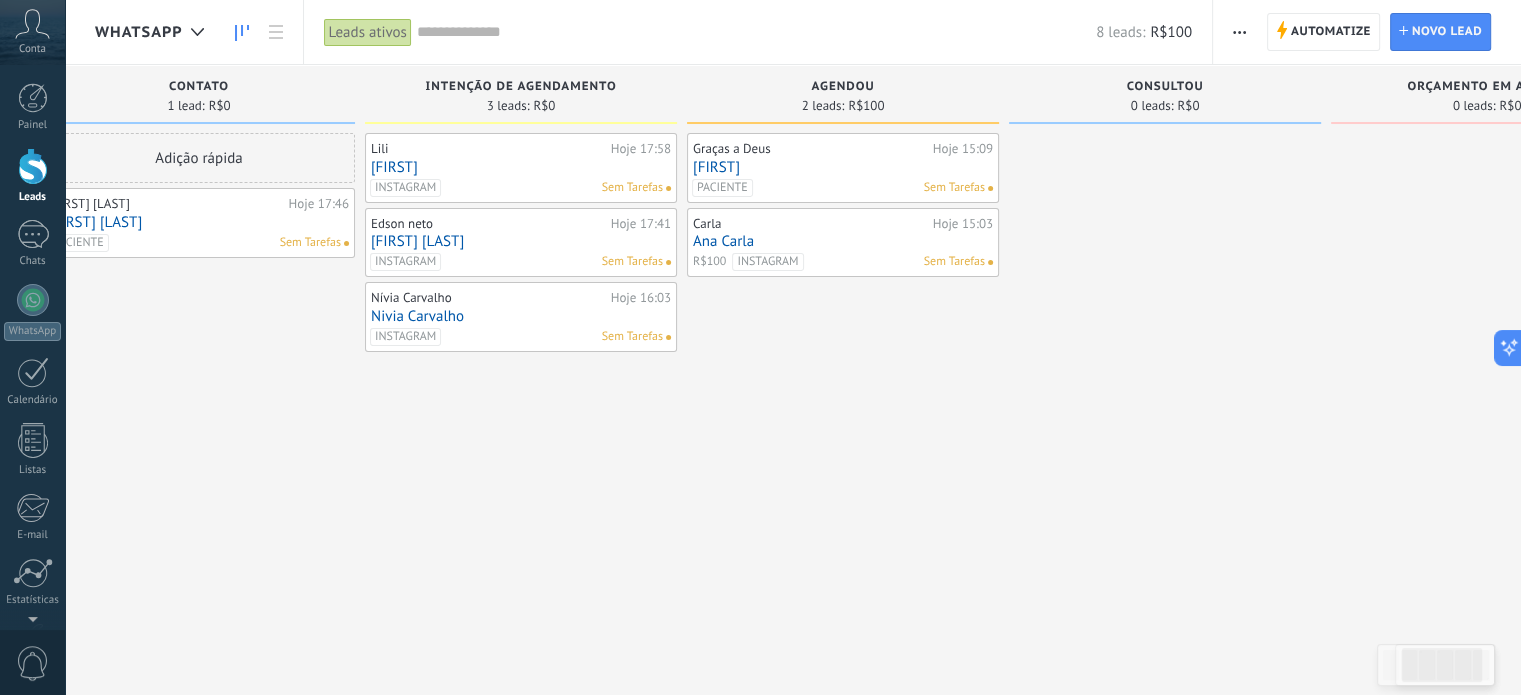 drag, startPoint x: 1355, startPoint y: 91, endPoint x: 801, endPoint y: 52, distance: 555.37103 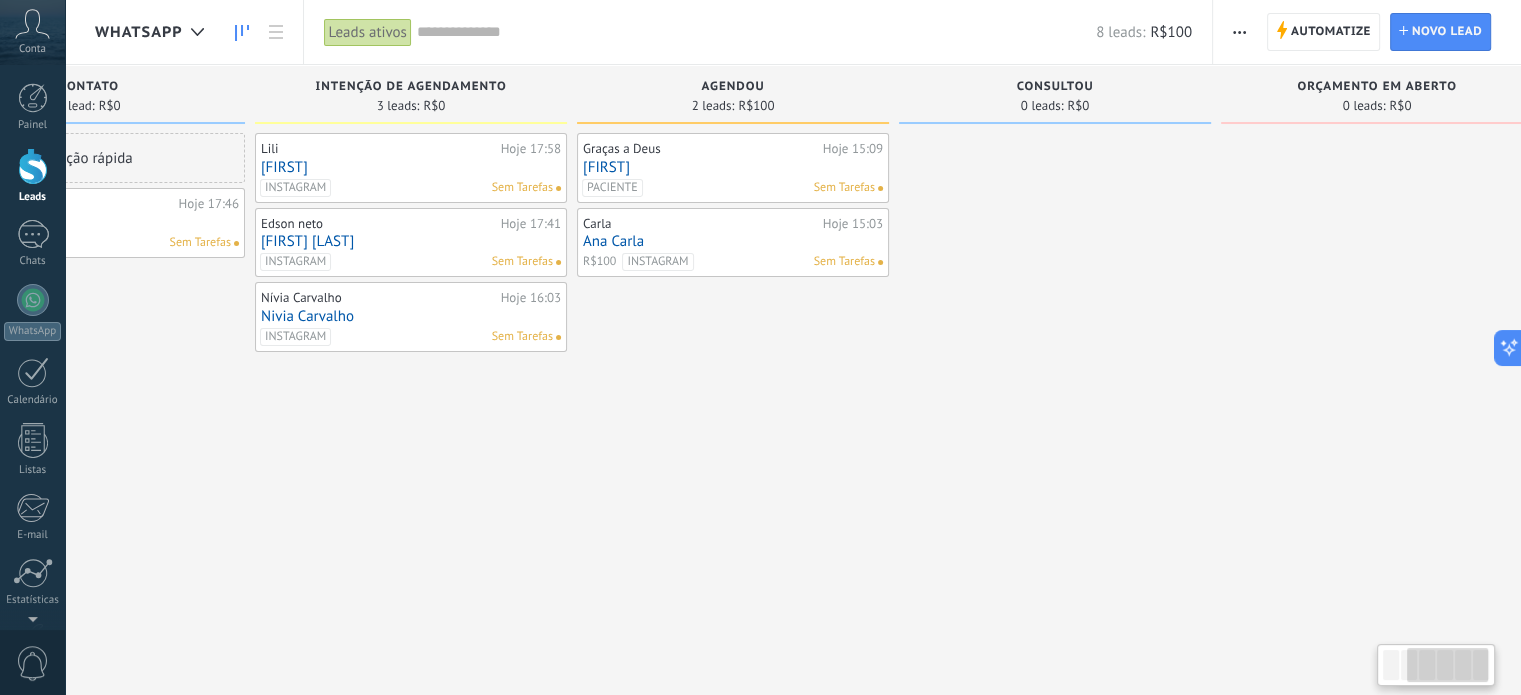 scroll, scrollTop: 0, scrollLeft: 536, axis: horizontal 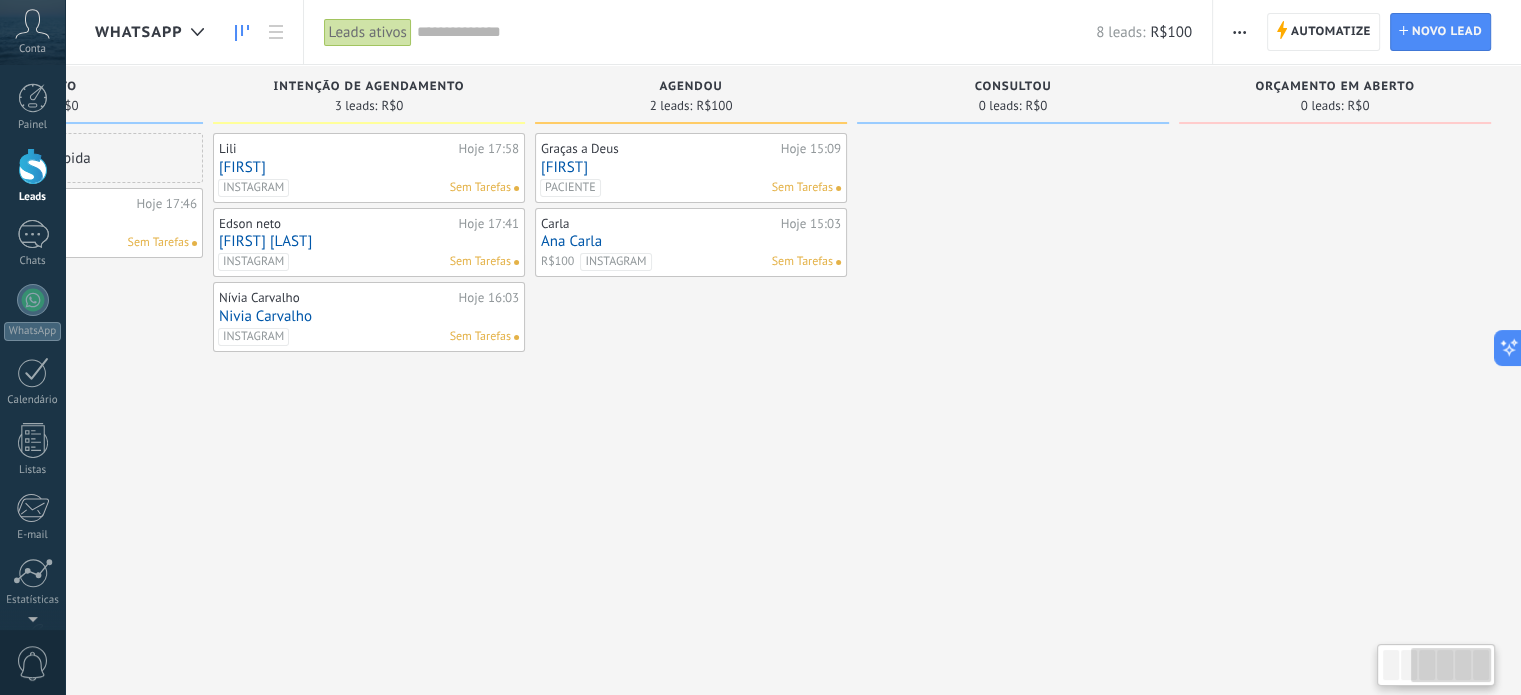 drag, startPoint x: 993, startPoint y: 86, endPoint x: 718, endPoint y: 76, distance: 275.18176 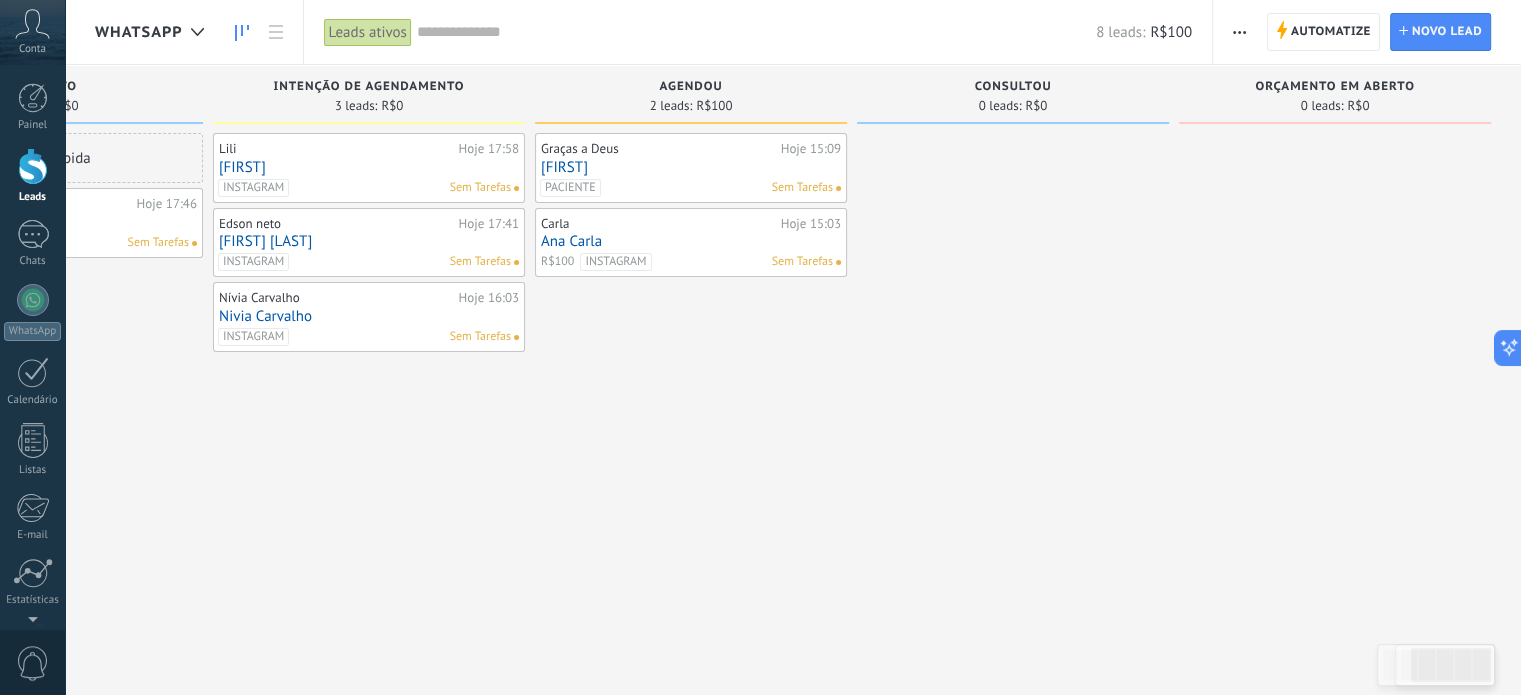 drag, startPoint x: 1190, startPoint y: 95, endPoint x: 1113, endPoint y: 86, distance: 77.52419 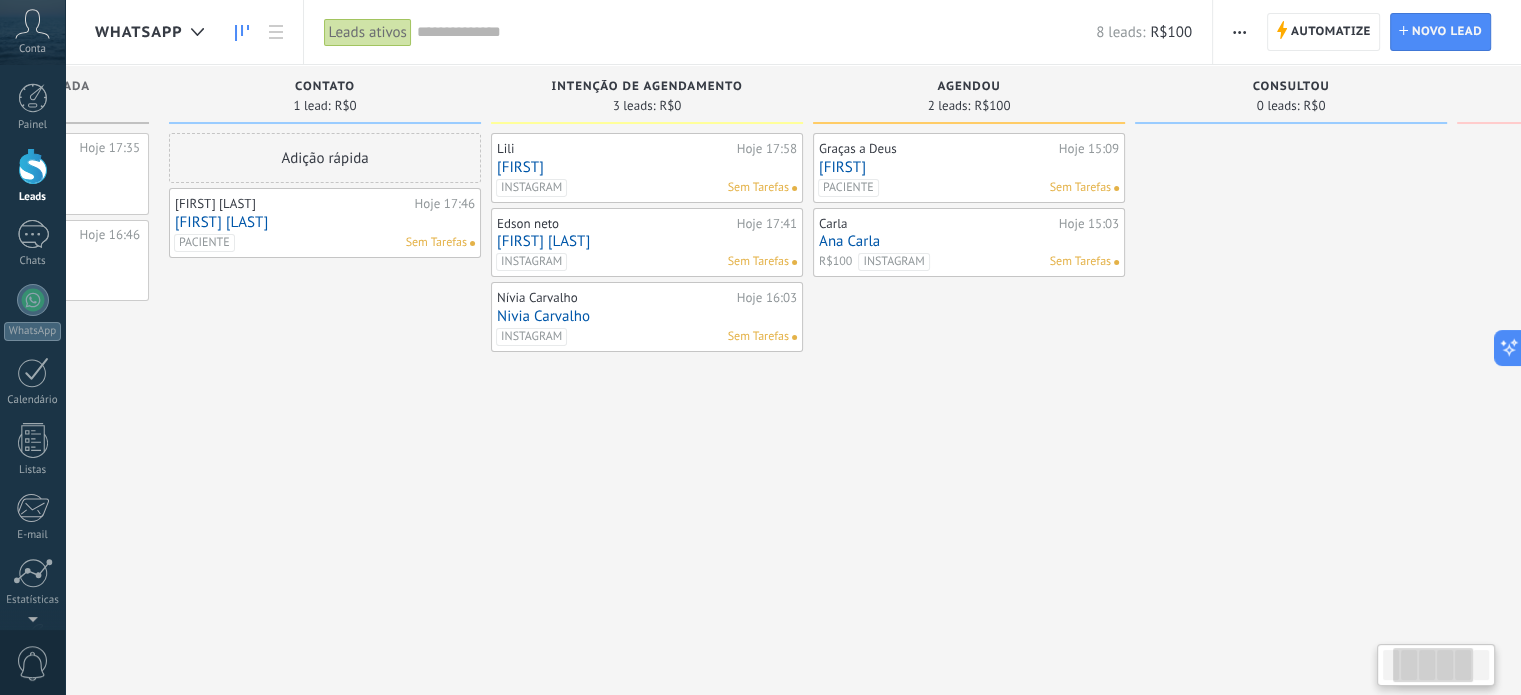 scroll, scrollTop: 0, scrollLeft: 210, axis: horizontal 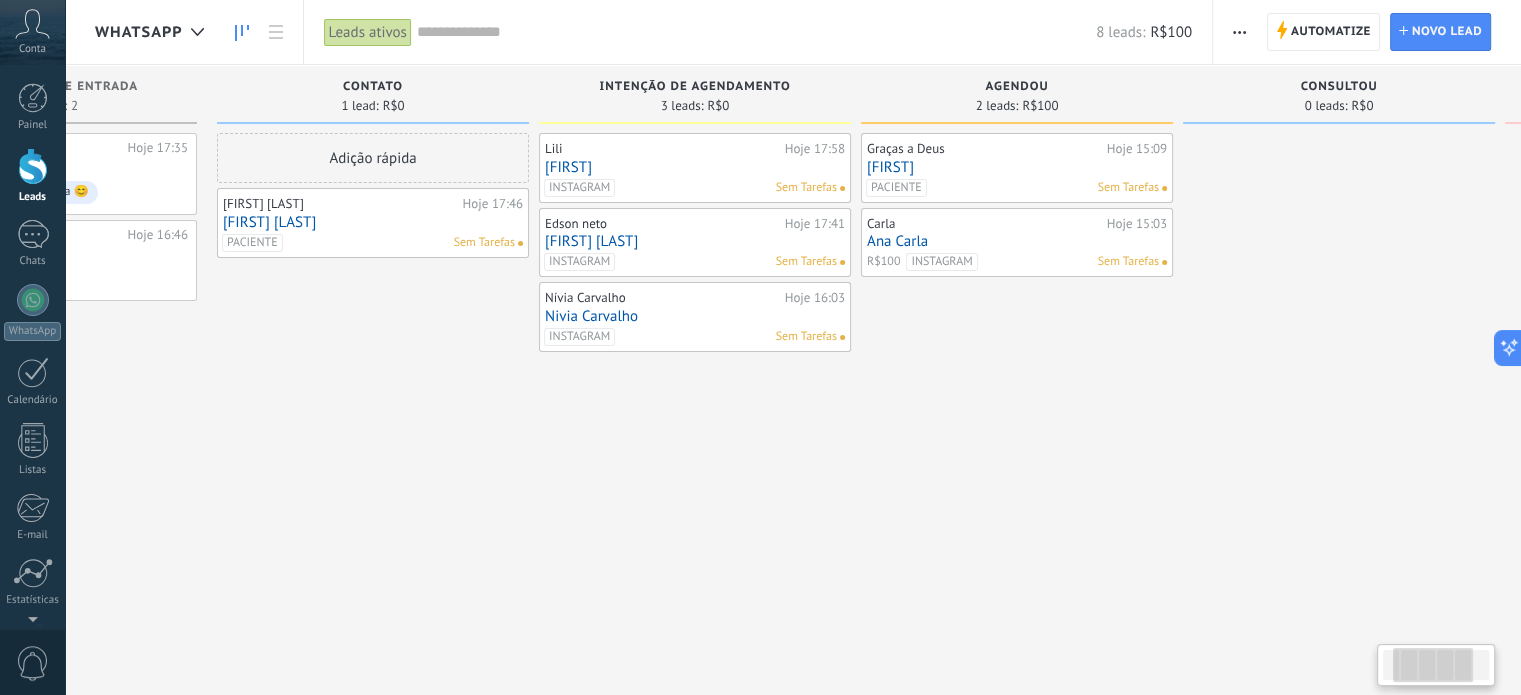 drag, startPoint x: 1168, startPoint y: 87, endPoint x: 1535, endPoint y: 90, distance: 367.01227 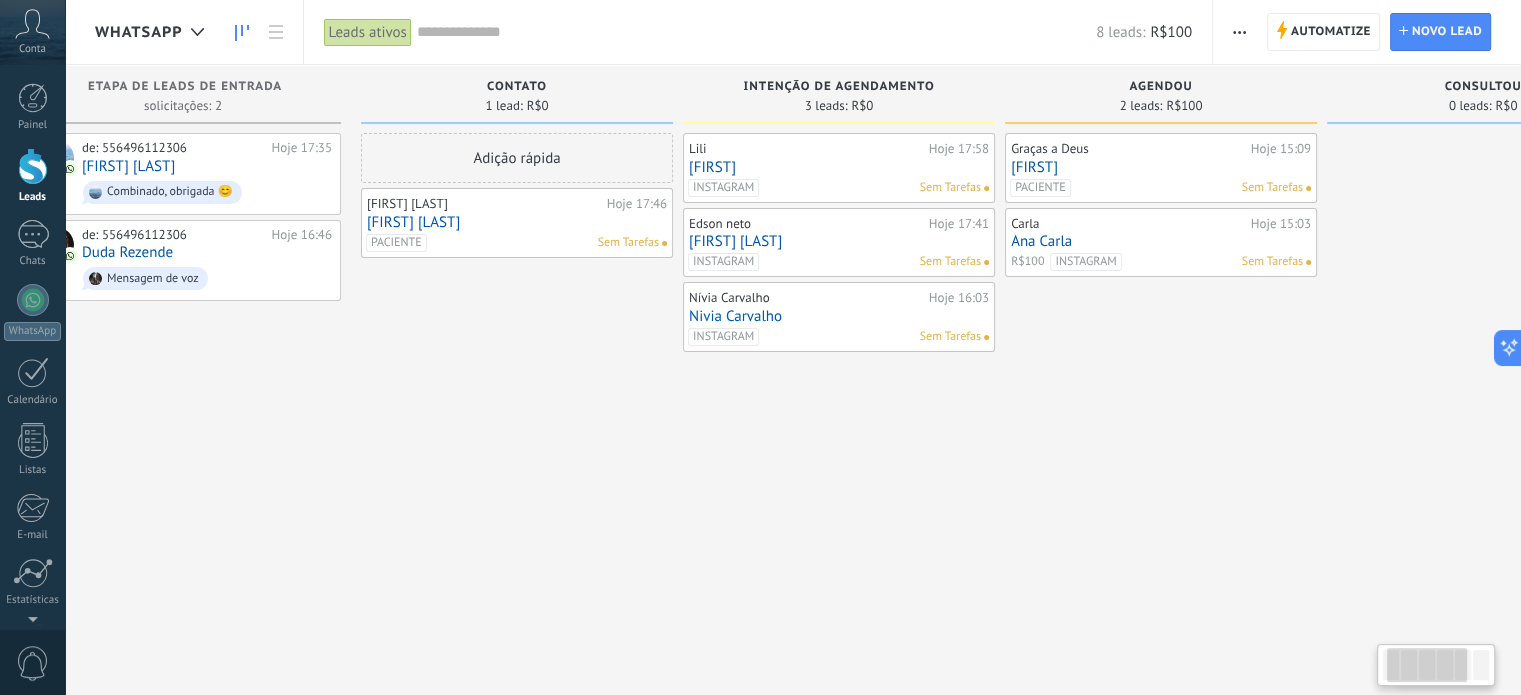 scroll, scrollTop: 0, scrollLeft: 0, axis: both 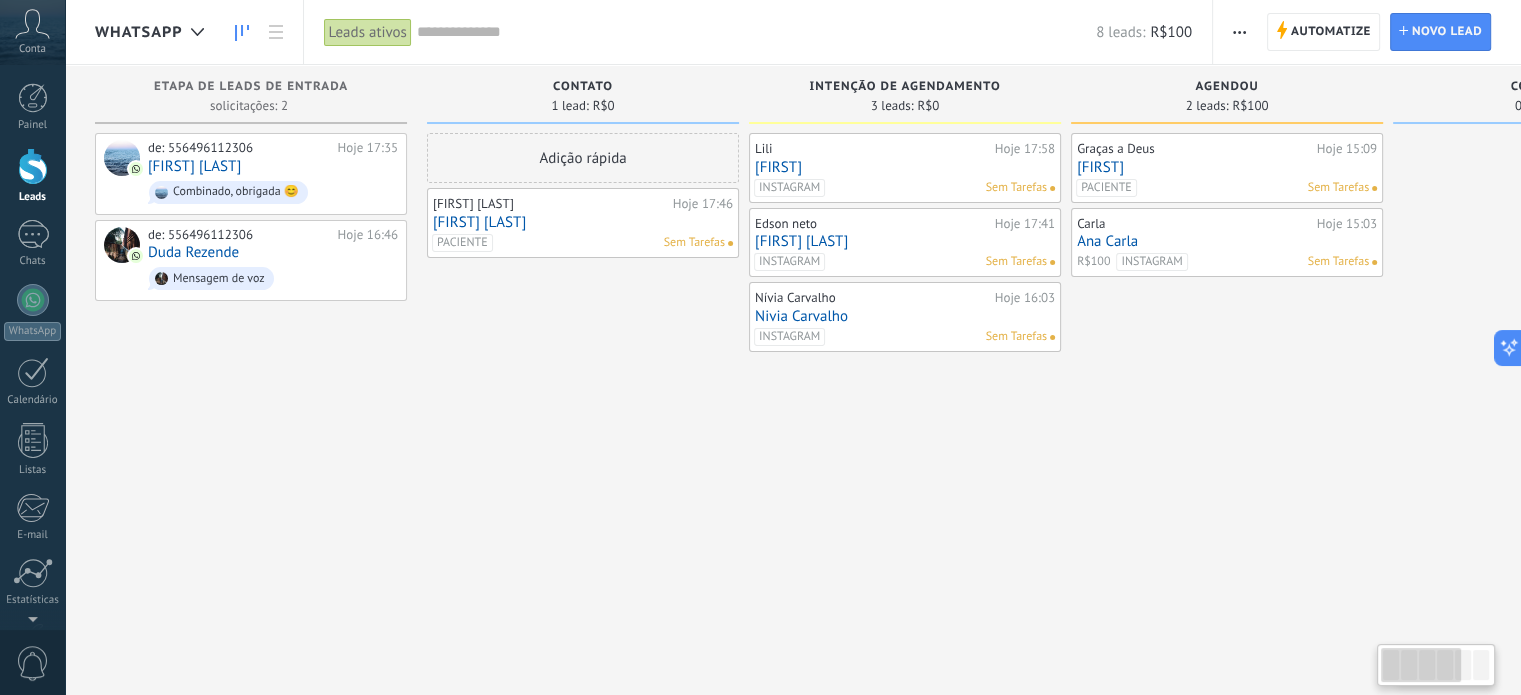 drag, startPoint x: 523, startPoint y: 98, endPoint x: 975, endPoint y: 124, distance: 452.74716 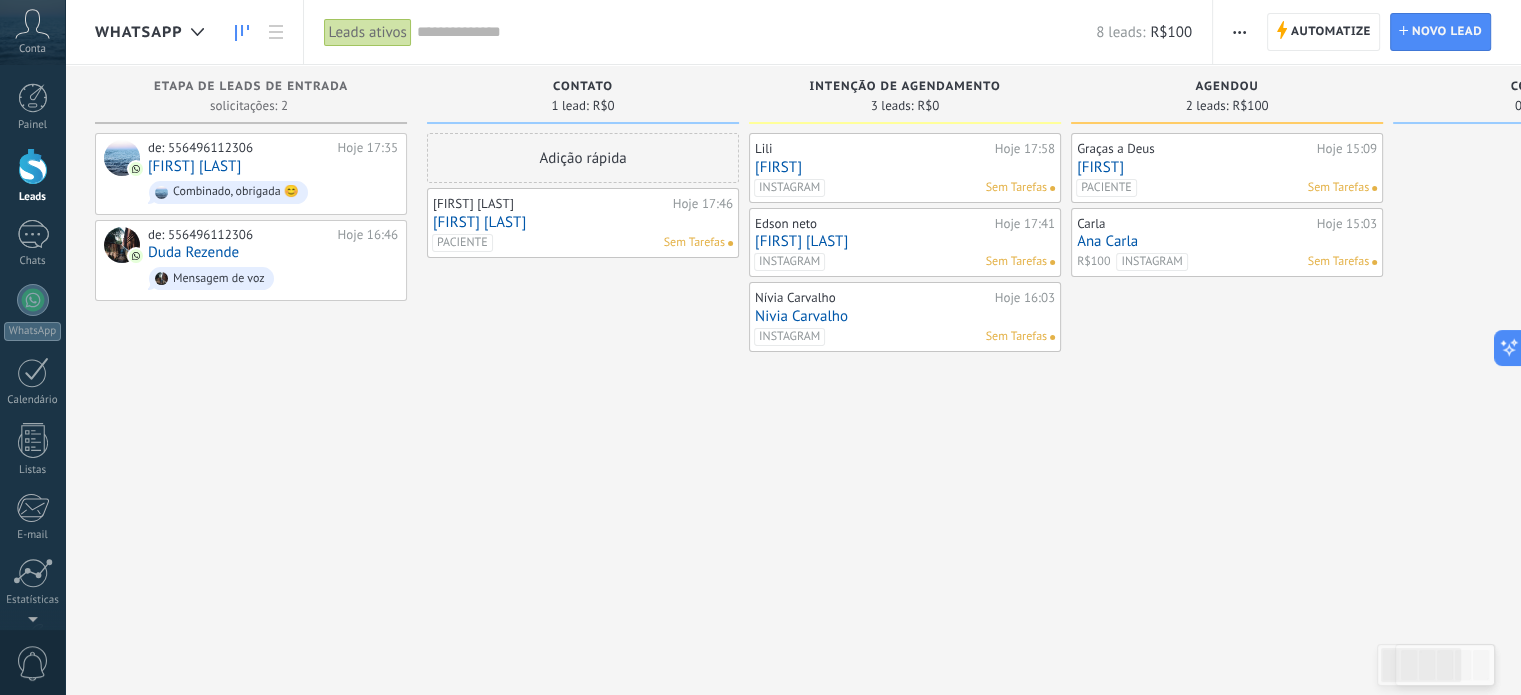 click at bounding box center [756, 32] 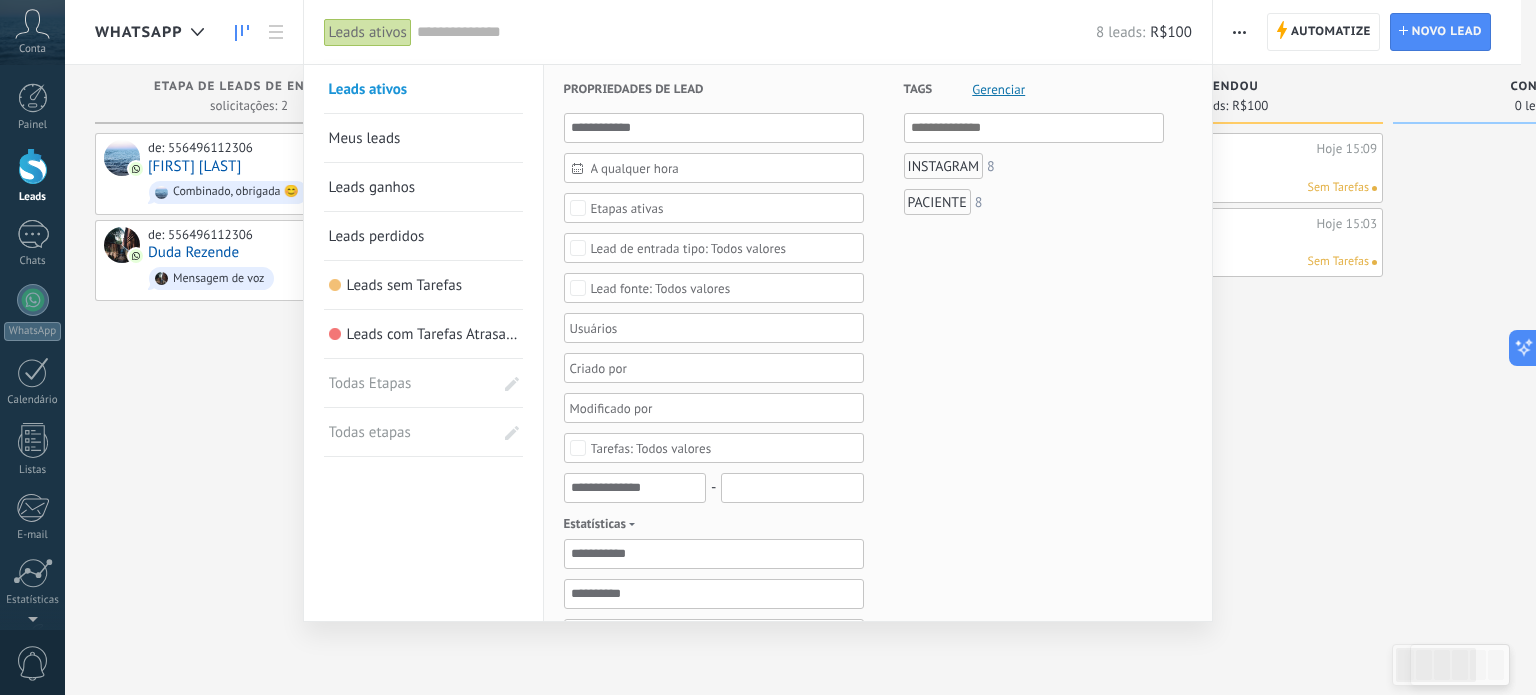 click on "Leads ganhos" at bounding box center [372, 187] 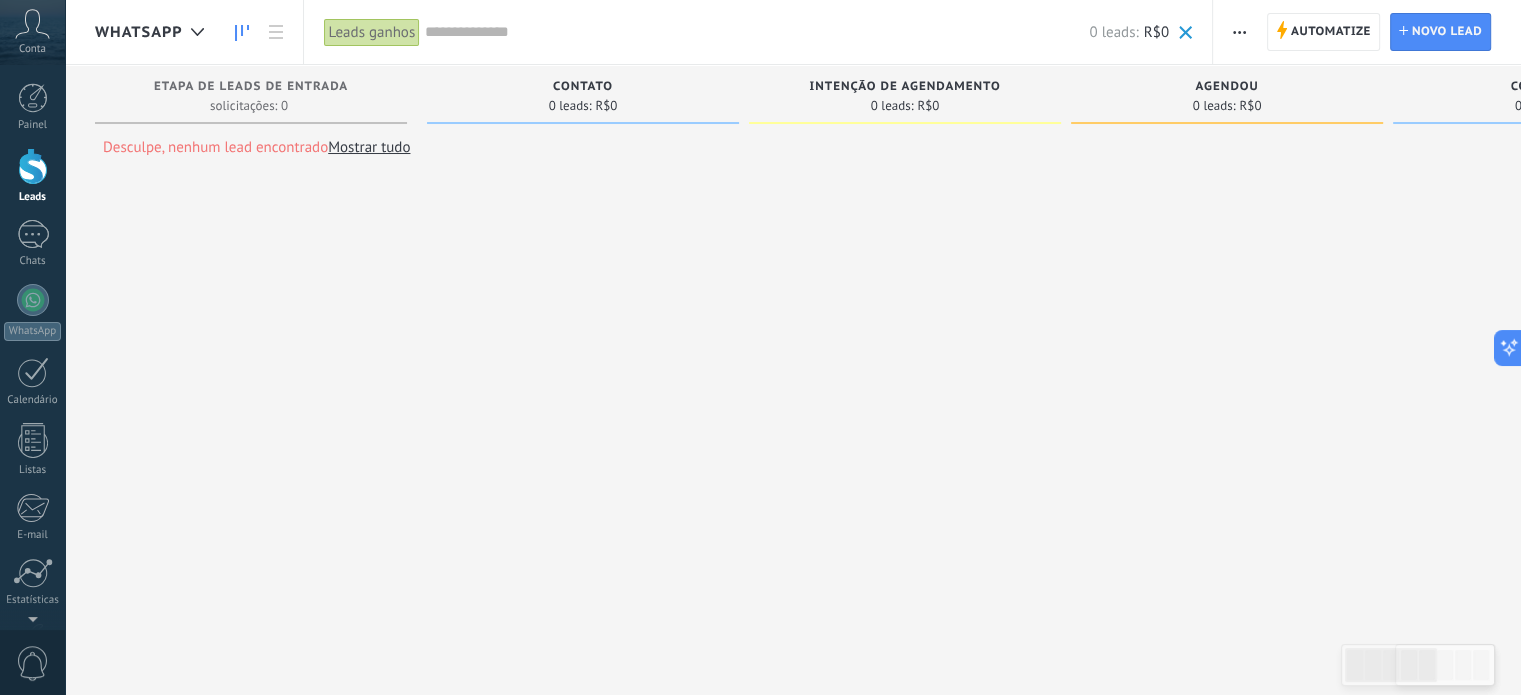 click on "Mostrar tudo" at bounding box center [369, 147] 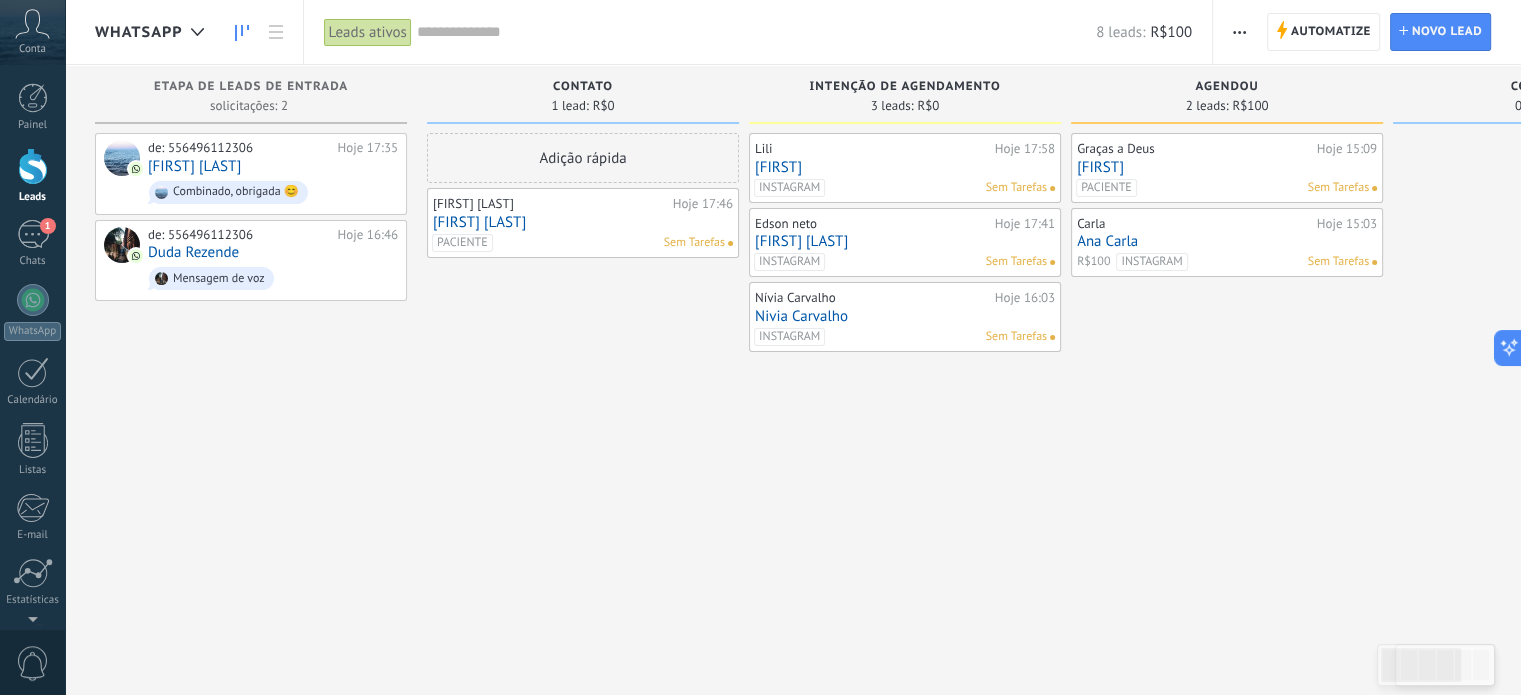click on "Etapa de leads de entrada solicitações: 2 0 0 0 2 0 0 0 2 de: 55[PHONE] Hoje 17:35 [FIRST] [LAST] Combinado, obrigada 😊 de: 55[PHONE] Hoje 16:46 [FIRST] Mensagem de voz contato 1 lead: R$0 Adição rápida [FIRST] [LAST] Hoje 17:46 [FIRST] PACIENTE intenção de agendamento 3 leads: R$0 Lili Hoje 17:58 Liliane INSTAGRAM Sem Tarefas Edson neto Hoje 17:41 Edson Neto INSTAGRAM Sem Tarefas Nívia Carvalho Hoje 16:03 Nivia Carvalho INSTAGRAM Sem Tarefas agendou 2 leads: R$100 Graças a Deus Hoje 15:09 [FIRST] PACIENTE Sem Tarefas Carla Hoje 15:03 Ana Carla R$100 INSTAGRAM Sem Tarefas consultou 0 leads: R$0 orçamento em aberto 0 leads: R$0" at bounding box center (1076, 372) 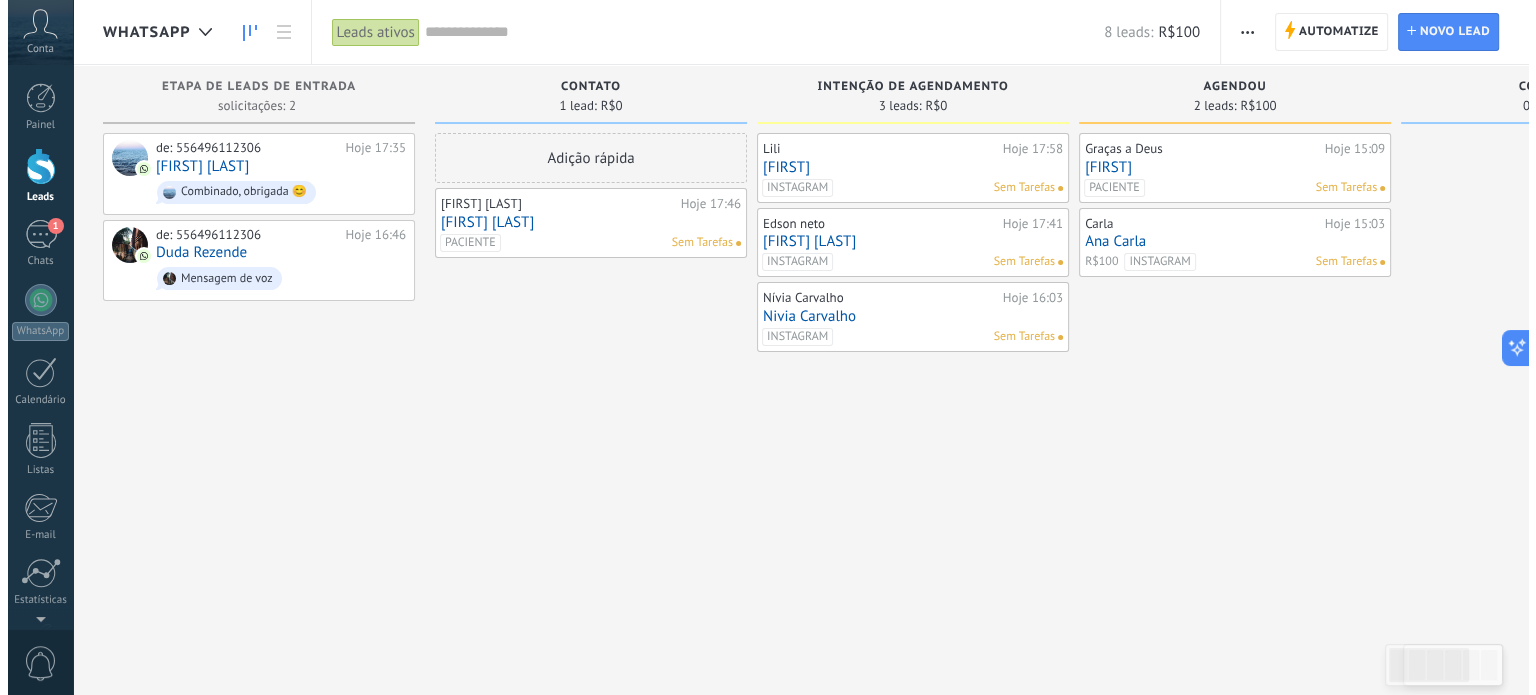 scroll, scrollTop: 0, scrollLeft: 8, axis: horizontal 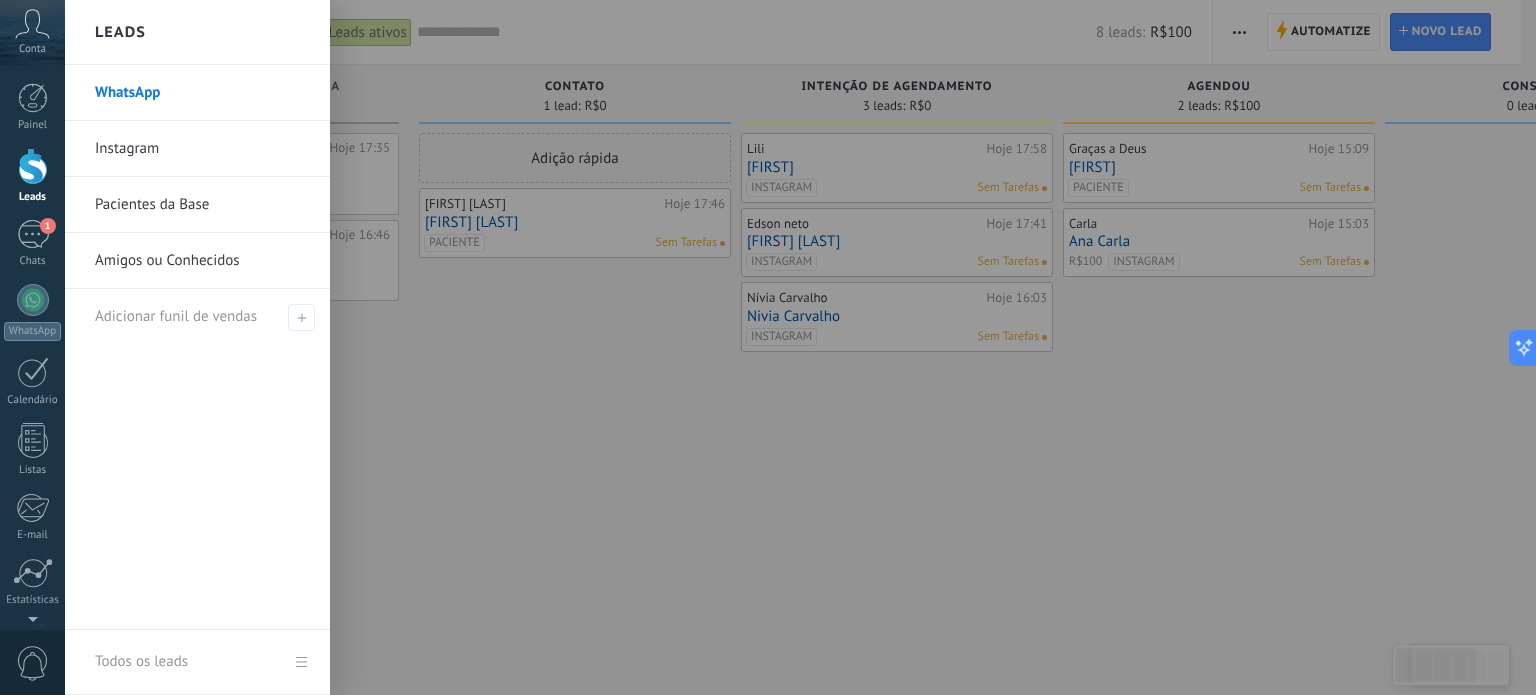 click at bounding box center [33, 166] 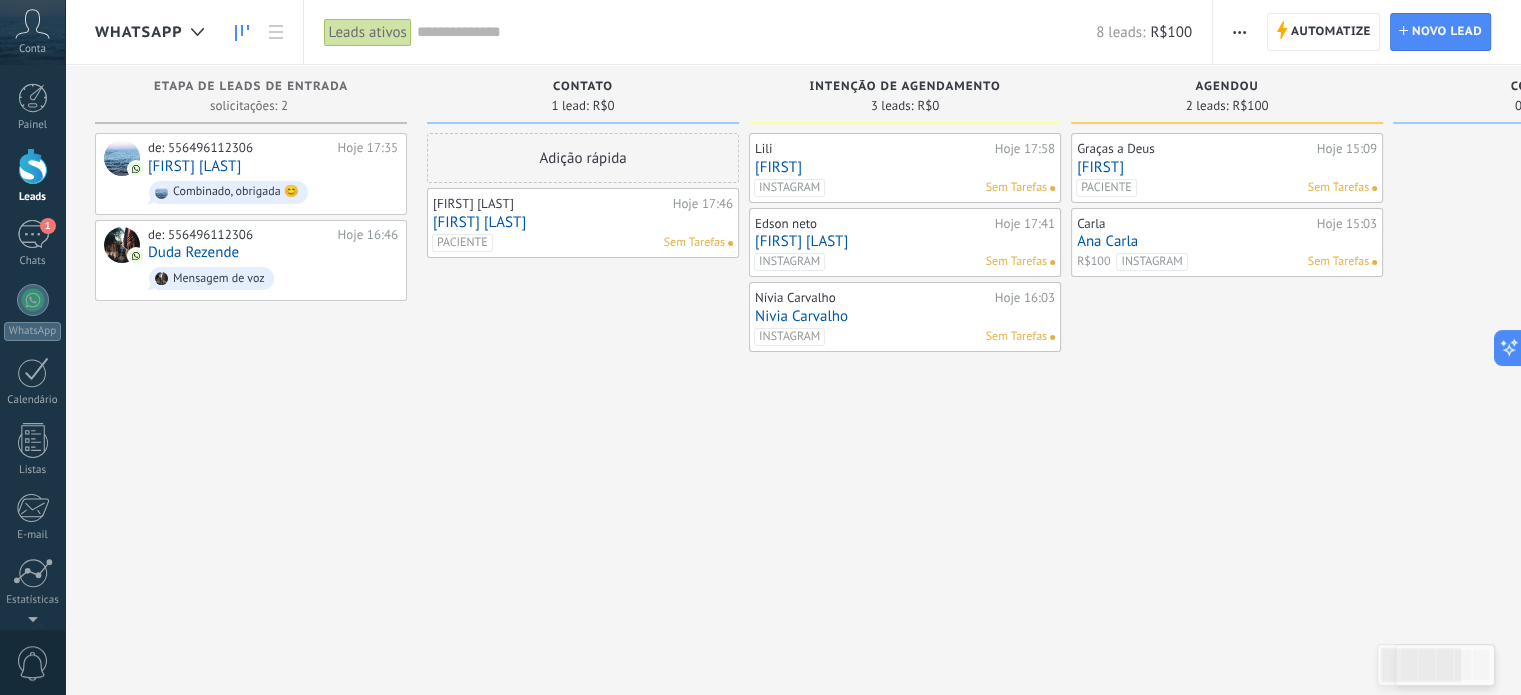 click on "[FIRST] [LAST]" at bounding box center [583, 222] 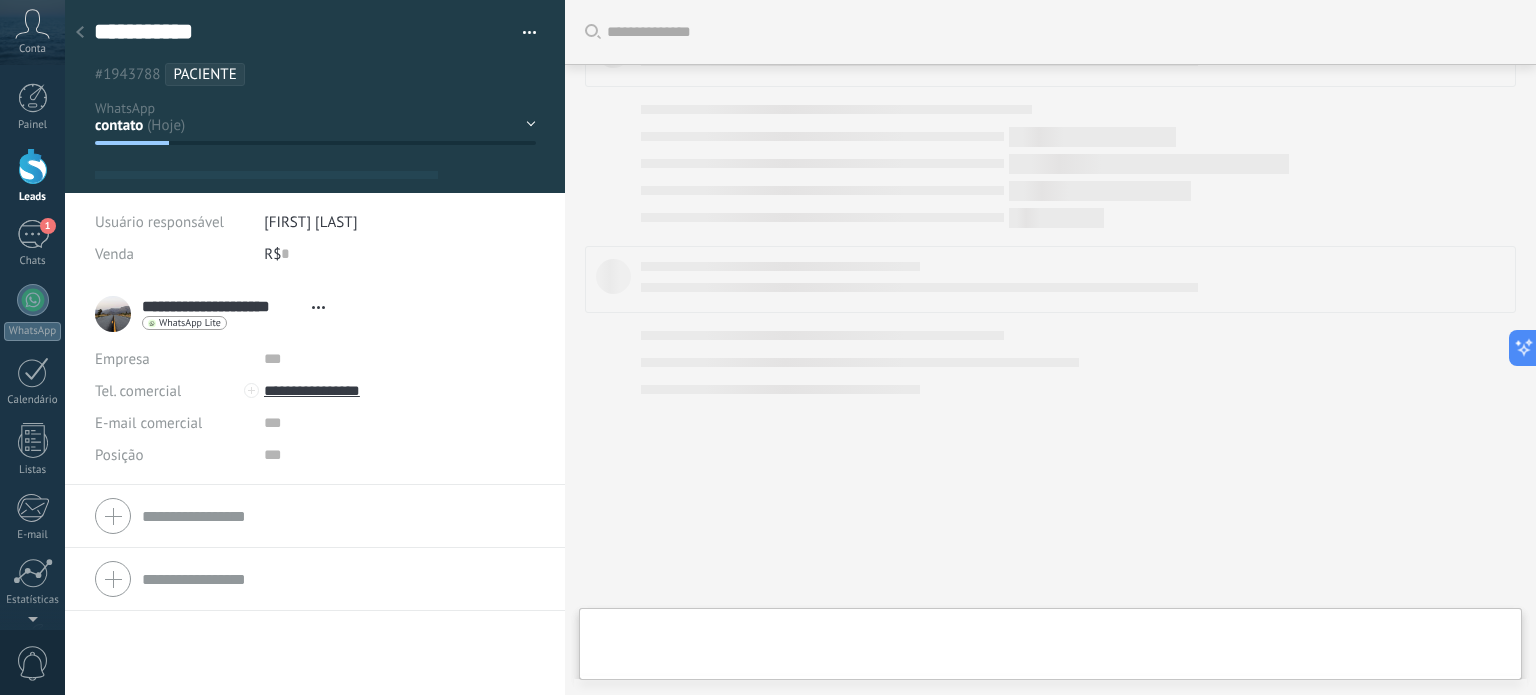 type on "**********" 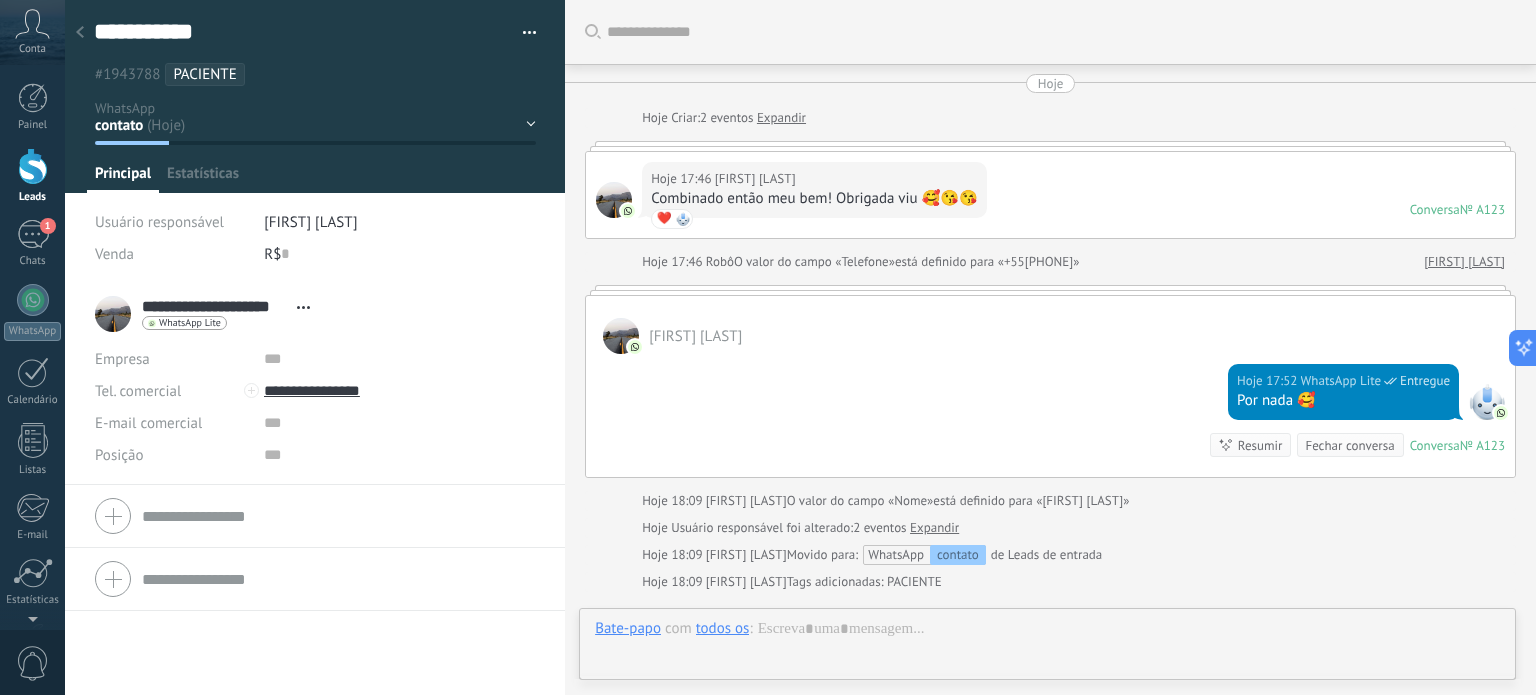scroll, scrollTop: 244, scrollLeft: 0, axis: vertical 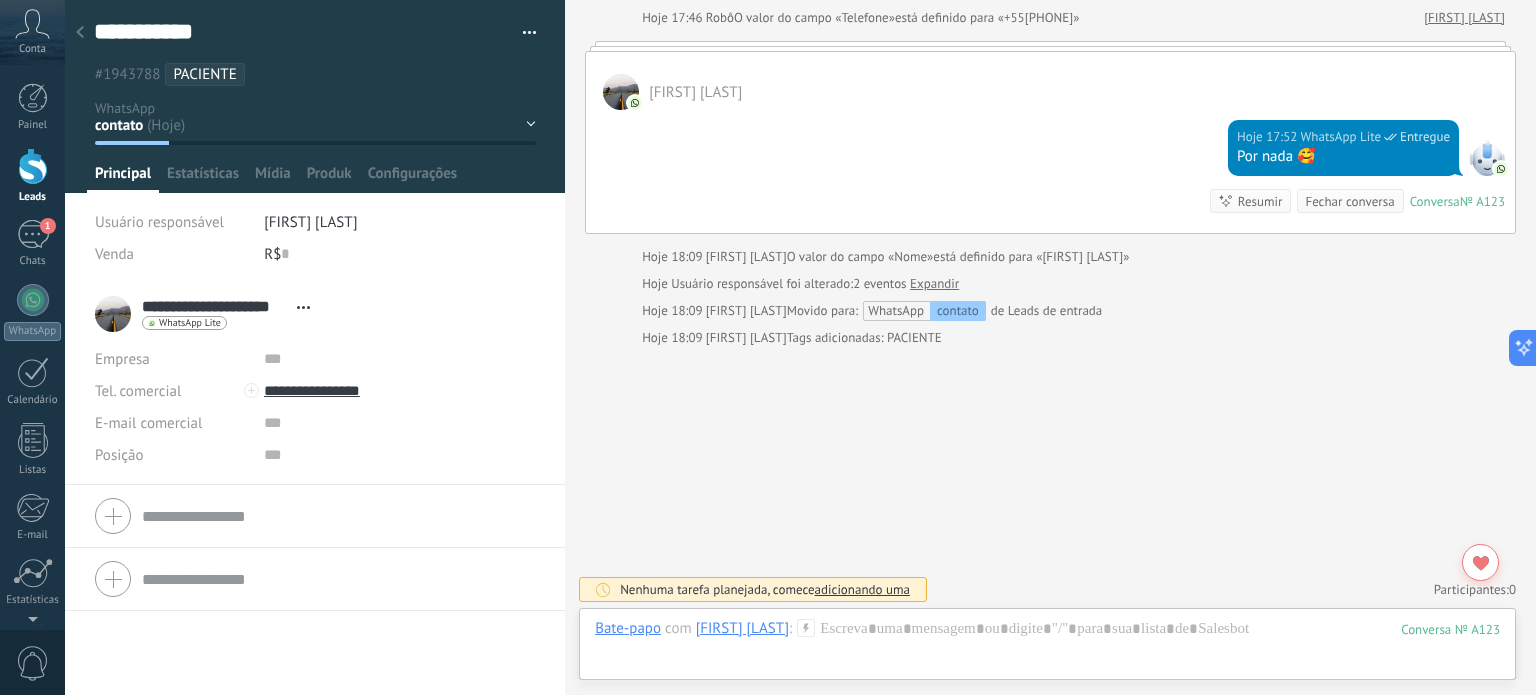 click on "[FIRST] [LAST]" at bounding box center (742, 628) 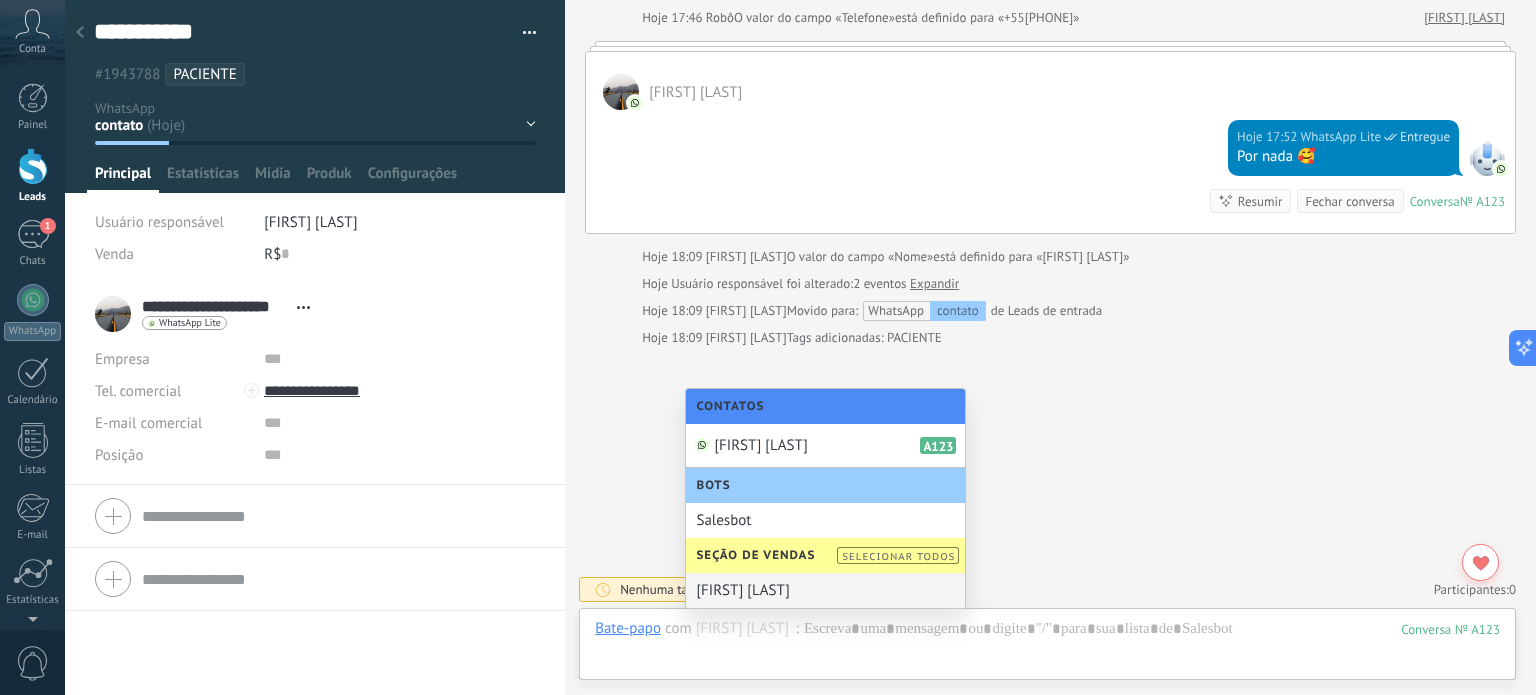 click on "Buscar Carregar mais Hoje Hoje Criar: 2 eventos Expandir Hoje 17:46 Lays Xavier de Castro Combinado então meu bem! Obrigada viu 🥰😘😘 ❤️ WhatsApp Lite Conversa № A123 Conversa № A123 Hoje 17:46 Robô O valor do campo «Telefone» está definido para «+556298559393» Lays Xavier de Castro Lays Xavier de Castro Hoje 17:52 WhatsApp Lite Entregue Por nada 🥰 Conversa № A123 Conversa № A123 Resumir Resumir Fechar conversa Hoje 17:52 SalesBot: Por nada 🥰 Conversa № A123 Hoje 18:09 Amanda Lima O valor do campo «Nome» está definido para «Lays Xavier» Hoje Usuário responsável foi alterado: 2 eventos Expandir Hoje 18:09 Amanda Lima Movido para: WhatsApp contato de Leads de entrada Hoje 18:09 Amanda Lima Tags adicionadas: PACIENTE Nenhuma tarefa planejada, comece adicionando uma Participantes: 0 Adicionar membro Bots: 0" at bounding box center [1050, 226] 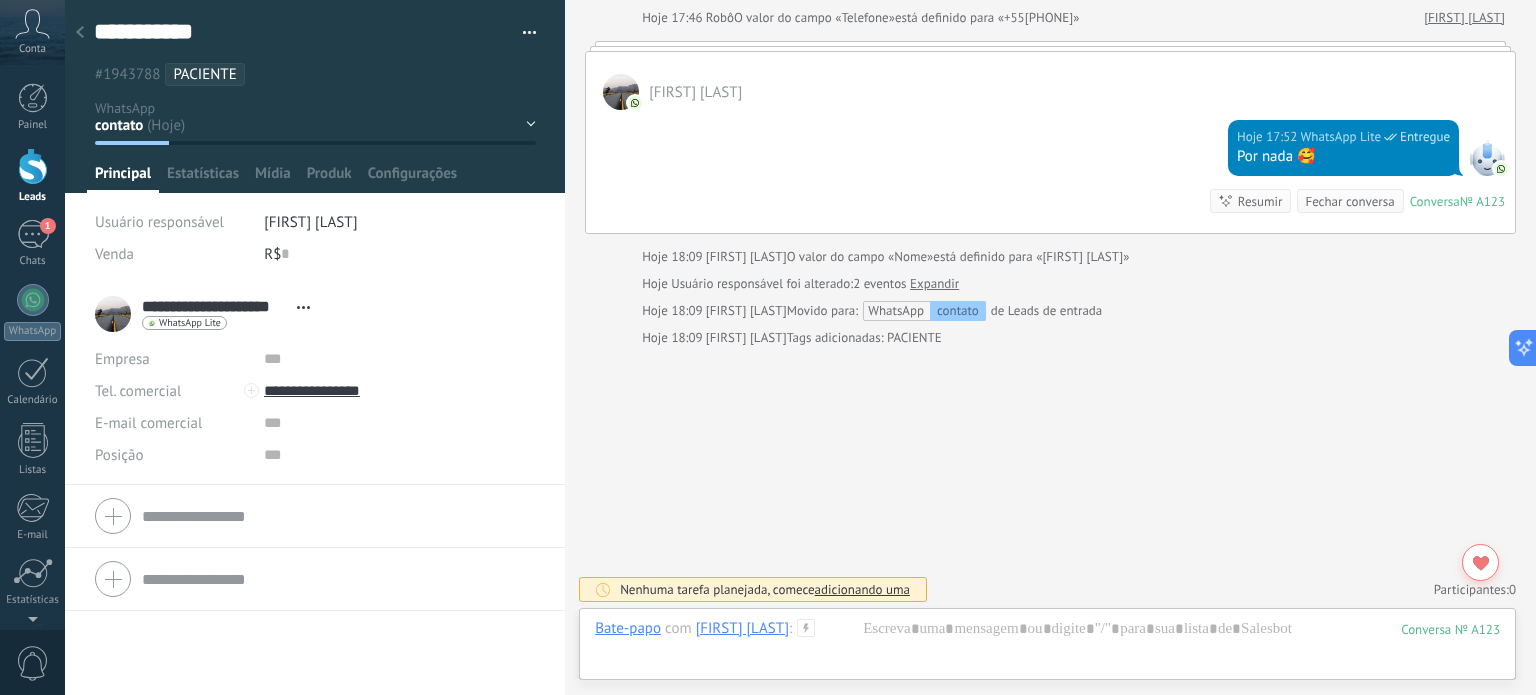 click 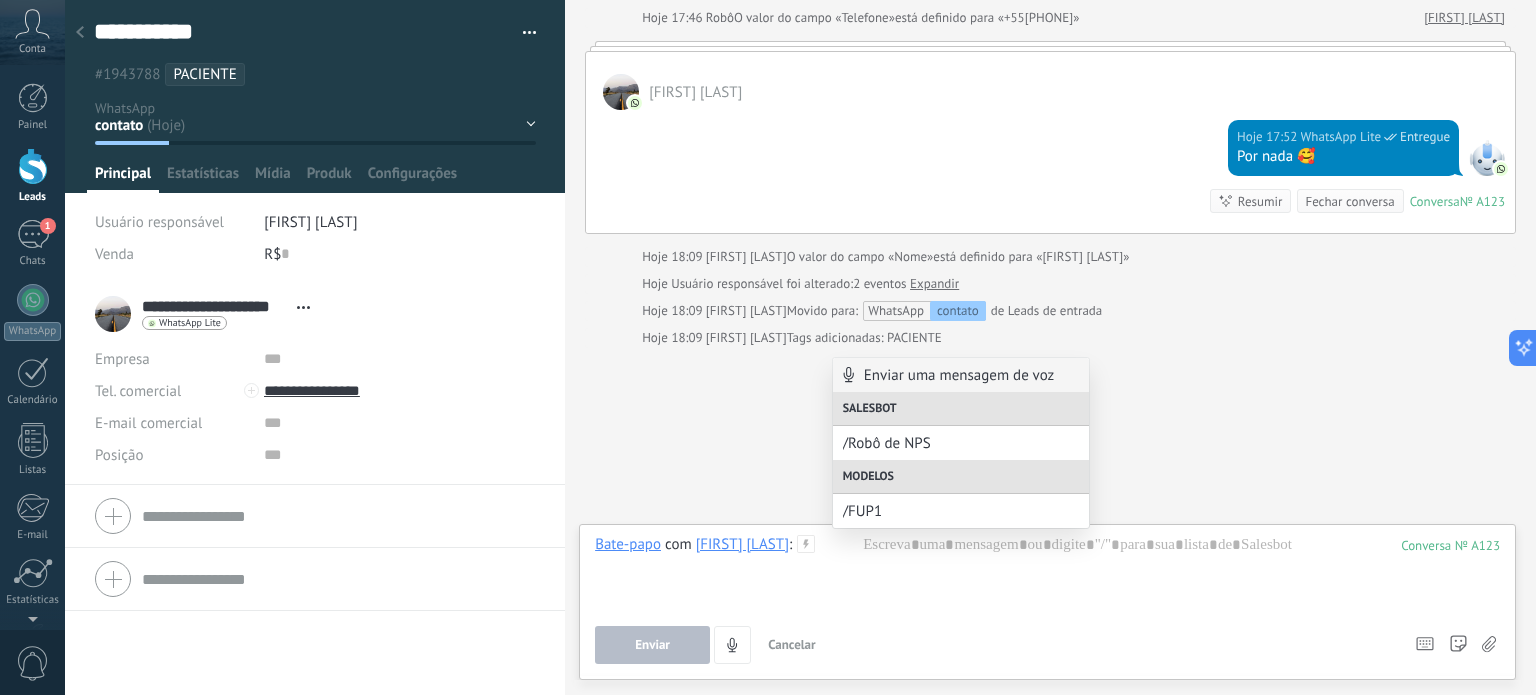 click on "Buscar Carregar mais Hoje Hoje Criar: 2 eventos Expandir Hoje 17:46 Lays Xavier de Castro Combinado então meu bem! Obrigada viu 🥰😘😘 ❤️ WhatsApp Lite Conversa № A123 Conversa № A123 Hoje 17:46 Robô O valor do campo «Telefone» está definido para «+556298559393» Lays Xavier de Castro Lays Xavier de Castro Hoje 17:52 WhatsApp Lite Entregue Por nada 🥰 Conversa № A123 Conversa № A123 Resumir Resumir Fechar conversa Hoje 17:52 SalesBot: Por nada 🥰 Conversa № A123 Hoje 18:09 Amanda Lima O valor do campo «Nome» está definido para «Lays Xavier» Hoje Usuário responsável foi alterado: 2 eventos Expandir Hoje 18:09 Amanda Lima Movido para: WhatsApp contato de Leads de entrada Hoje 18:09 Amanda Lima Tags adicionadas: PACIENTE Nenhuma tarefa planejada, comece adicionando uma Participantes: 0 Adicionar membro Bots: 0" at bounding box center (1050, 226) 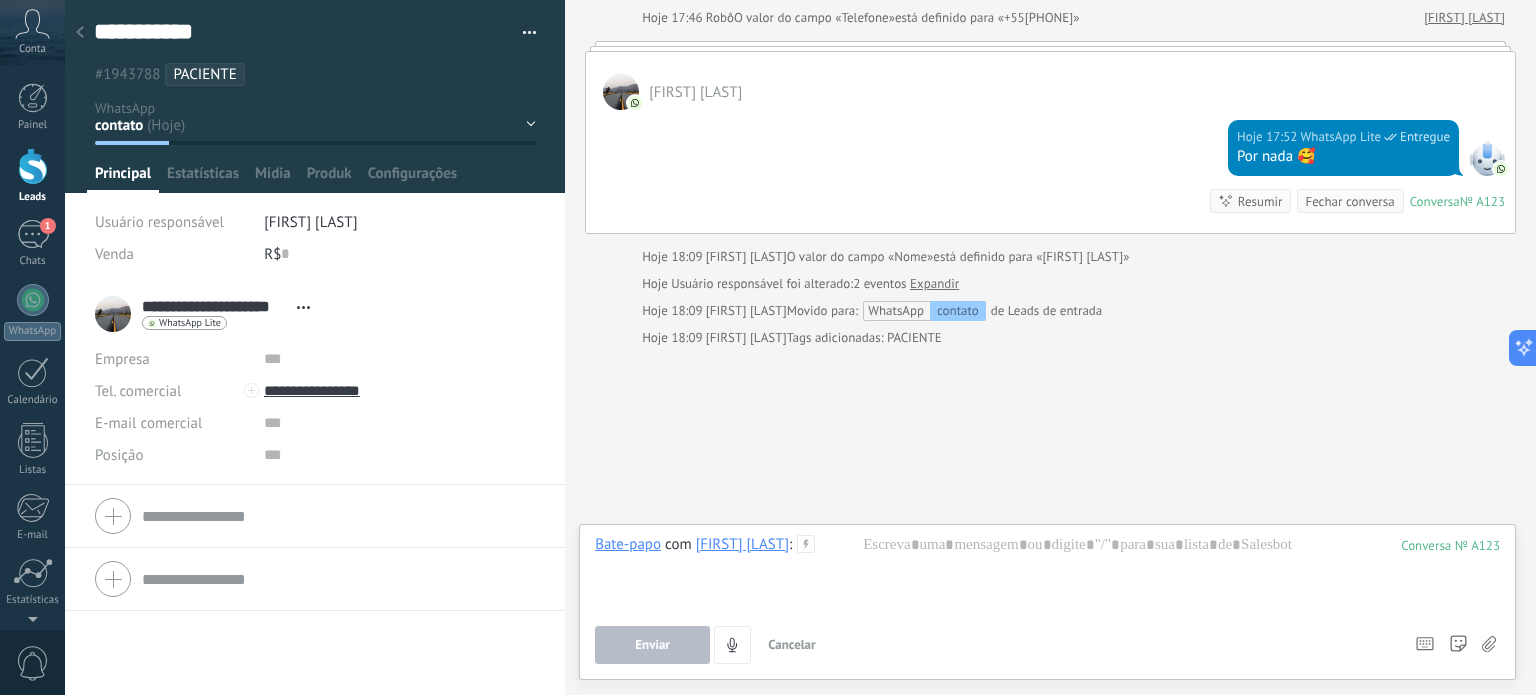 click on "Buscar Carregar mais Hoje Hoje Criar: 2 eventos Expandir Hoje 17:46 Lays Xavier de Castro Combinado então meu bem! Obrigada viu 🥰😘😘 ❤️ WhatsApp Lite Conversa № A123 Conversa № A123 Hoje 17:46 Robô O valor do campo «Telefone» está definido para «+556298559393» Lays Xavier de Castro Lays Xavier de Castro Hoje 17:52 WhatsApp Lite Entregue Por nada 🥰 Conversa № A123 Conversa № A123 Resumir Resumir Fechar conversa Hoje 17:52 SalesBot: Por nada 🥰 Conversa № A123 Hoje 18:09 Amanda Lima O valor do campo «Nome» está definido para «Lays Xavier» Hoje Usuário responsável foi alterado: 2 eventos Expandir Hoje 18:09 Amanda Lima Movido para: WhatsApp contato de Leads de entrada Hoje 18:09 Amanda Lima Tags adicionadas: PACIENTE Nenhuma tarefa planejada, comece adicionando uma Participantes: 0 Adicionar membro Bots: 0" at bounding box center (1050, 226) 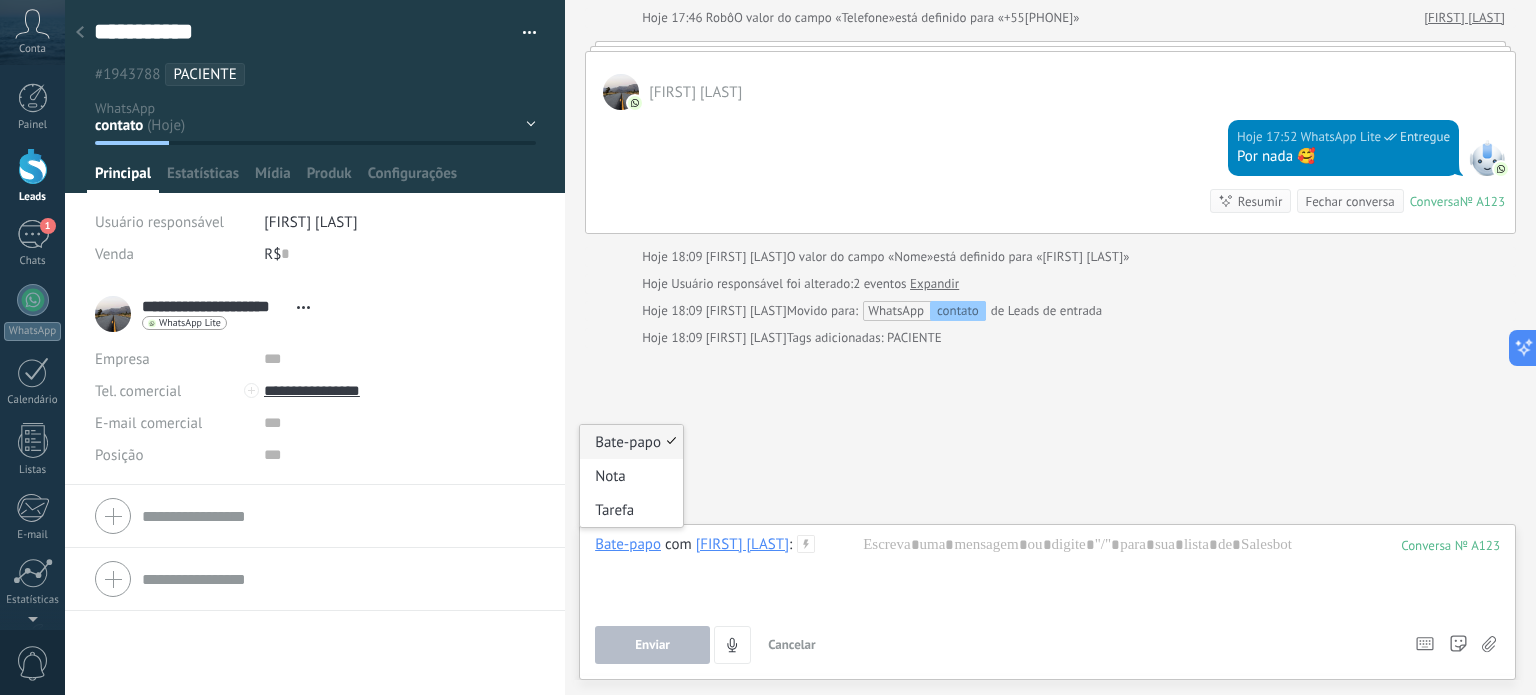 click on "Bate-papo" at bounding box center [628, 544] 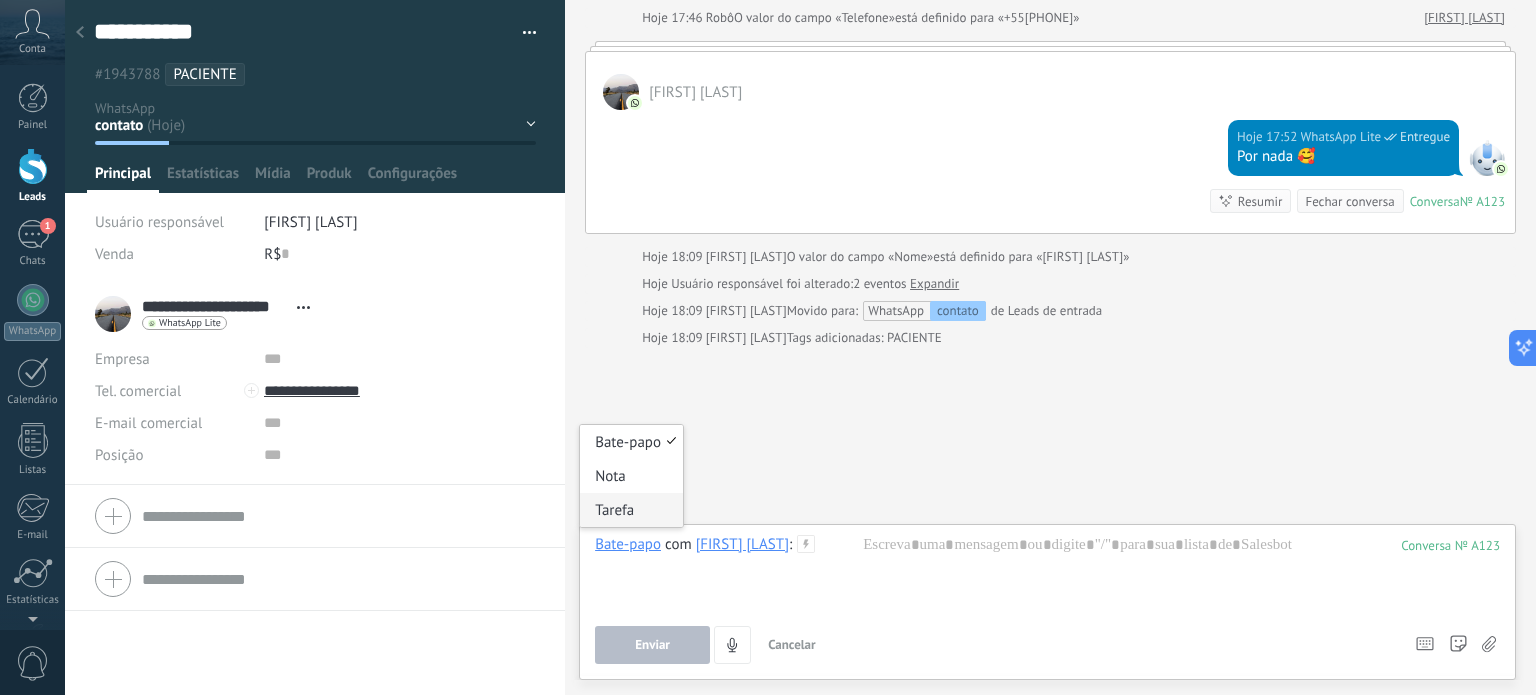 click on "Tarefa" at bounding box center (631, 510) 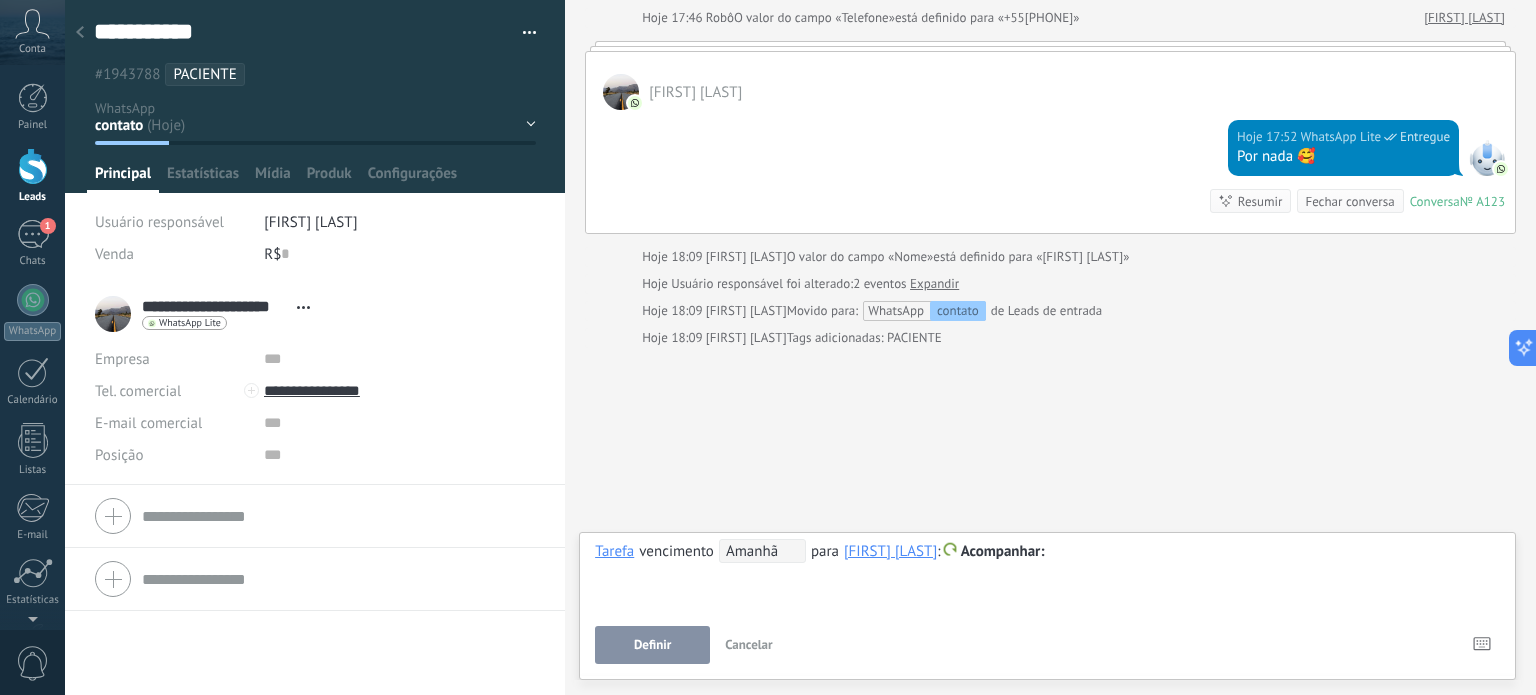 click at bounding box center (1047, 552) 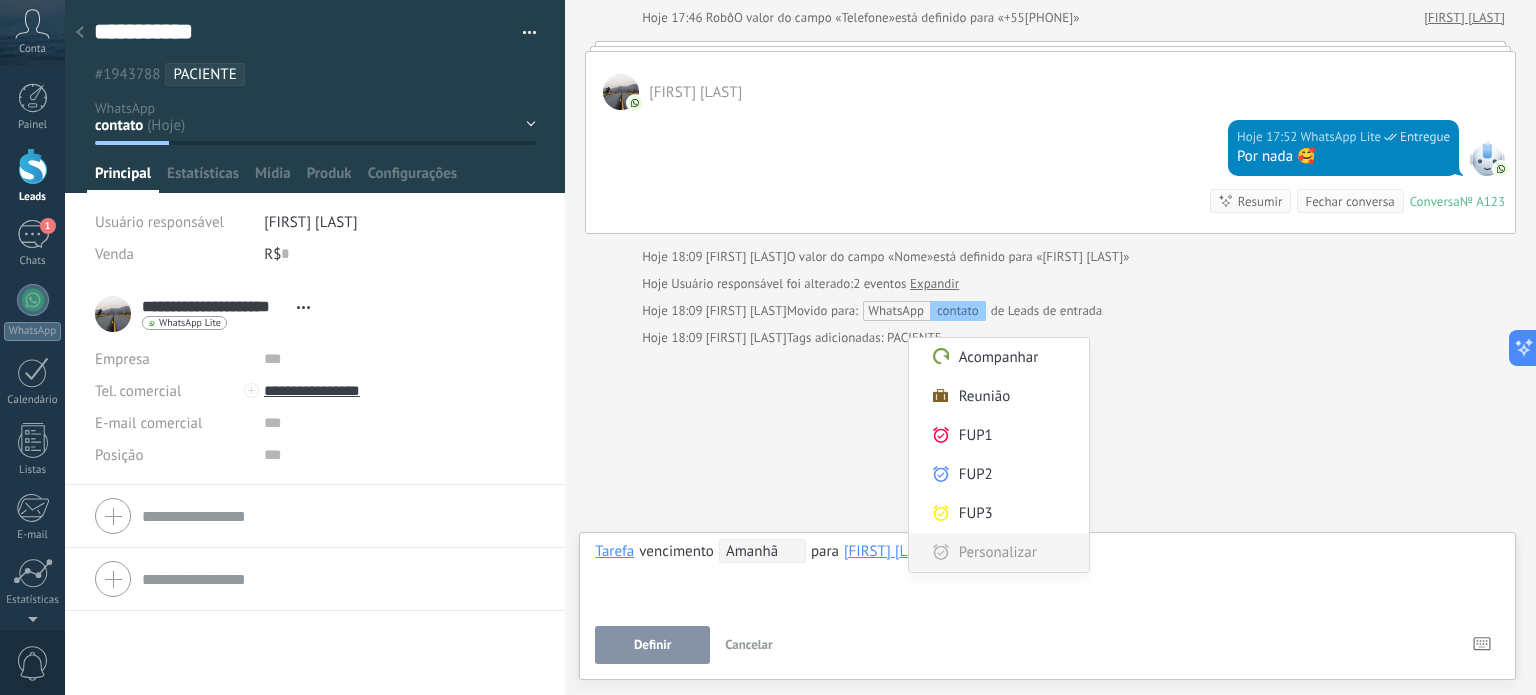 click on "Personalizar" at bounding box center [999, 552] 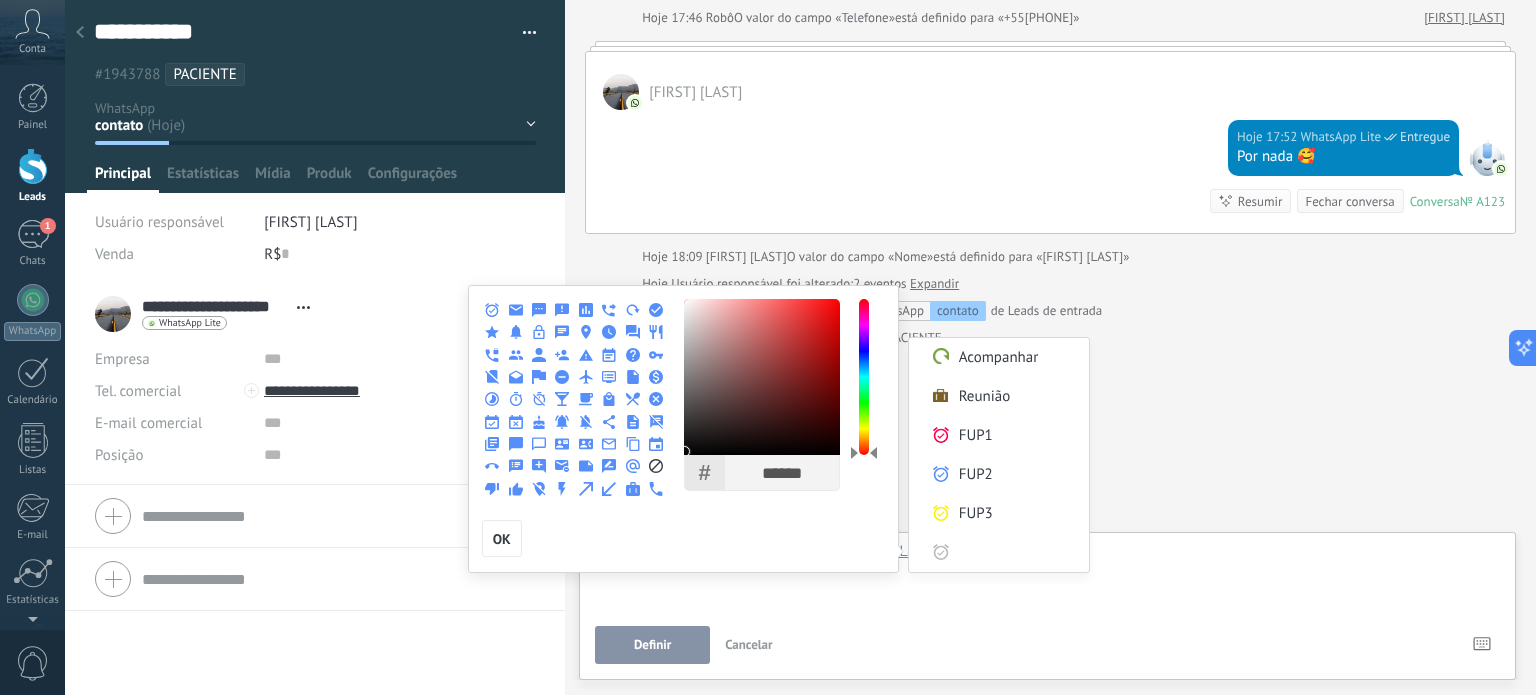 click at bounding box center (768, 347) 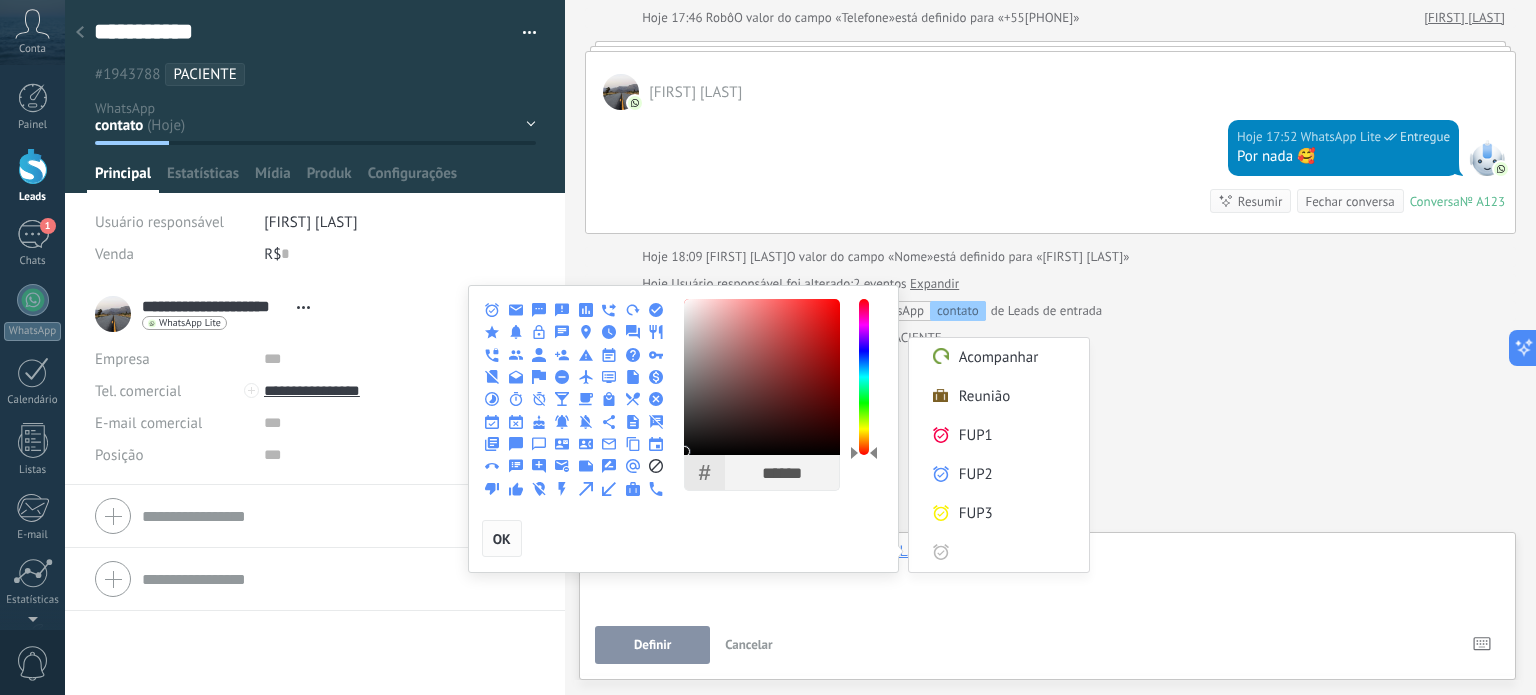 click on "OK" at bounding box center (502, 539) 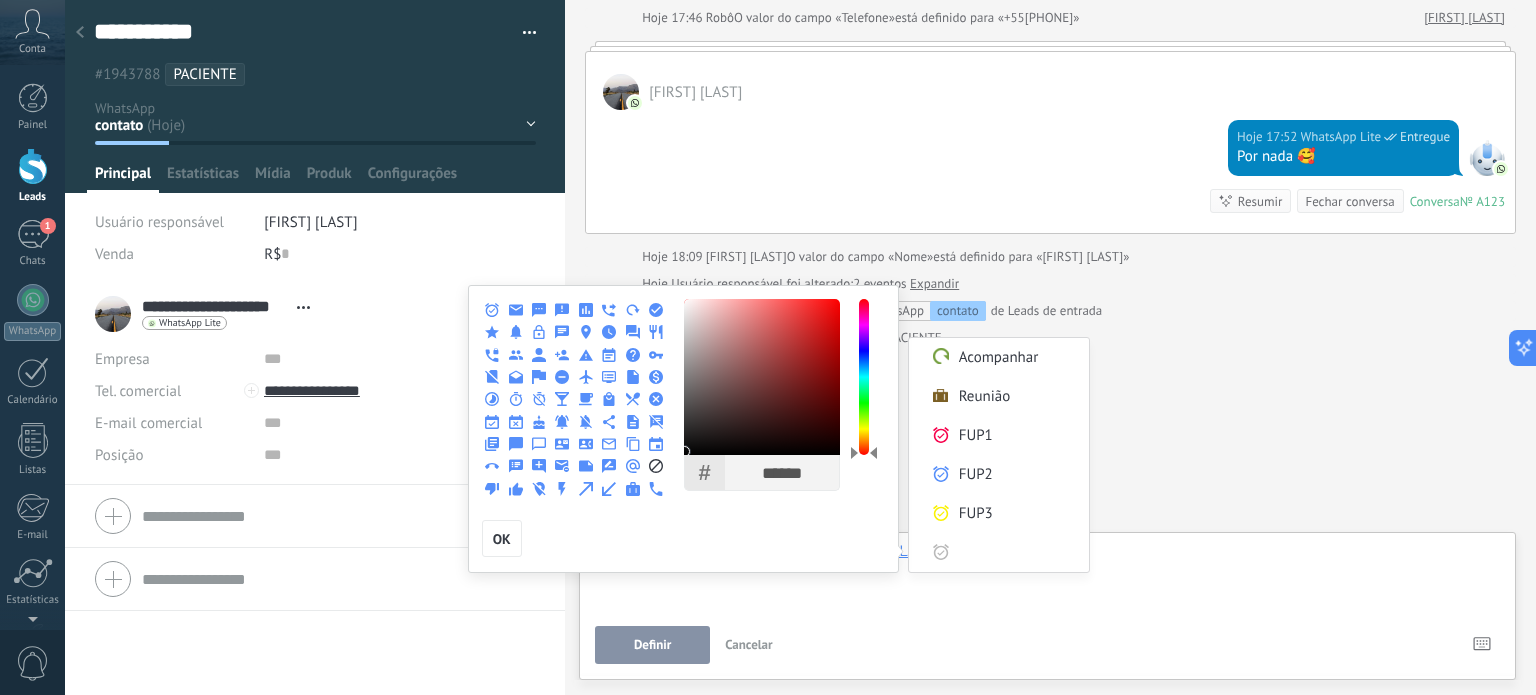 click on "Acompanhar" at bounding box center [999, 357] 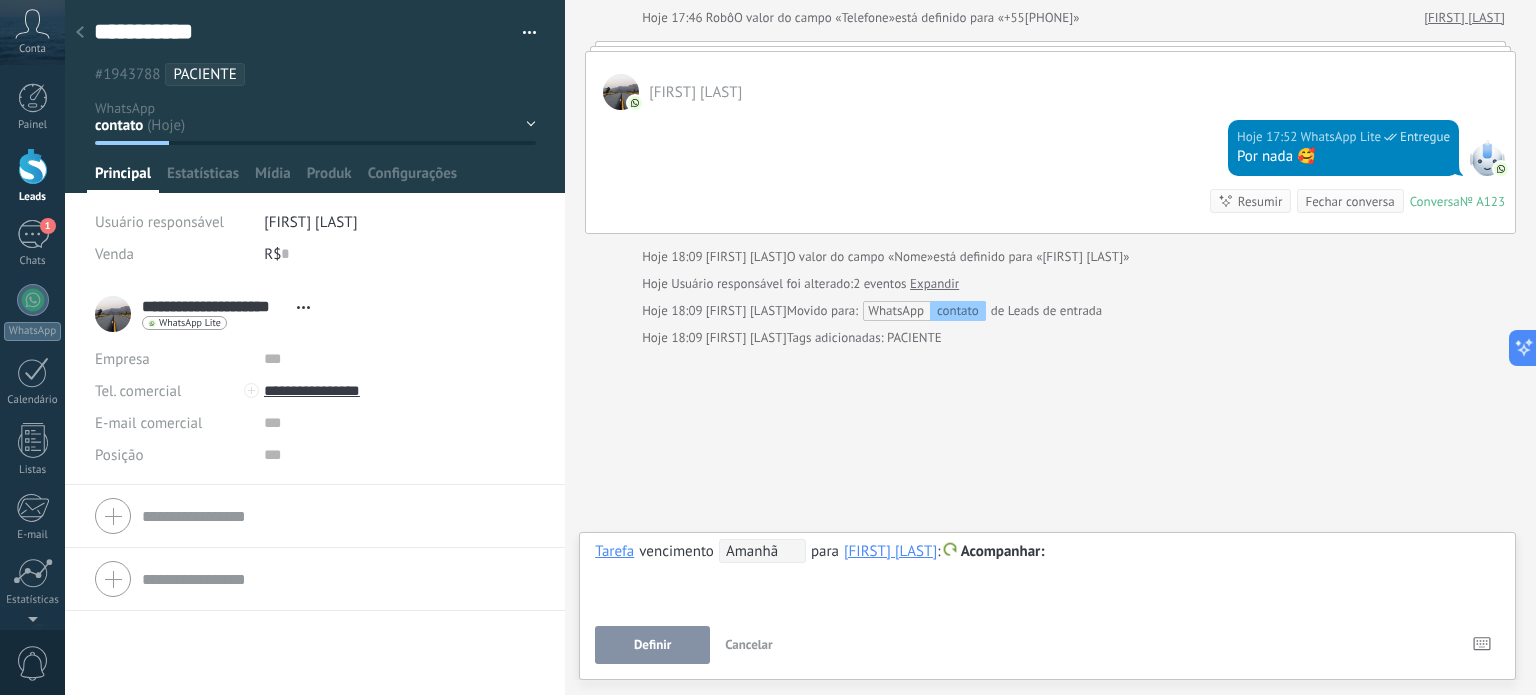 click on "Acompanhar" at bounding box center (1003, 551) 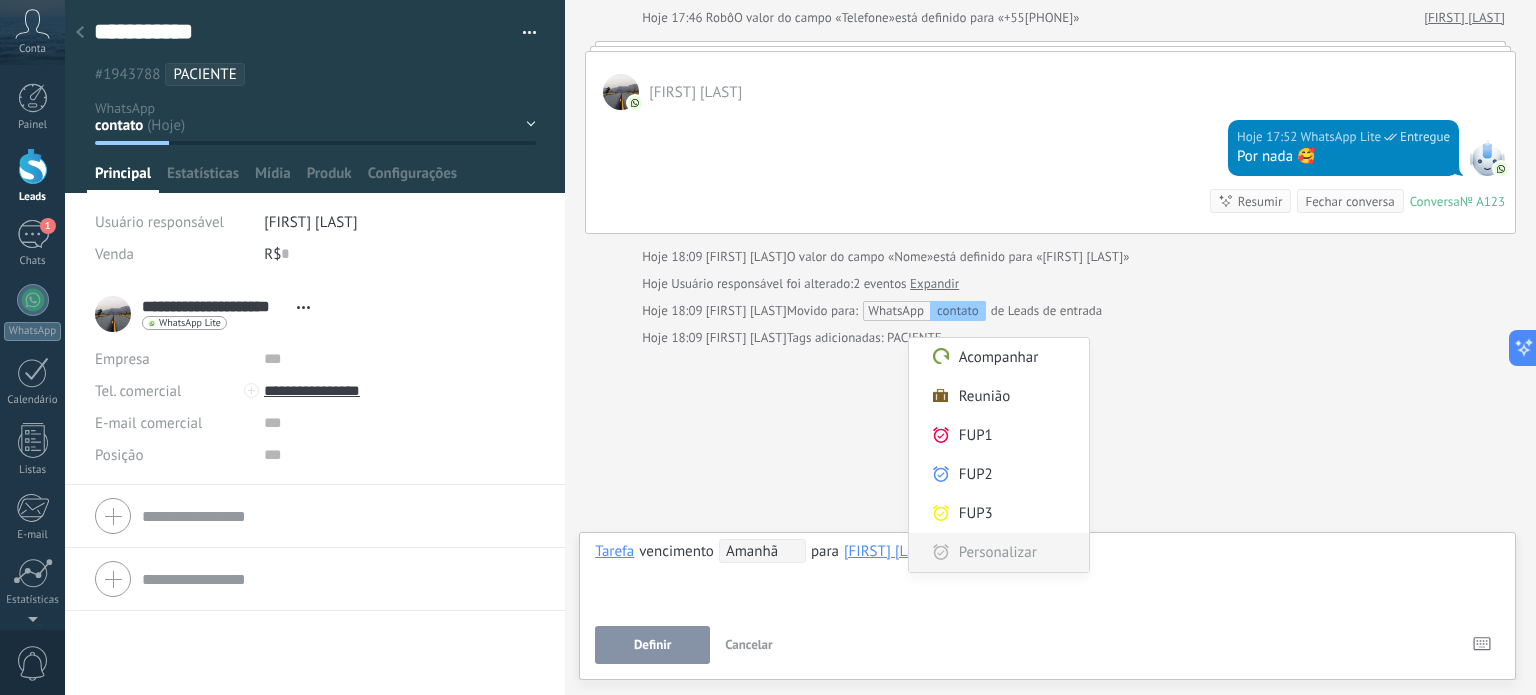 click on "Personalizar" at bounding box center [999, 552] 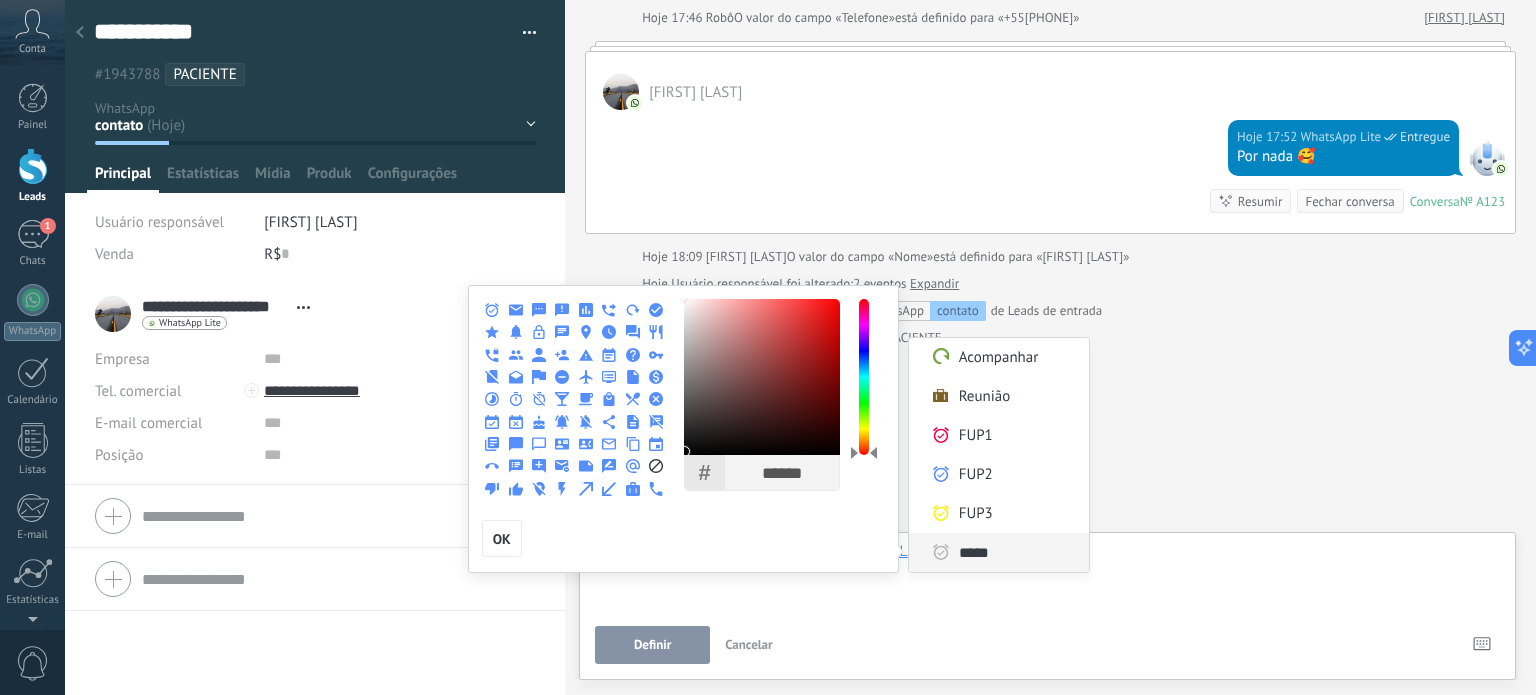 type on "*****" 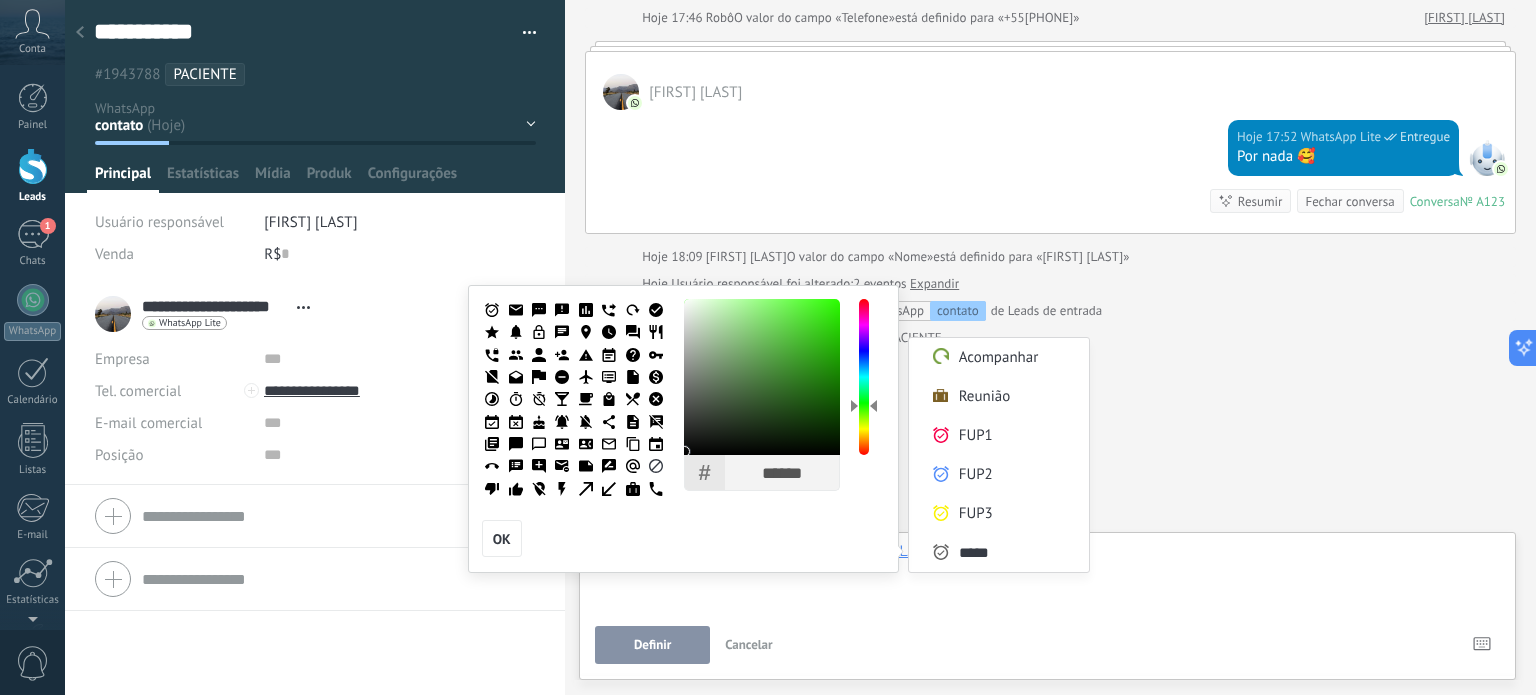 click at bounding box center (864, 377) 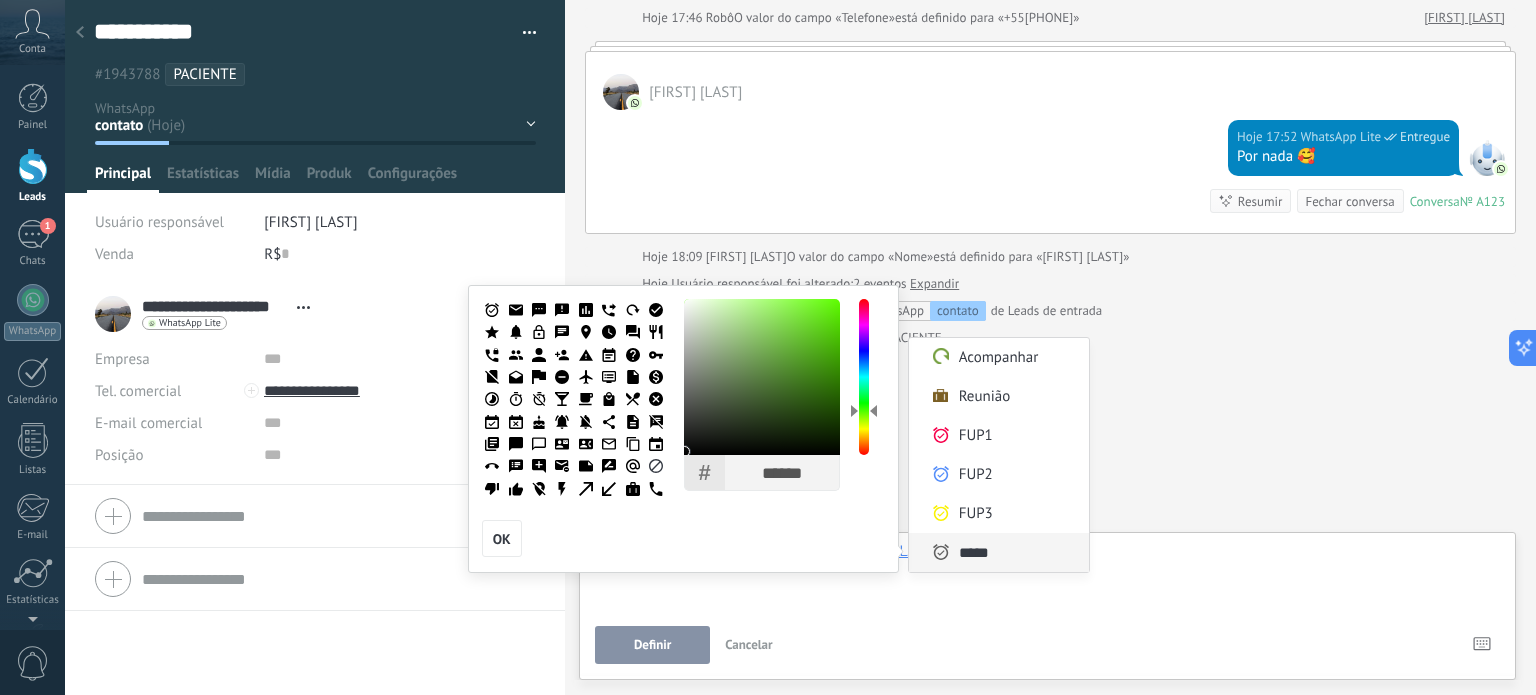 click on "*****" at bounding box center (1017, 552) 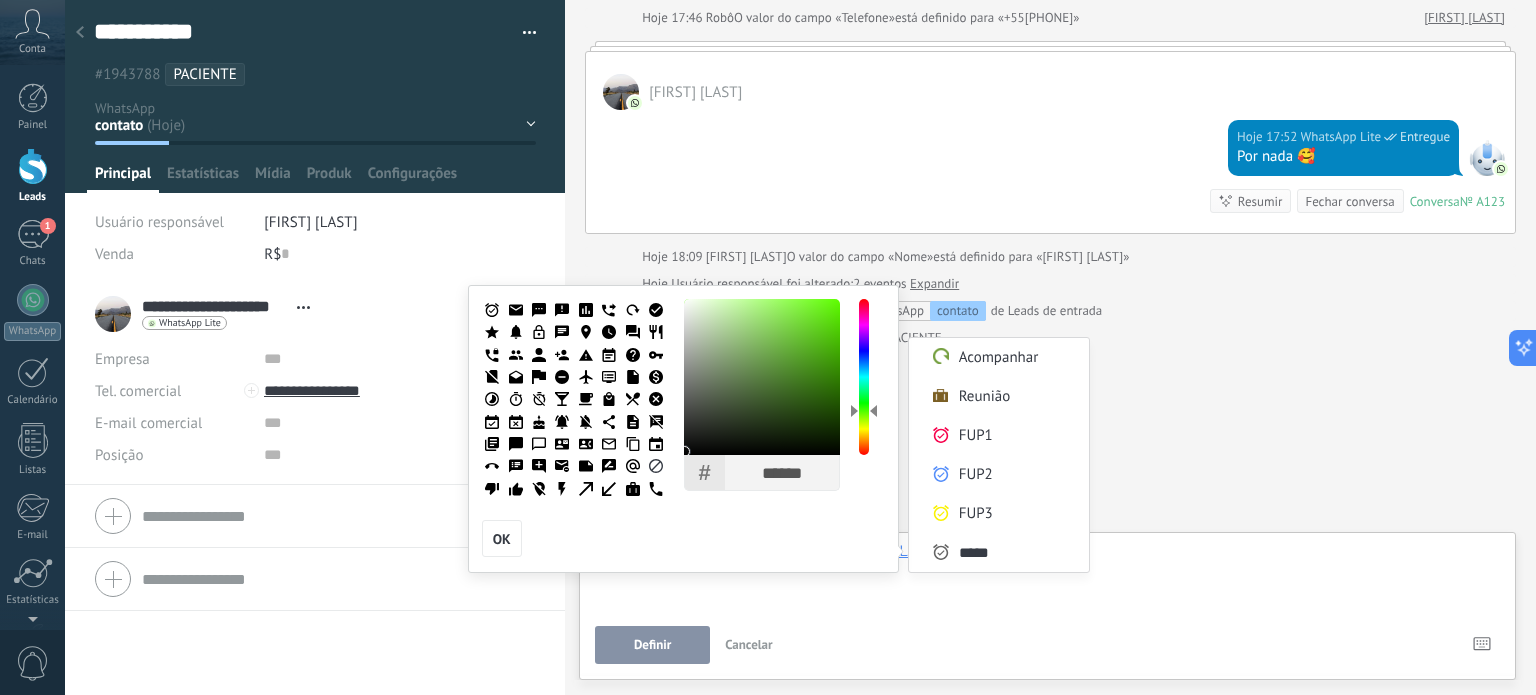 type on "******" 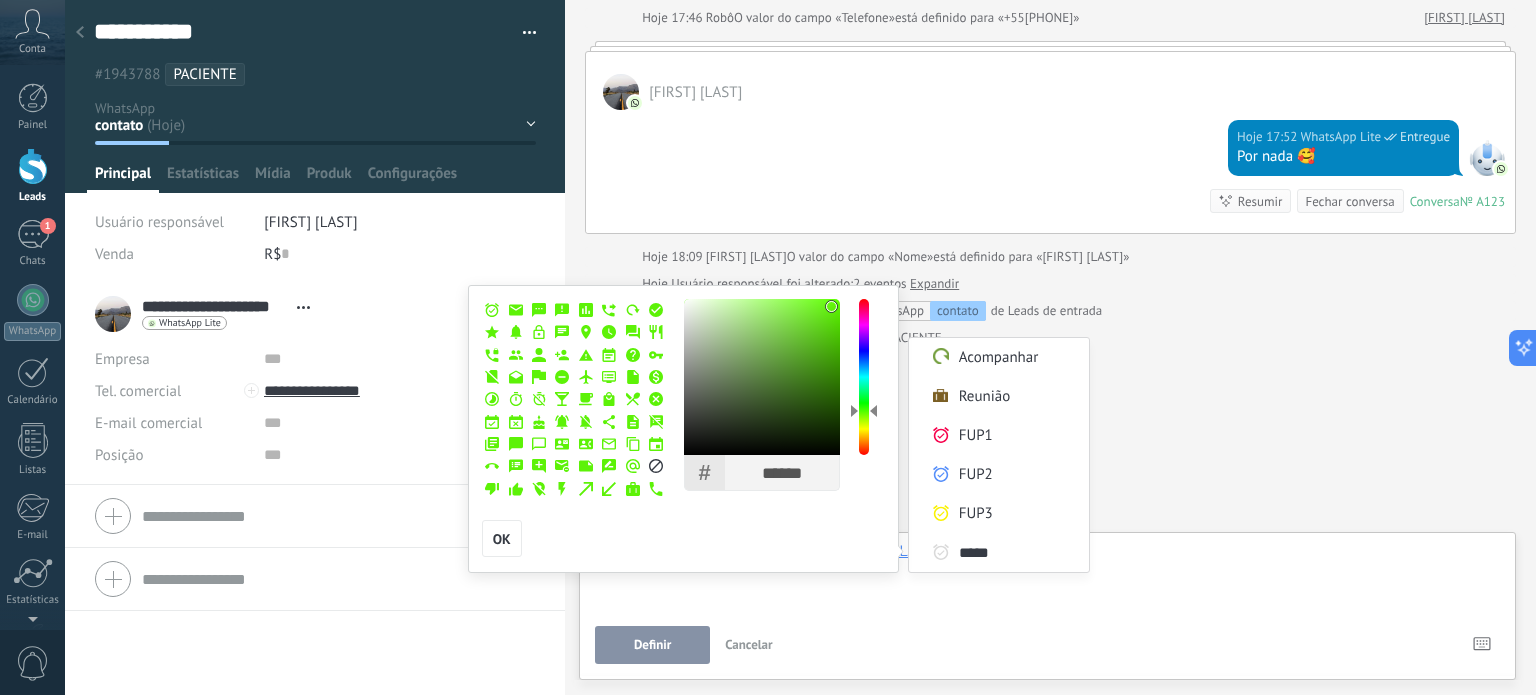 click at bounding box center (762, 377) 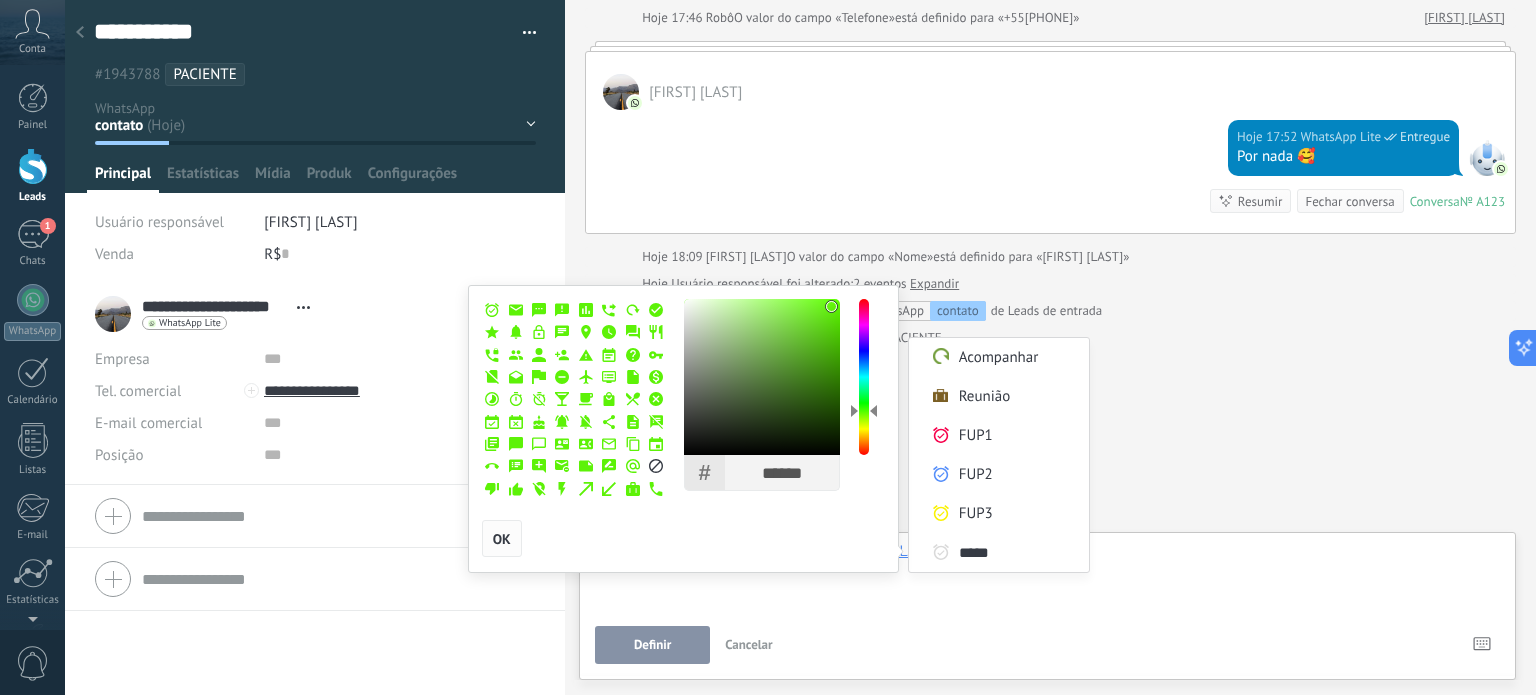 click on "OK" at bounding box center (502, 539) 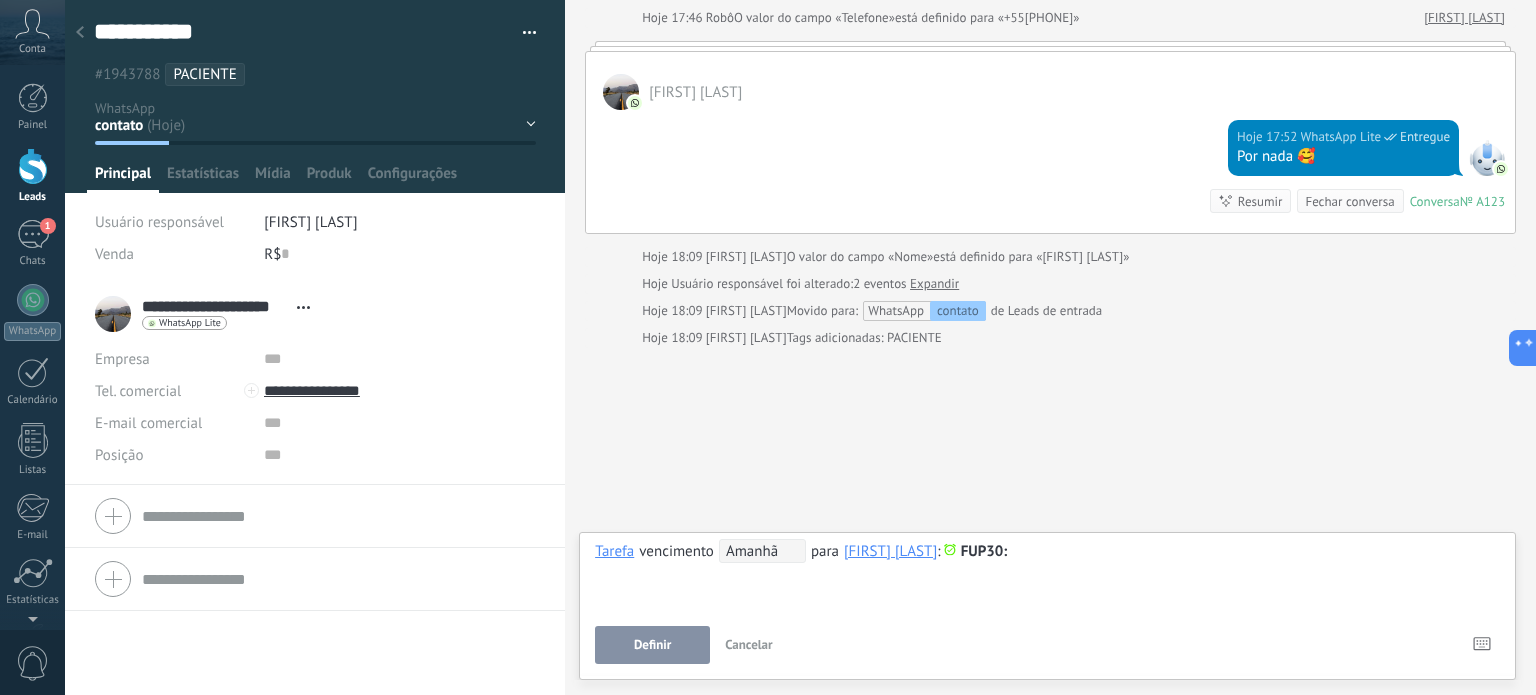 click at bounding box center (1047, 552) 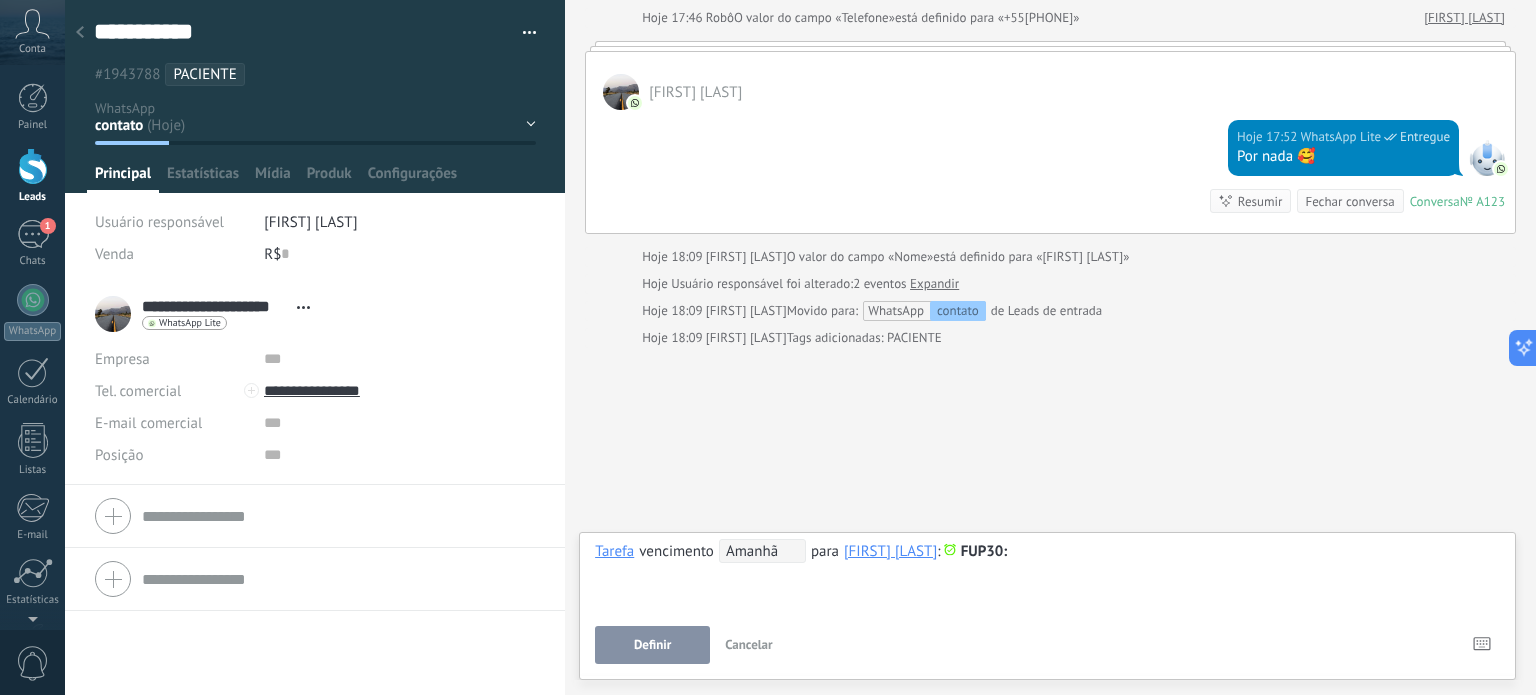 click on "vencimento" at bounding box center (676, 551) 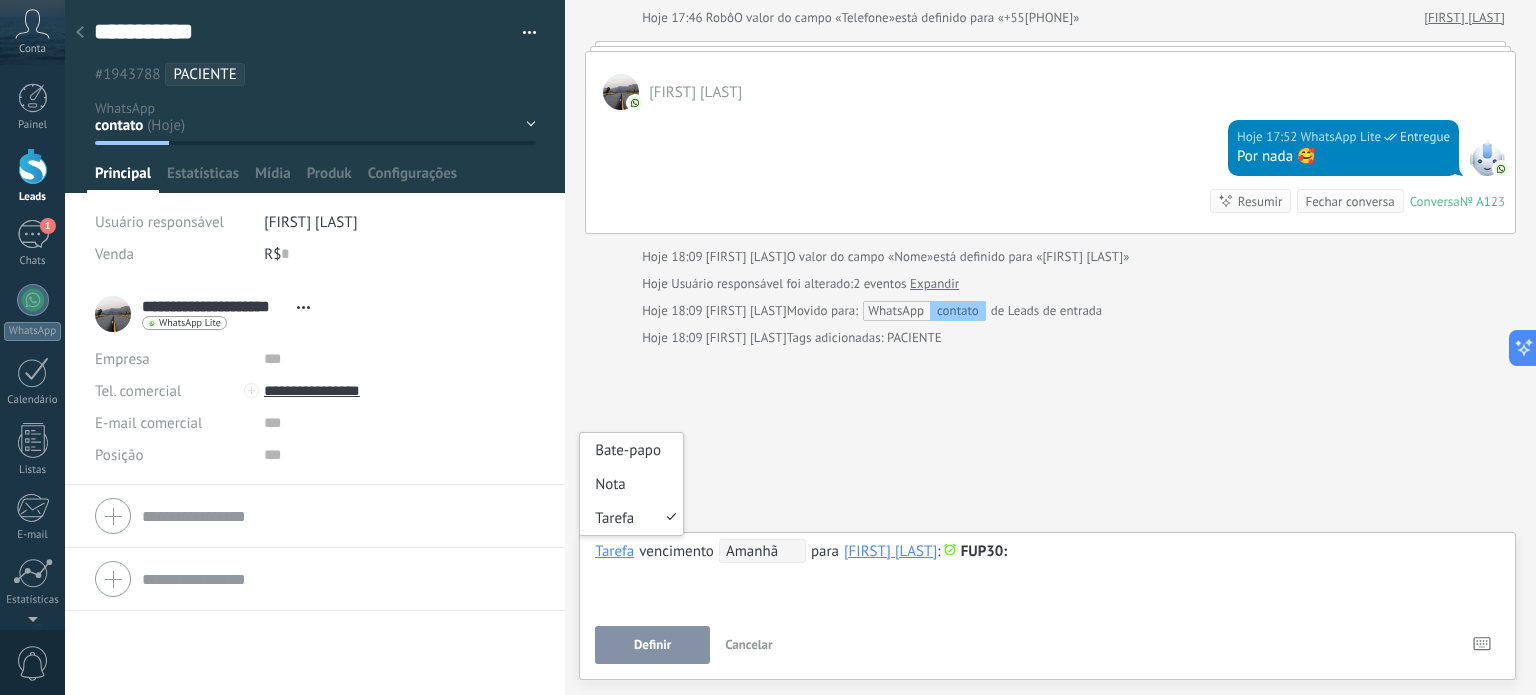 click on "Tarefa" at bounding box center (614, 551) 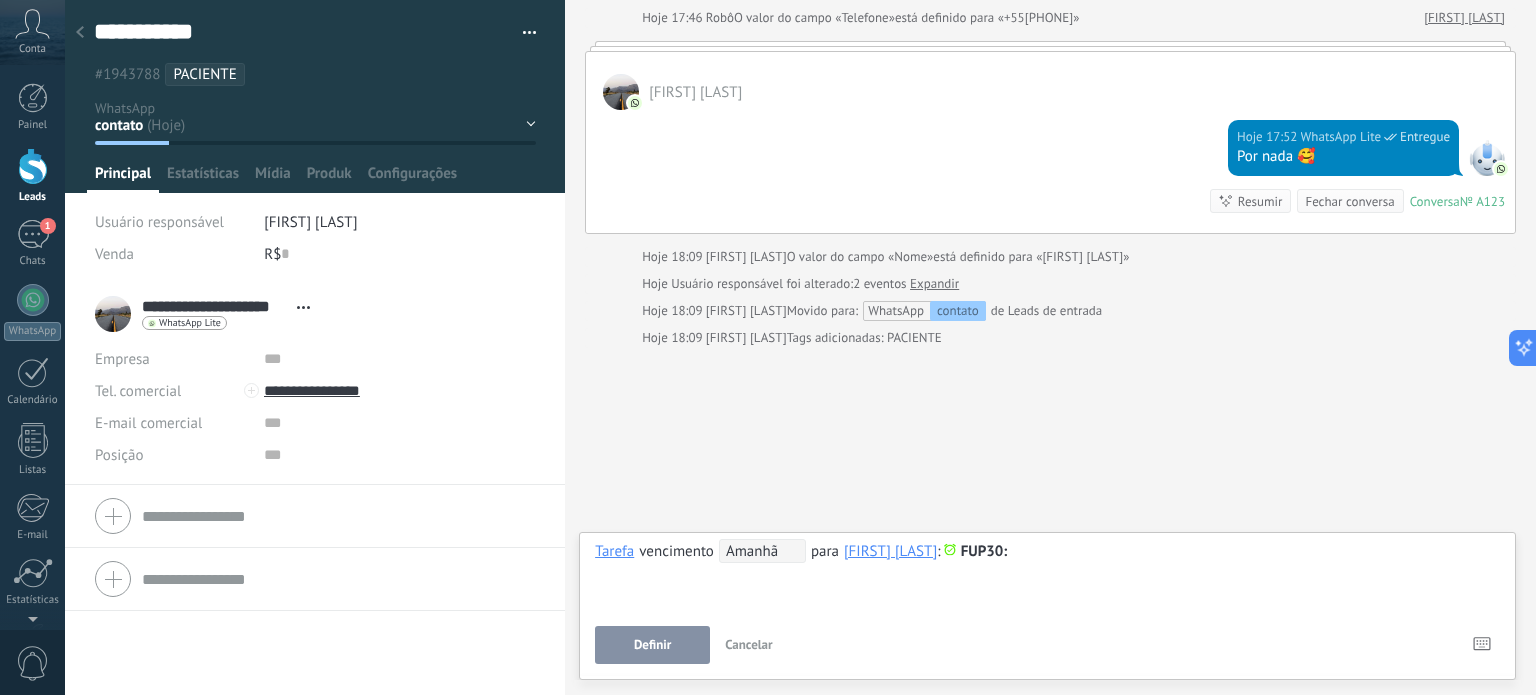 click on "vencimento" at bounding box center [676, 551] 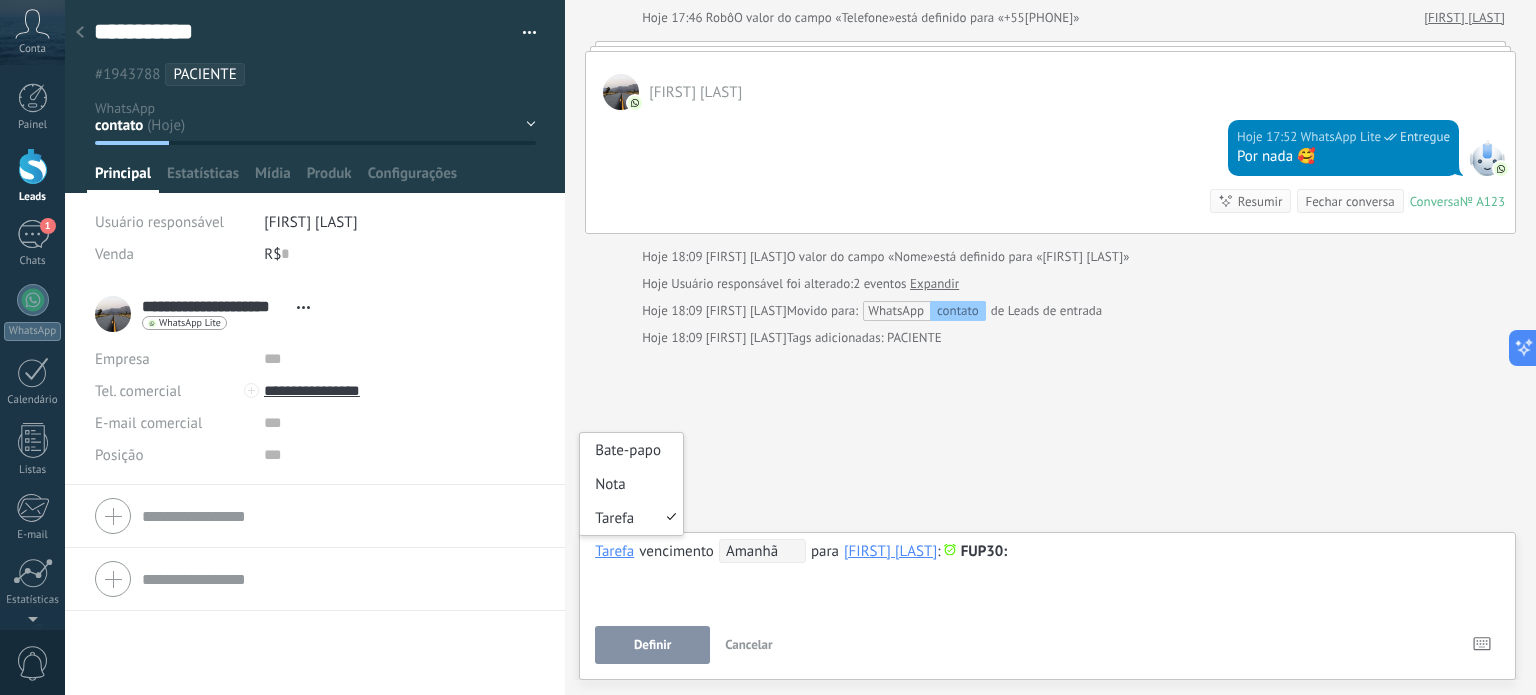 click on "Tarefa" at bounding box center [614, 551] 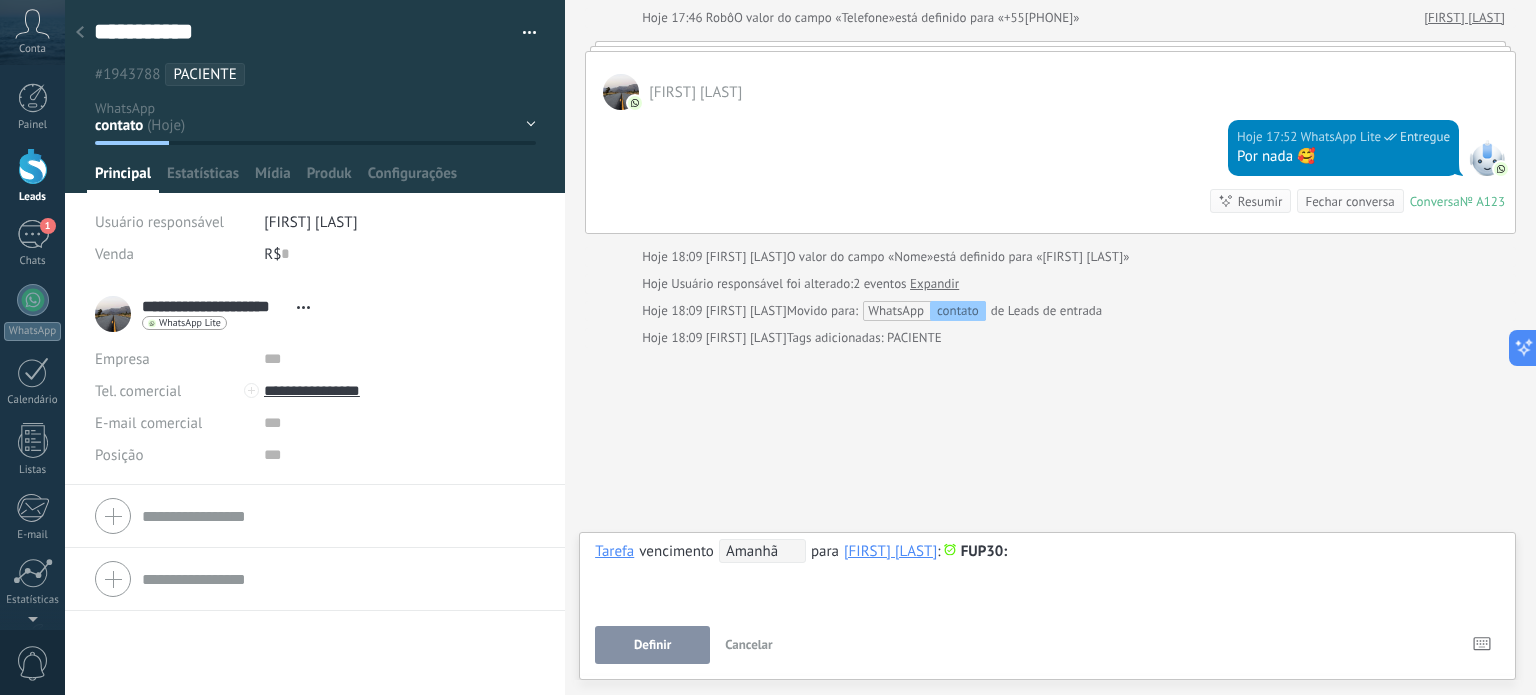 click on "Amanhã" at bounding box center (762, 551) 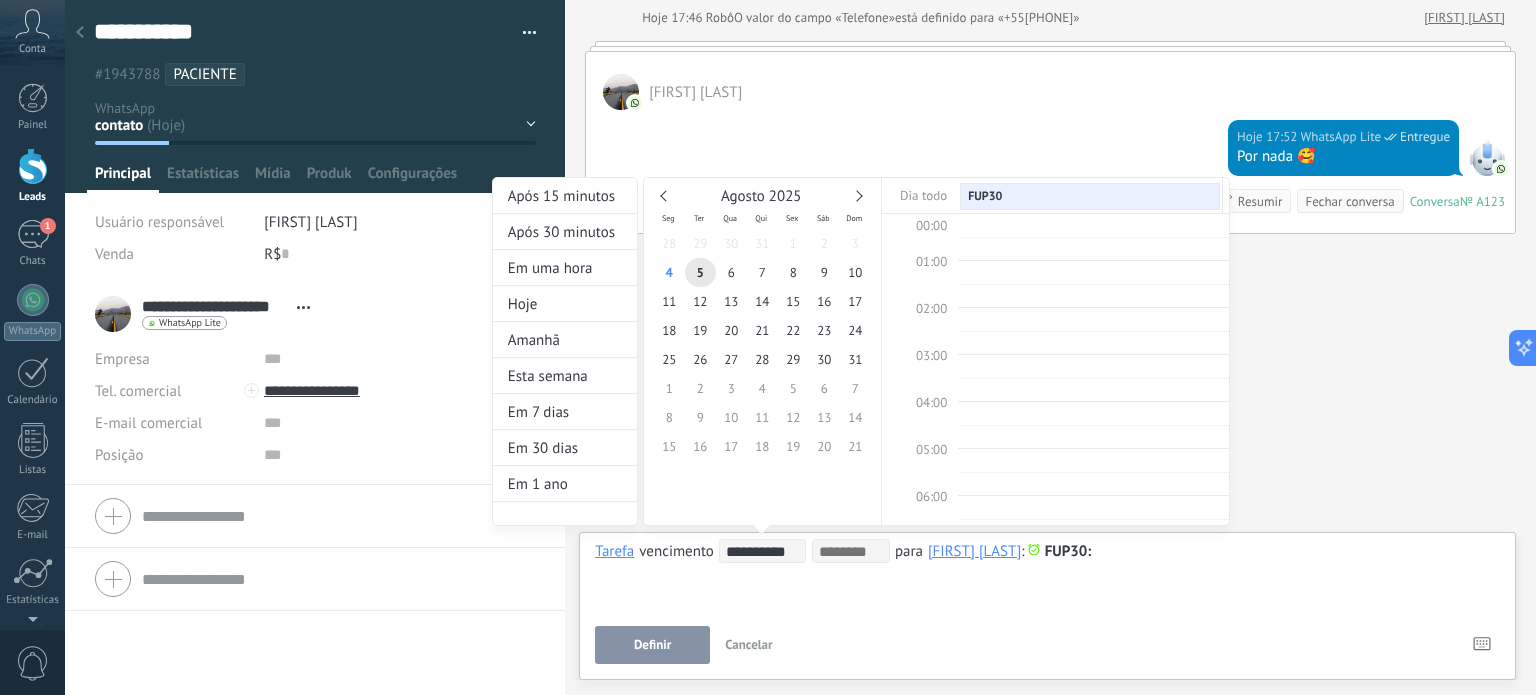 scroll, scrollTop: 374, scrollLeft: 0, axis: vertical 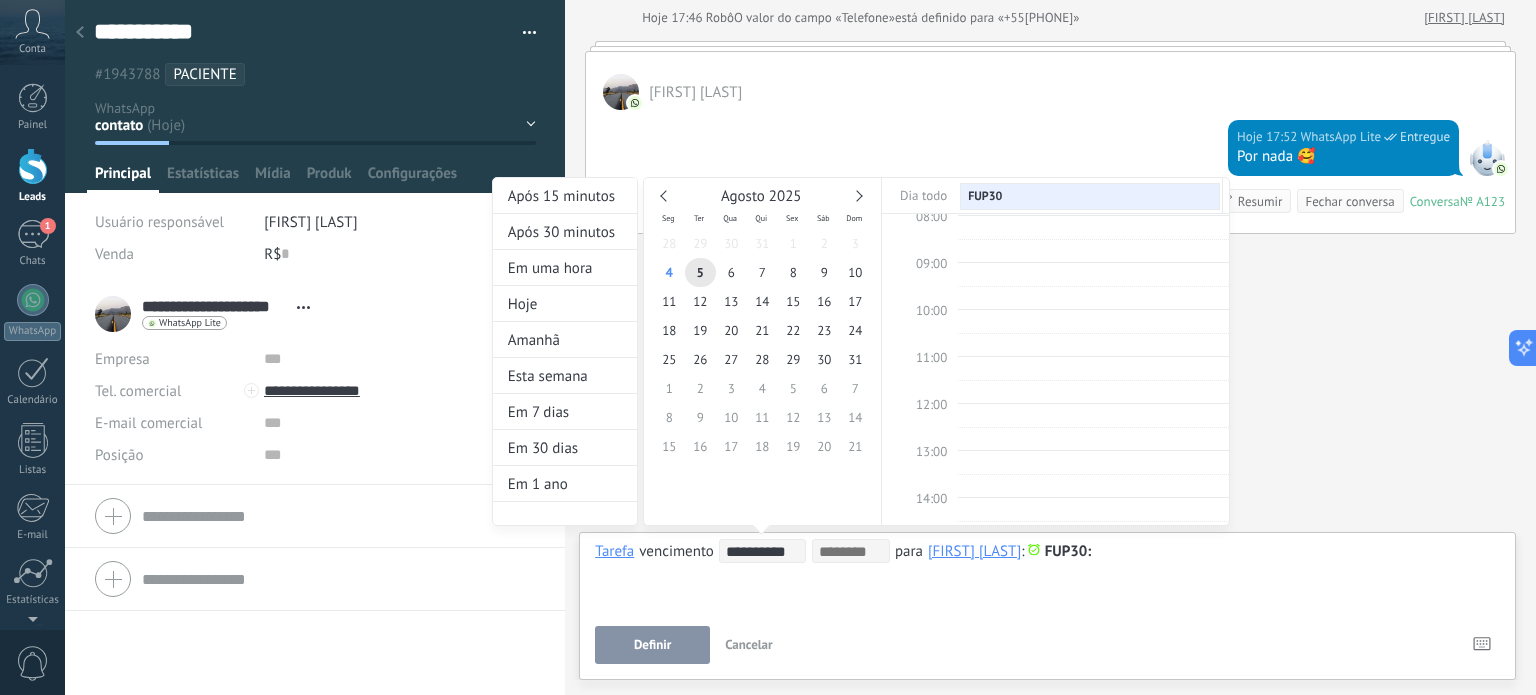 click at bounding box center [856, 196] 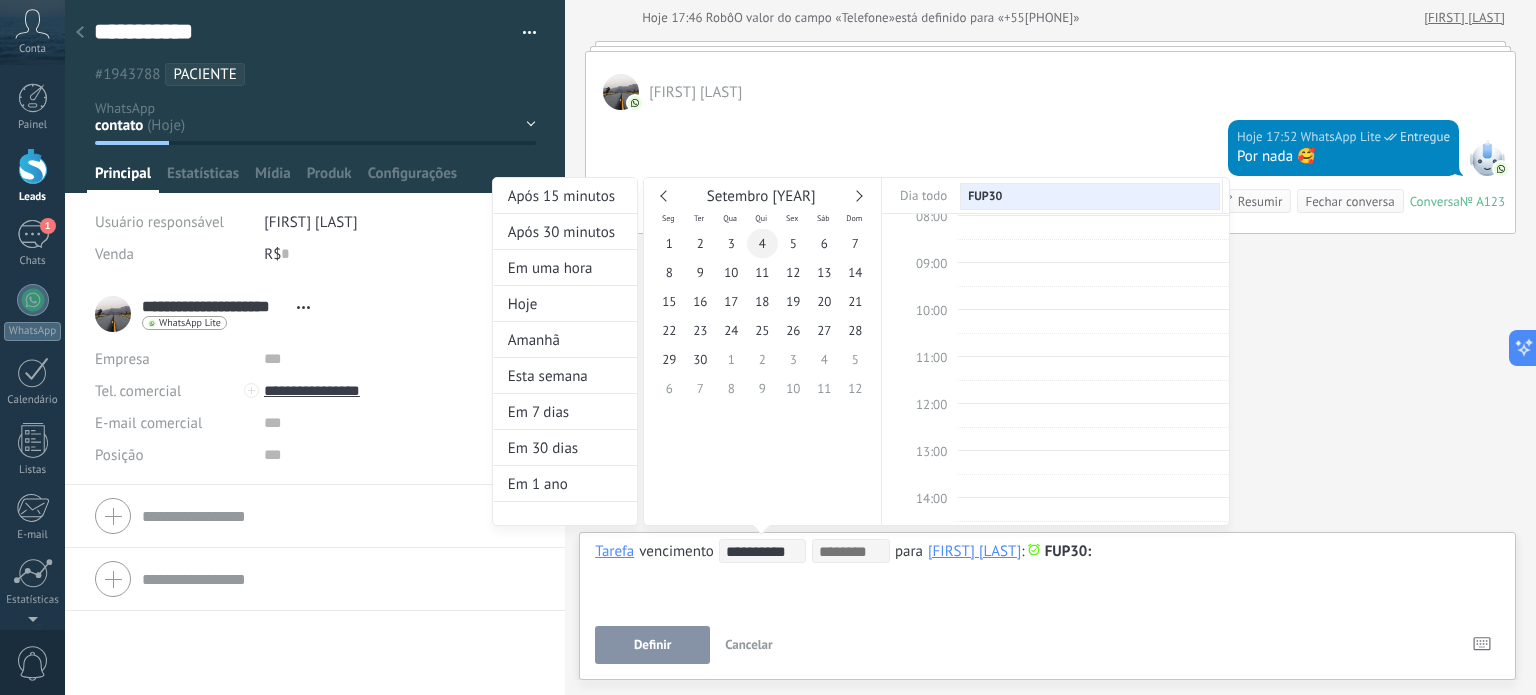 type on "**********" 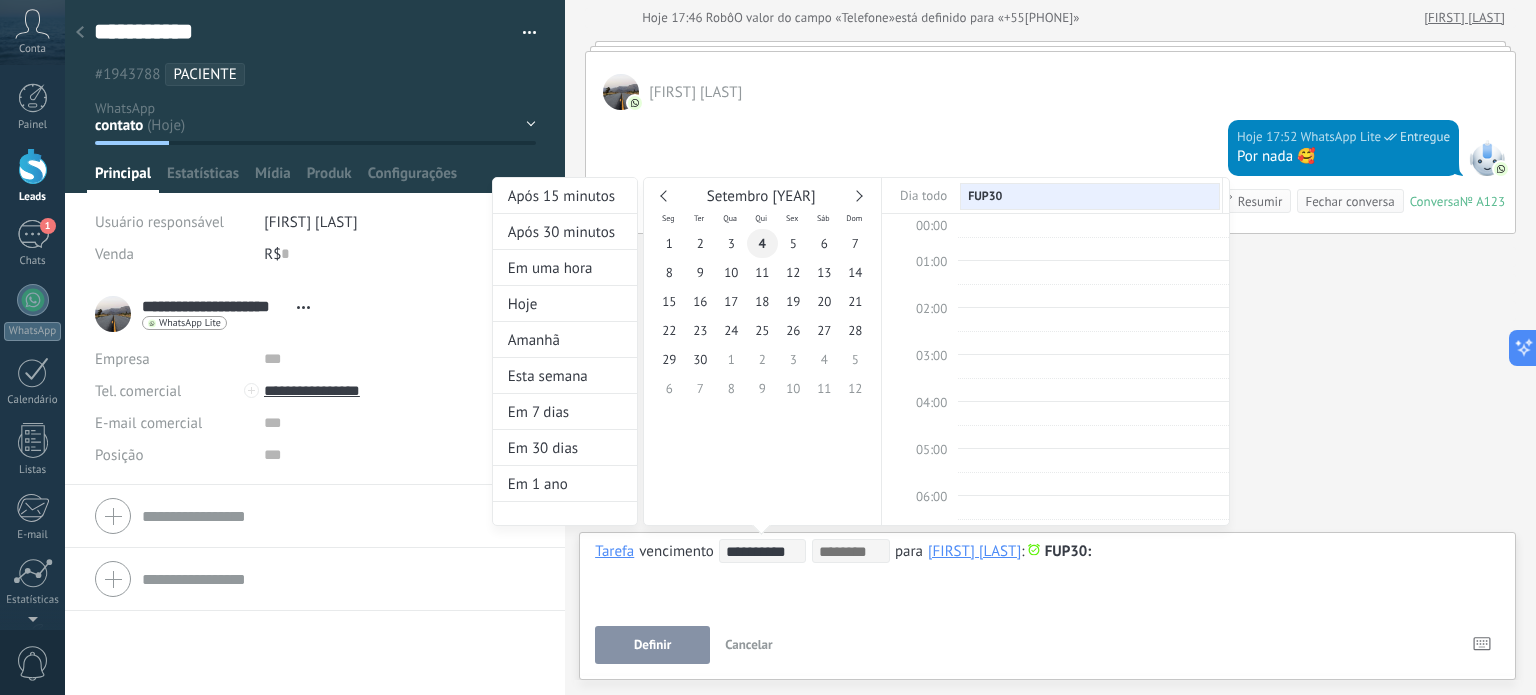 scroll, scrollTop: 374, scrollLeft: 0, axis: vertical 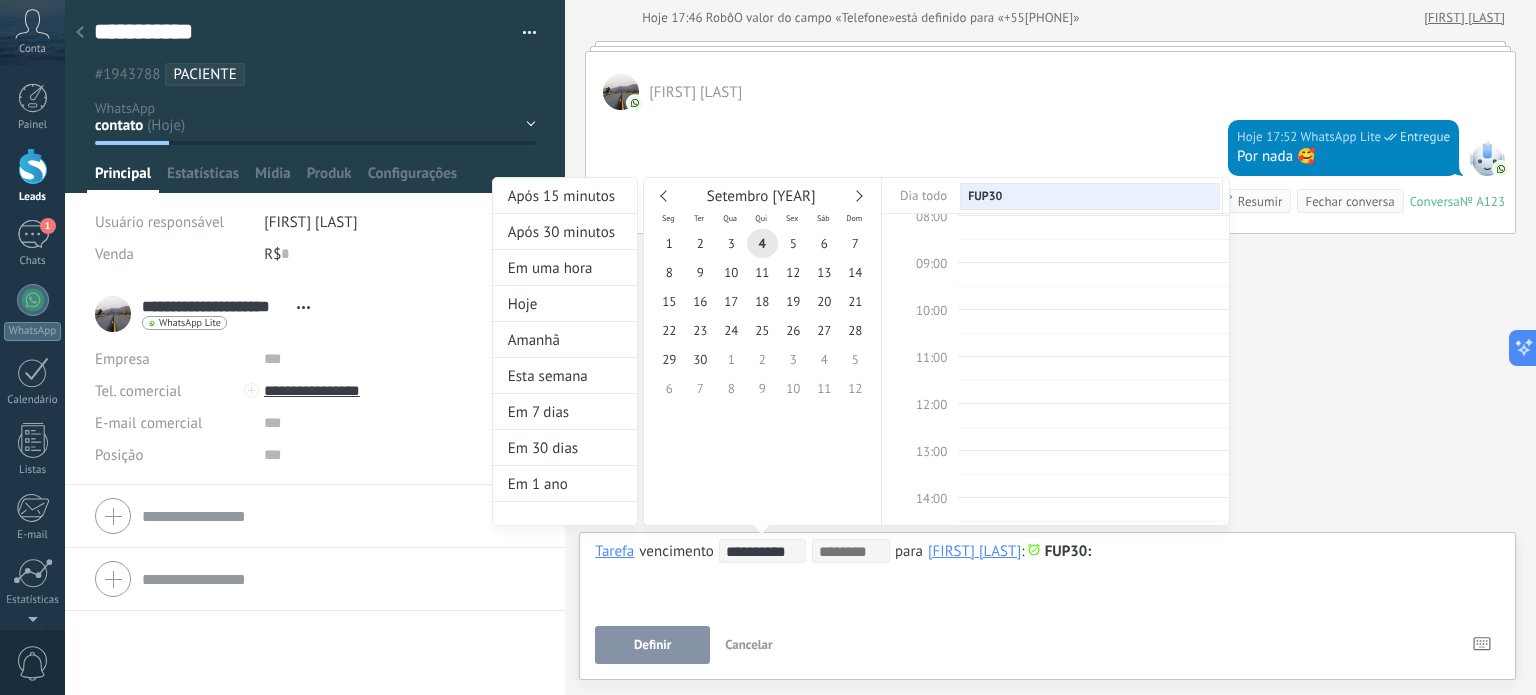 click at bounding box center [851, 552] 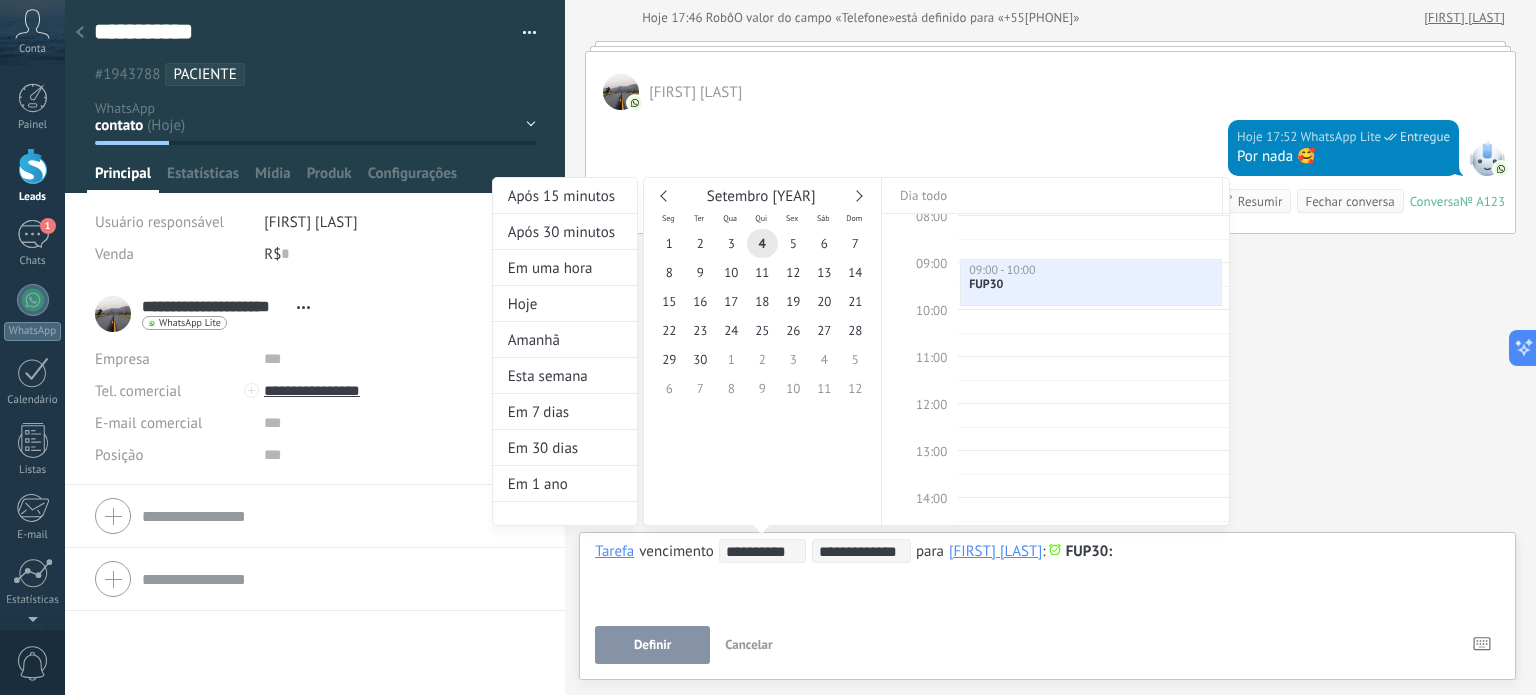 drag, startPoint x: 1085, startPoint y: 279, endPoint x: 1084, endPoint y: 291, distance: 12.0415945 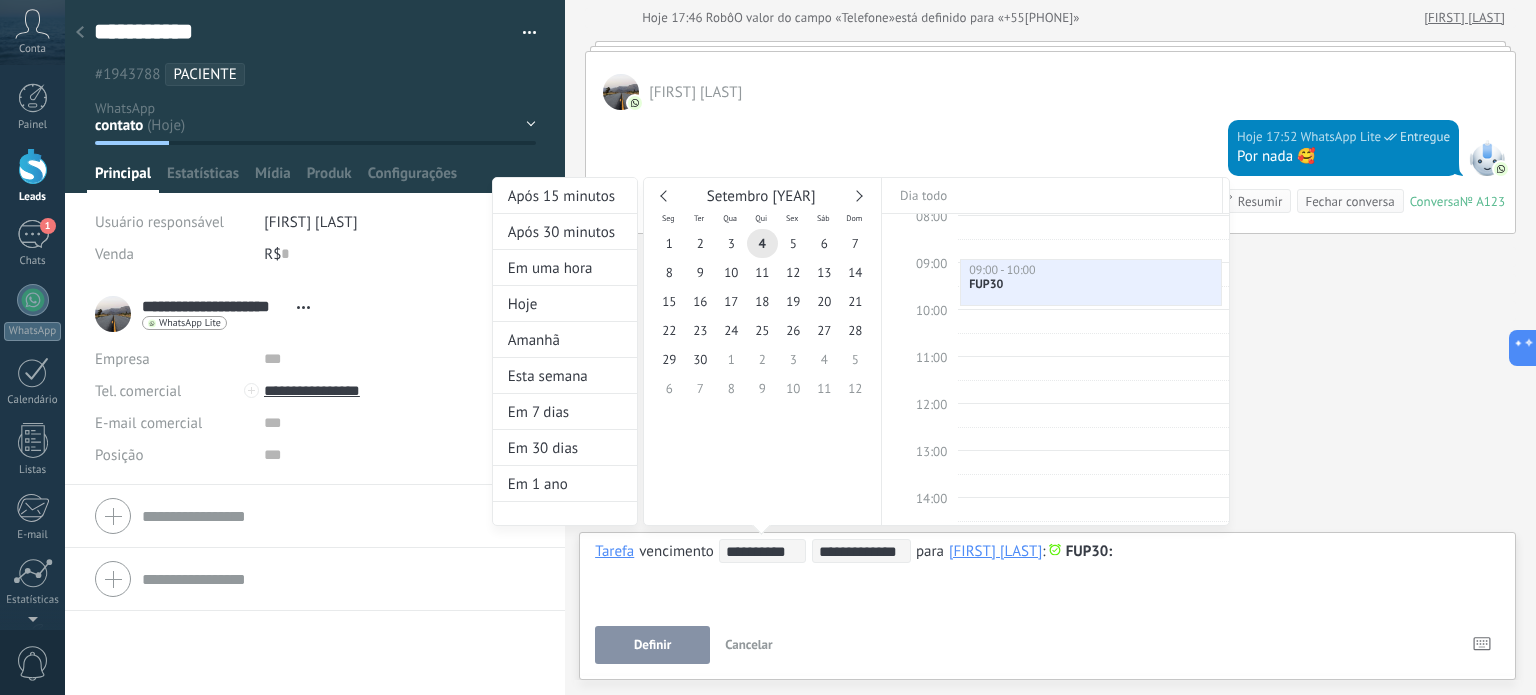 scroll, scrollTop: 396, scrollLeft: 0, axis: vertical 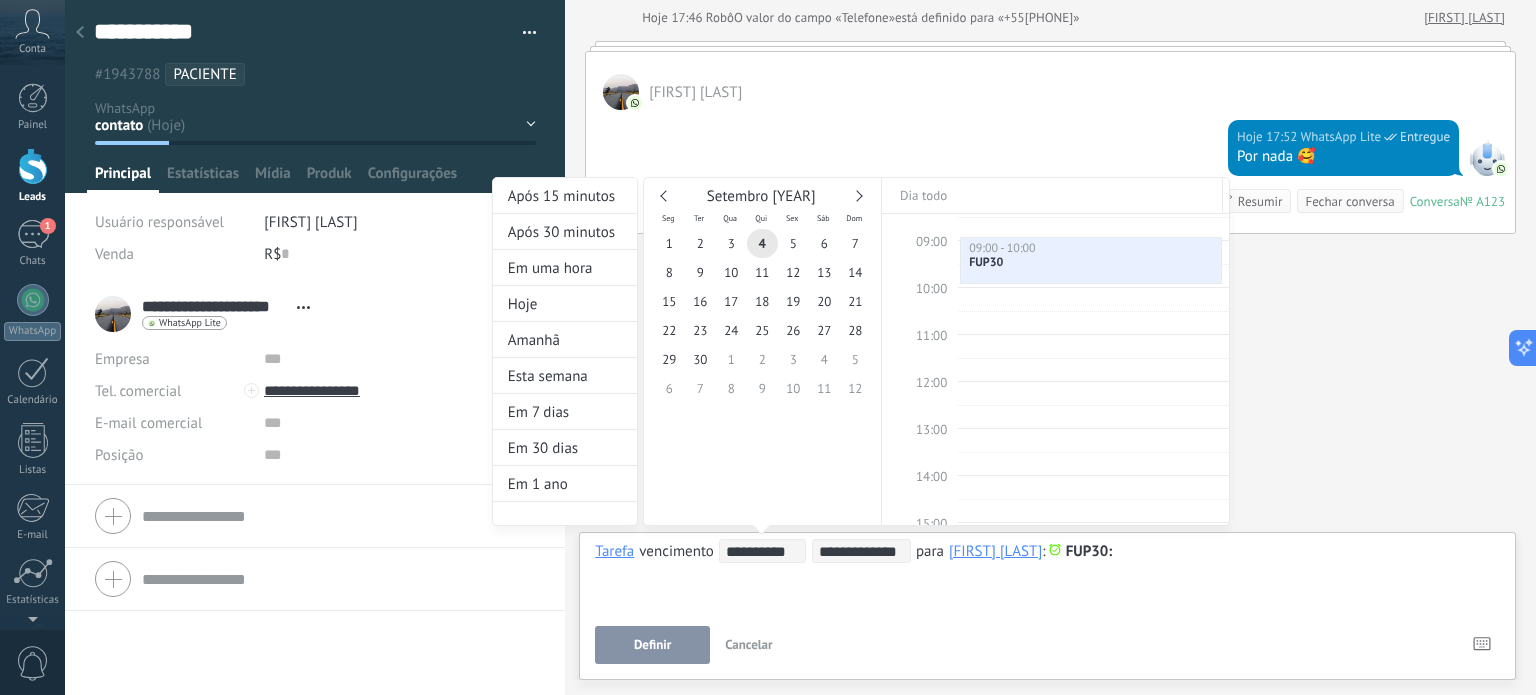 click at bounding box center [768, 347] 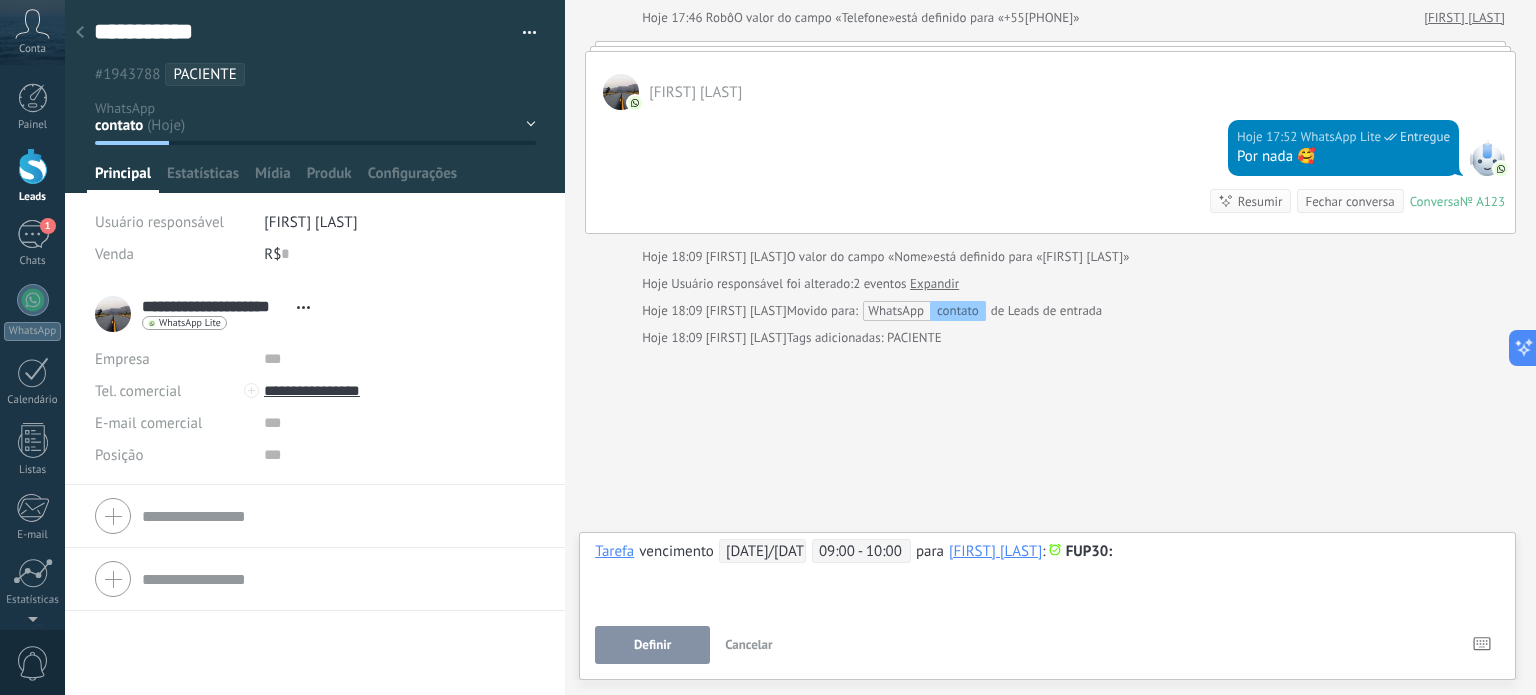 click on "Definir" at bounding box center (652, 645) 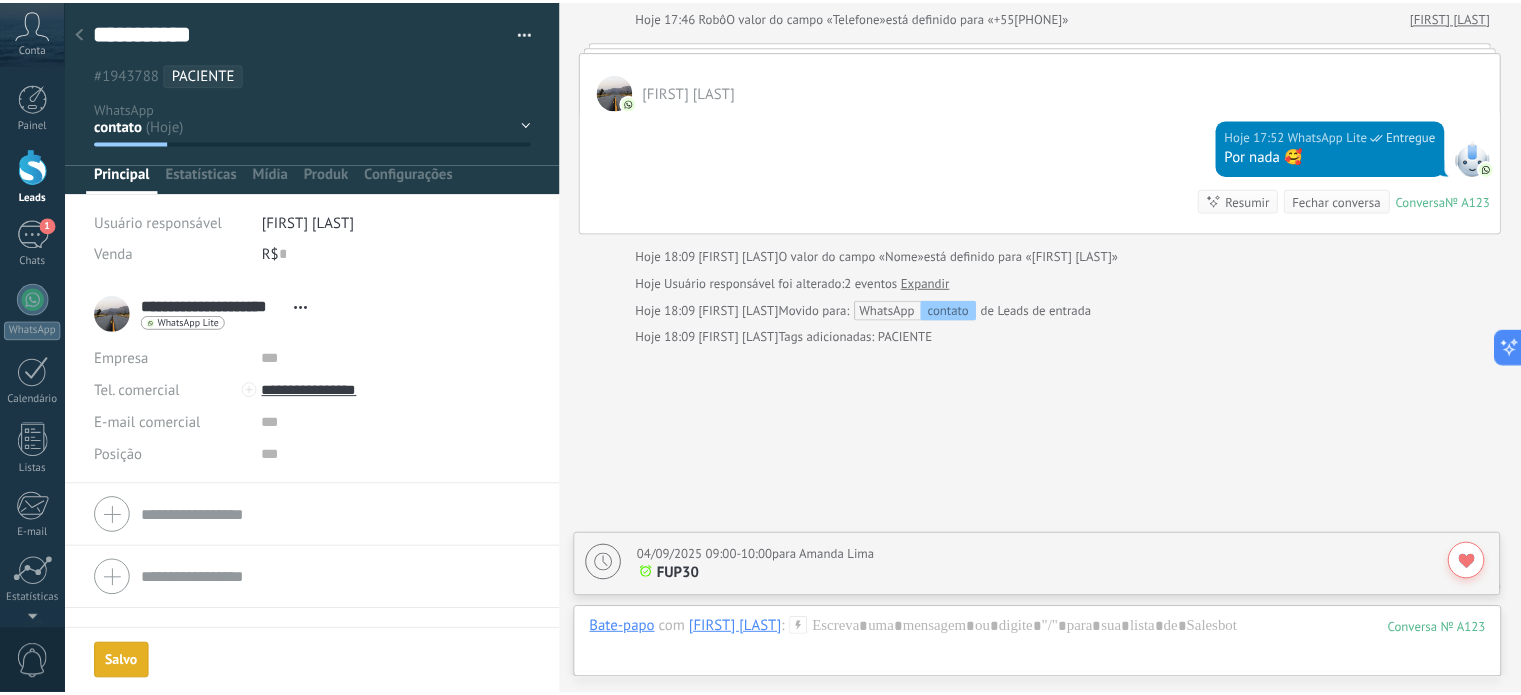scroll, scrollTop: 312, scrollLeft: 0, axis: vertical 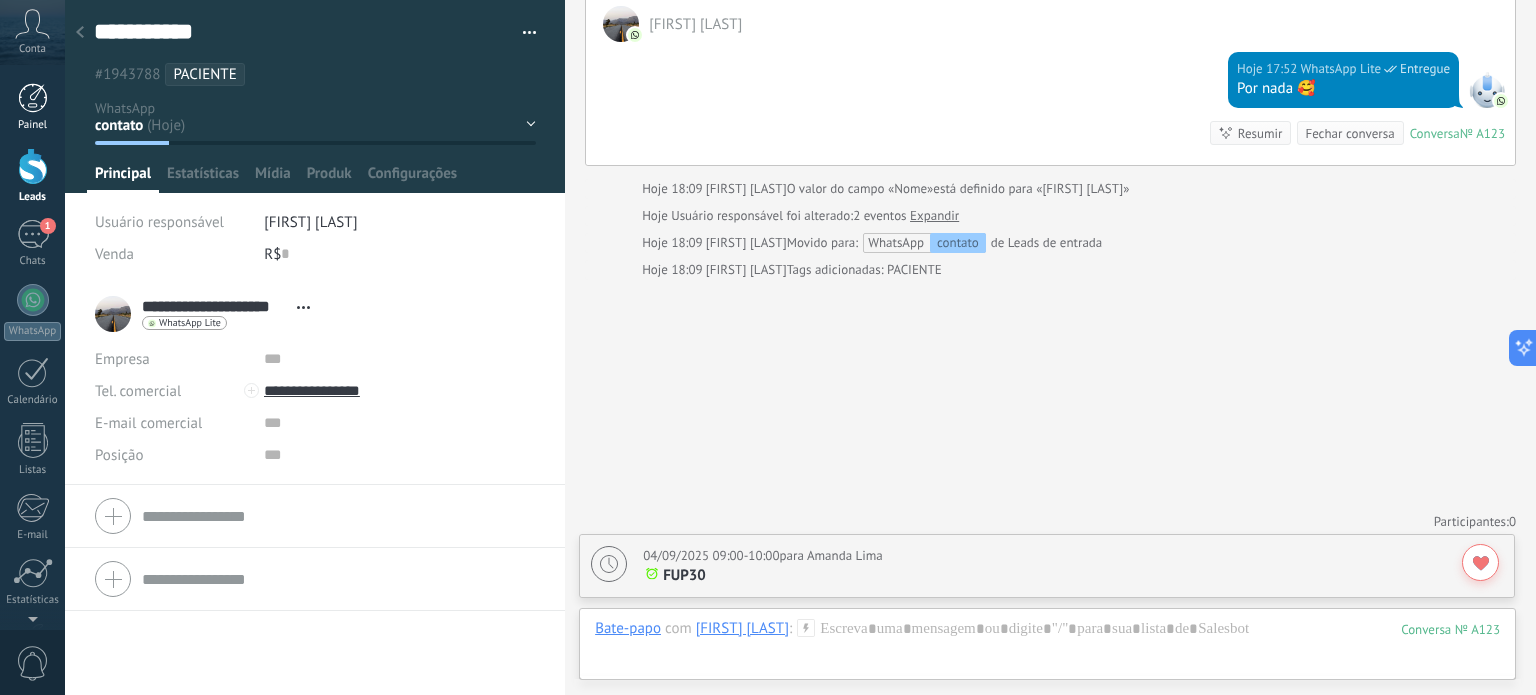 click at bounding box center [33, 98] 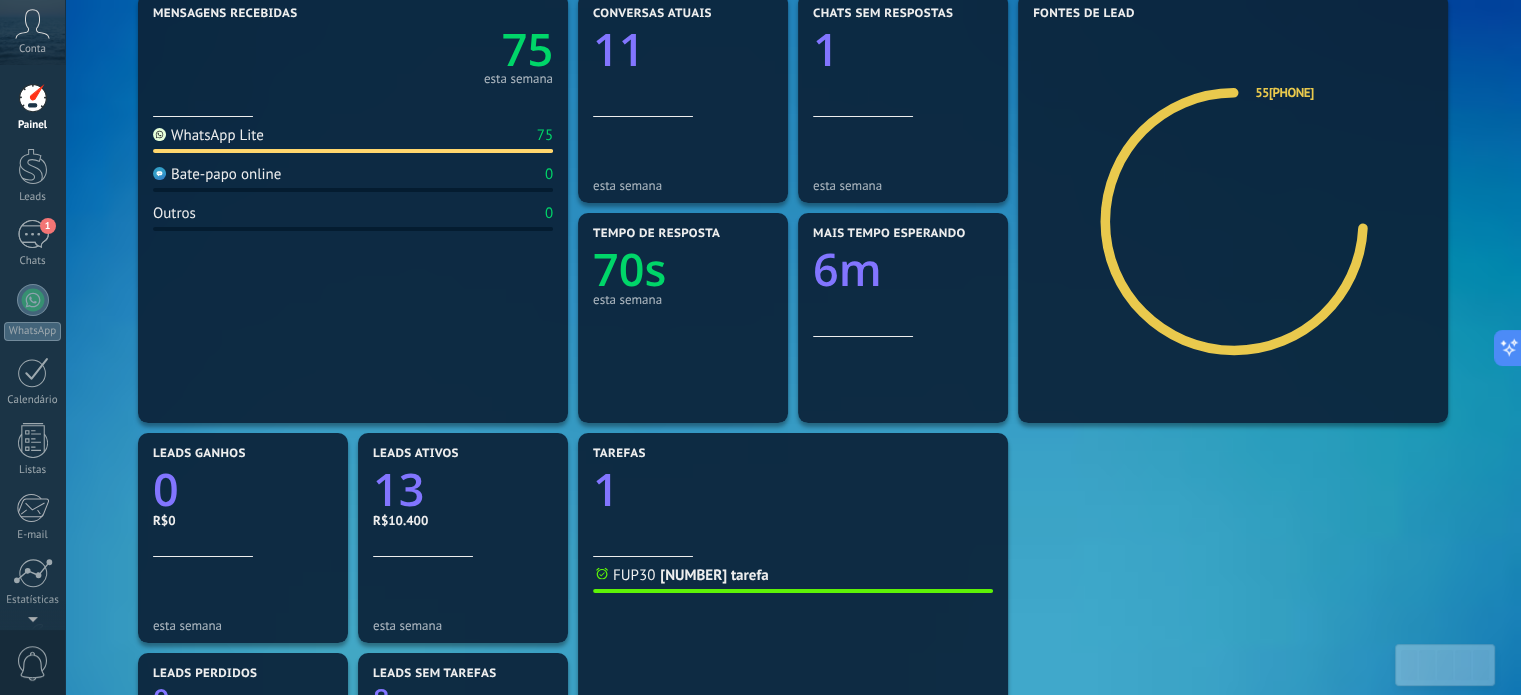 scroll, scrollTop: 300, scrollLeft: 0, axis: vertical 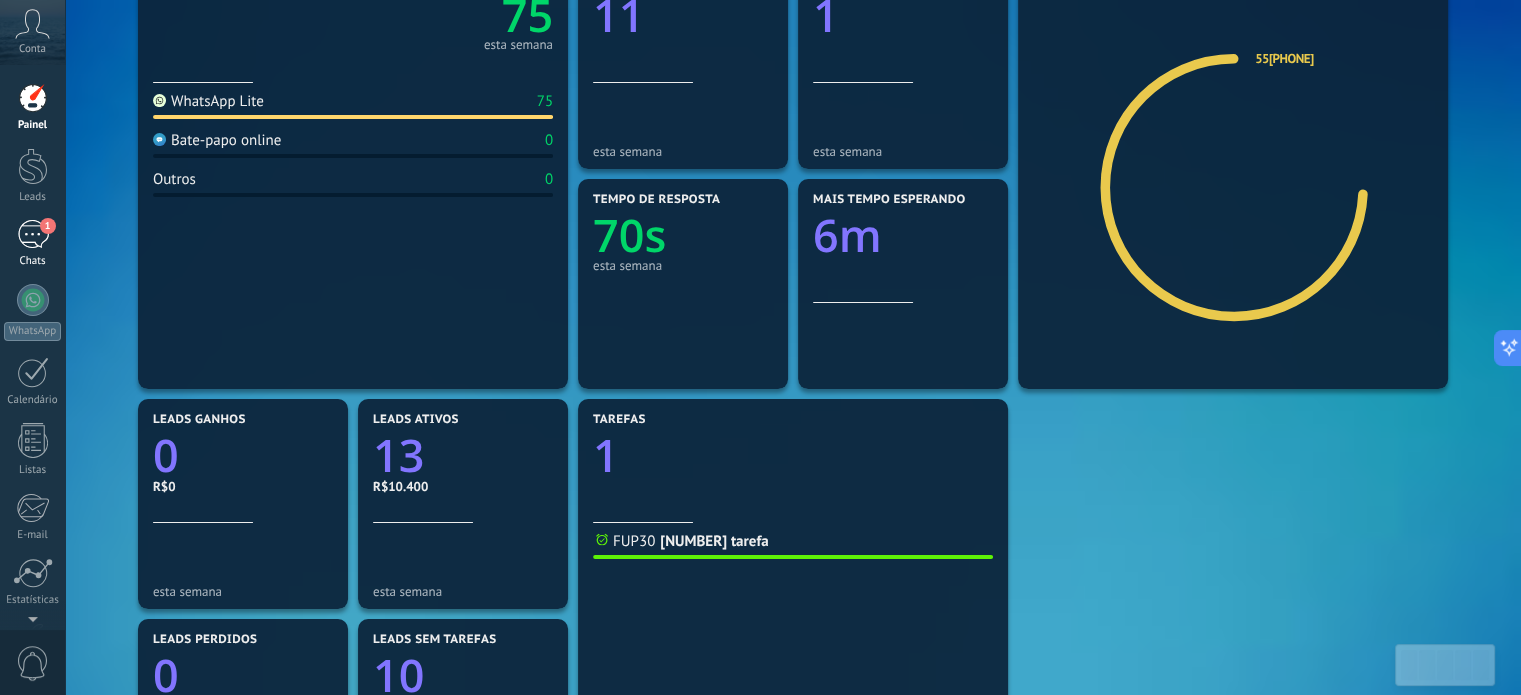click on "1" at bounding box center [33, 234] 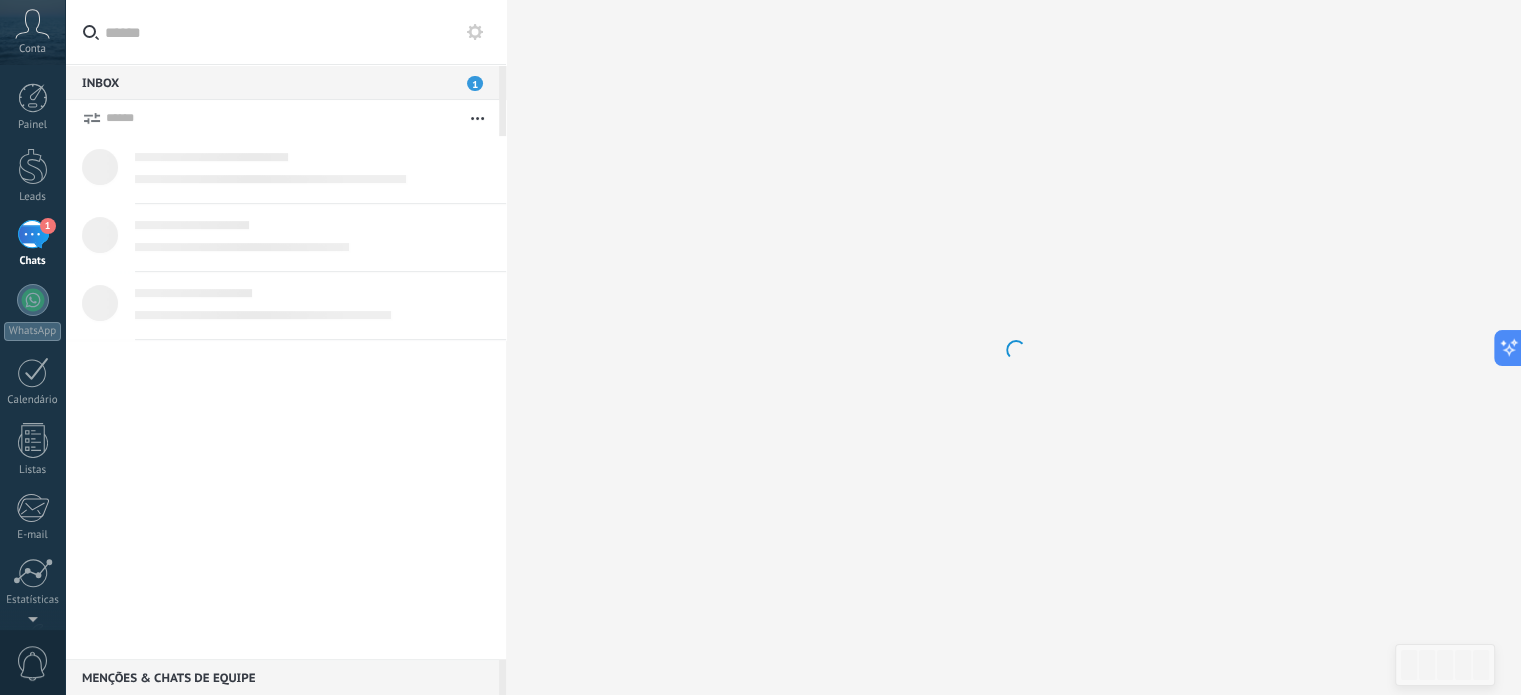 scroll, scrollTop: 0, scrollLeft: 0, axis: both 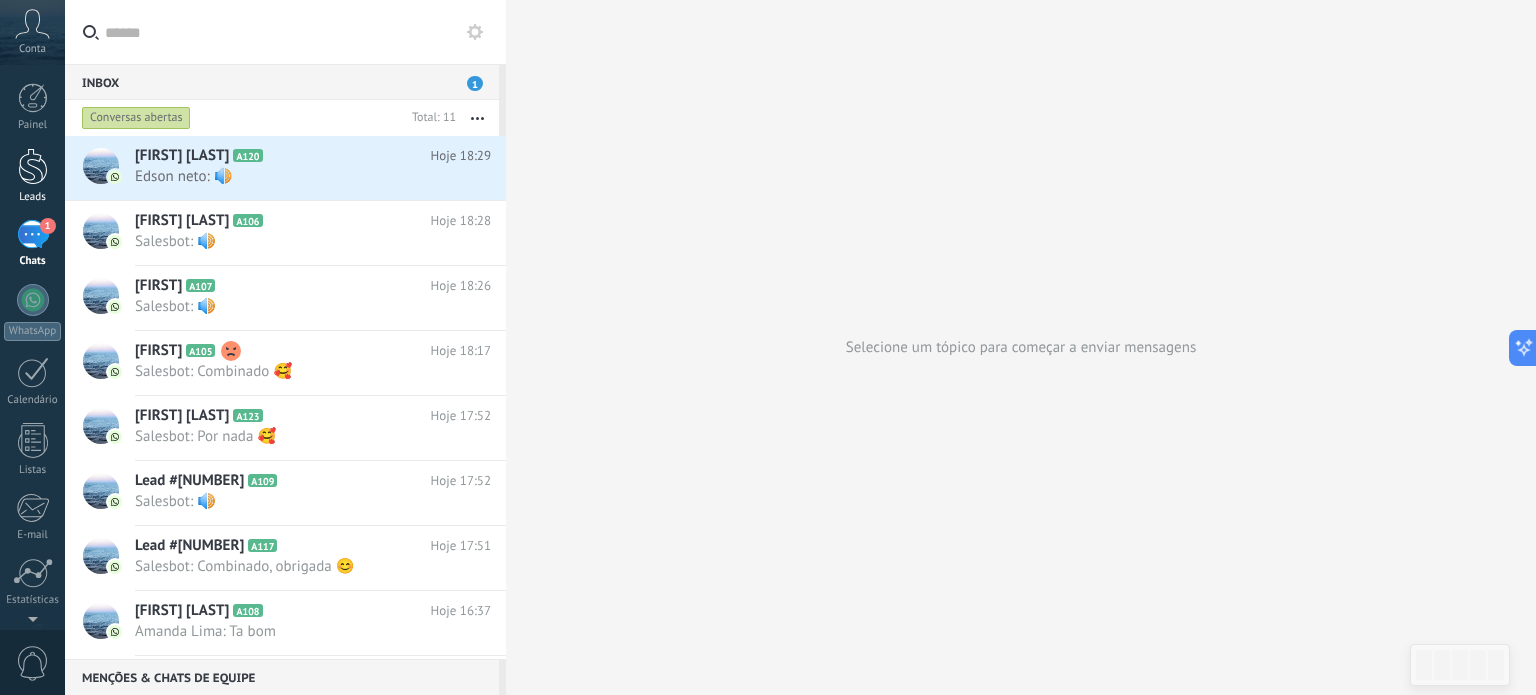 click at bounding box center [33, 166] 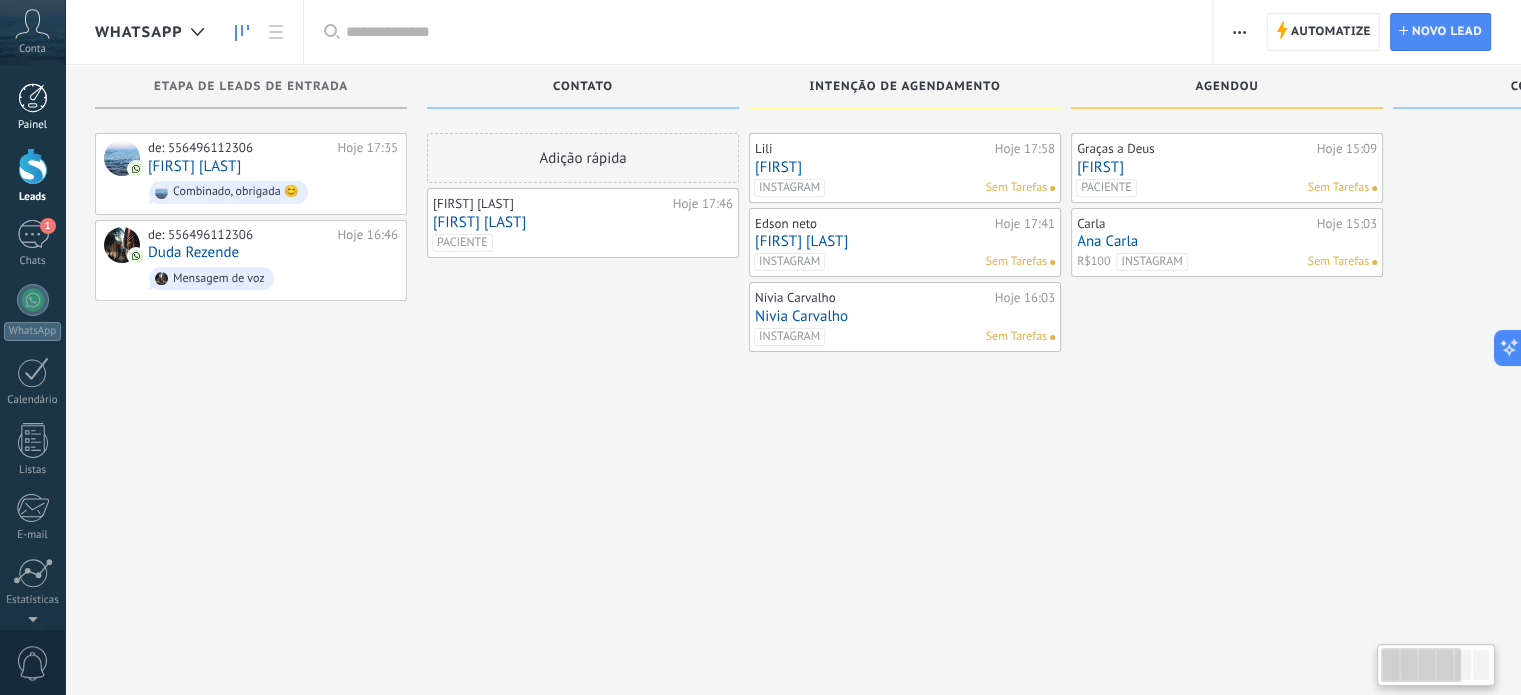 click at bounding box center (33, 98) 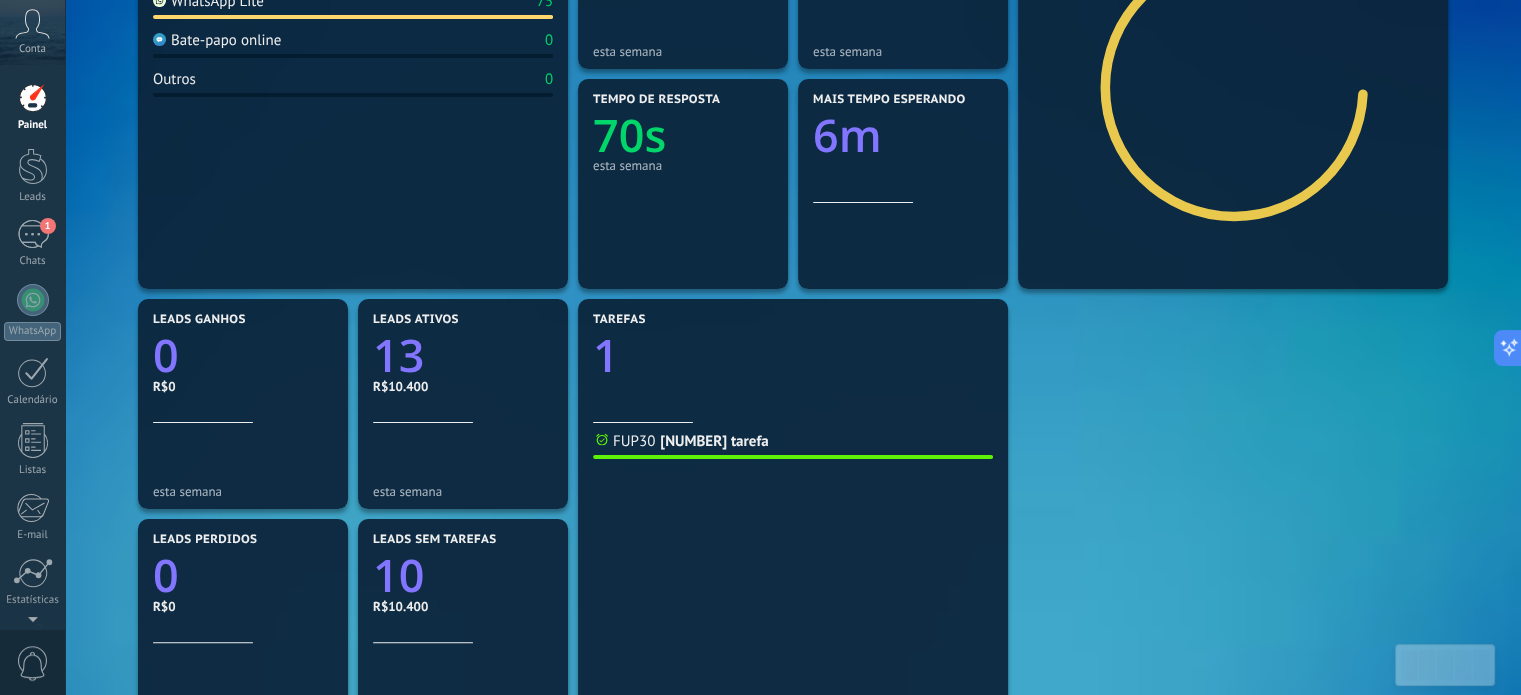 scroll, scrollTop: 500, scrollLeft: 0, axis: vertical 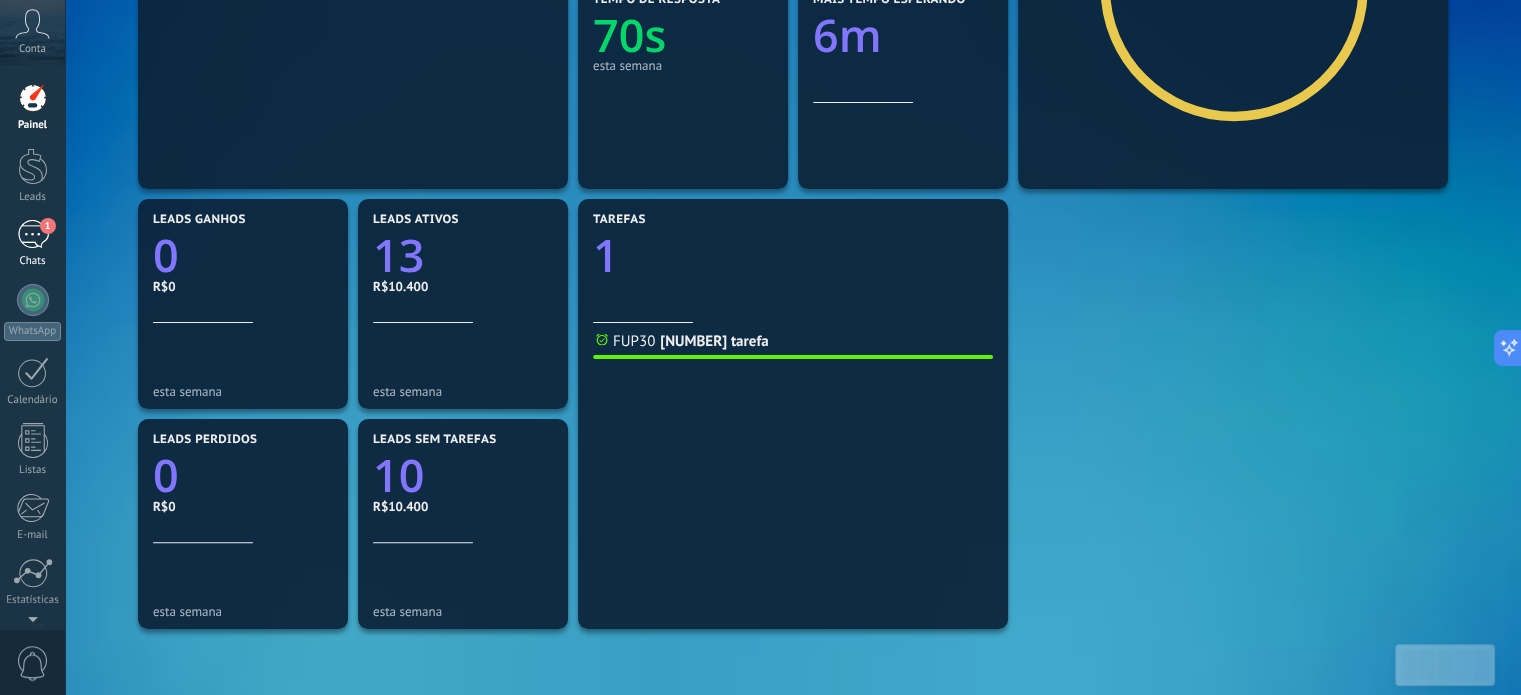 click on "1" at bounding box center (33, 234) 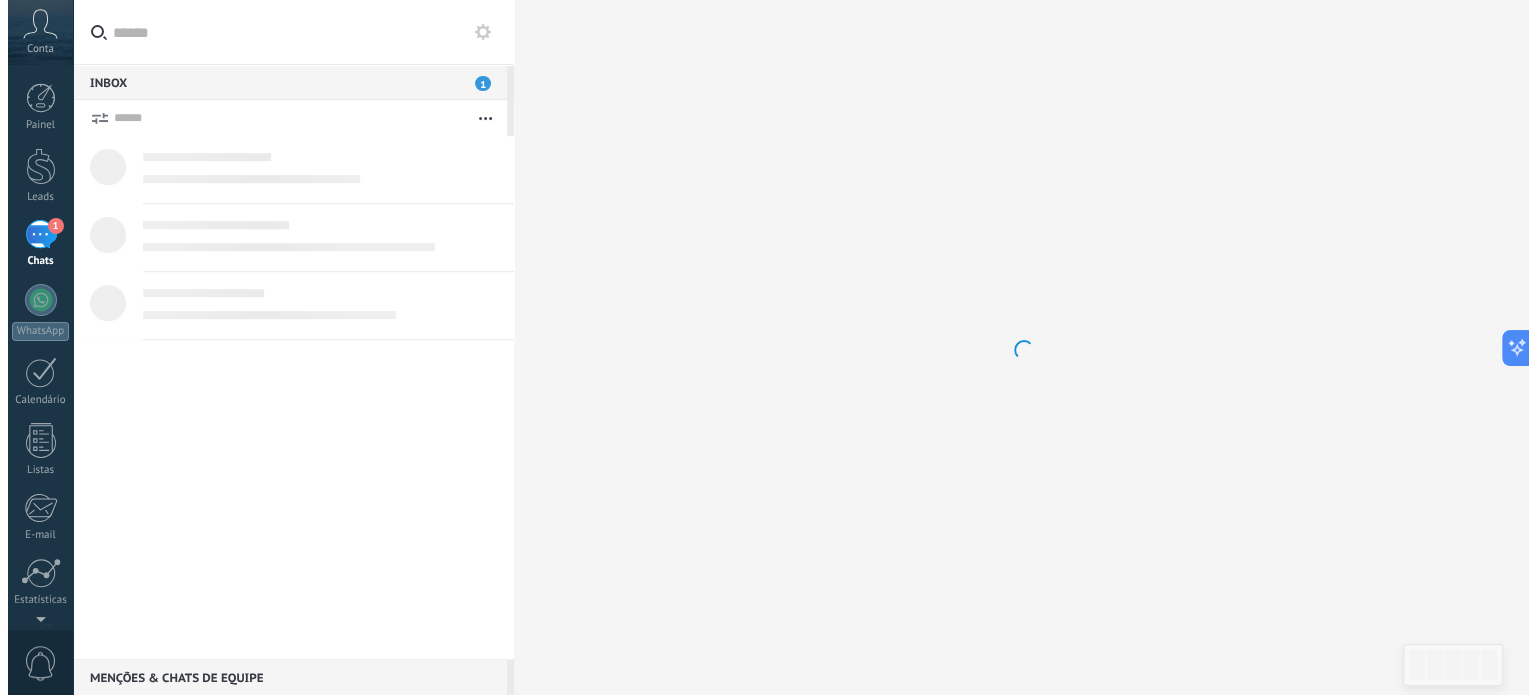 scroll, scrollTop: 0, scrollLeft: 0, axis: both 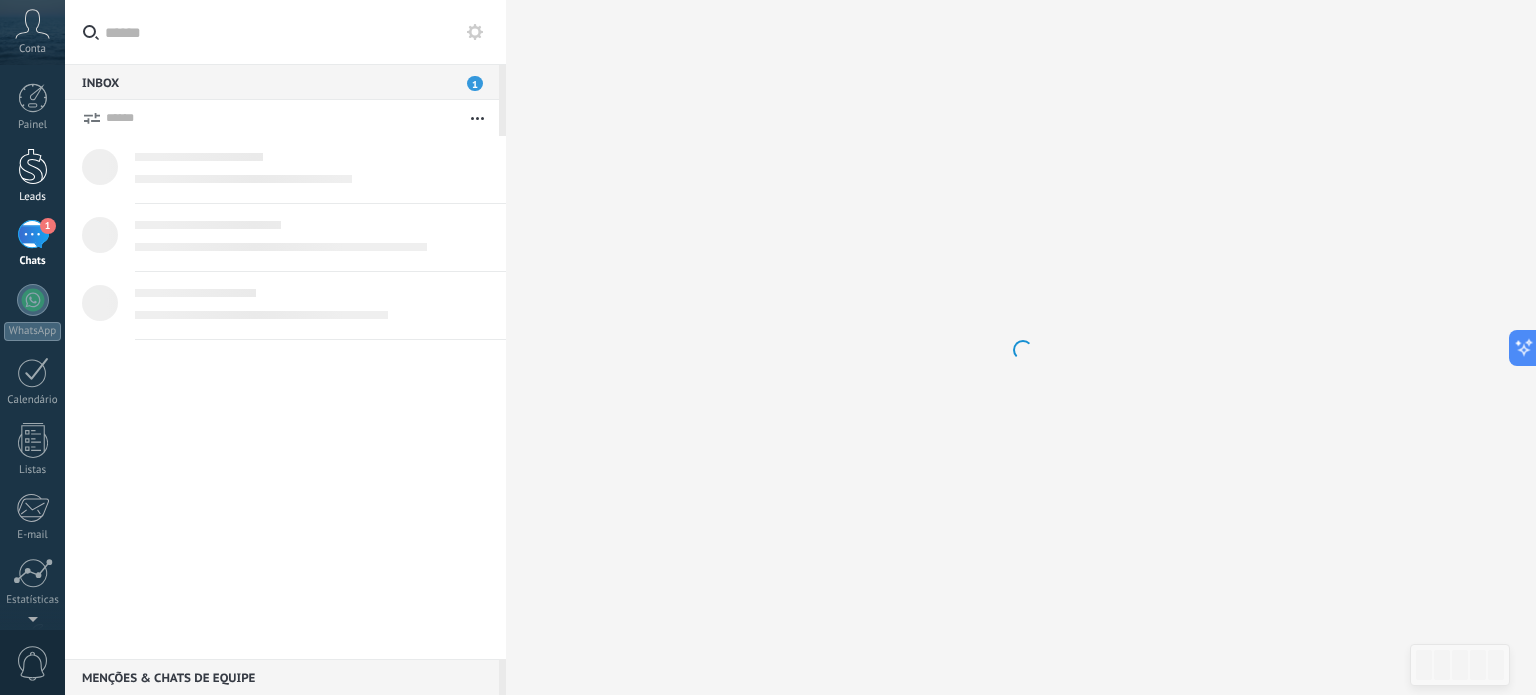 click at bounding box center (33, 166) 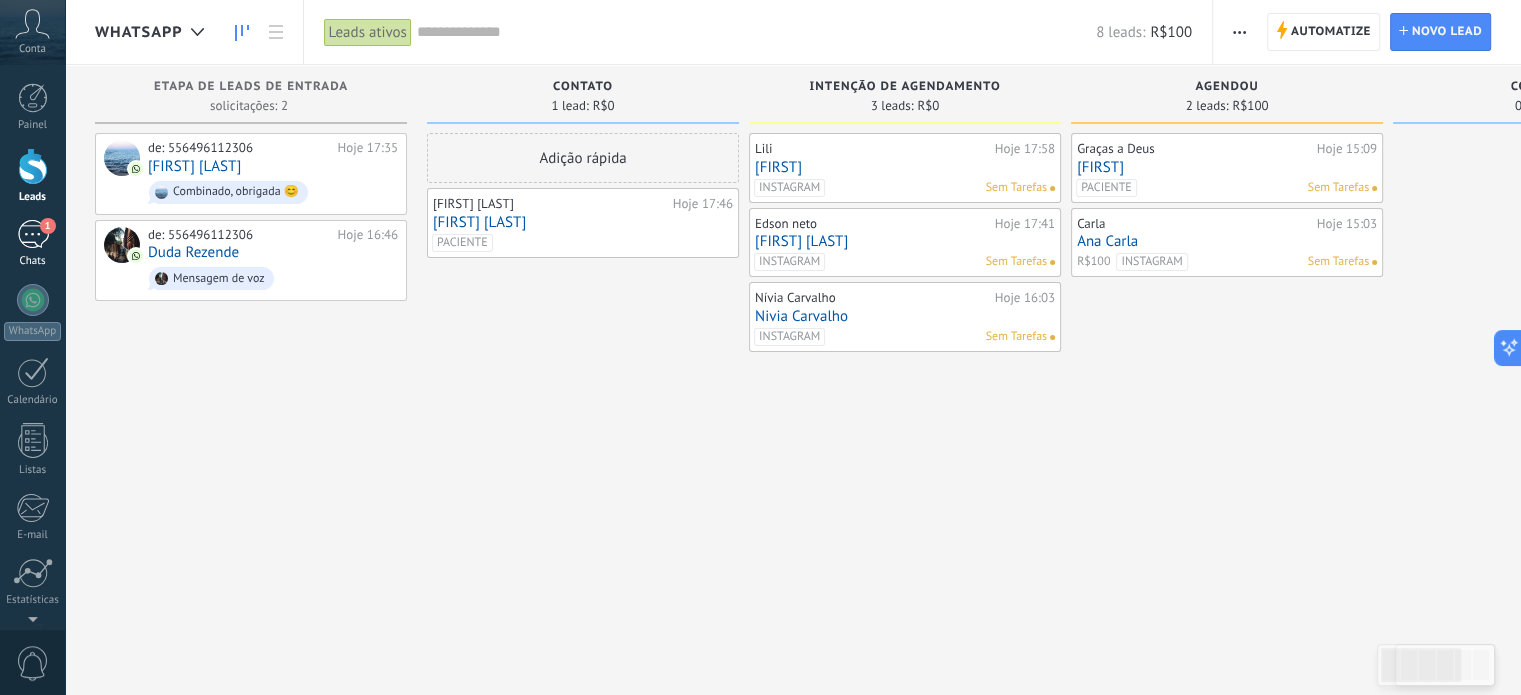 click on "1" at bounding box center [48, 226] 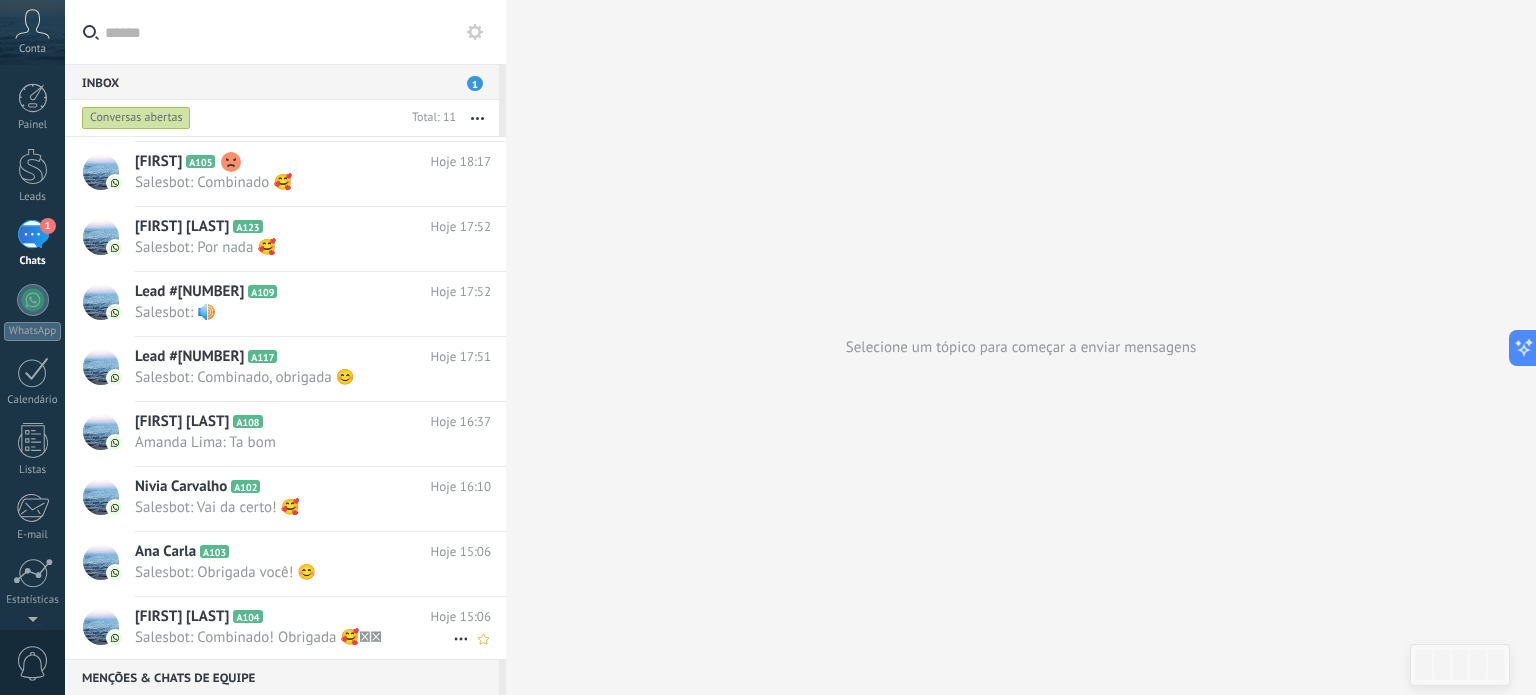 scroll, scrollTop: 192, scrollLeft: 0, axis: vertical 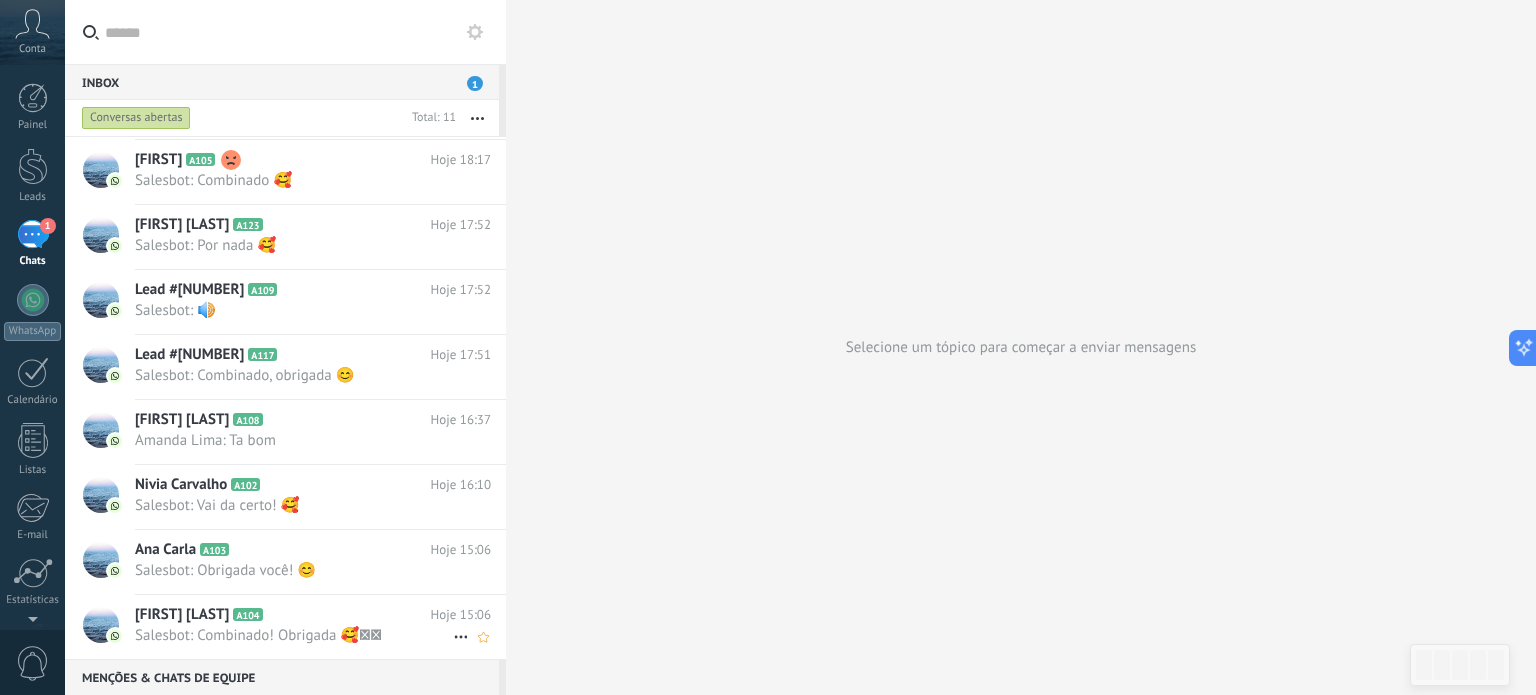 click on "[FIRST] [LAST]" at bounding box center [182, 615] 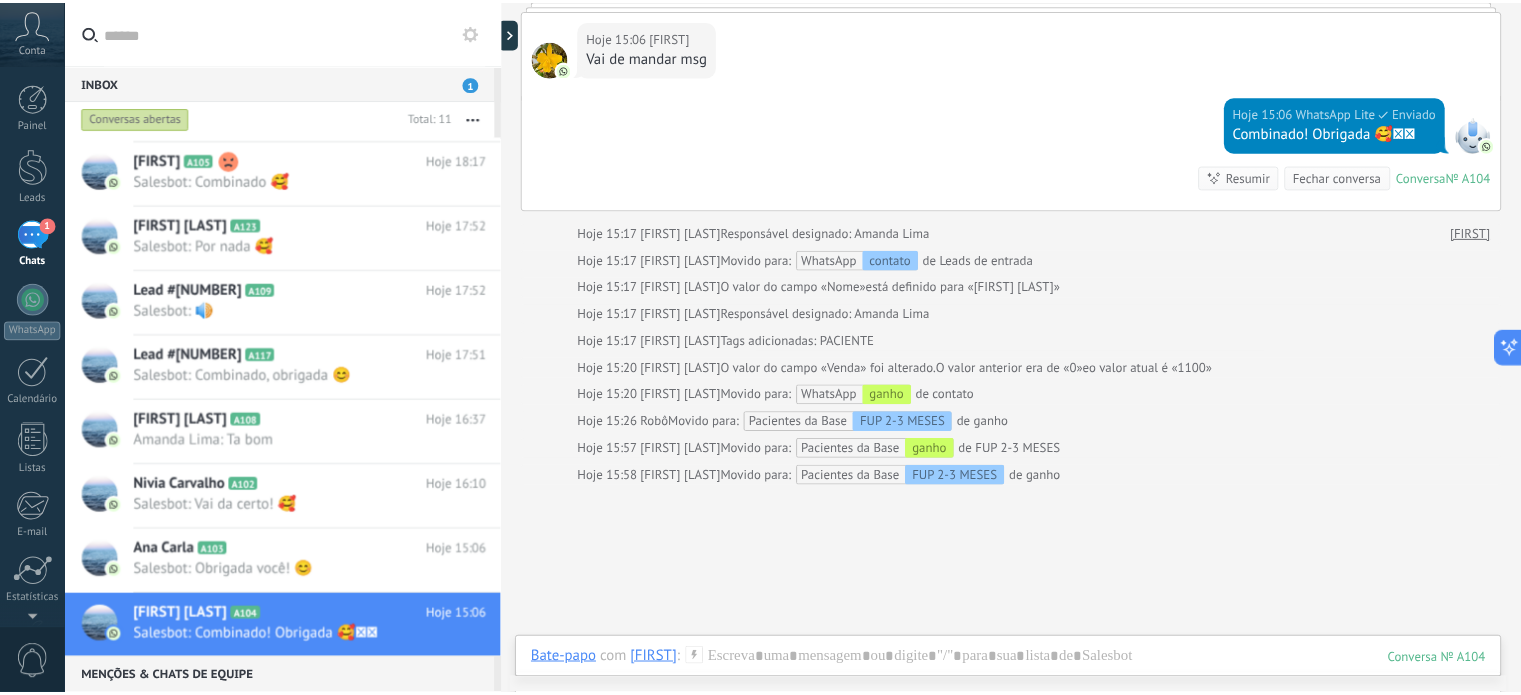 scroll, scrollTop: 289, scrollLeft: 0, axis: vertical 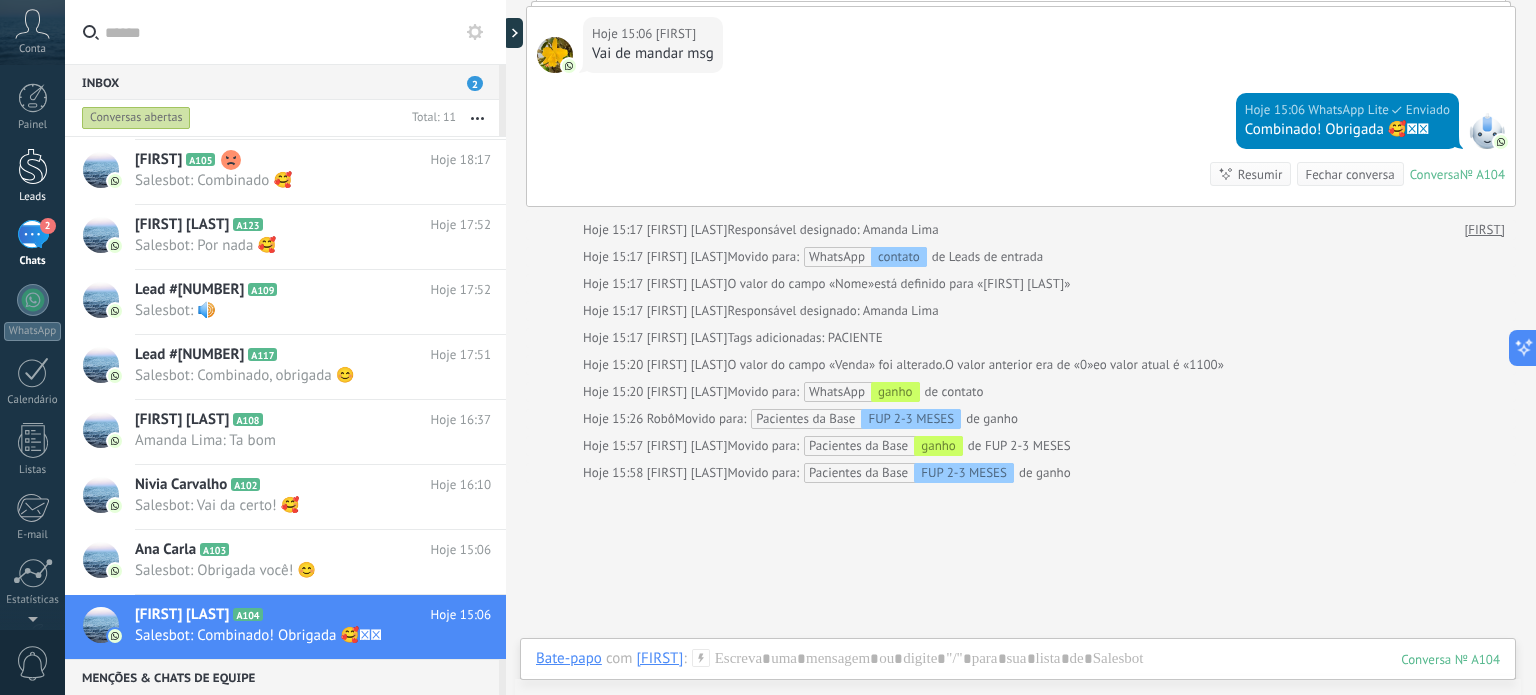 click at bounding box center (33, 166) 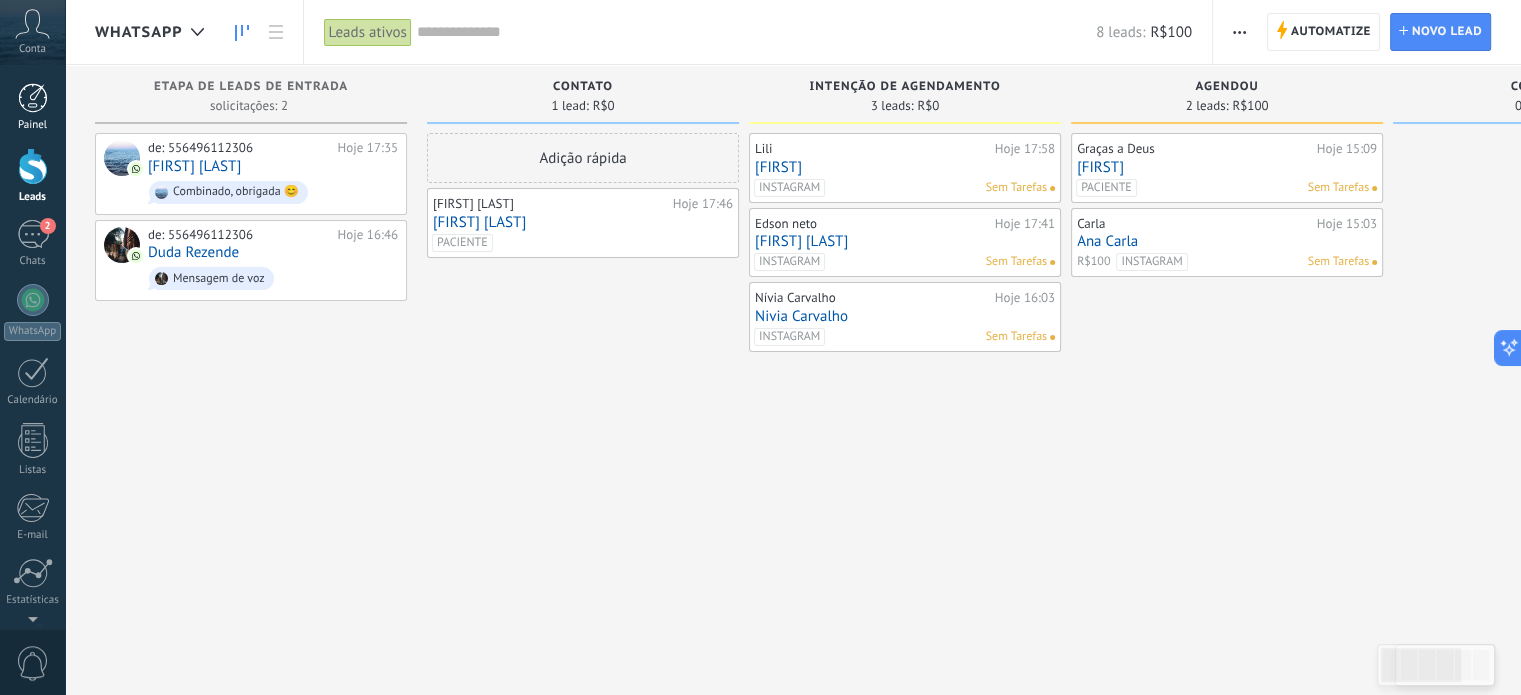 click at bounding box center (33, 98) 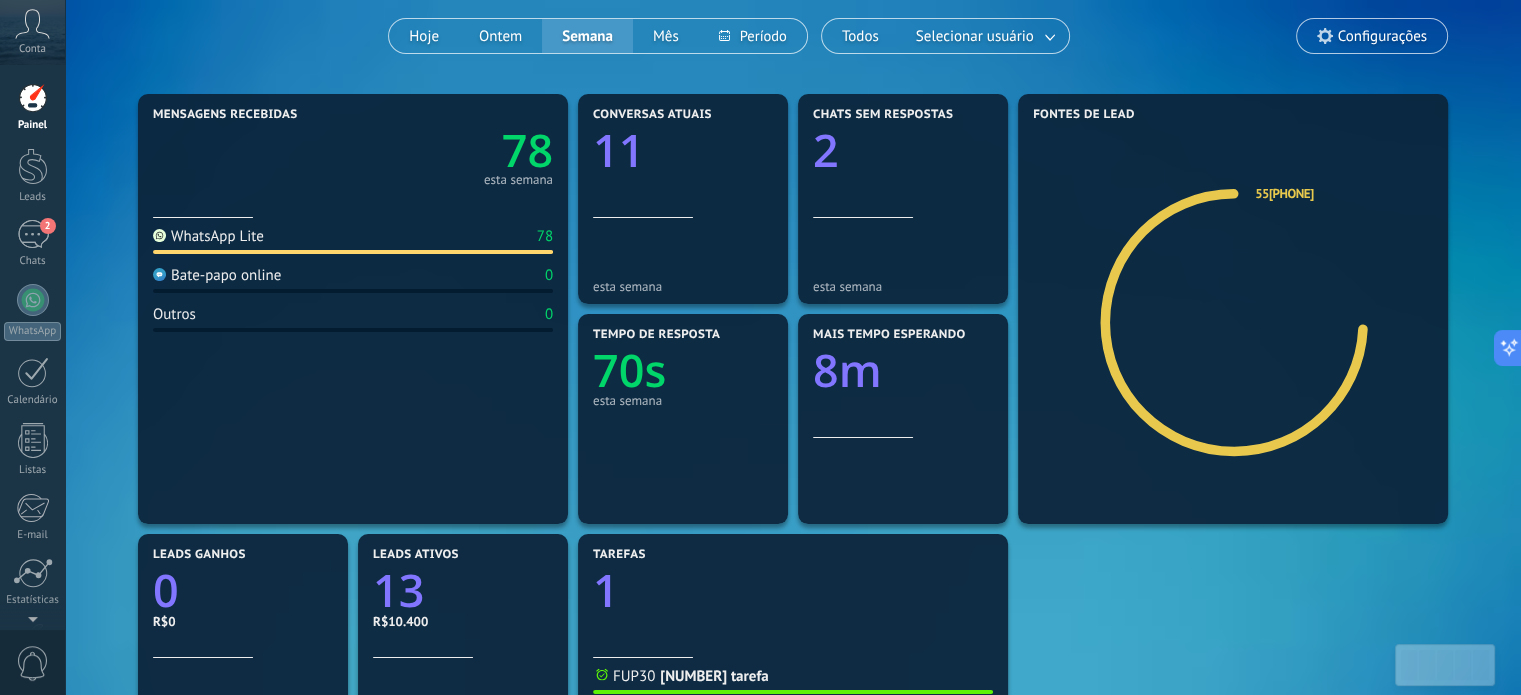 scroll, scrollTop: 200, scrollLeft: 0, axis: vertical 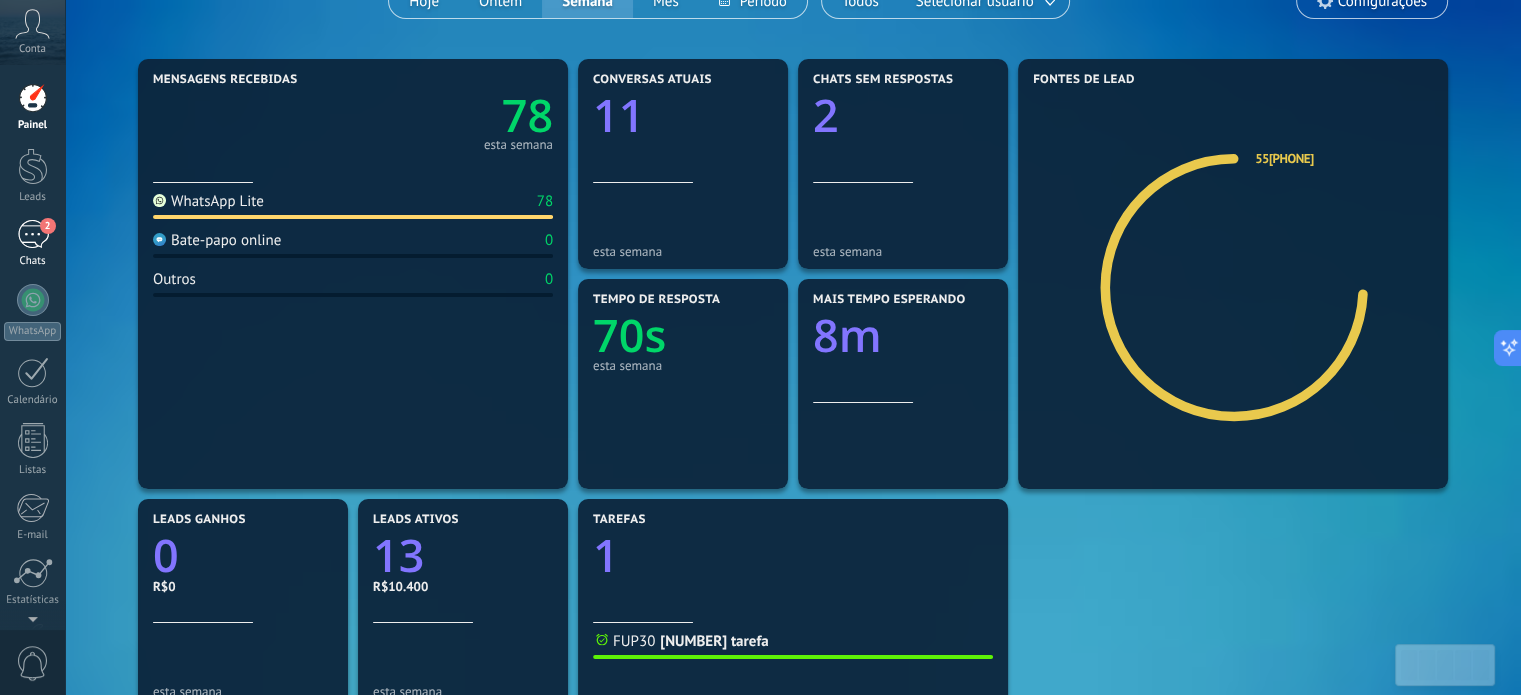 click on "2" at bounding box center (33, 234) 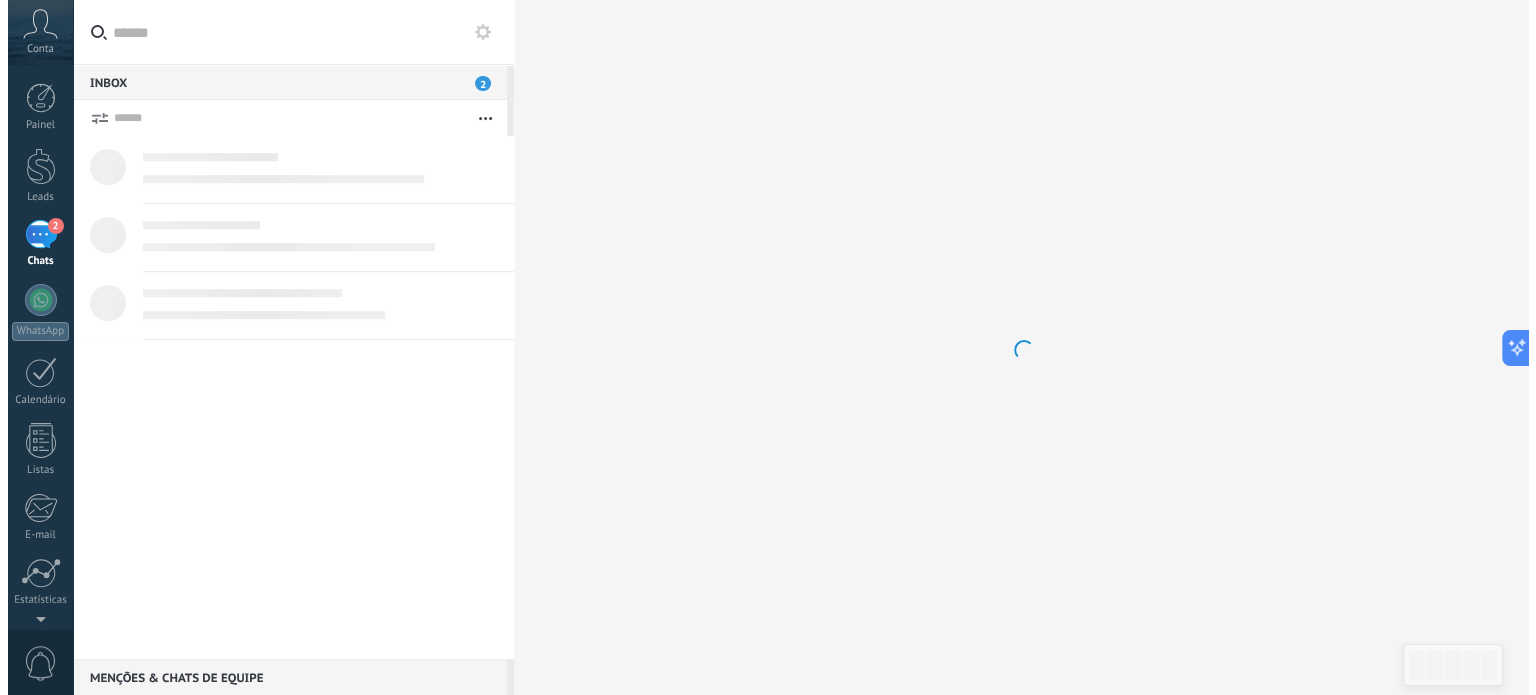 scroll, scrollTop: 0, scrollLeft: 0, axis: both 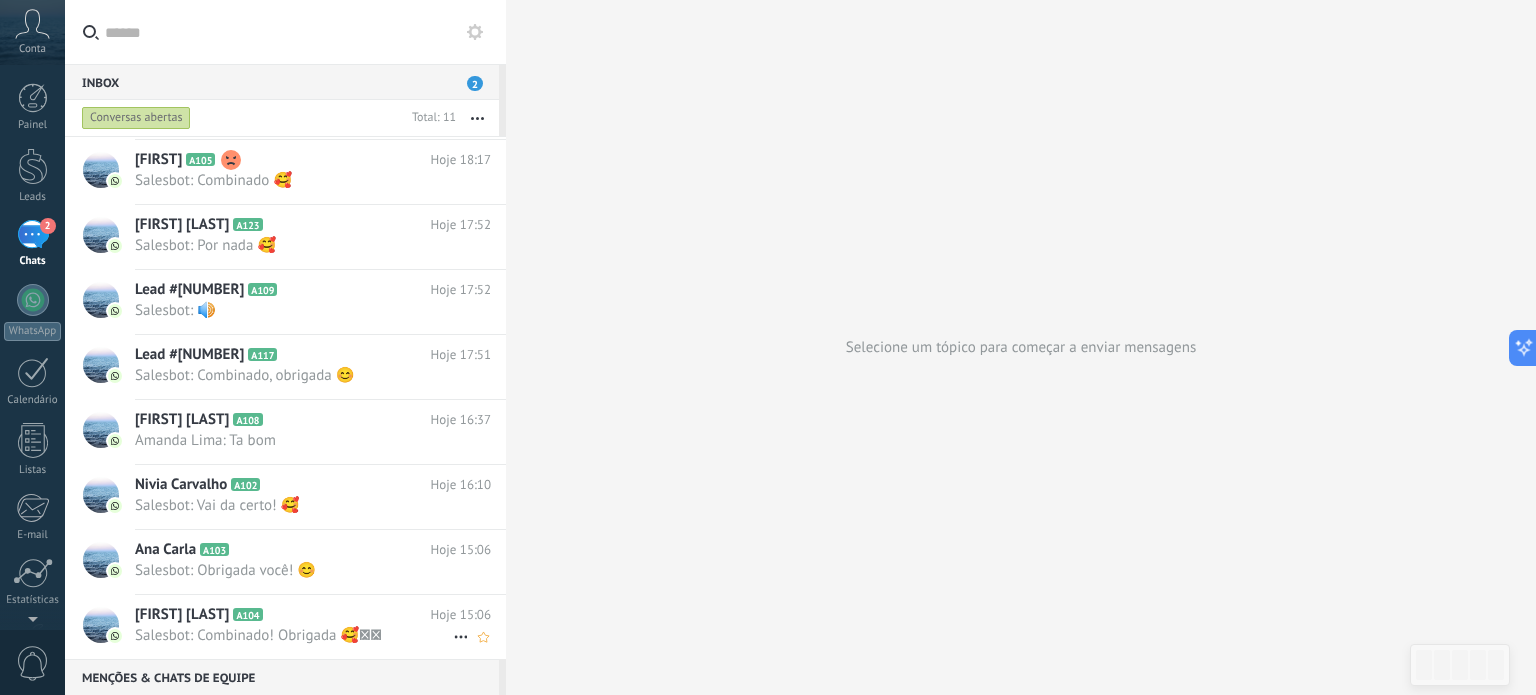 click on "Salesbot: Combinado! Obrigada 🥰🫶🏼" at bounding box center [294, 635] 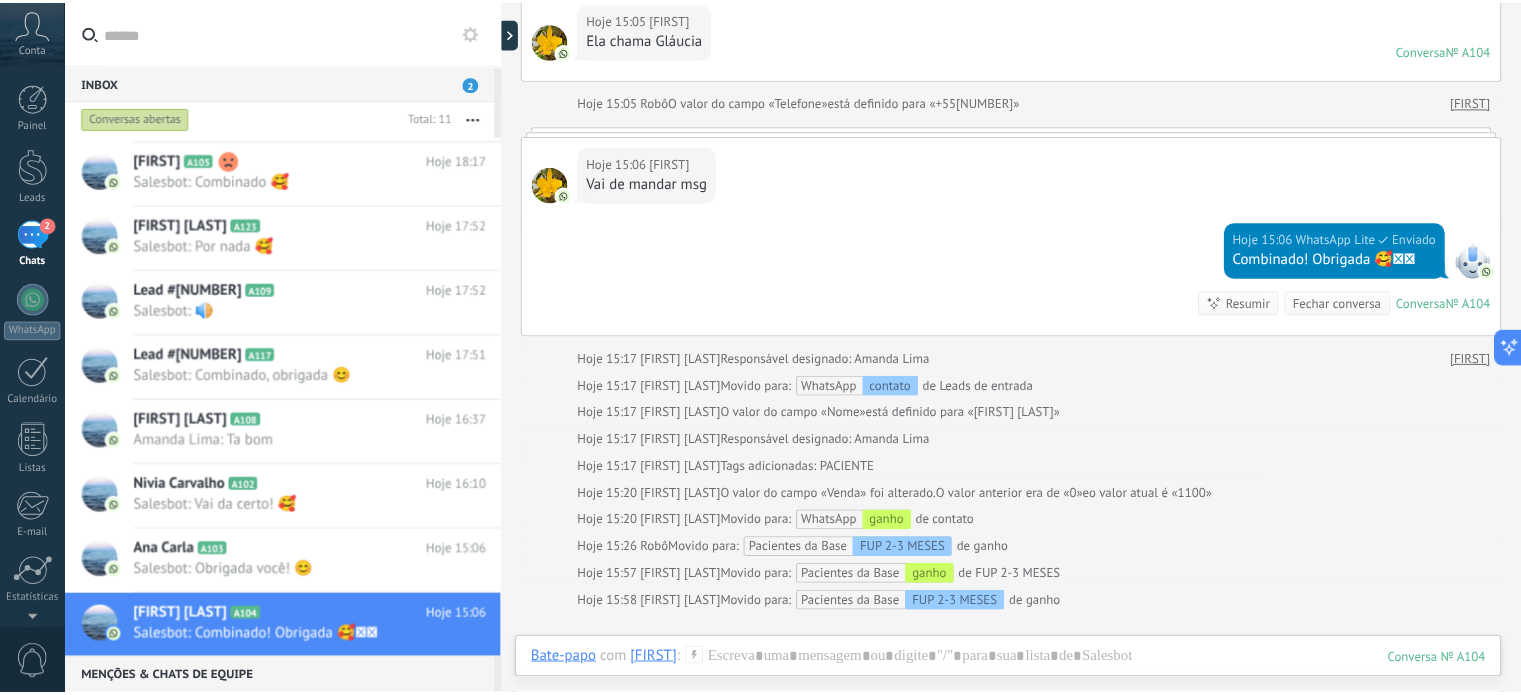 scroll, scrollTop: 189, scrollLeft: 0, axis: vertical 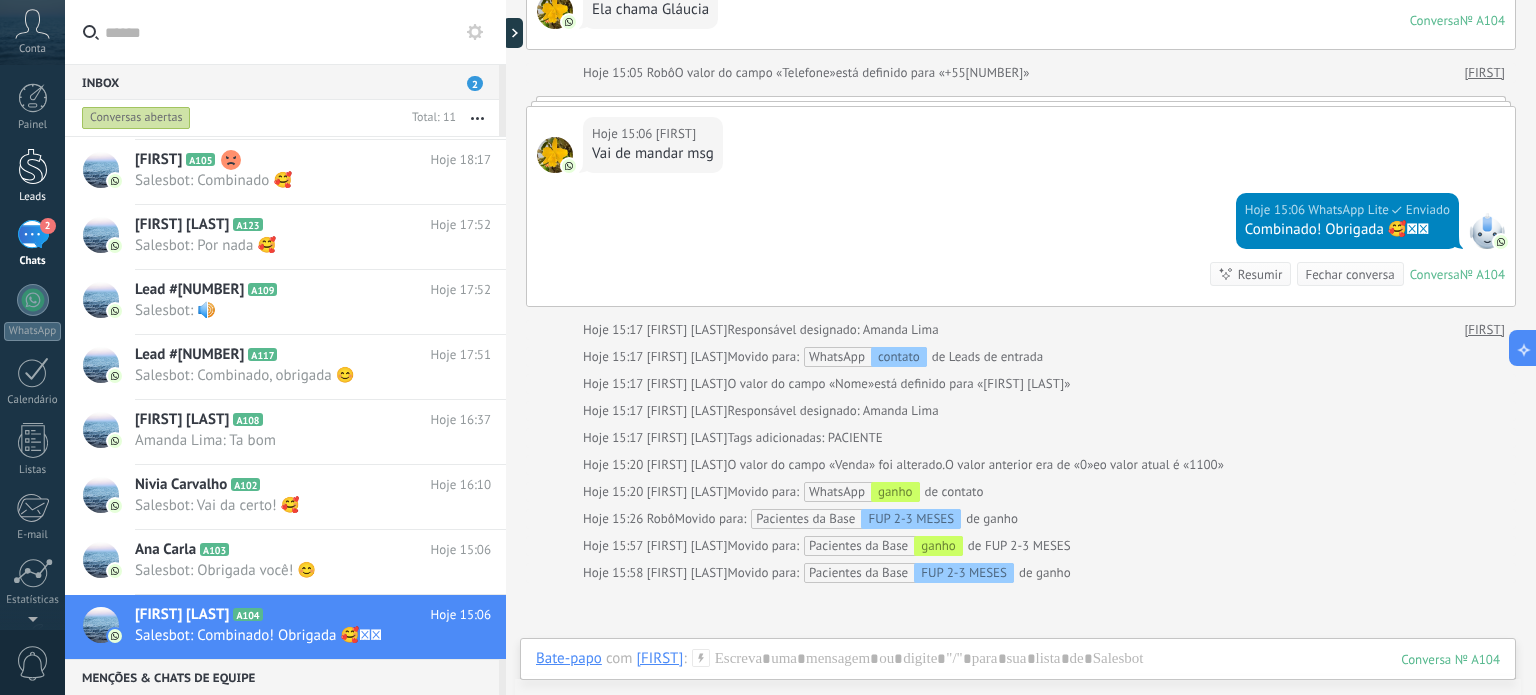 click at bounding box center [33, 166] 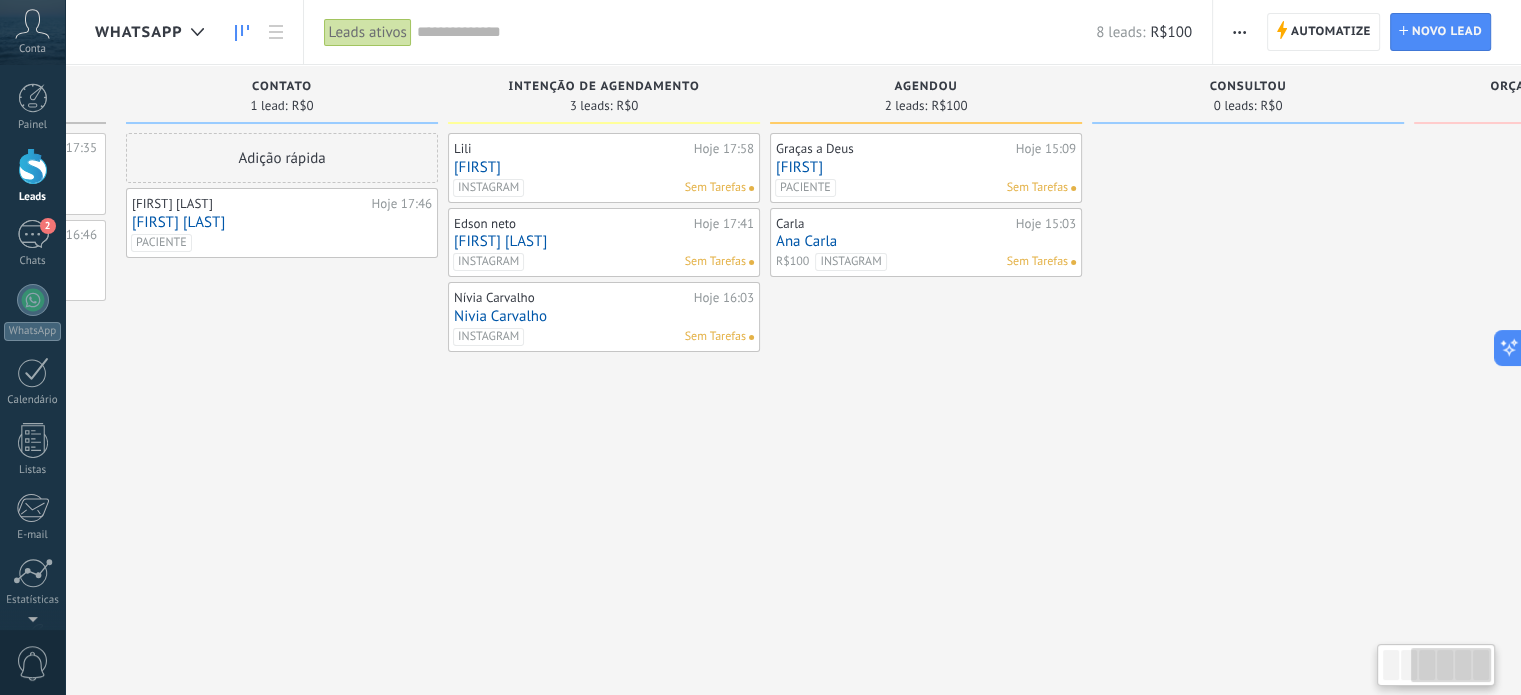 scroll, scrollTop: 0, scrollLeft: 0, axis: both 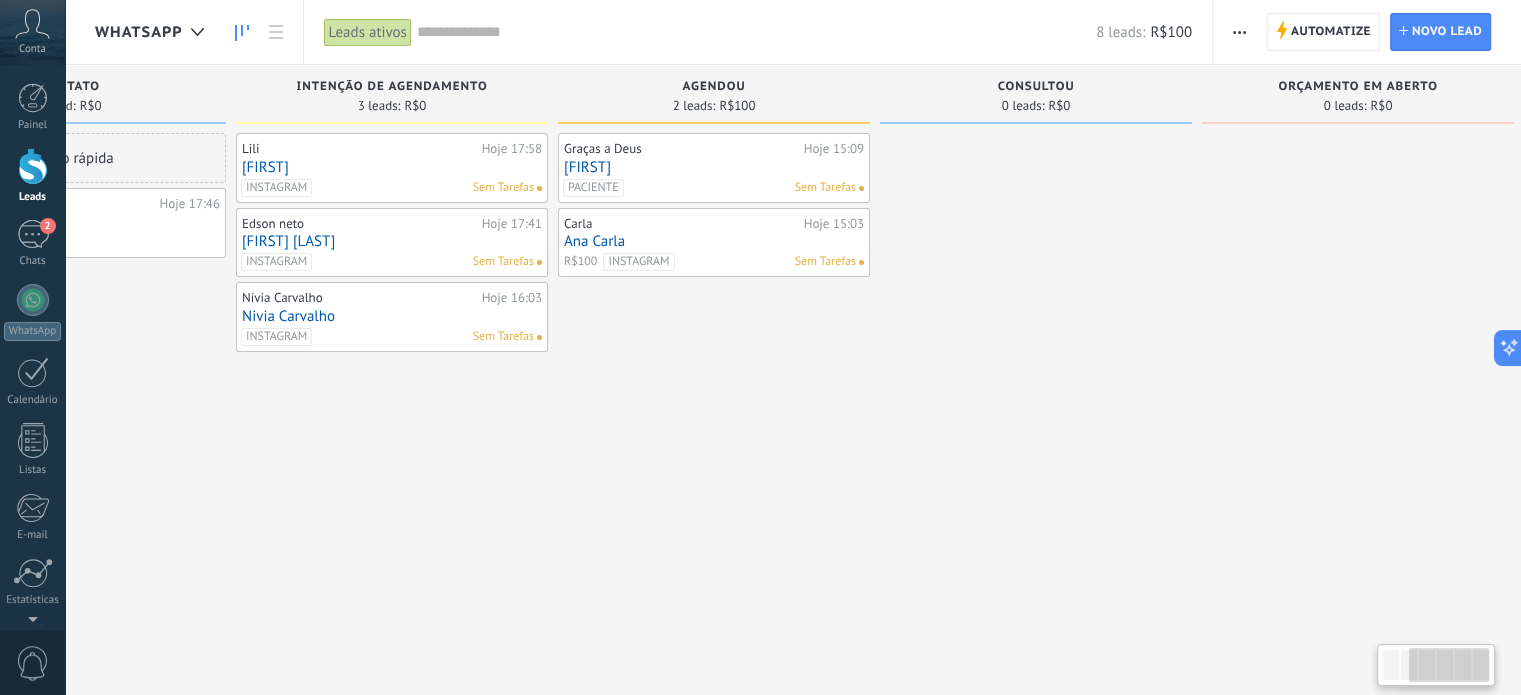 drag, startPoint x: 1423, startPoint y: 94, endPoint x: 691, endPoint y: 205, distance: 740.36816 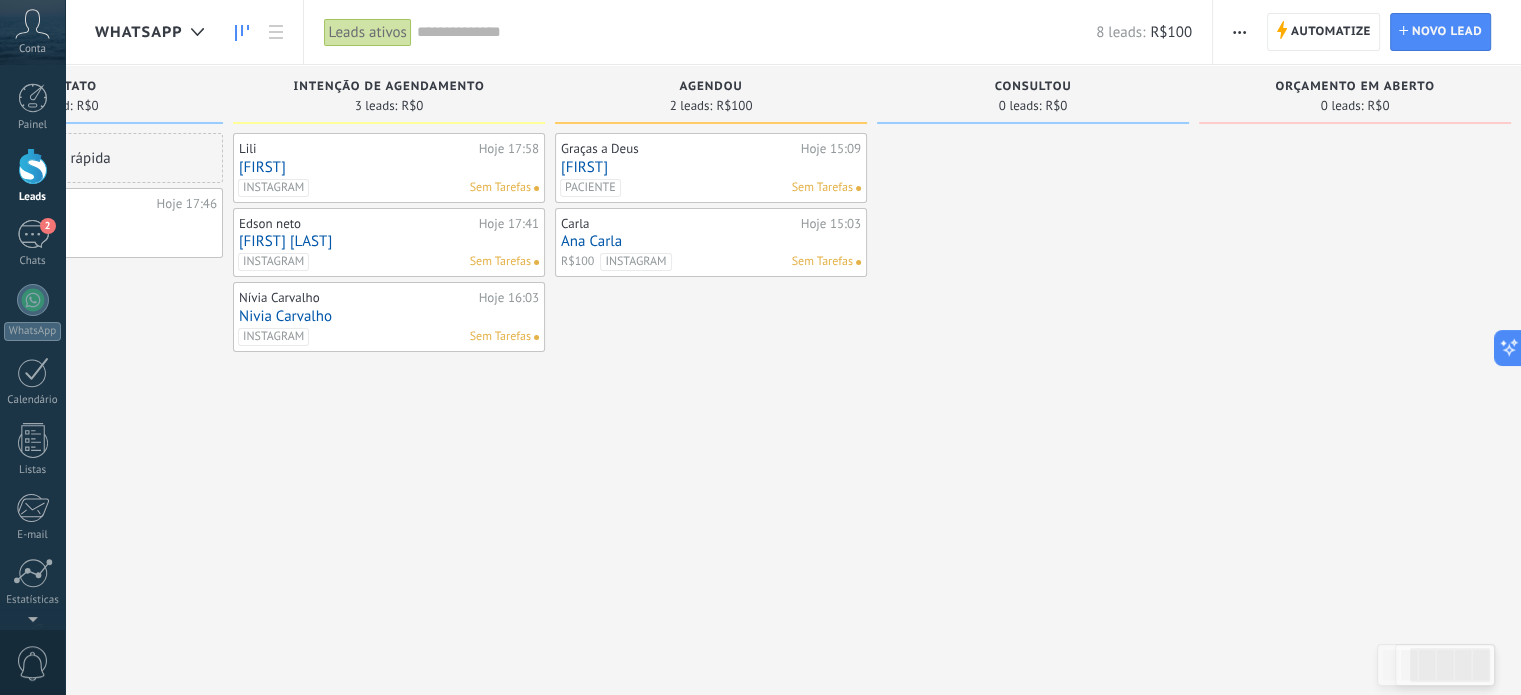 scroll, scrollTop: 0, scrollLeft: 536, axis: horizontal 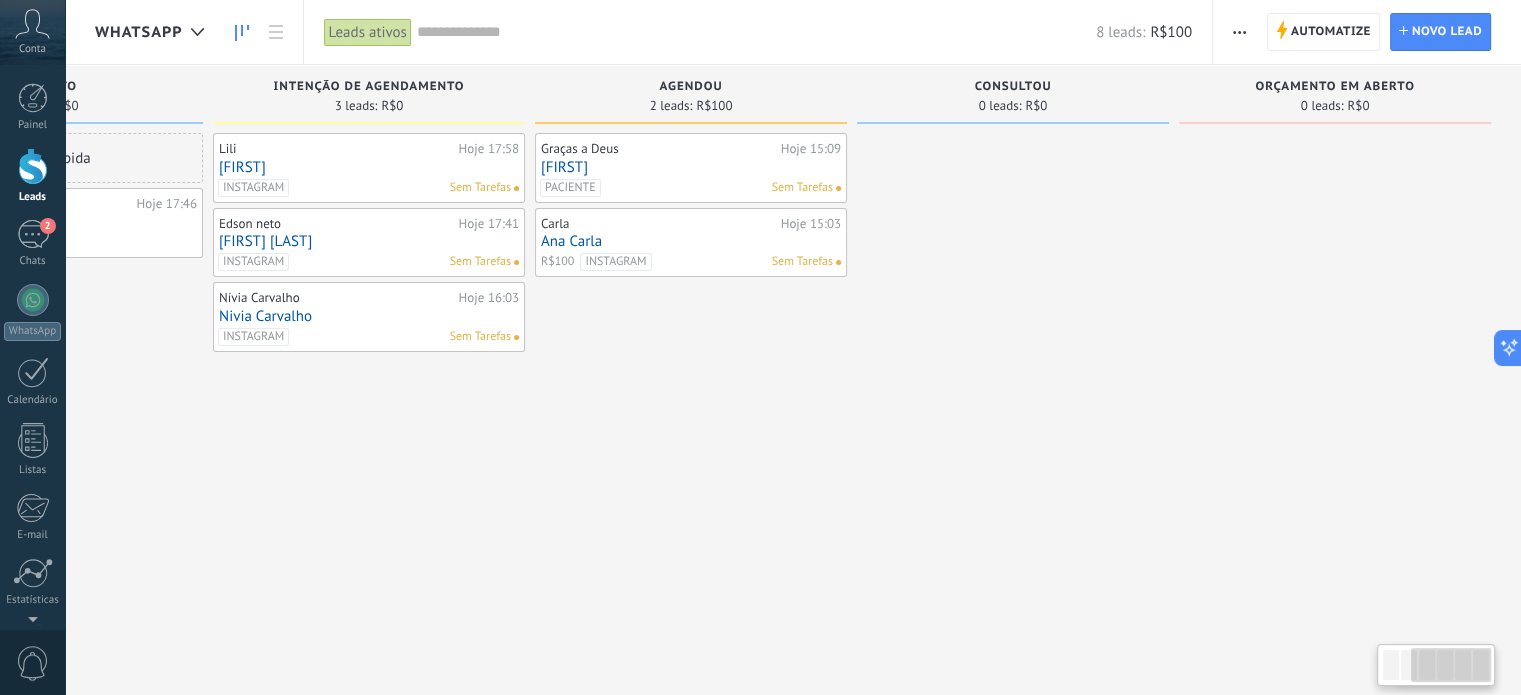 drag, startPoint x: 1155, startPoint y: 79, endPoint x: 1003, endPoint y: 89, distance: 152.3286 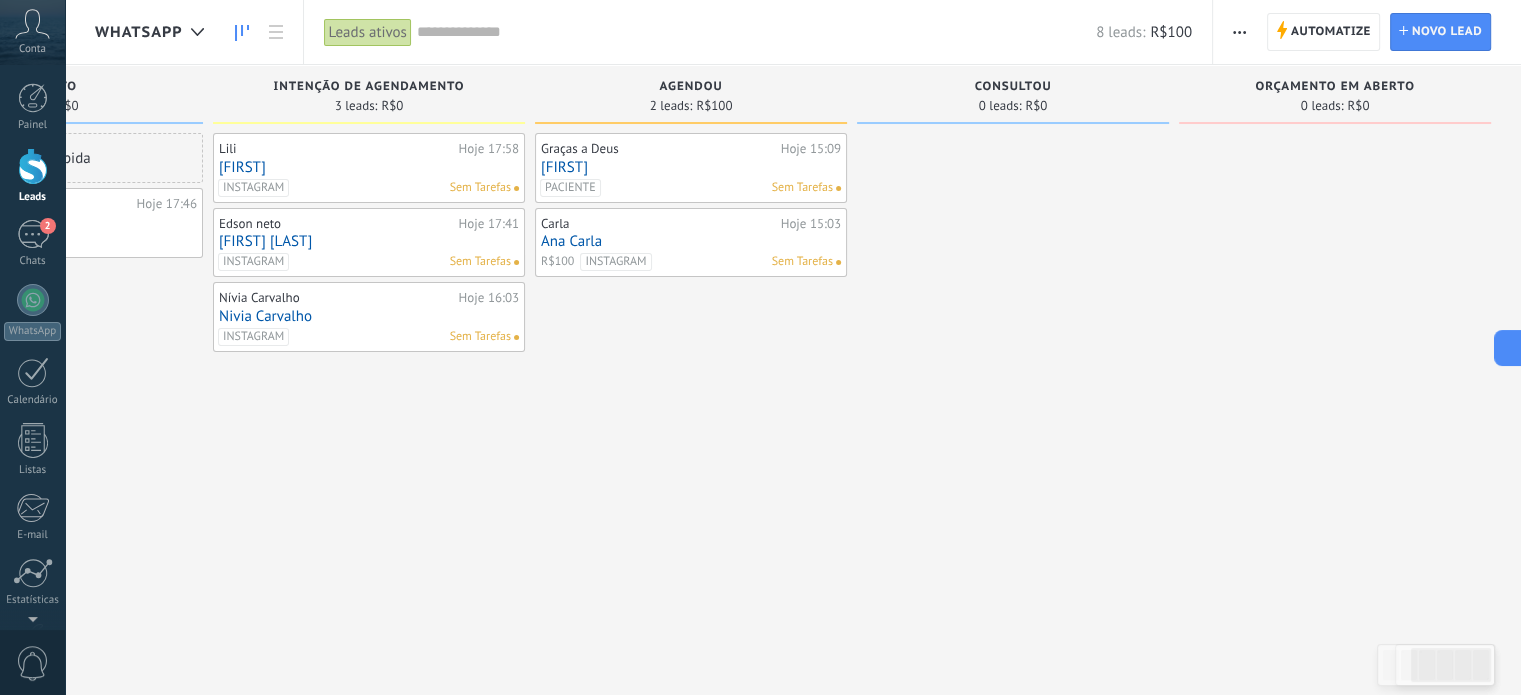 click on "Leads ativos" at bounding box center [368, 32] 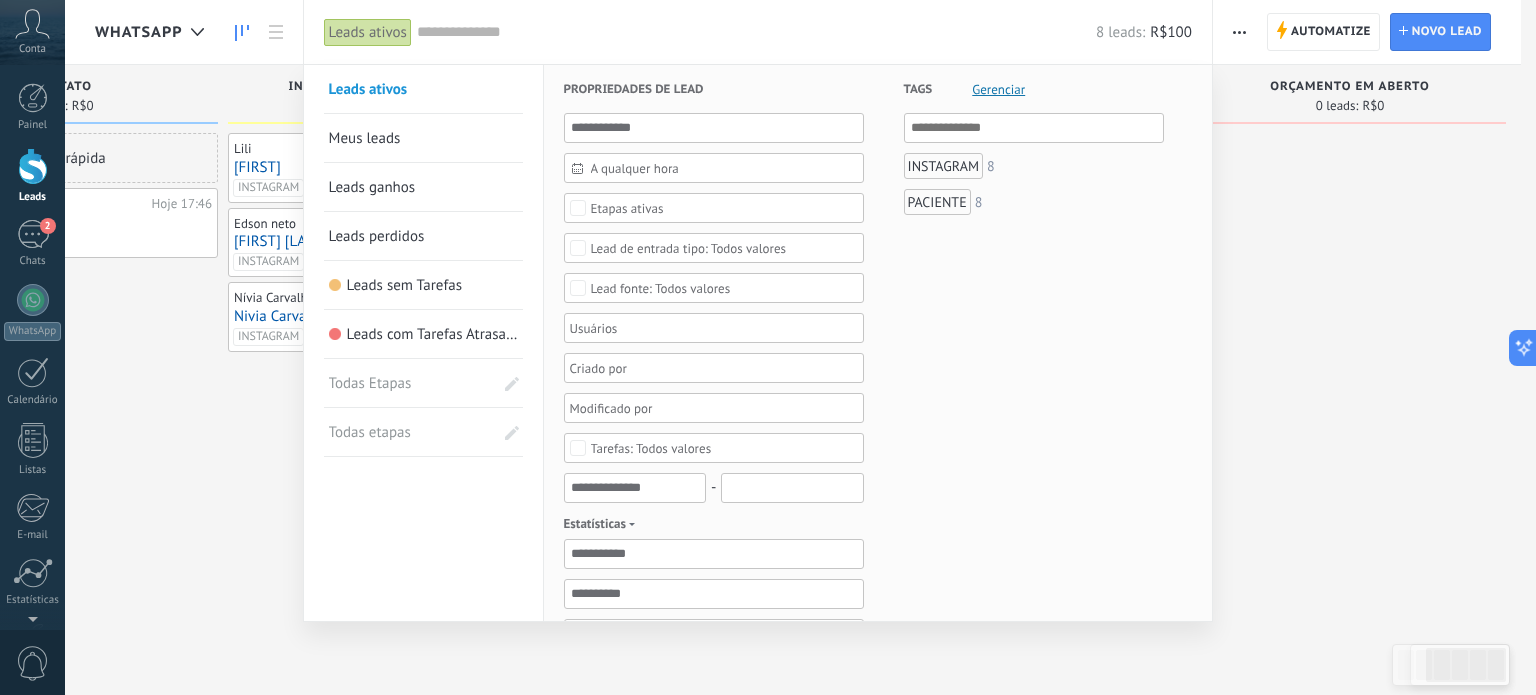 click on "Leads ganhos" at bounding box center [372, 187] 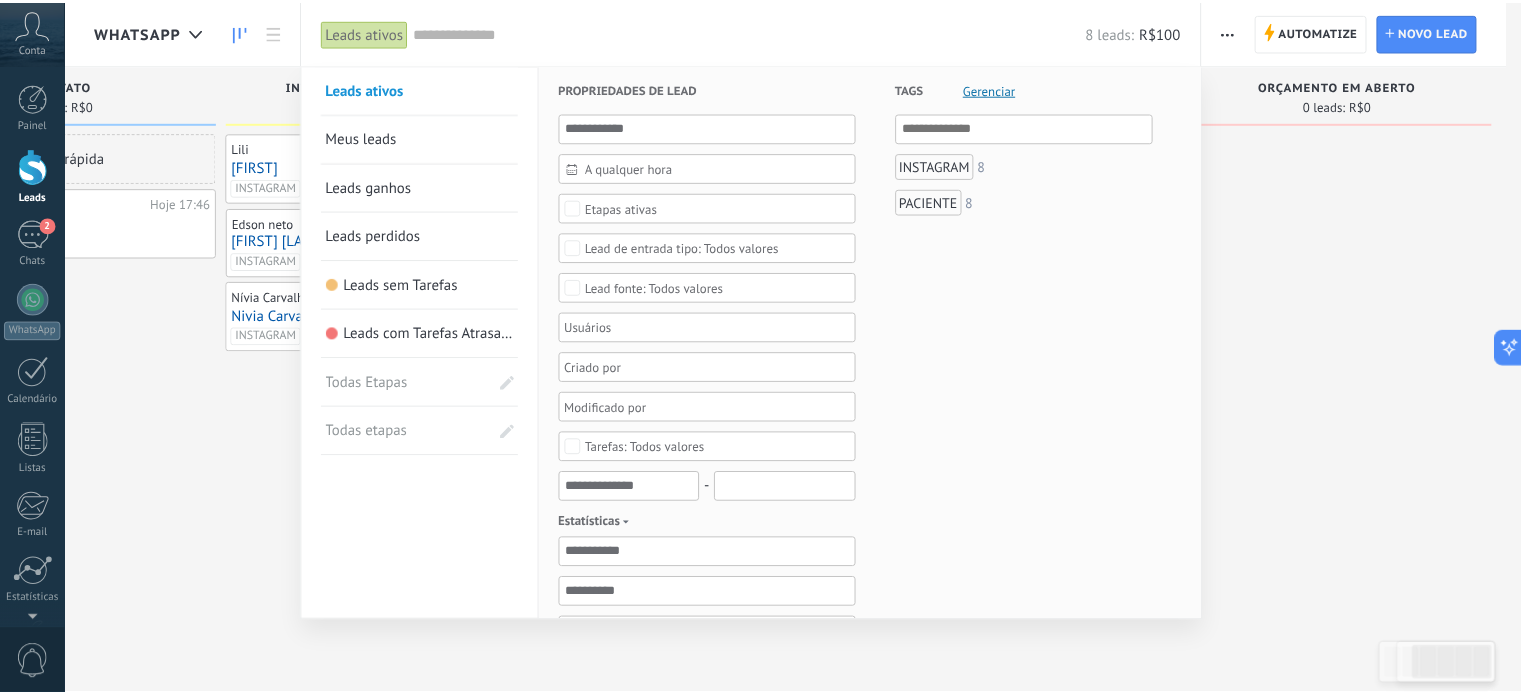 scroll, scrollTop: 0, scrollLeft: 520, axis: horizontal 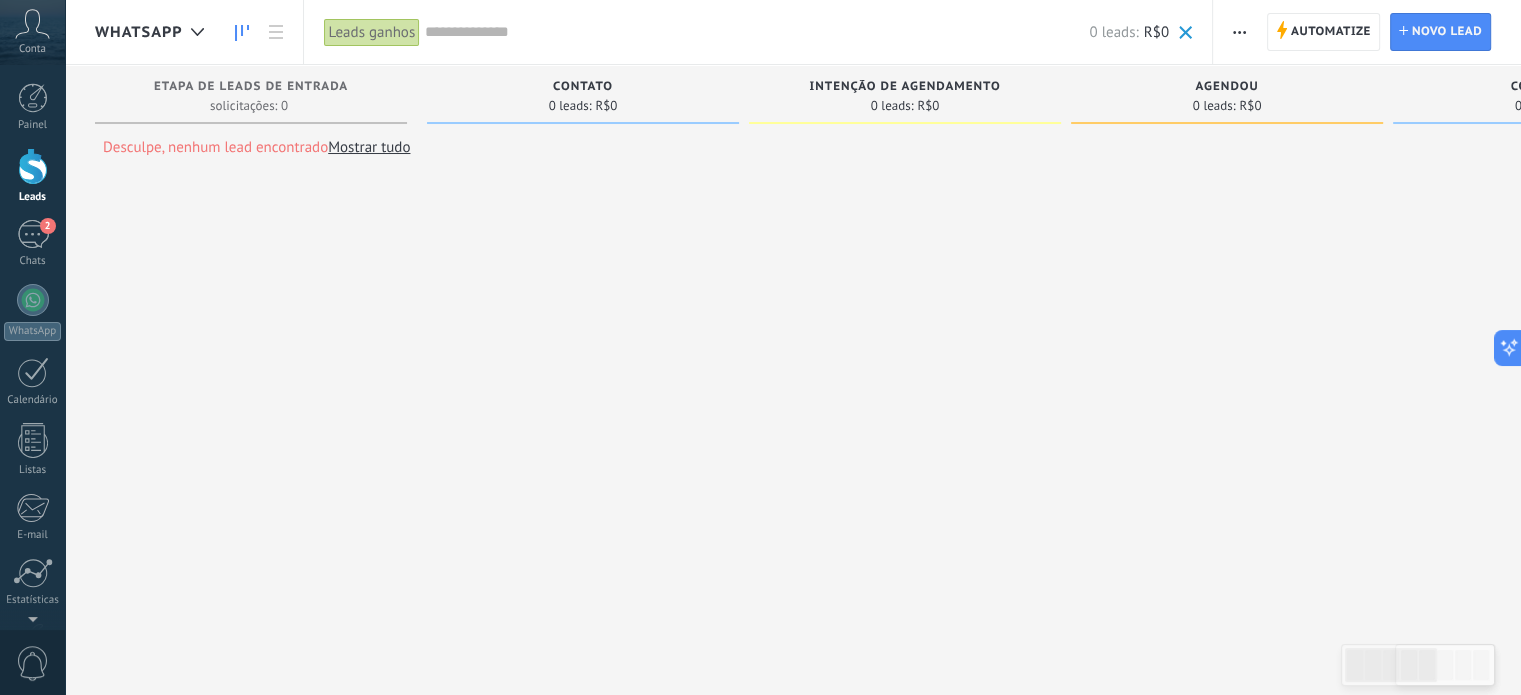 click on "Leads ganhos" at bounding box center (372, 32) 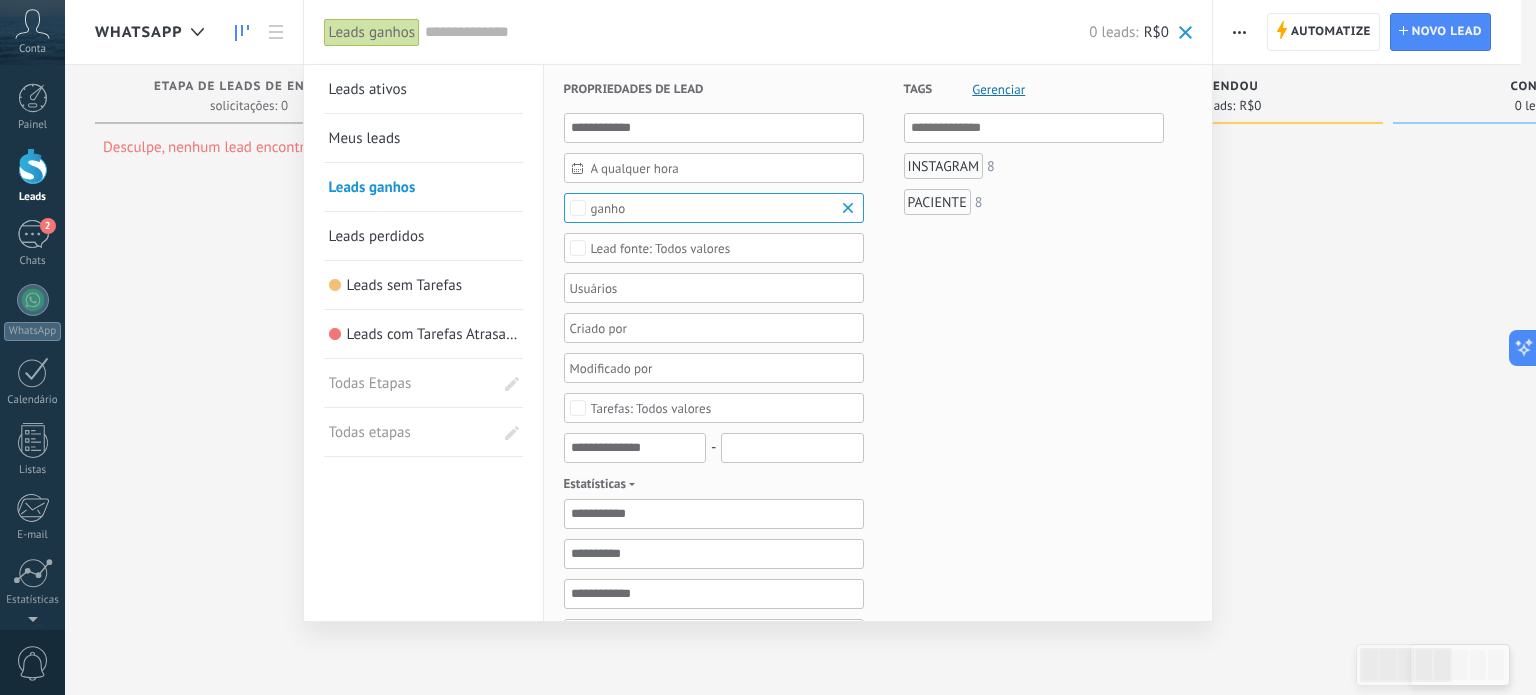 click on "ganho" at bounding box center [714, 208] 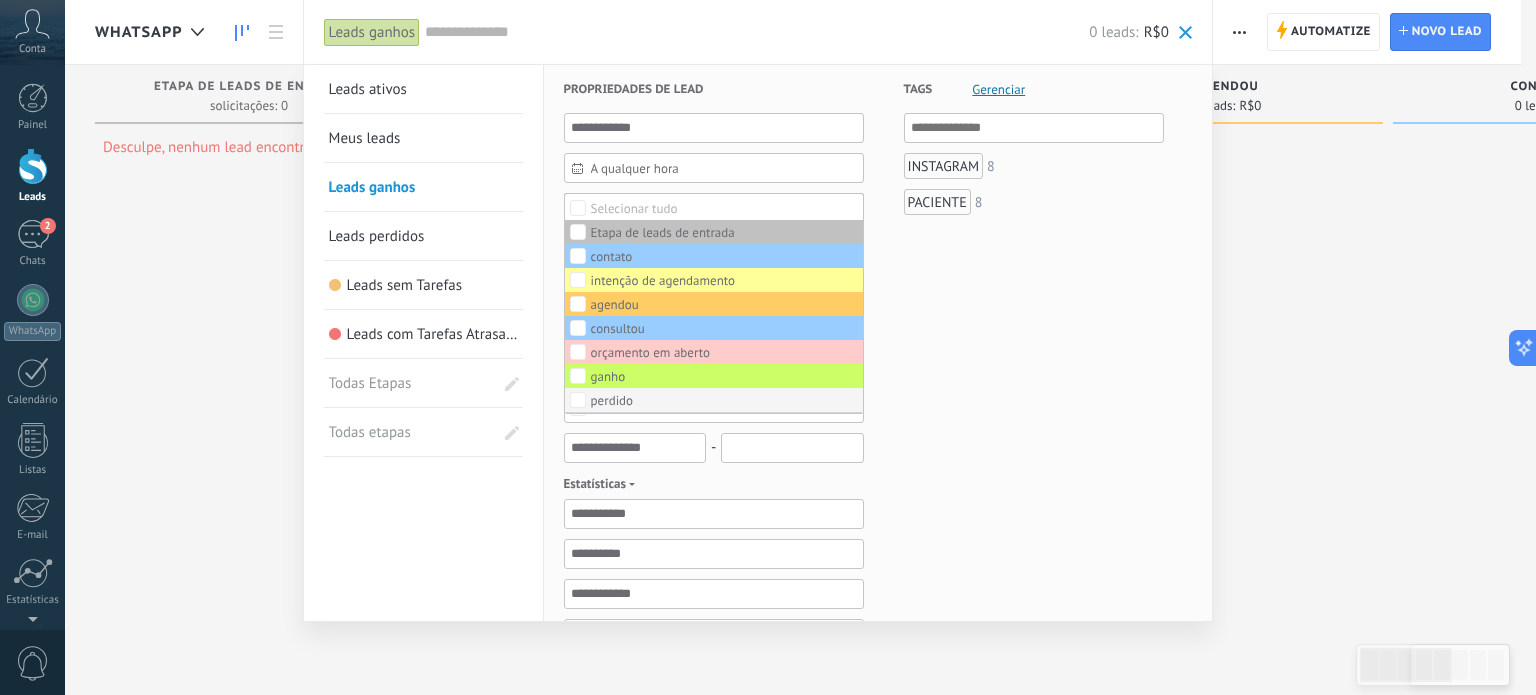 click on "perdido" at bounding box center [612, 401] 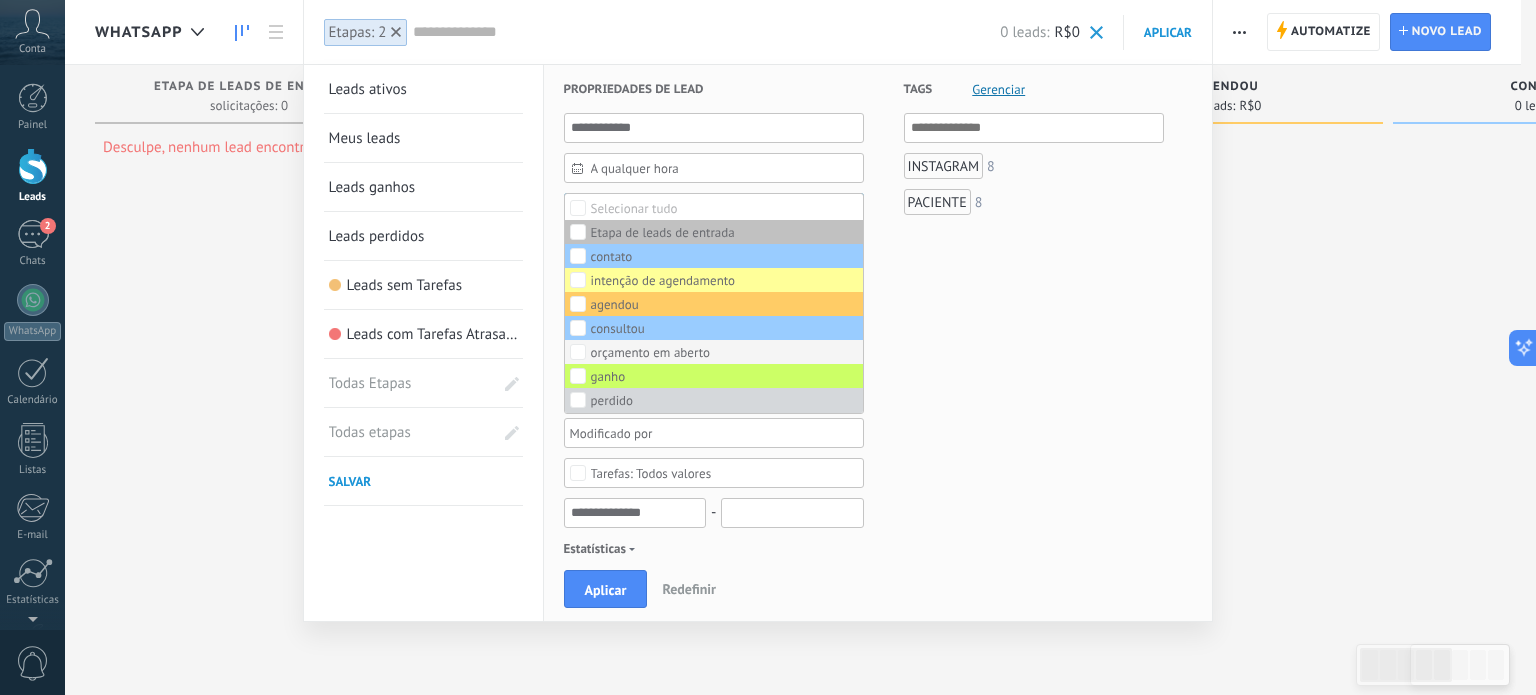 click on "orçamento em aberto" at bounding box center [650, 353] 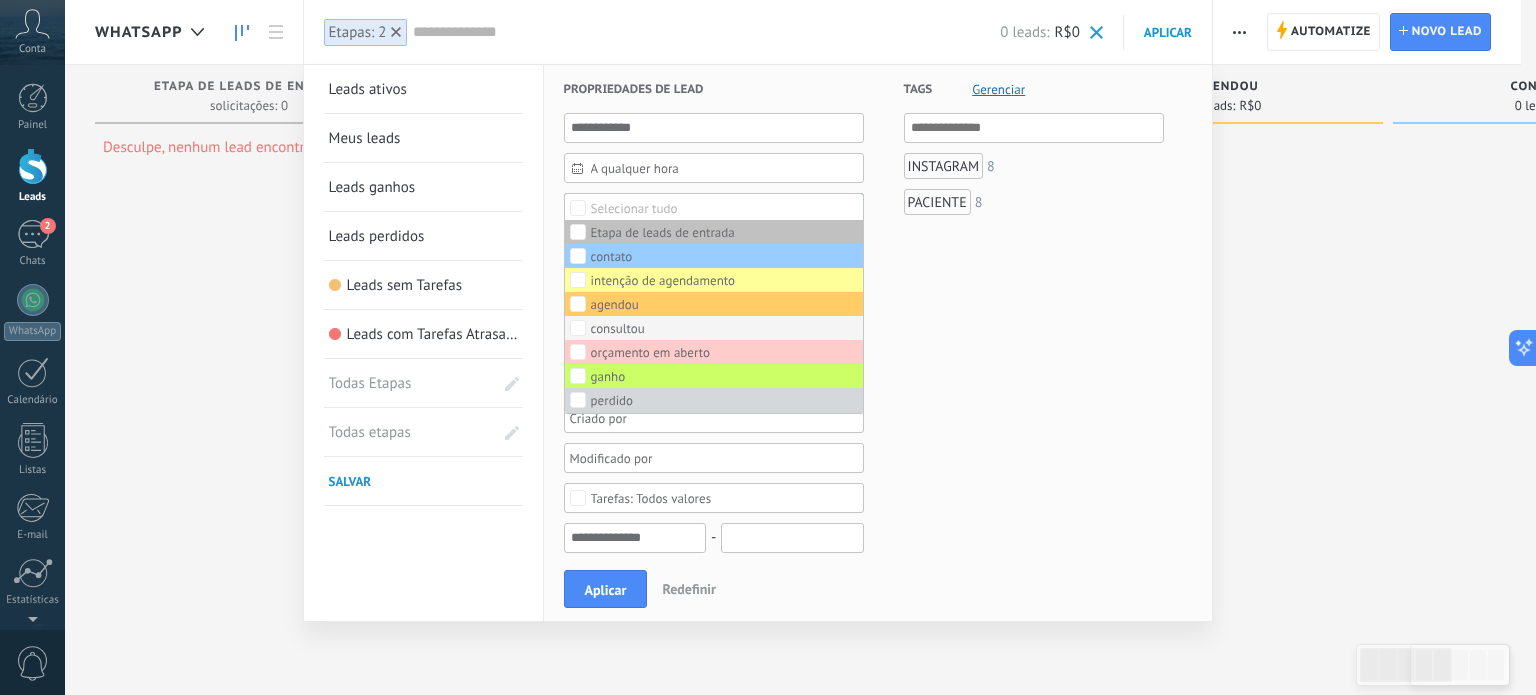 click on "consultou" at bounding box center [618, 329] 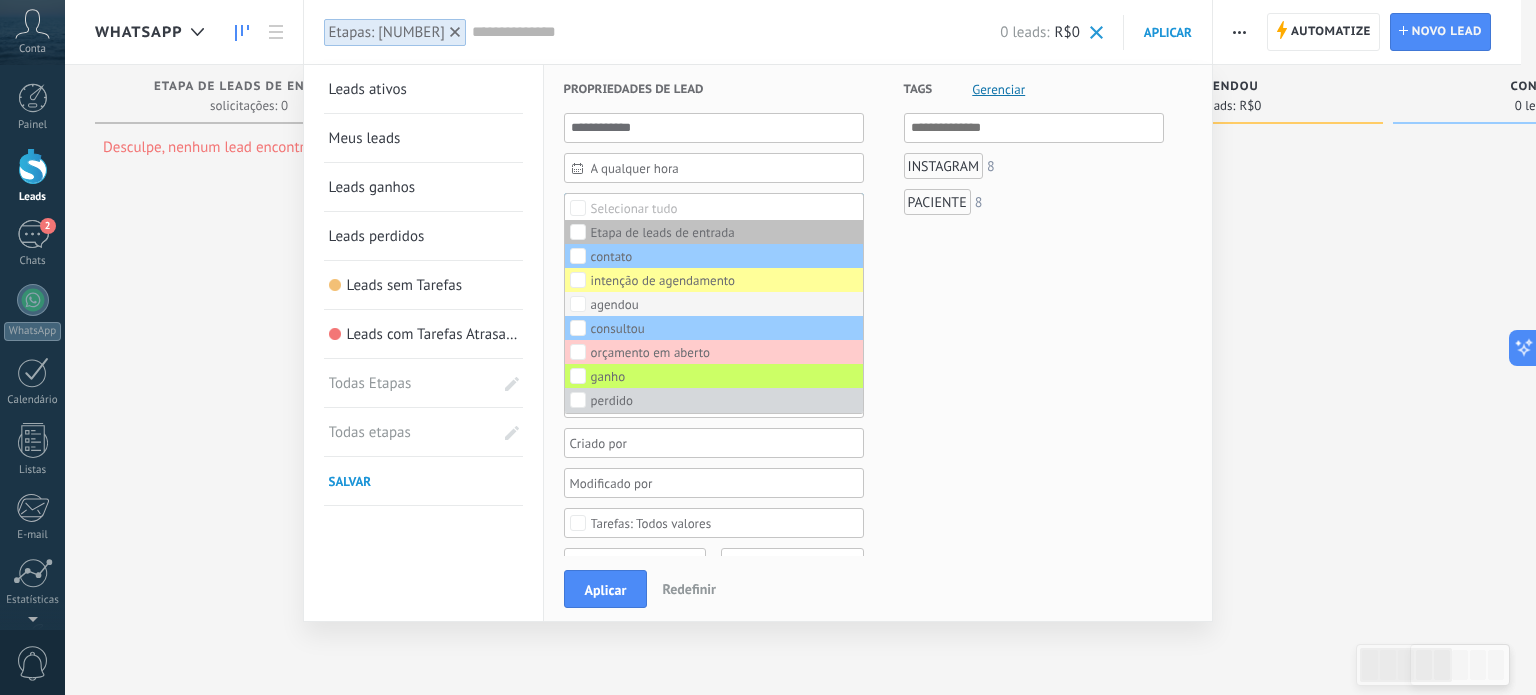 click on "agendou" at bounding box center (615, 305) 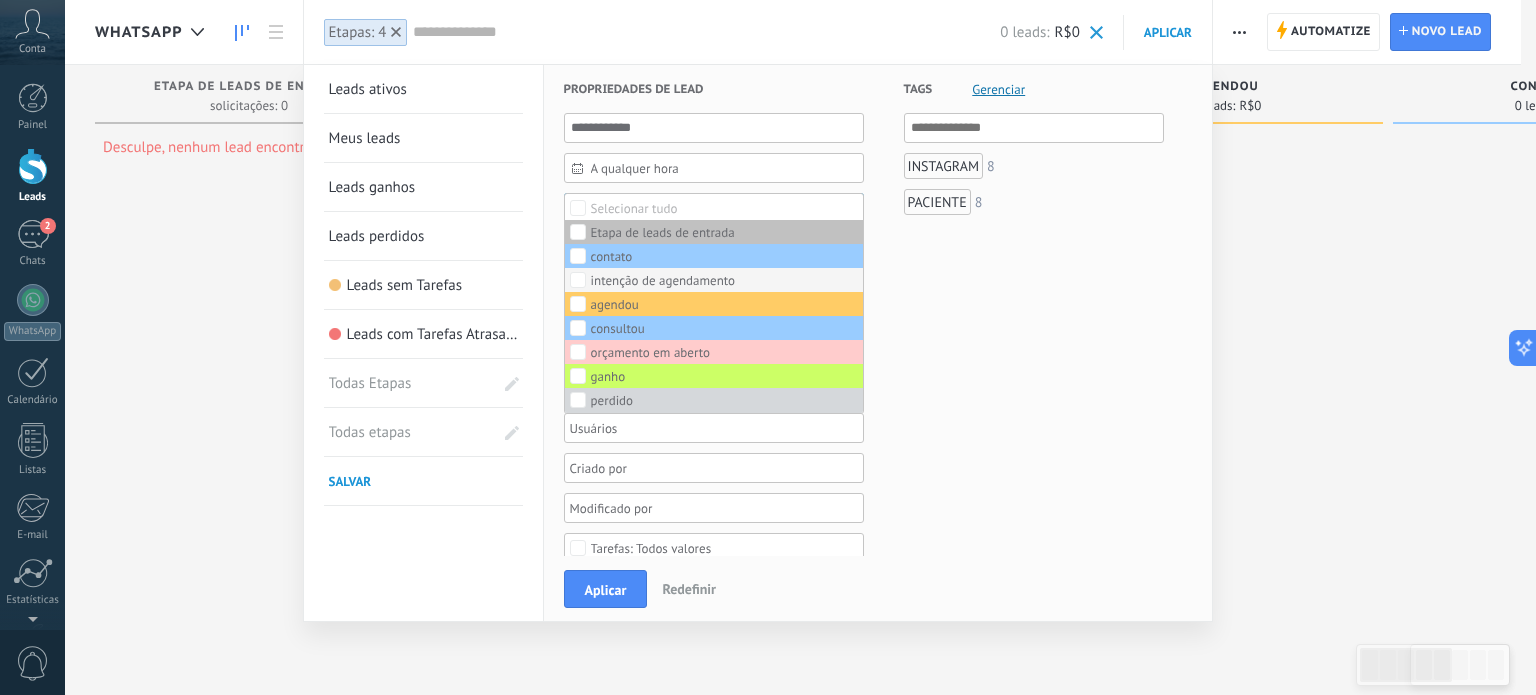 click on "intenção de agendamento" at bounding box center (663, 281) 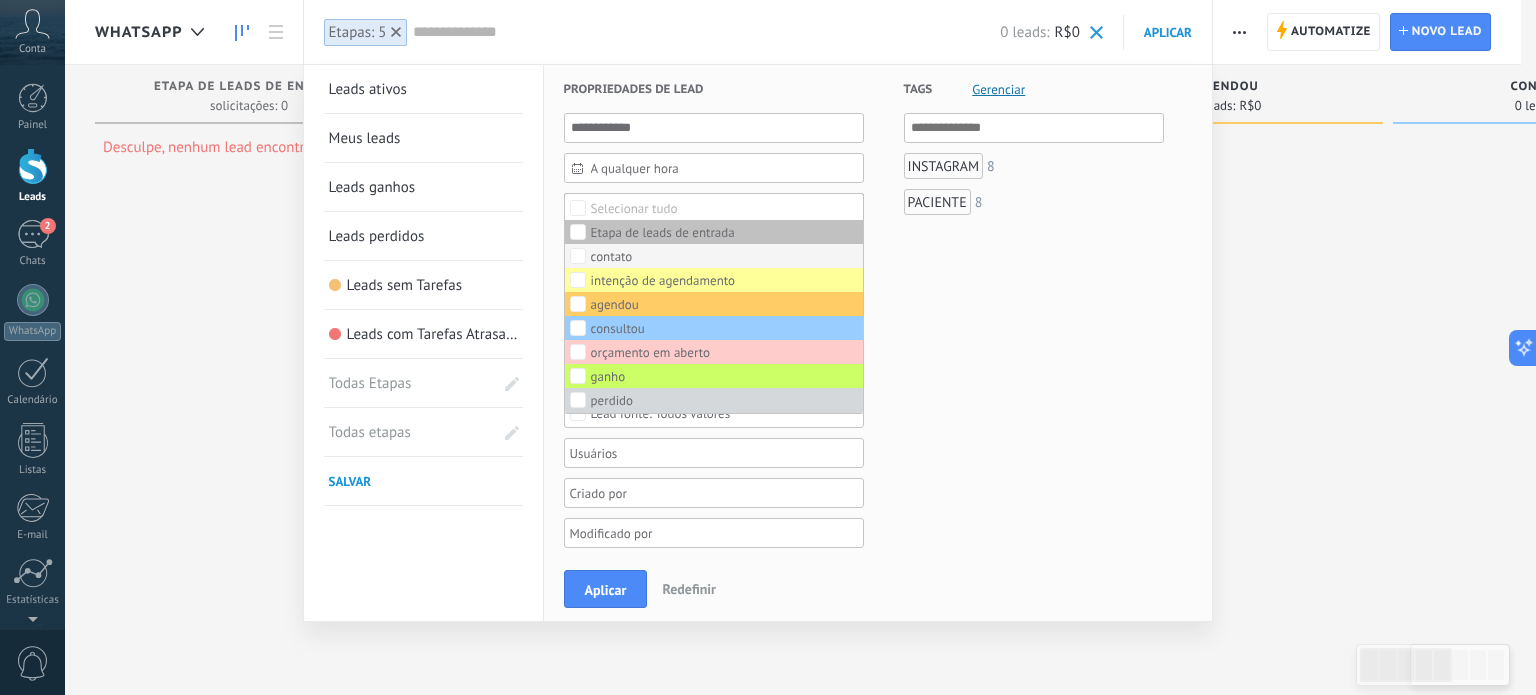 click on "contato" at bounding box center (612, 257) 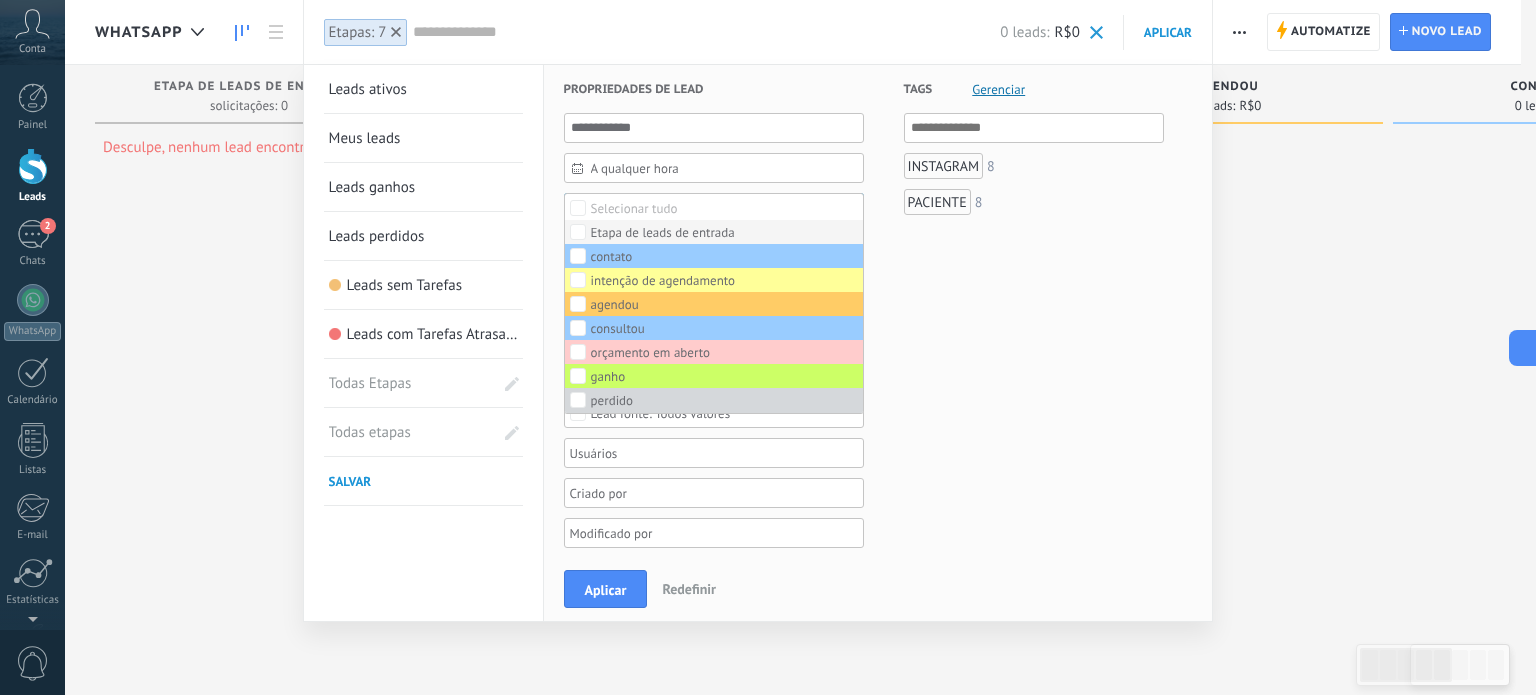 click on "Etapa de leads de entrada" at bounding box center [663, 233] 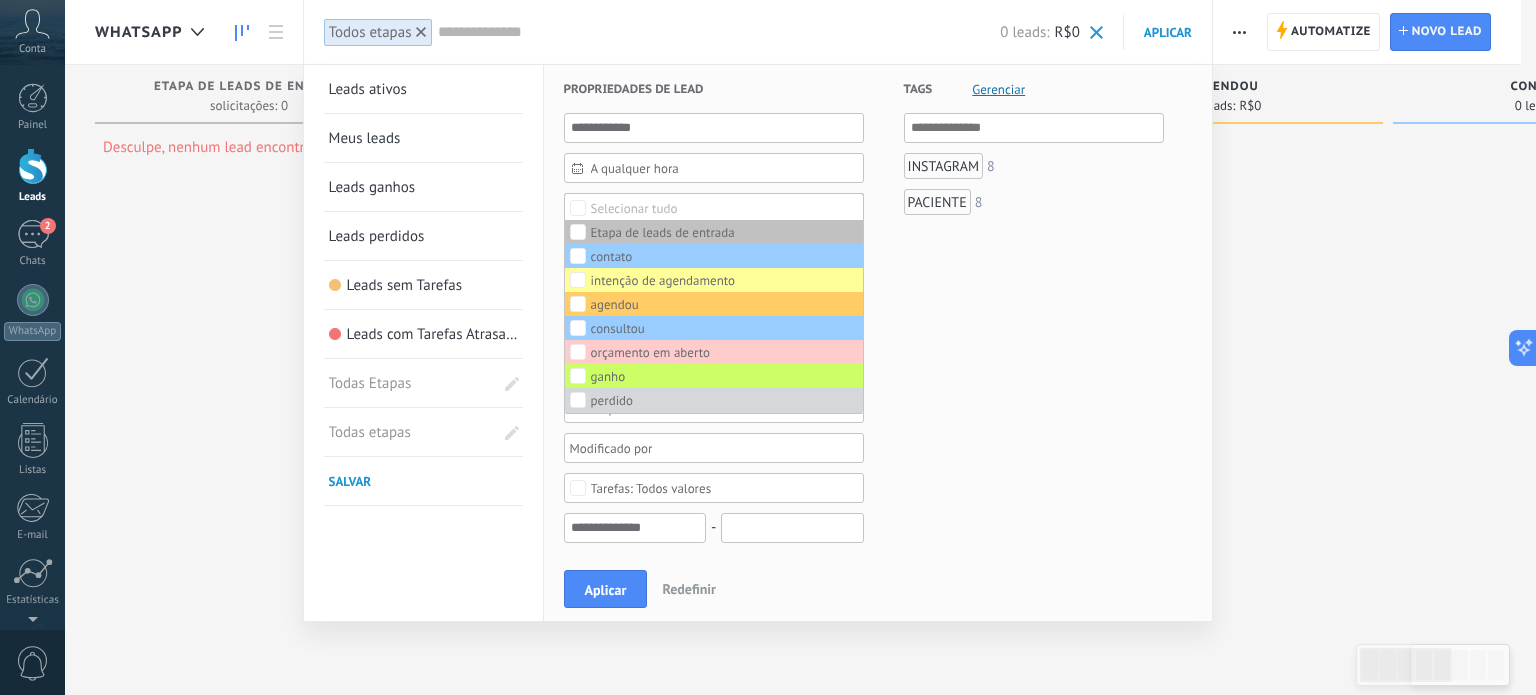 click on "**********" at bounding box center [424, 677] 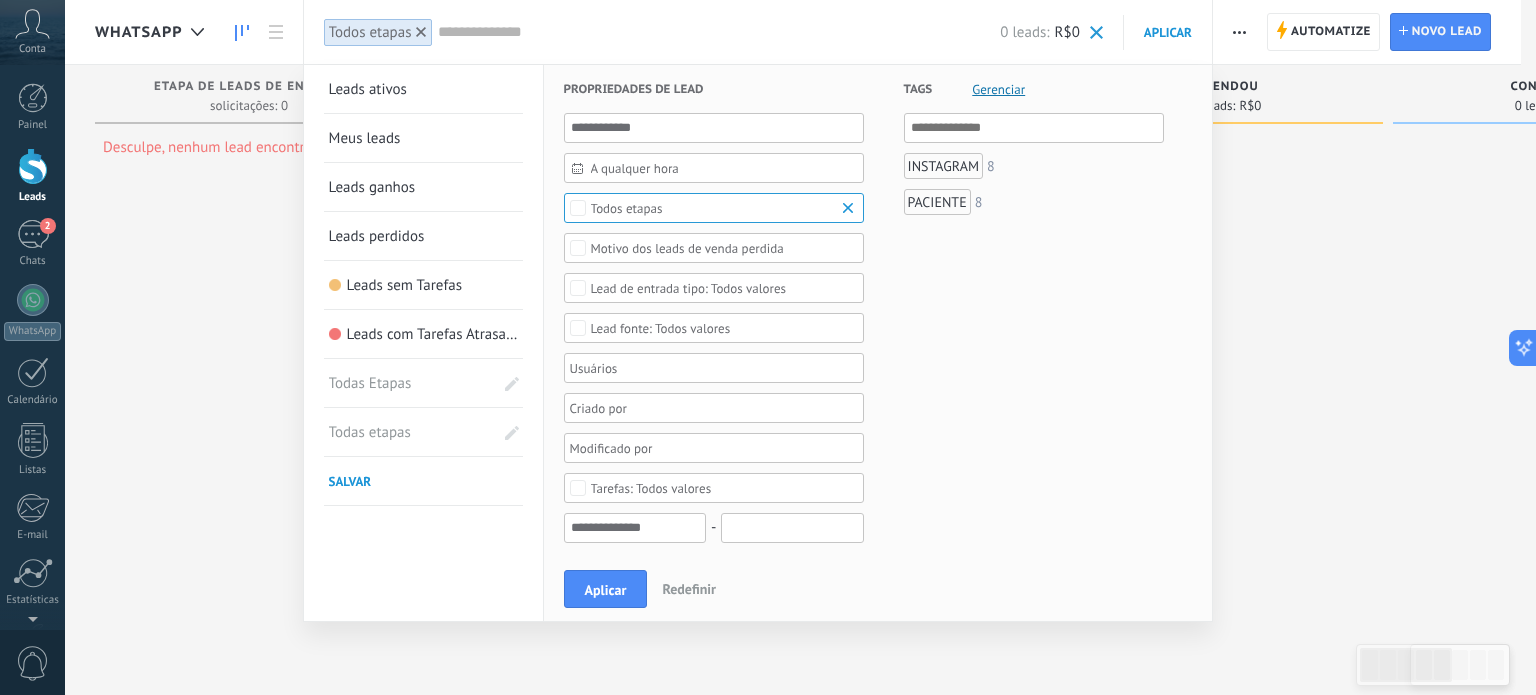 click on "Salvar" at bounding box center [350, 481] 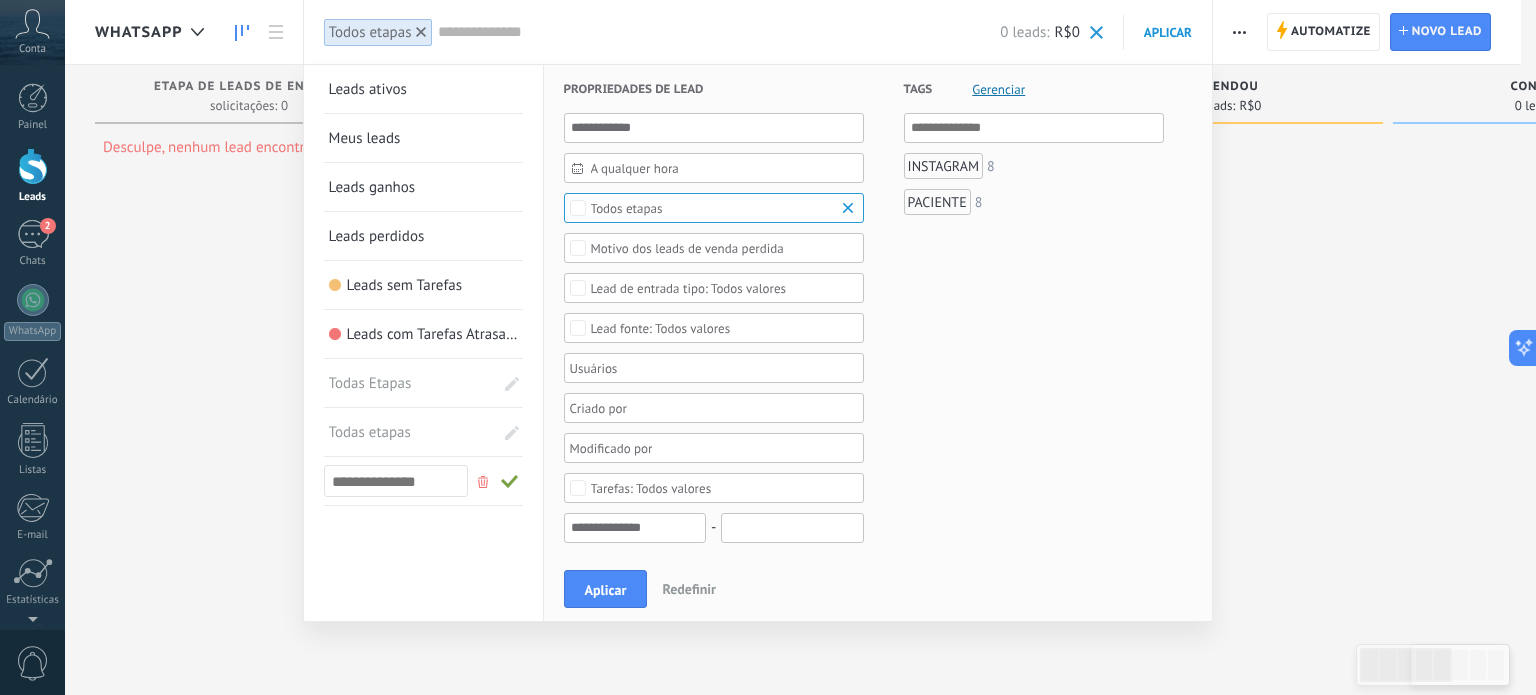click at bounding box center (397, 482) 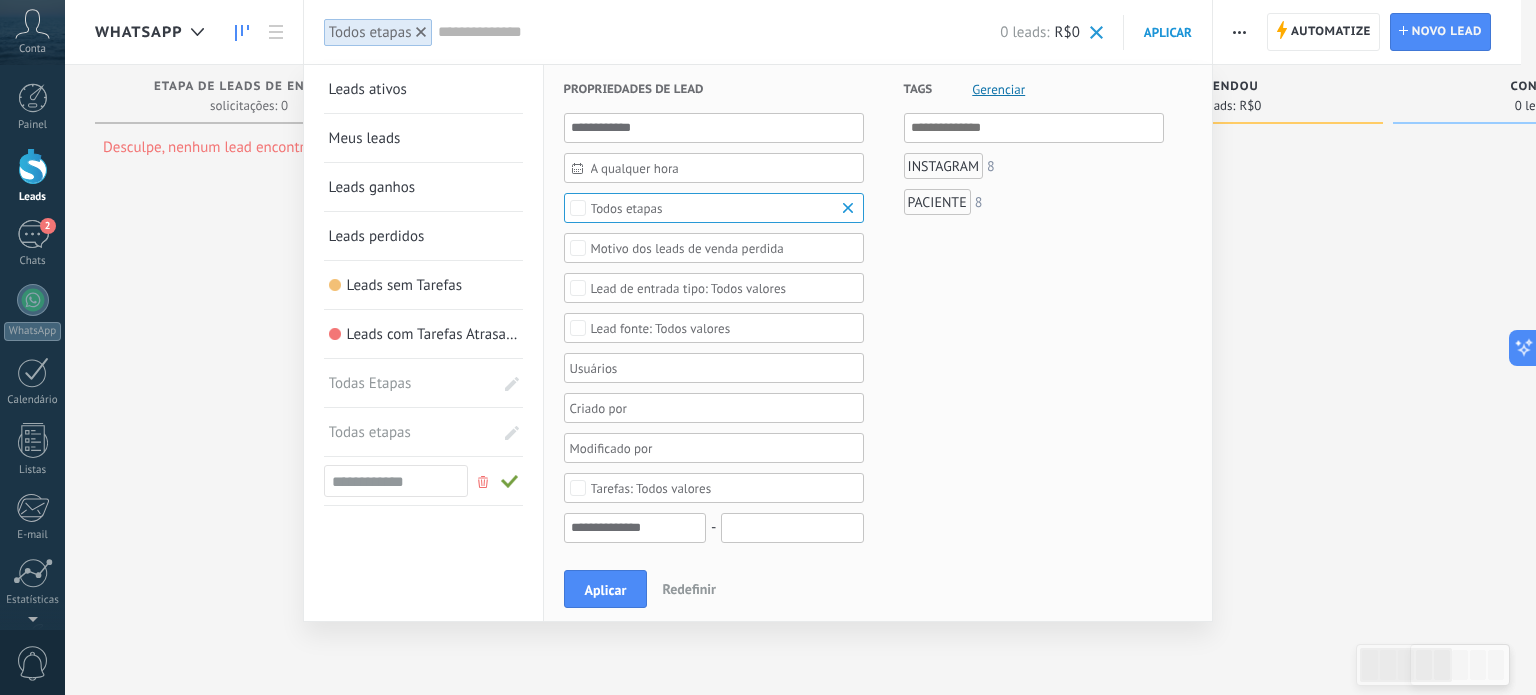 type on "**********" 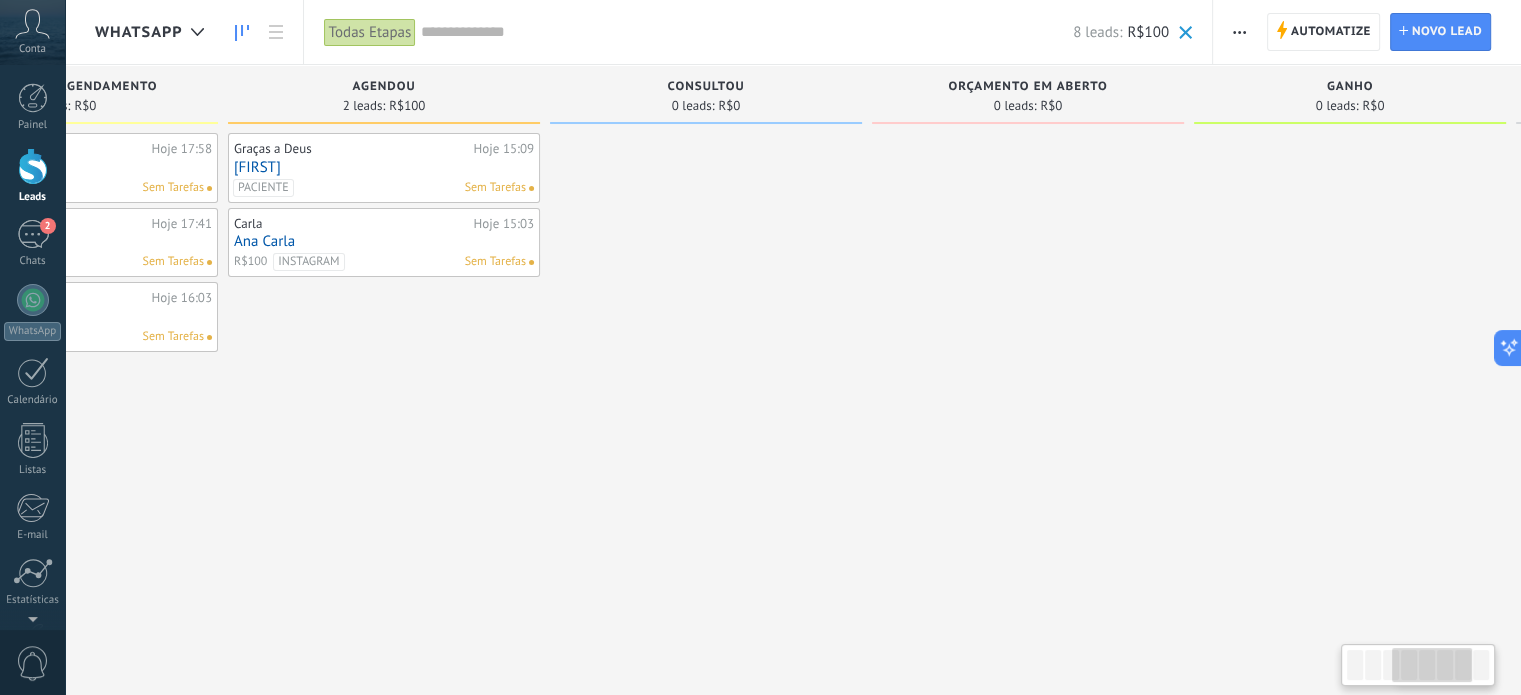 scroll, scrollTop: 0, scrollLeft: 911, axis: horizontal 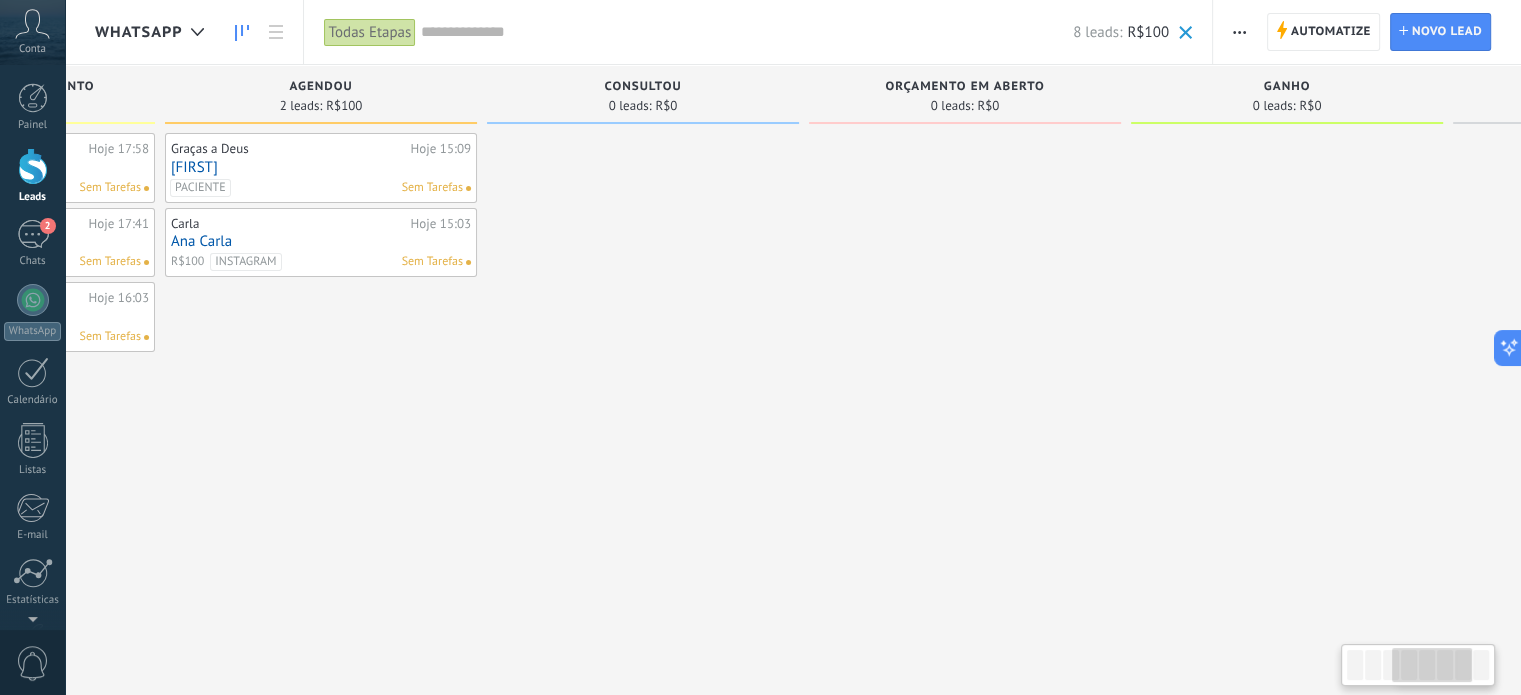 drag, startPoint x: 1371, startPoint y: 95, endPoint x: 579, endPoint y: 103, distance: 792.0404 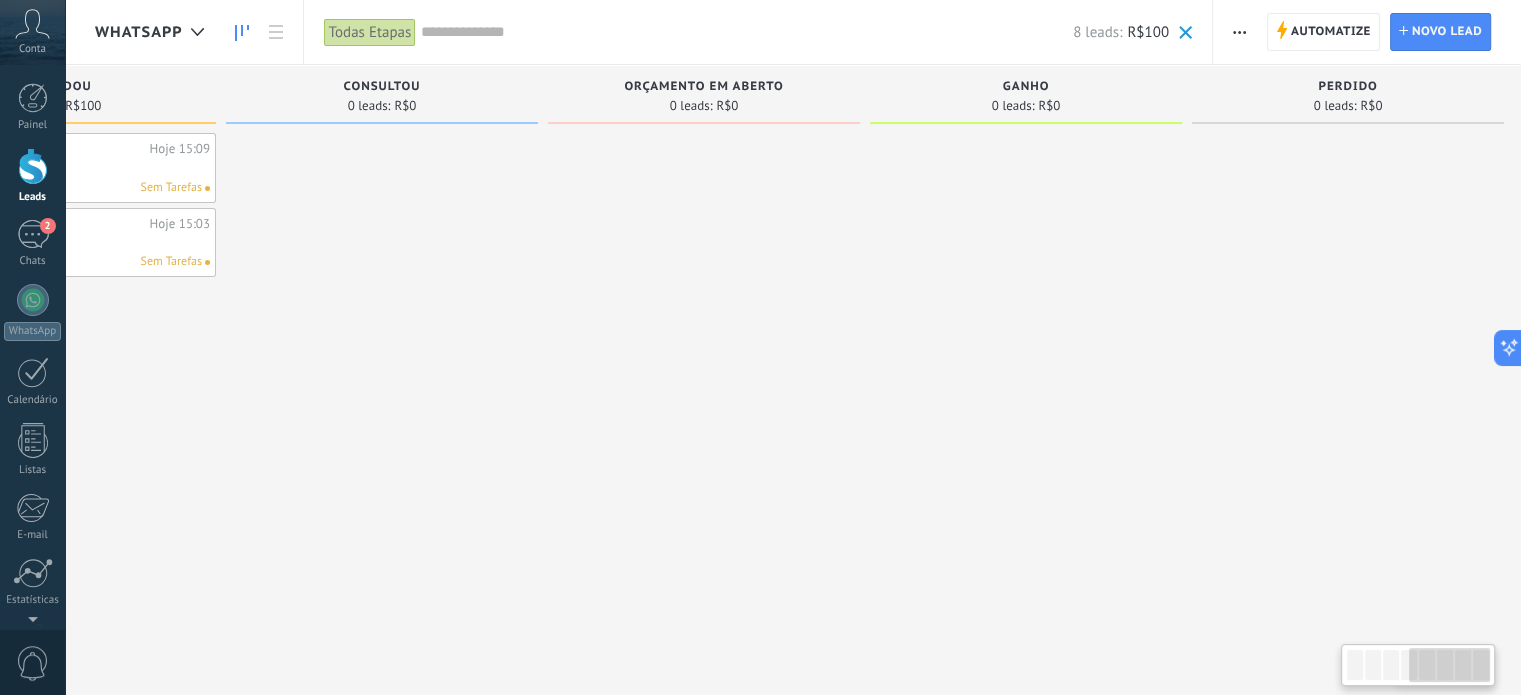 scroll, scrollTop: 0, scrollLeft: 1180, axis: horizontal 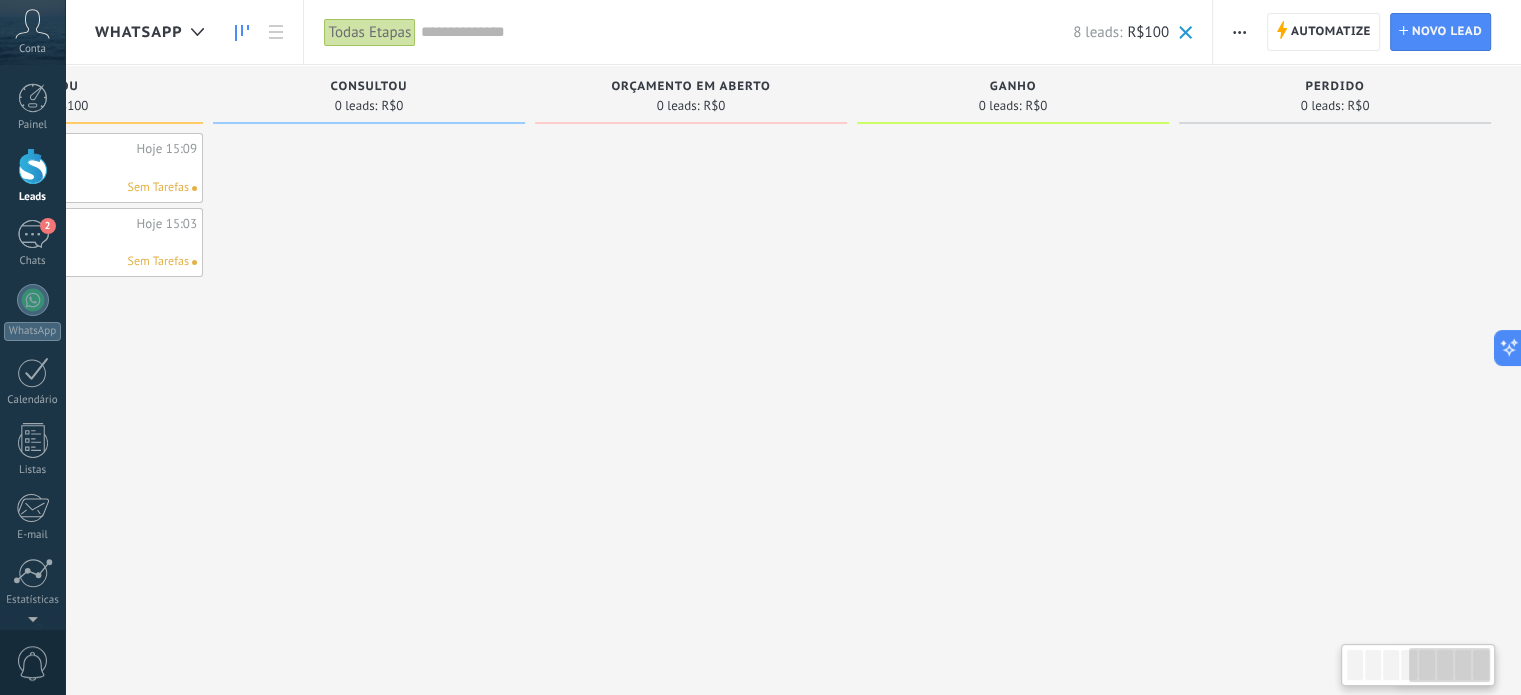 drag, startPoint x: 1128, startPoint y: 86, endPoint x: 772, endPoint y: 83, distance: 356.01263 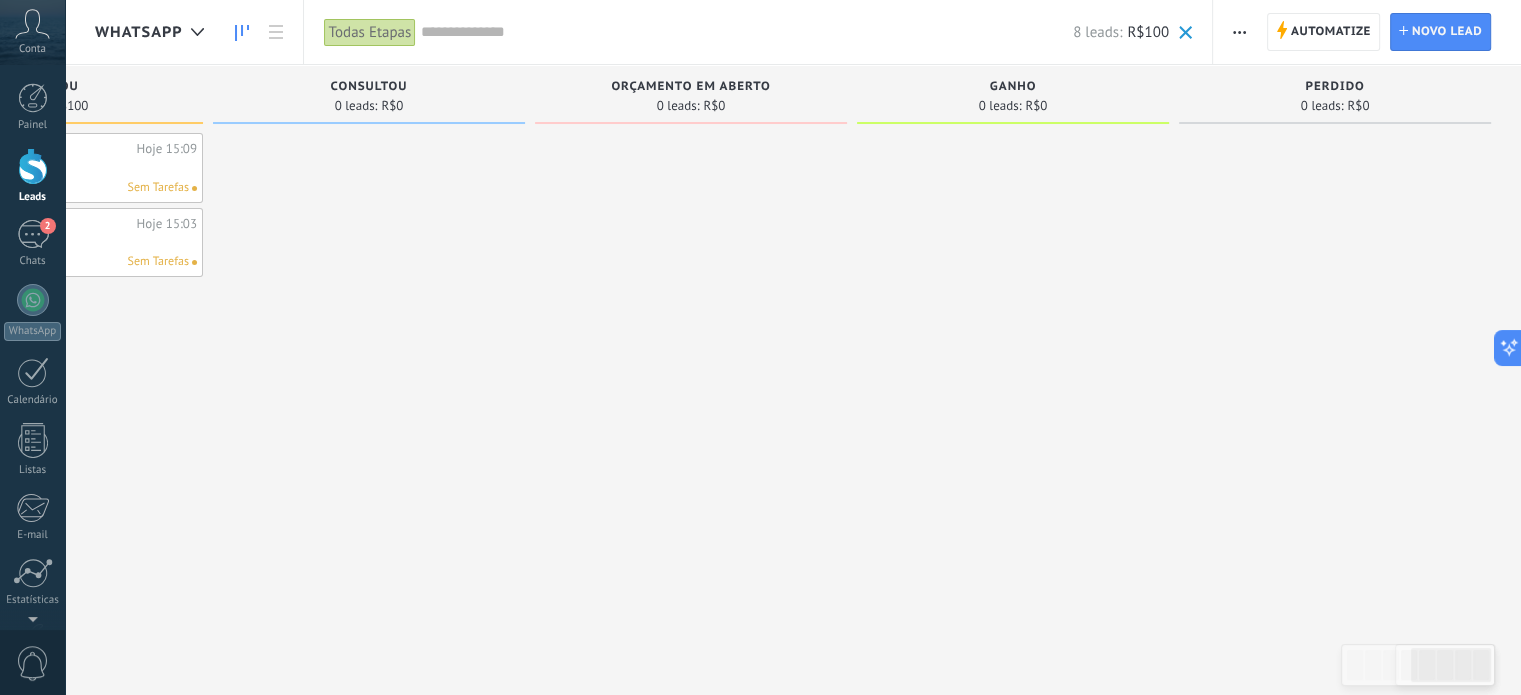 click on "Todas Etapas" at bounding box center (370, 32) 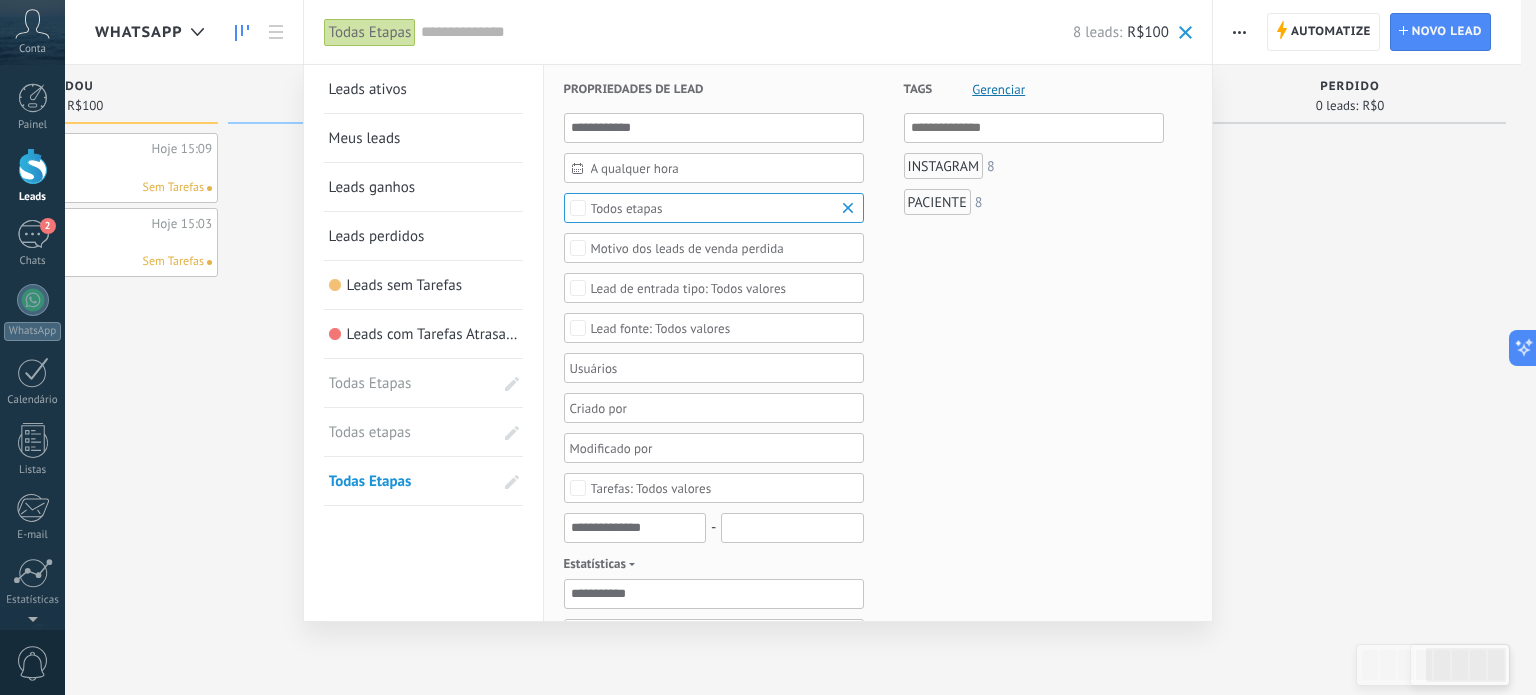 click on "Todas Etapas" at bounding box center [397, 481] 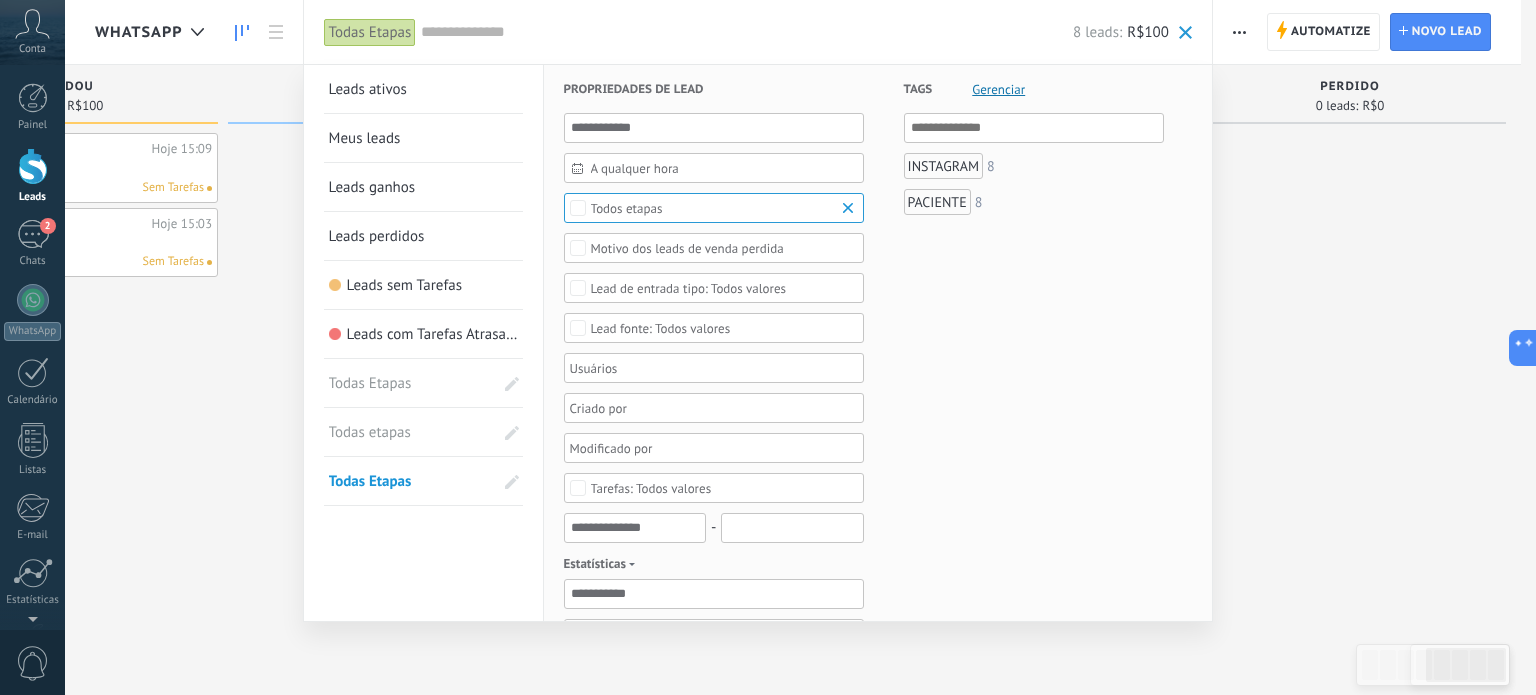 click at bounding box center [512, 482] 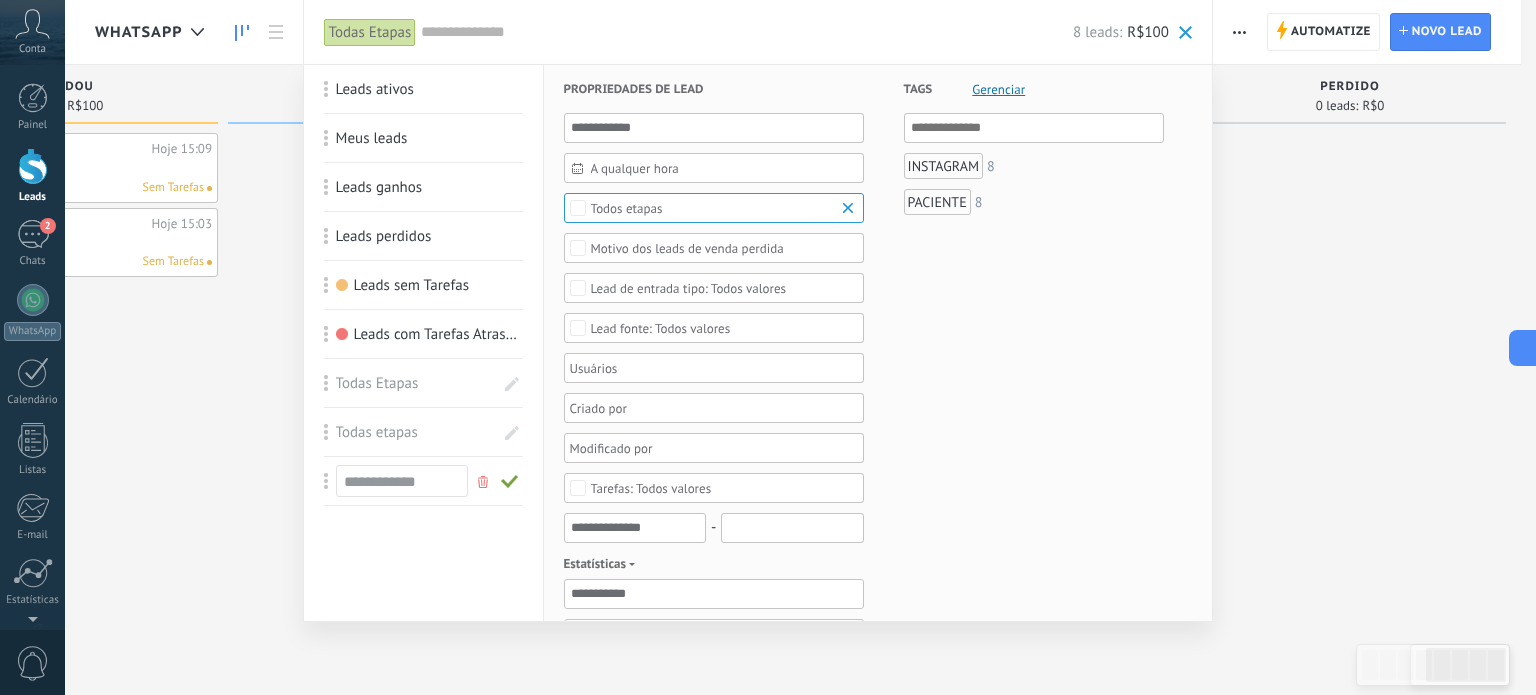 click at bounding box center (1035, 128) 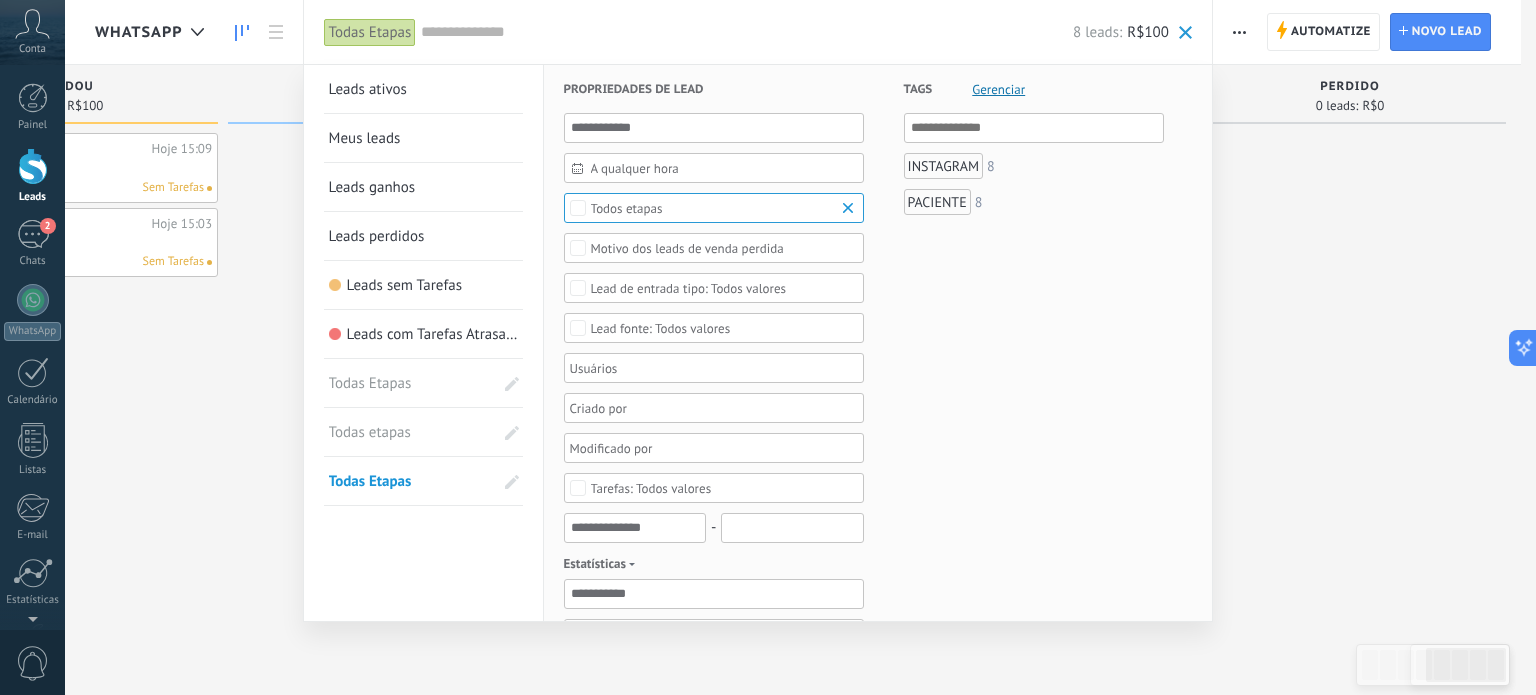 click on "Tags" at bounding box center [918, 89] 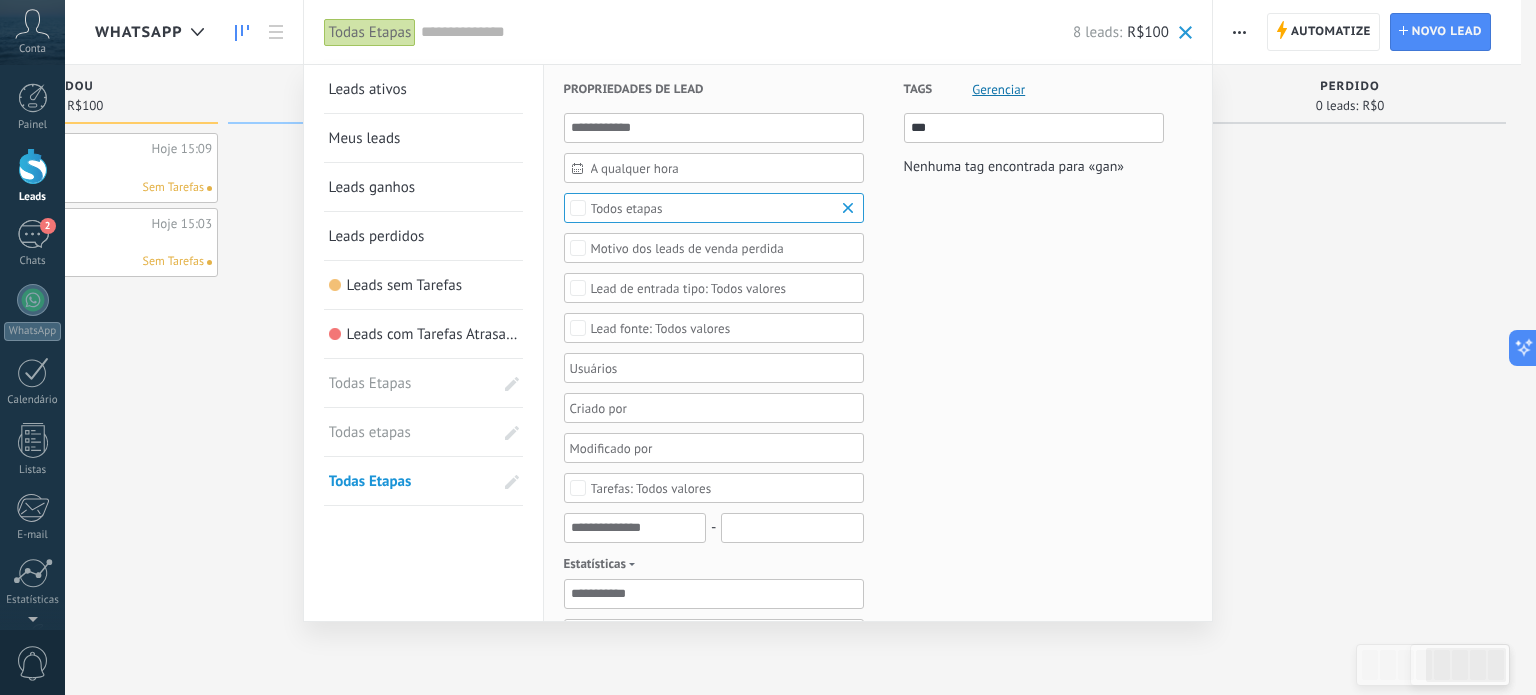 type on "***" 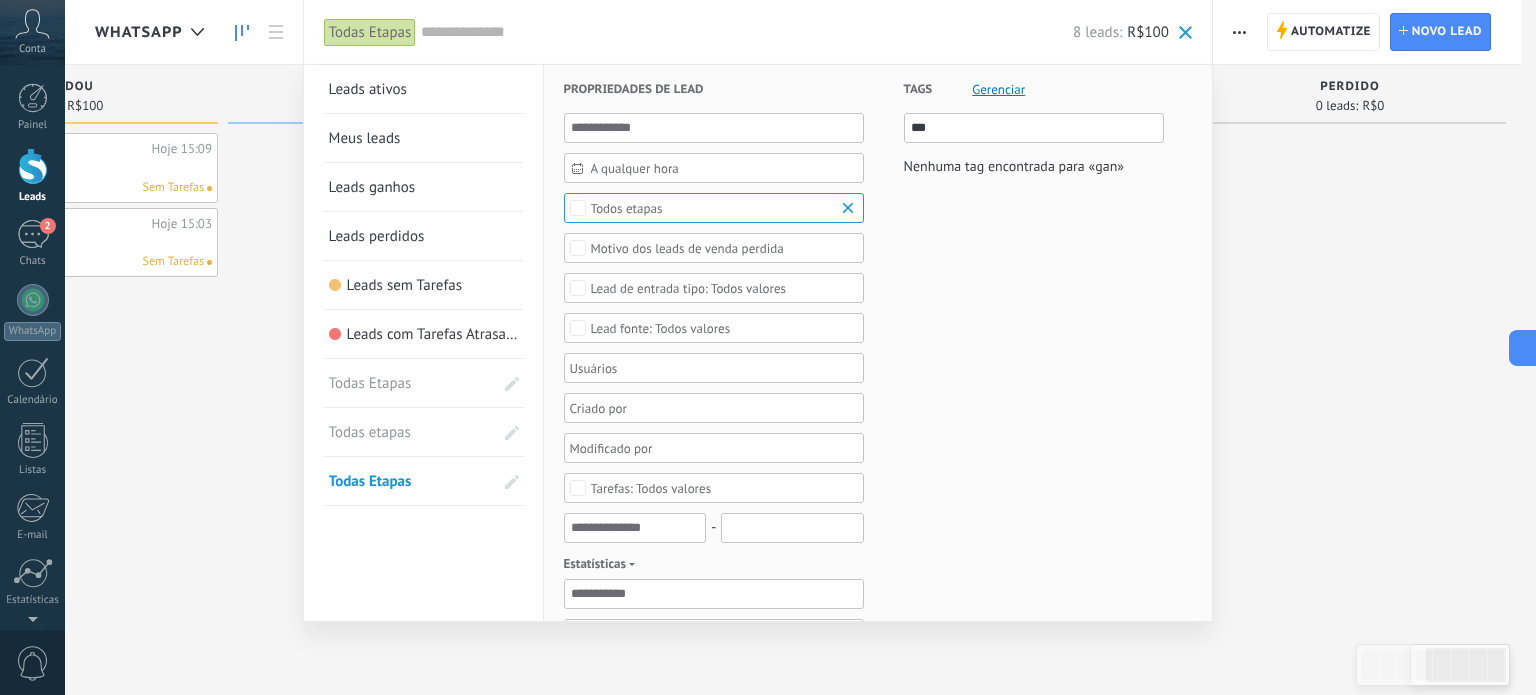 drag, startPoint x: 948, startPoint y: 123, endPoint x: 860, endPoint y: 114, distance: 88.45903 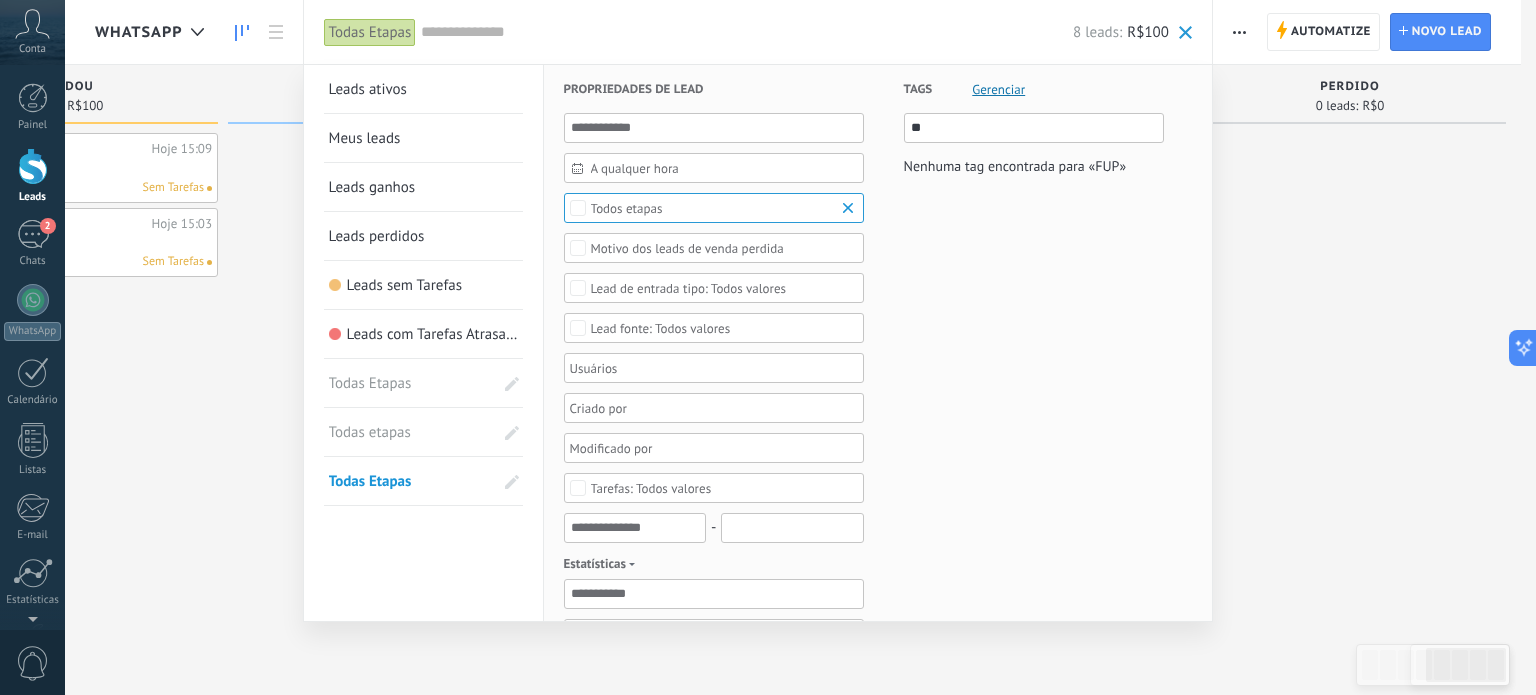 type on "*" 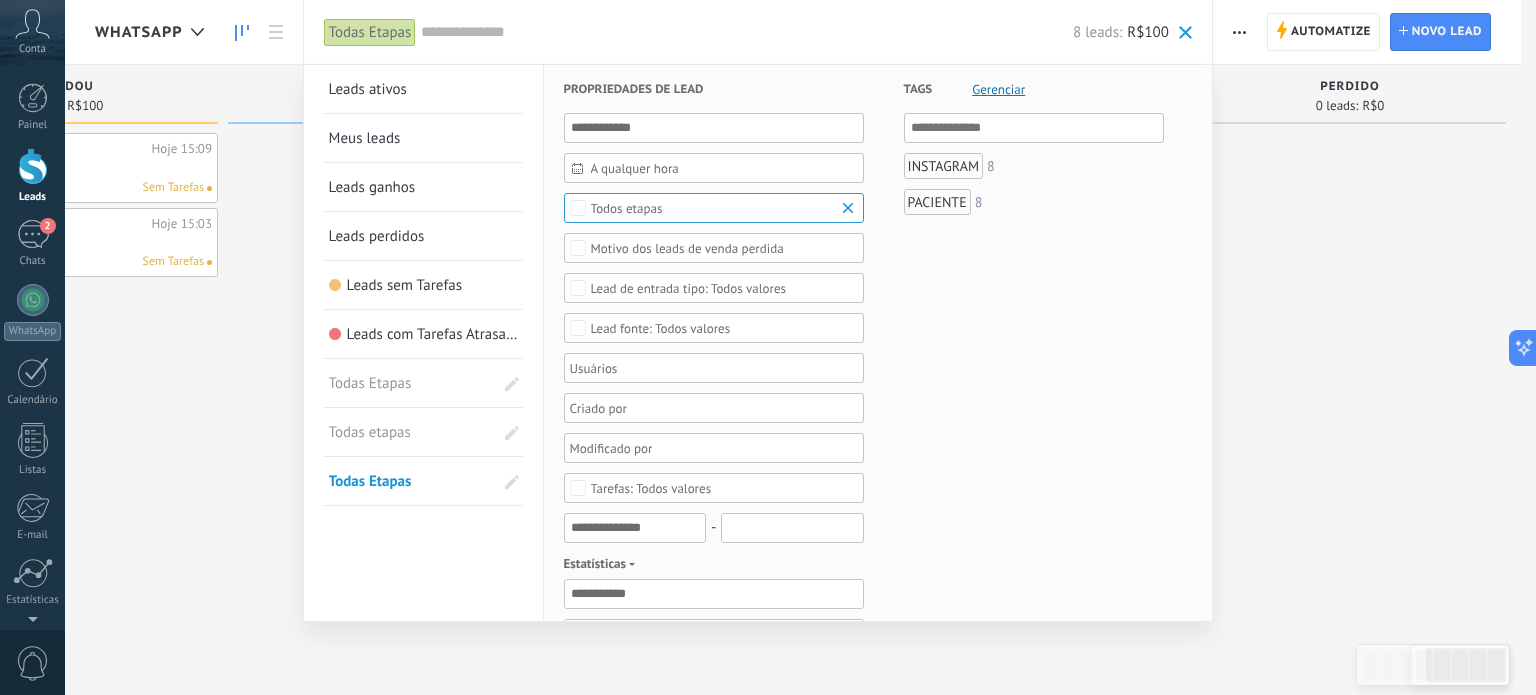 type 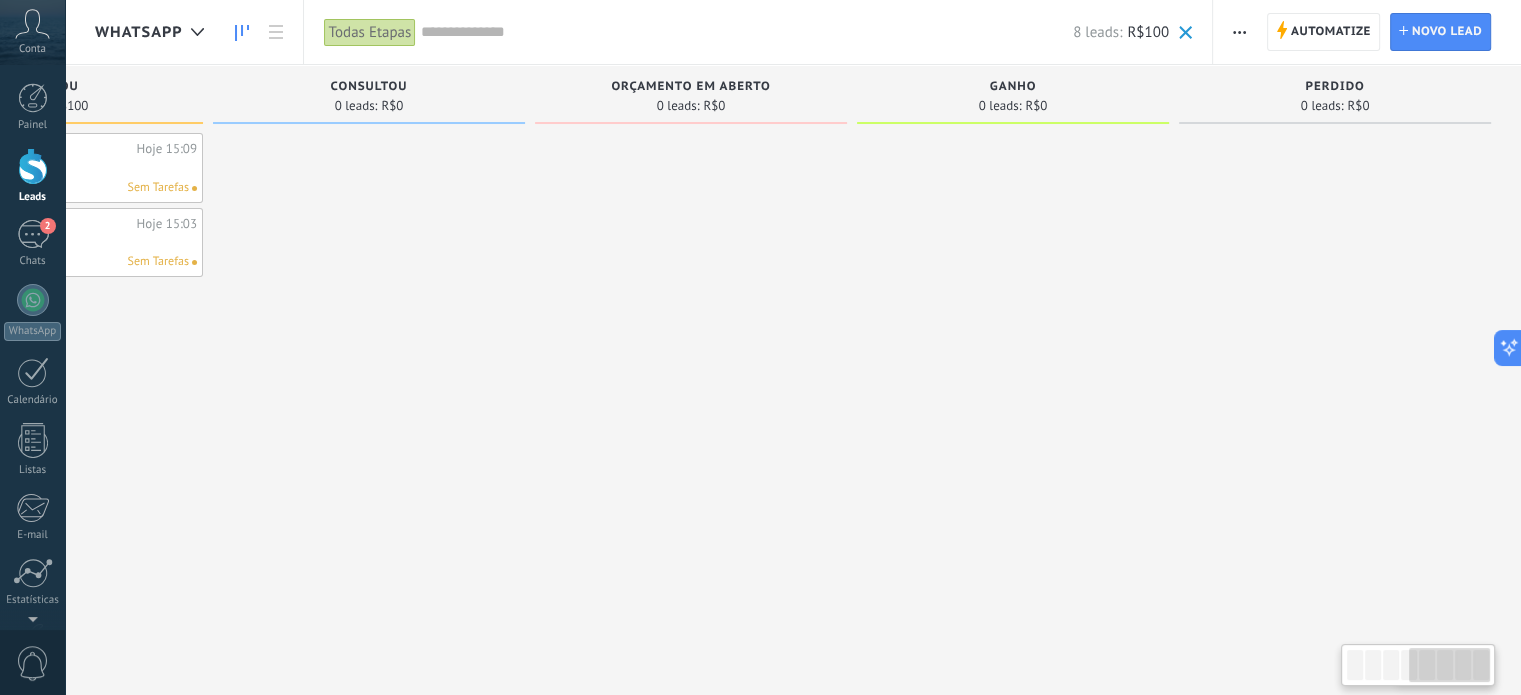 scroll, scrollTop: 0, scrollLeft: 1164, axis: horizontal 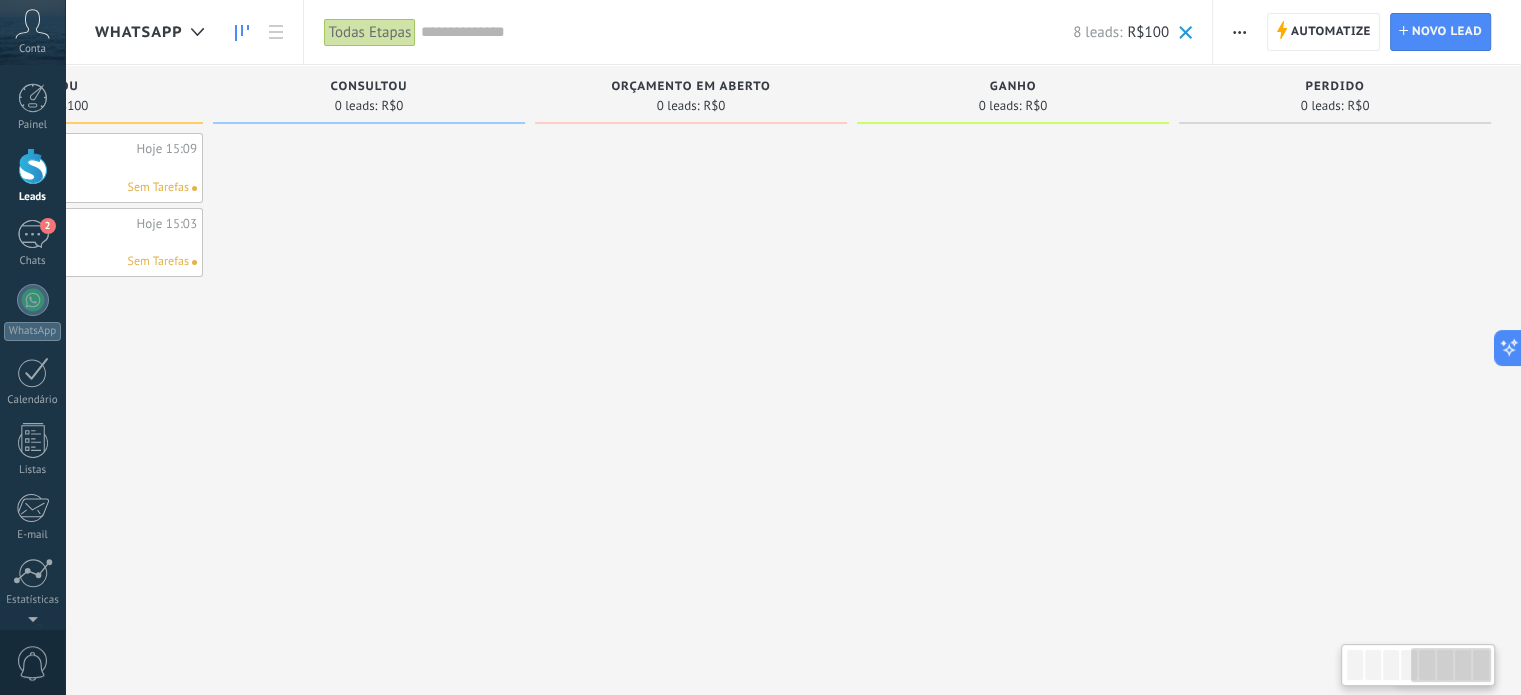 drag, startPoint x: 1170, startPoint y: 84, endPoint x: 1126, endPoint y: 87, distance: 44.102154 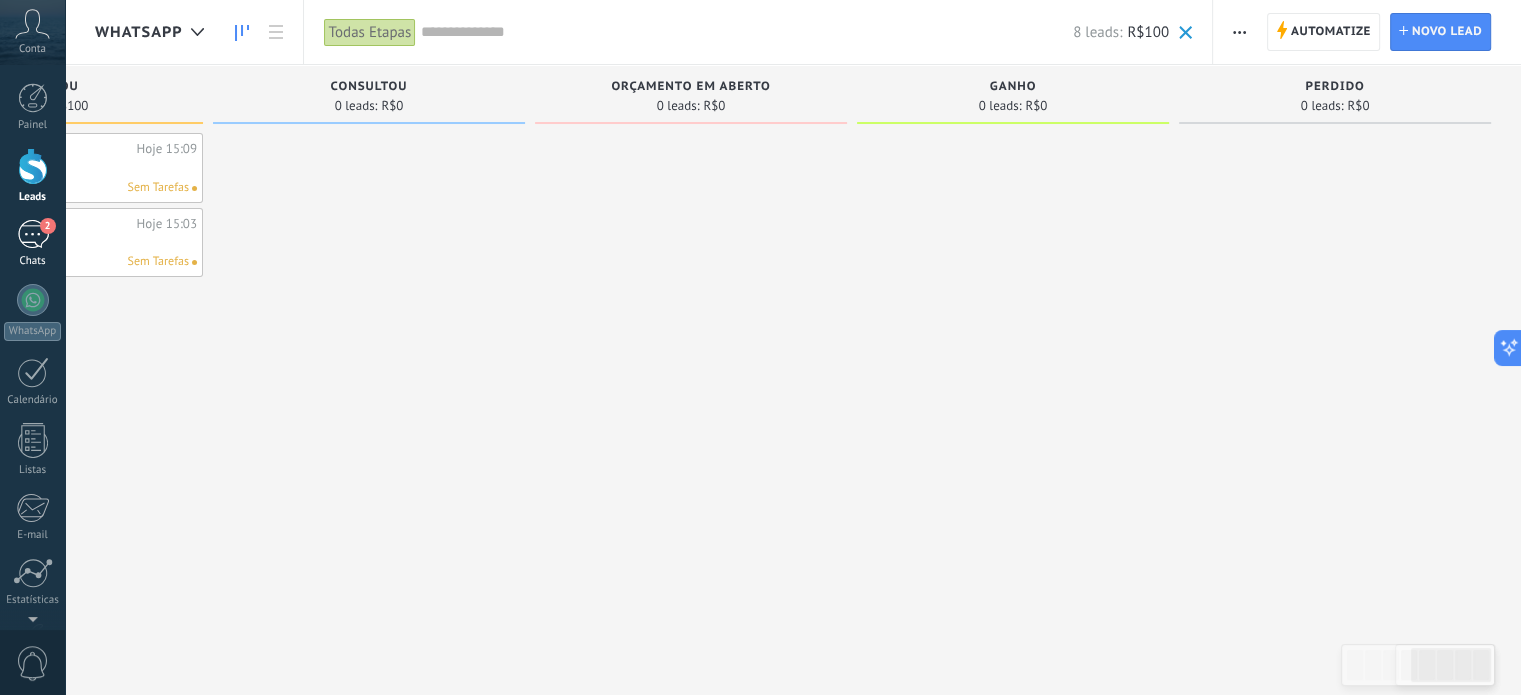 click on "2" at bounding box center [33, 234] 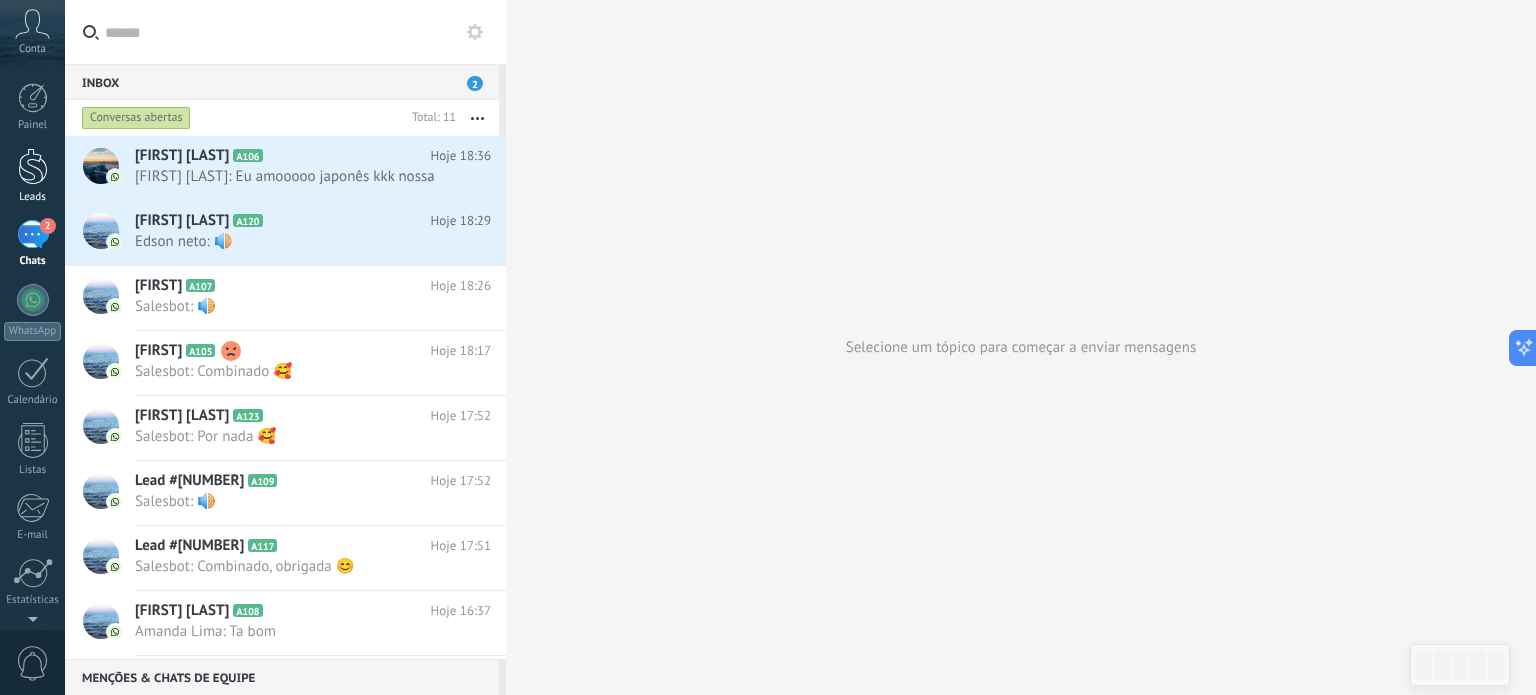 click at bounding box center (33, 166) 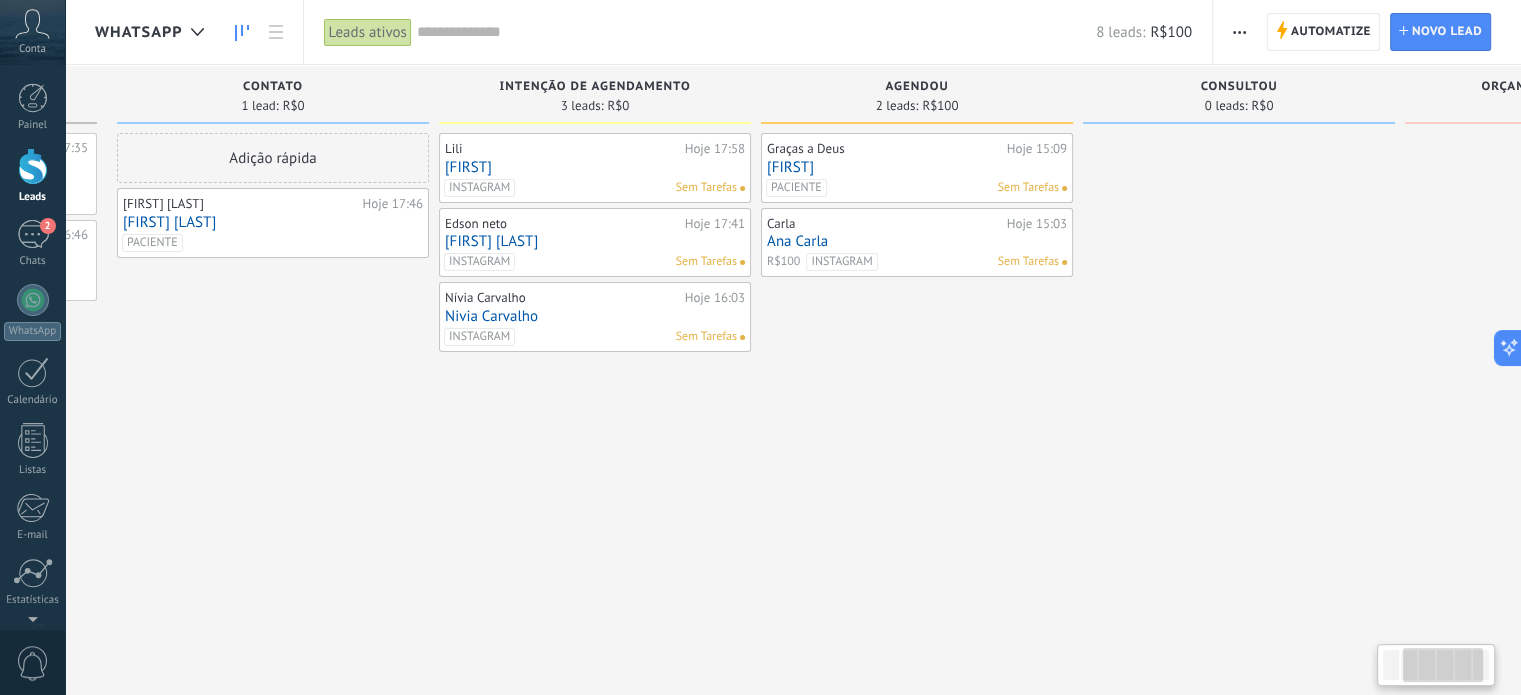 scroll, scrollTop: 0, scrollLeft: 536, axis: horizontal 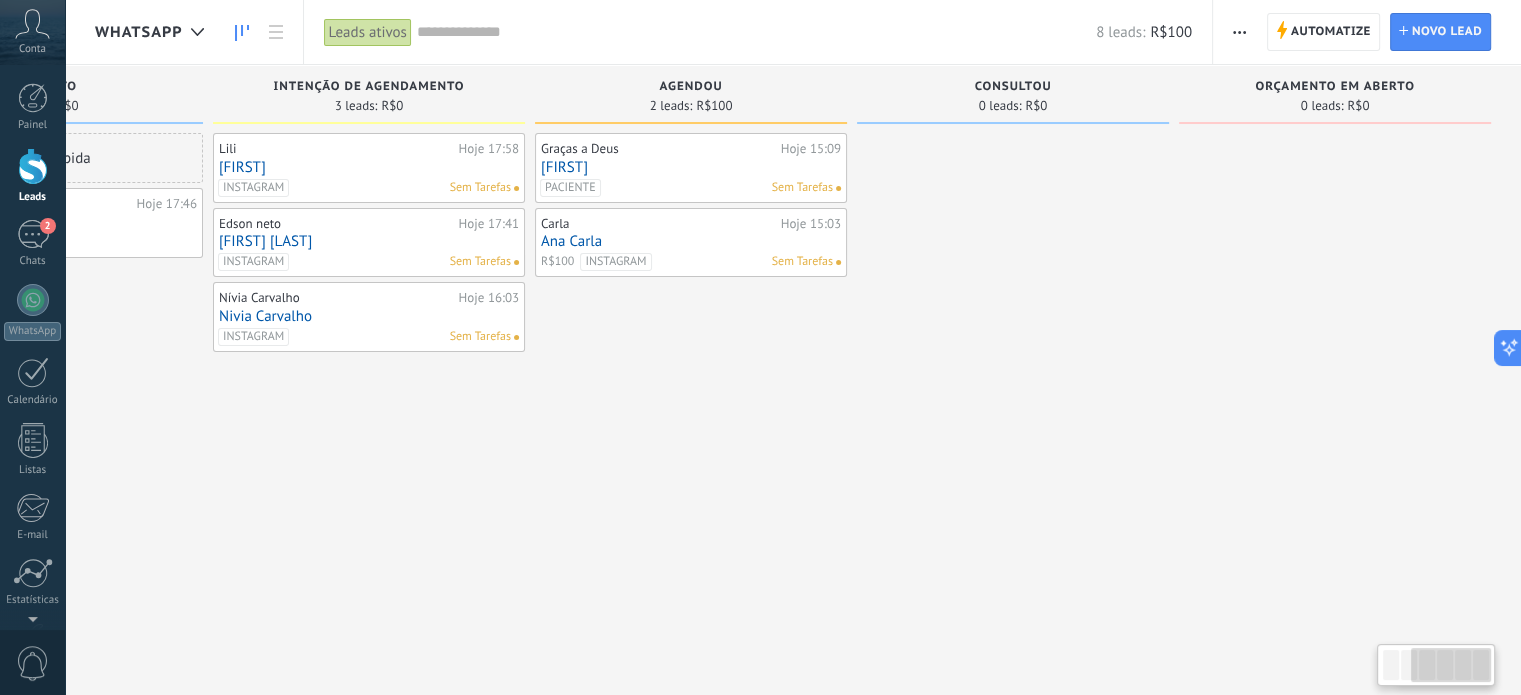 drag, startPoint x: 1350, startPoint y: 75, endPoint x: 505, endPoint y: 95, distance: 845.23663 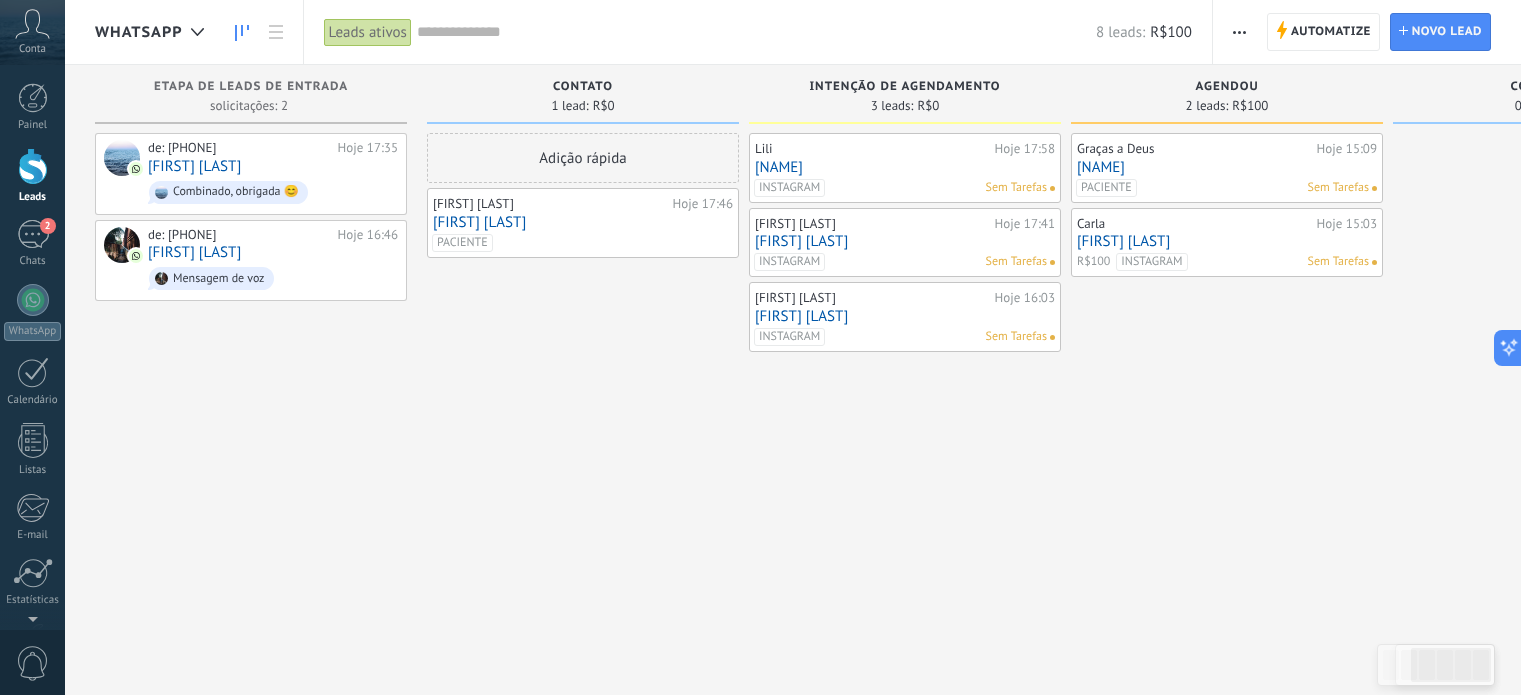 scroll, scrollTop: 0, scrollLeft: 0, axis: both 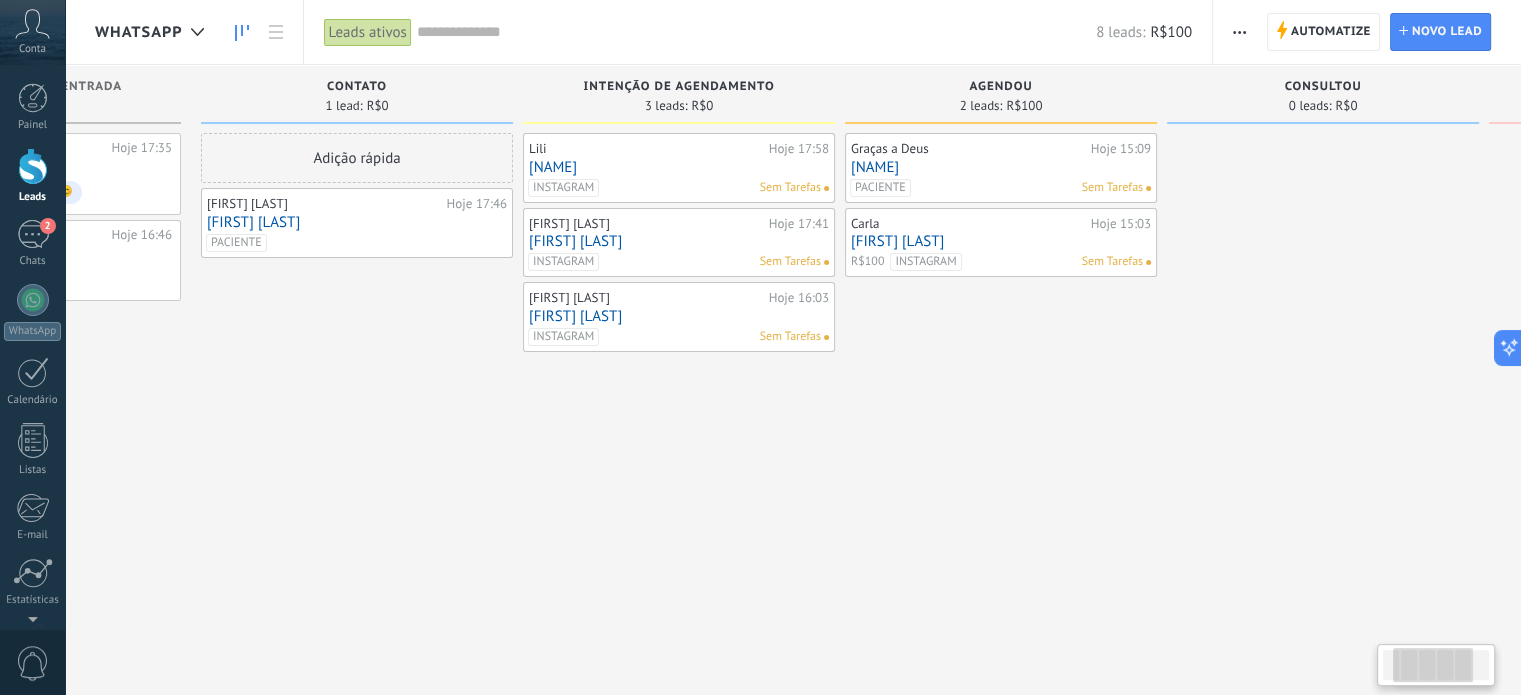 drag, startPoint x: 540, startPoint y: 93, endPoint x: 862, endPoint y: 99, distance: 322.0559 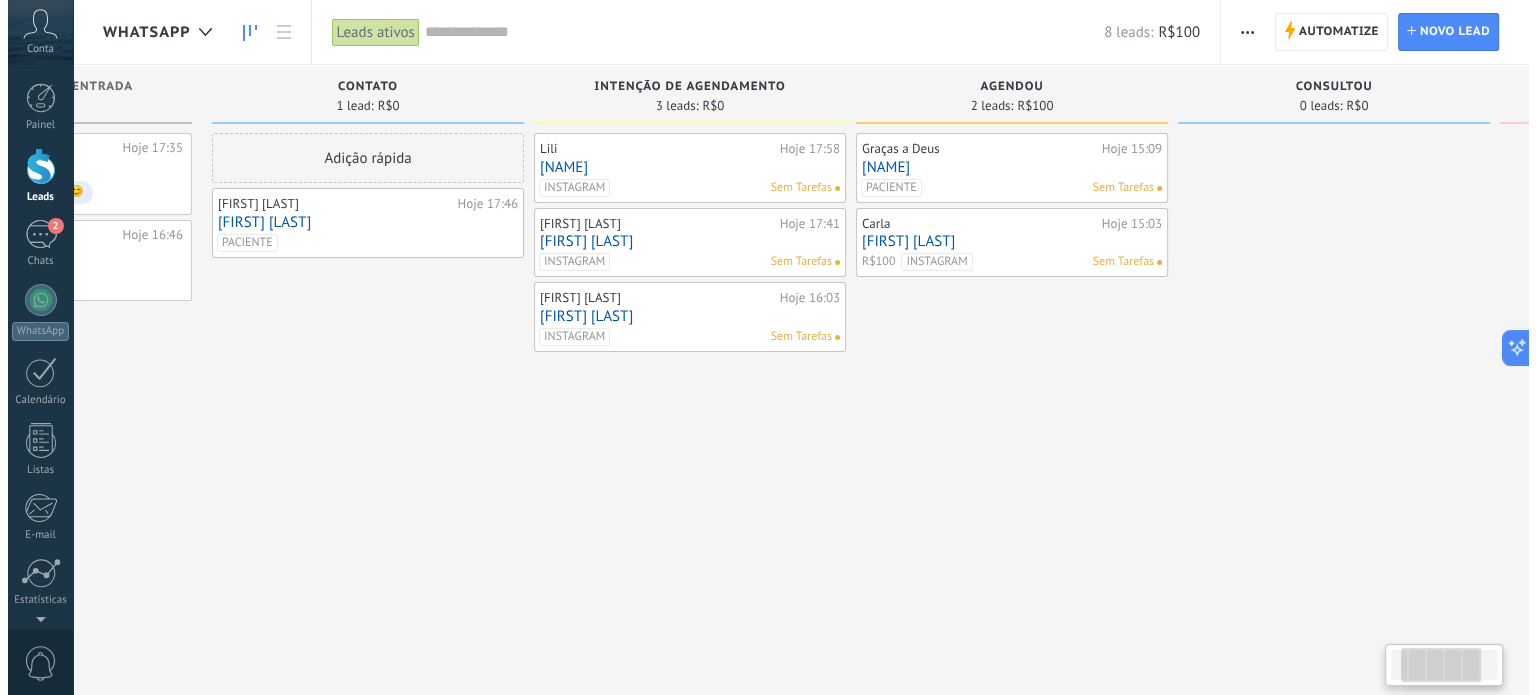 scroll, scrollTop: 0, scrollLeft: 215, axis: horizontal 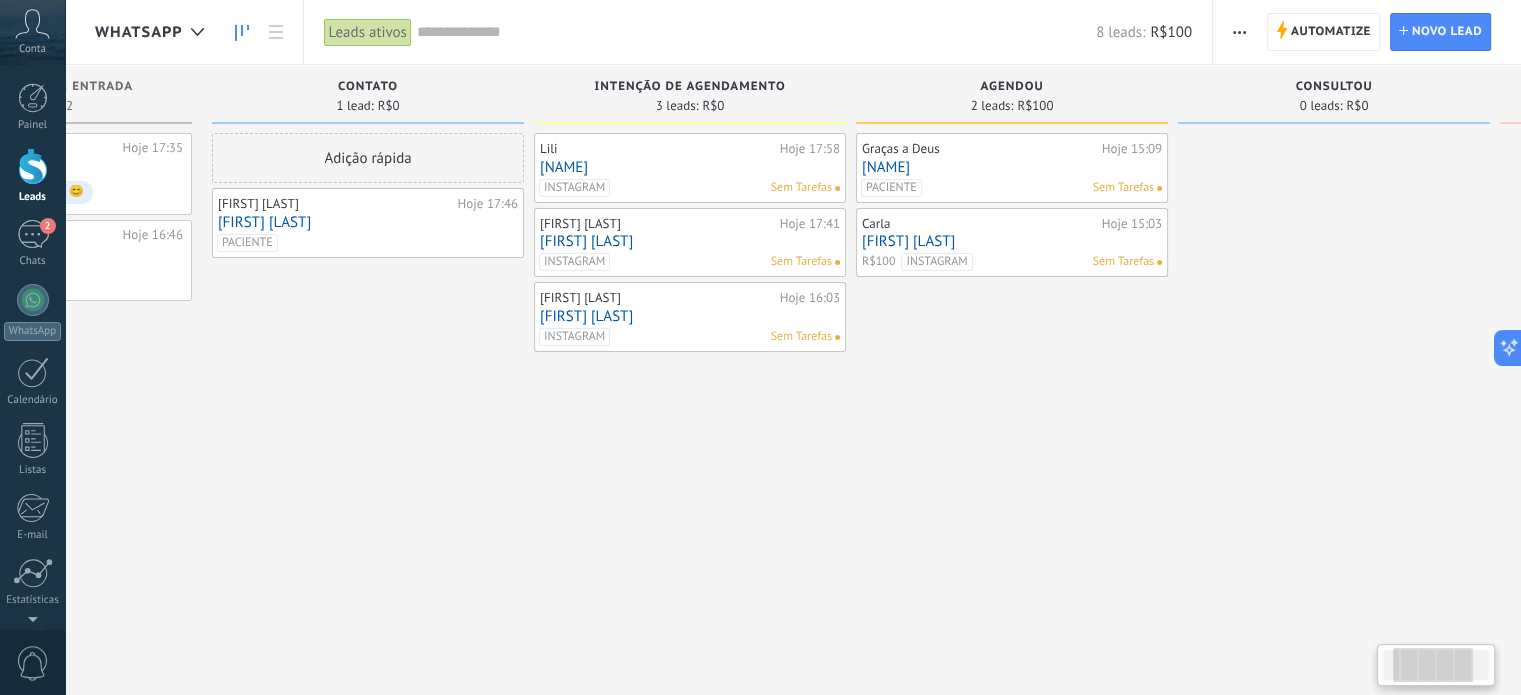 drag, startPoint x: 473, startPoint y: 74, endPoint x: 487, endPoint y: 75, distance: 14.035668 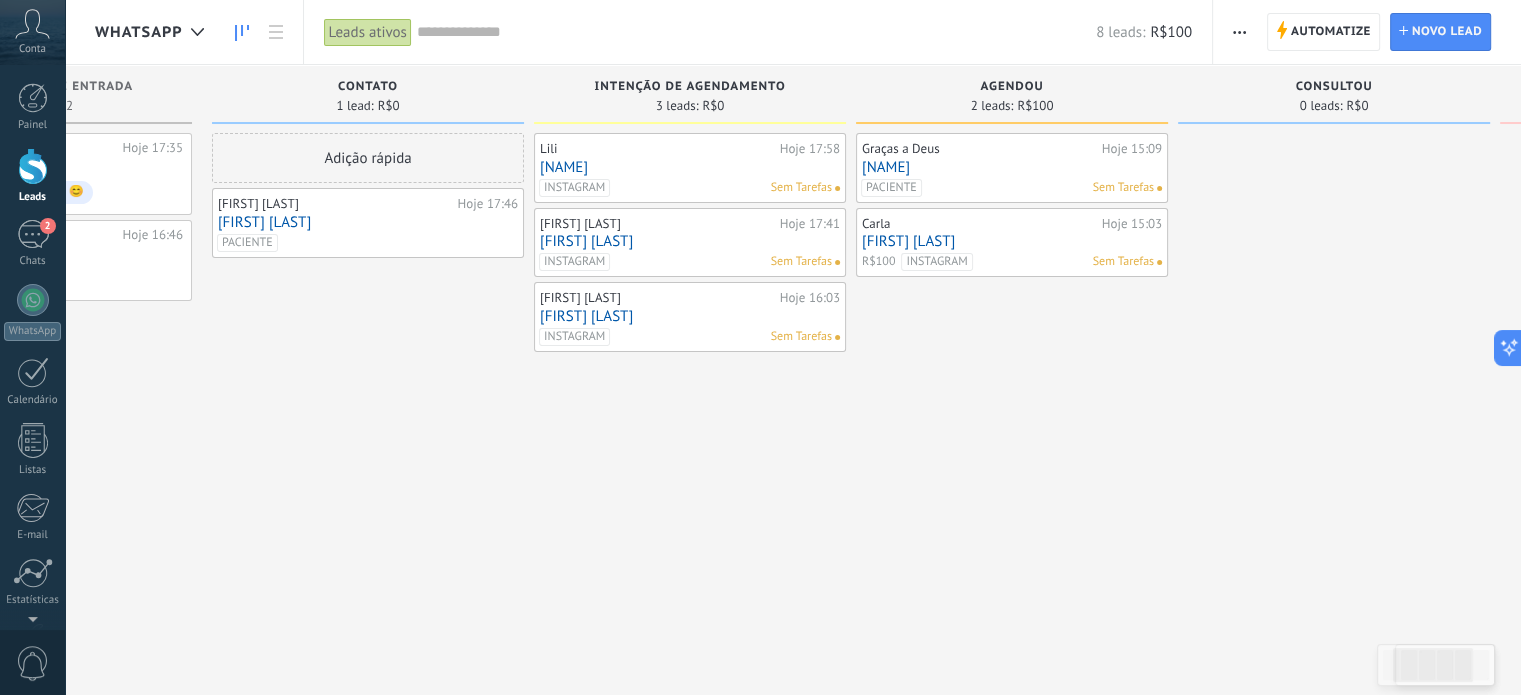 drag, startPoint x: 1150, startPoint y: 27, endPoint x: 1160, endPoint y: 40, distance: 16.40122 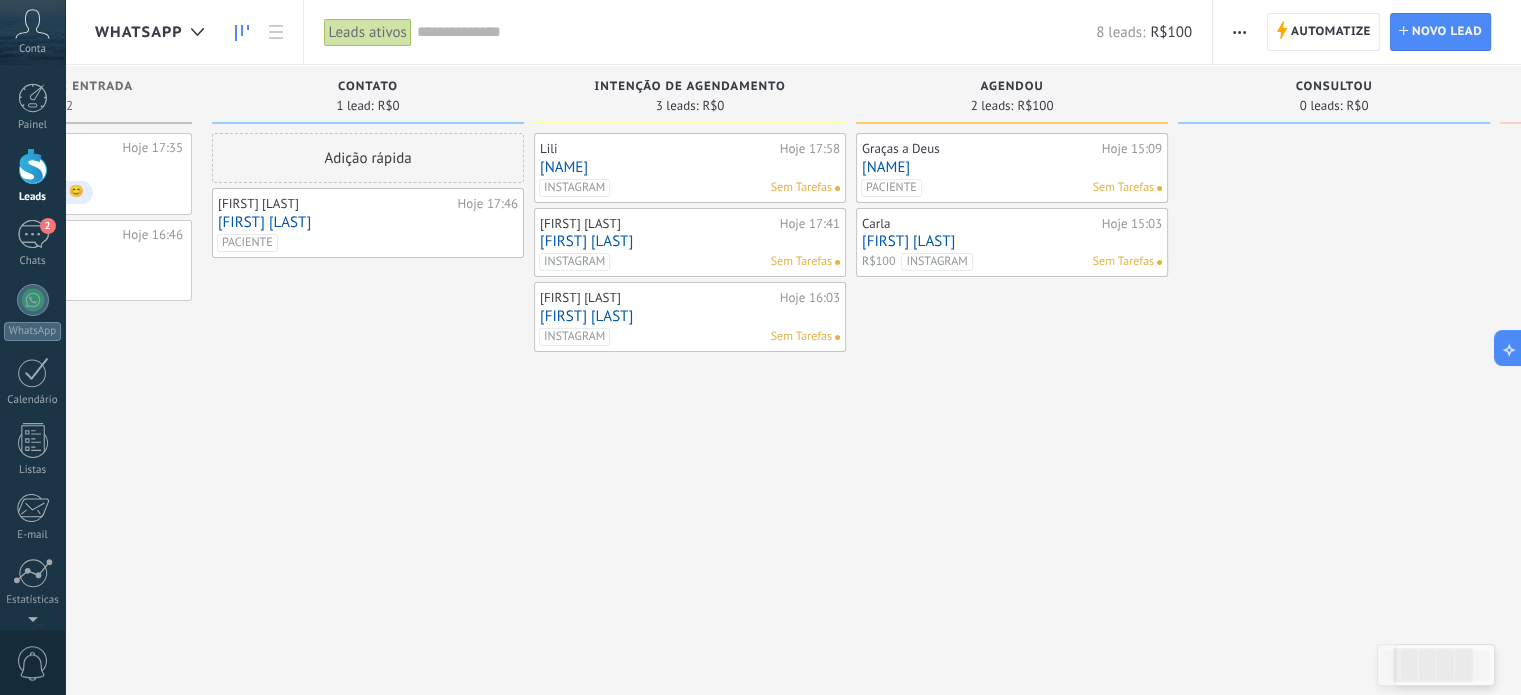click on "R$100" at bounding box center (1171, 32) 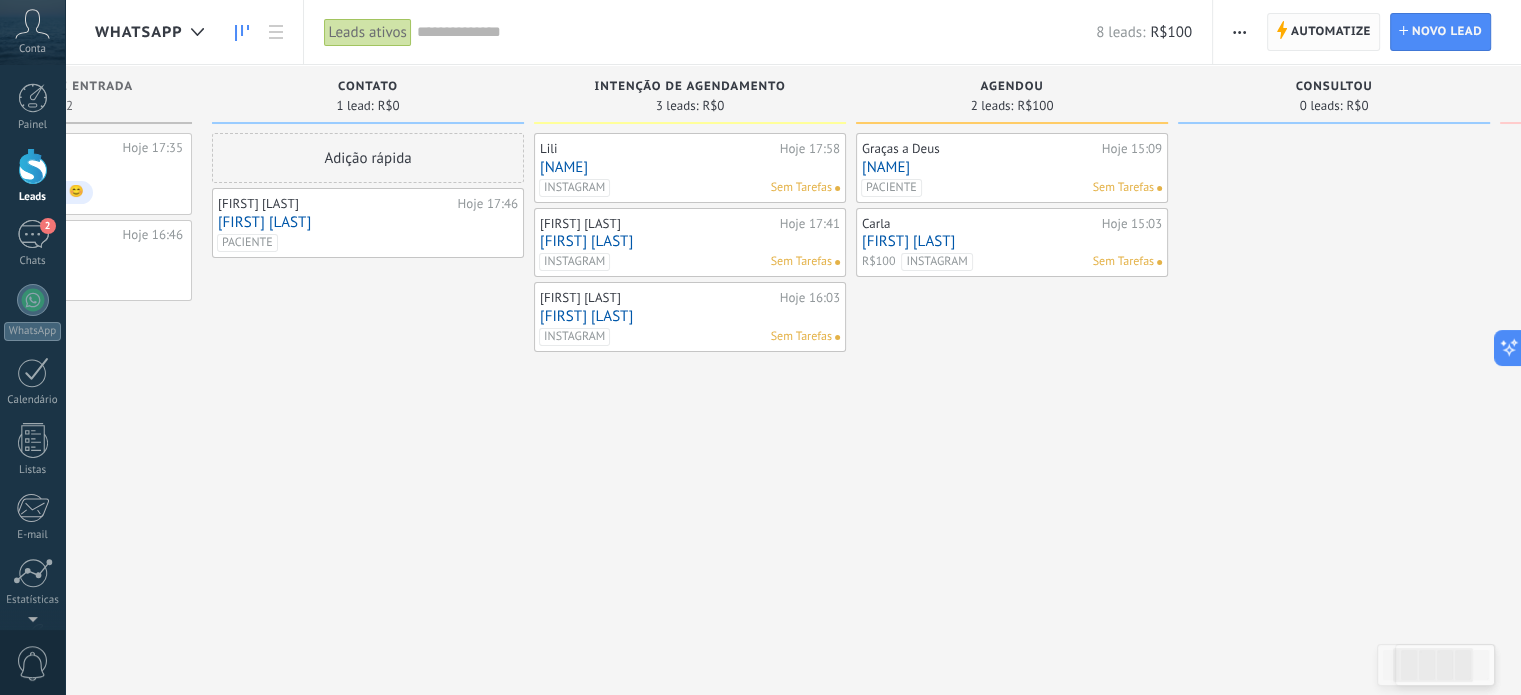 click on "Automatize" at bounding box center (1331, 32) 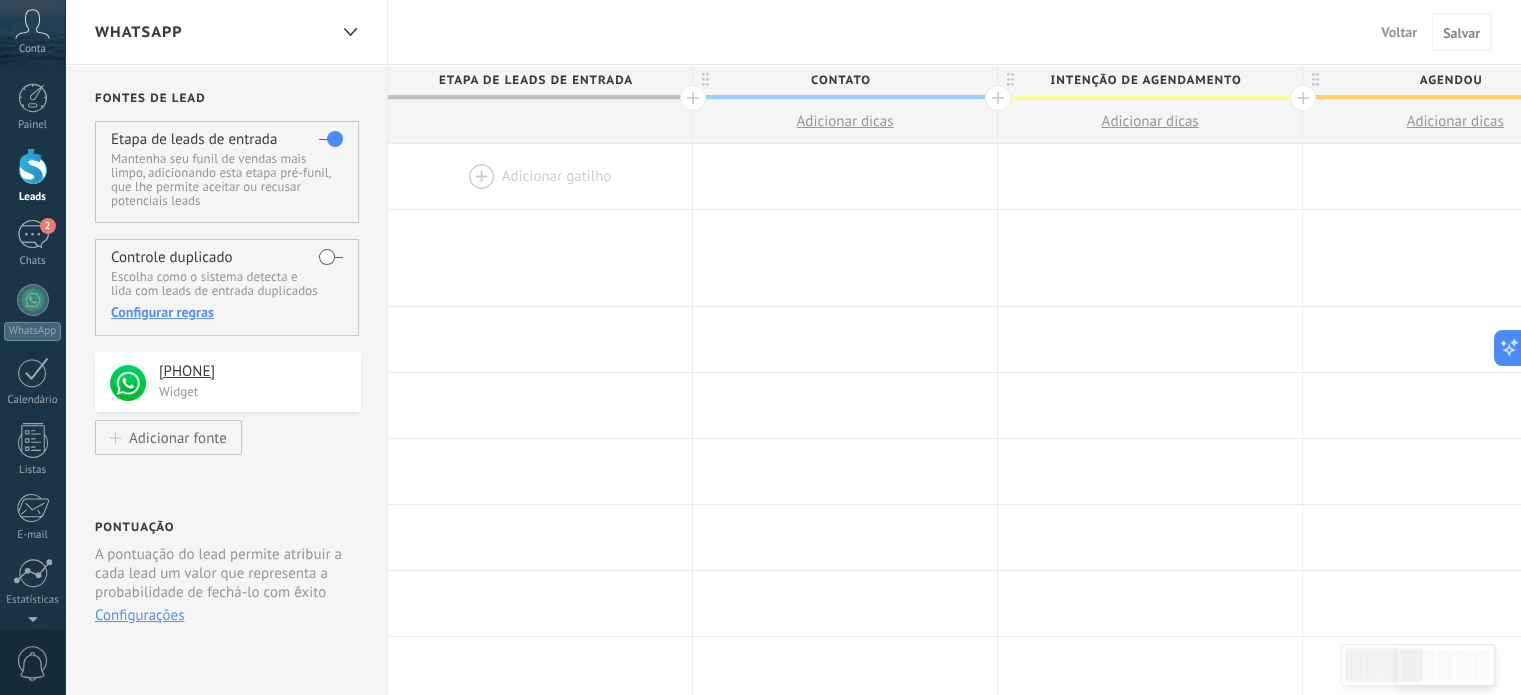 drag, startPoint x: 1286, startPoint y: 130, endPoint x: 1184, endPoint y: 131, distance: 102.0049 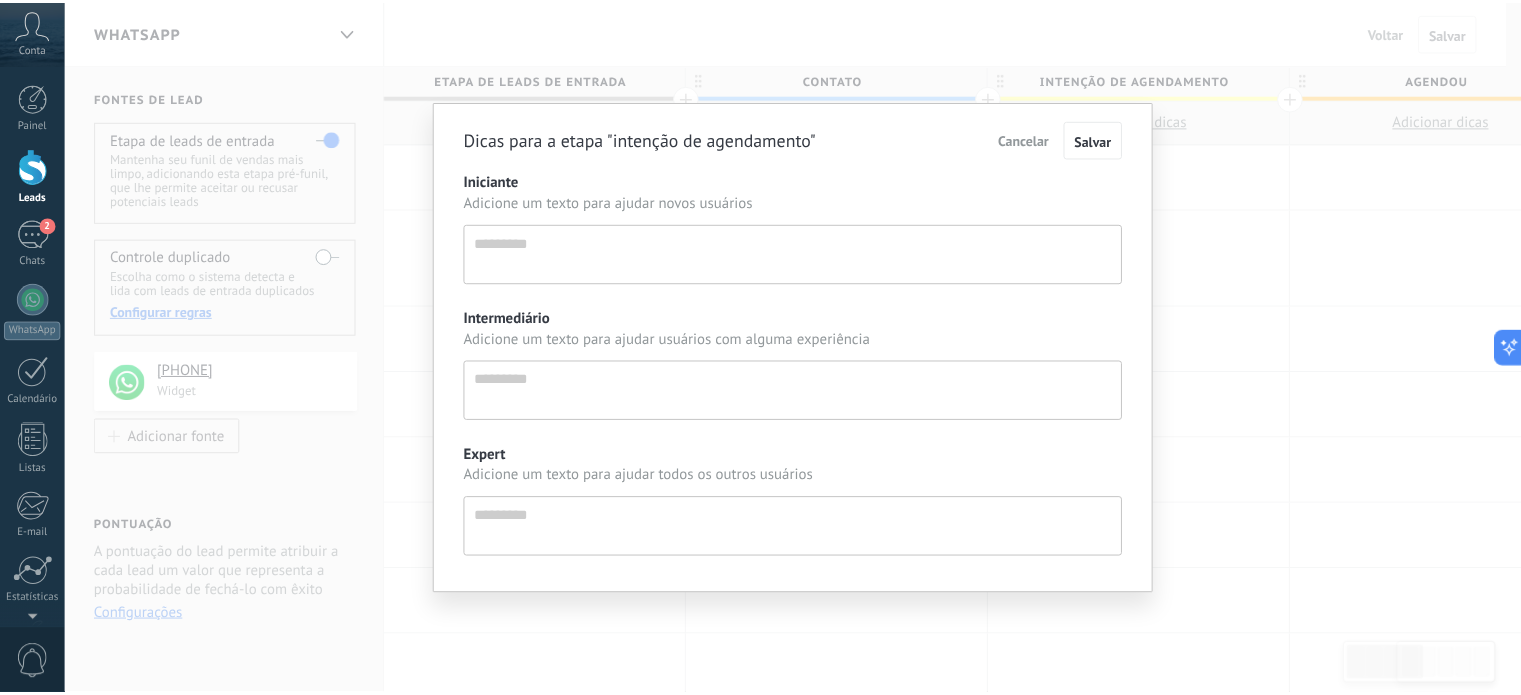 scroll, scrollTop: 19, scrollLeft: 0, axis: vertical 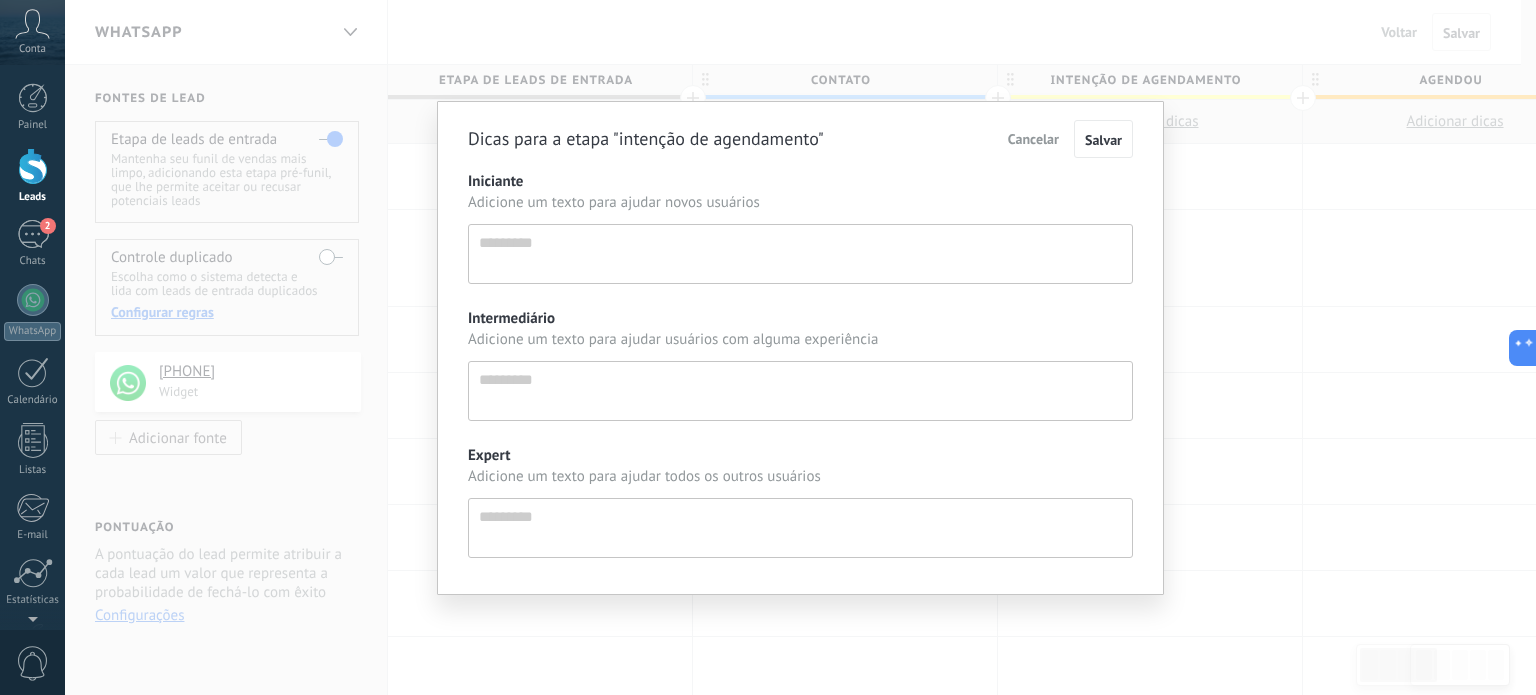 click on "Dicas para a etapa "intenção de agendamento" Cancelar Salvar Iniciante Adicione um texto para ajudar novos usuários Intermediário Adicione um texto para ajudar usuários com alguma experiência Expert Adicione um texto para ajudar todos os outros usuários" at bounding box center [800, 347] 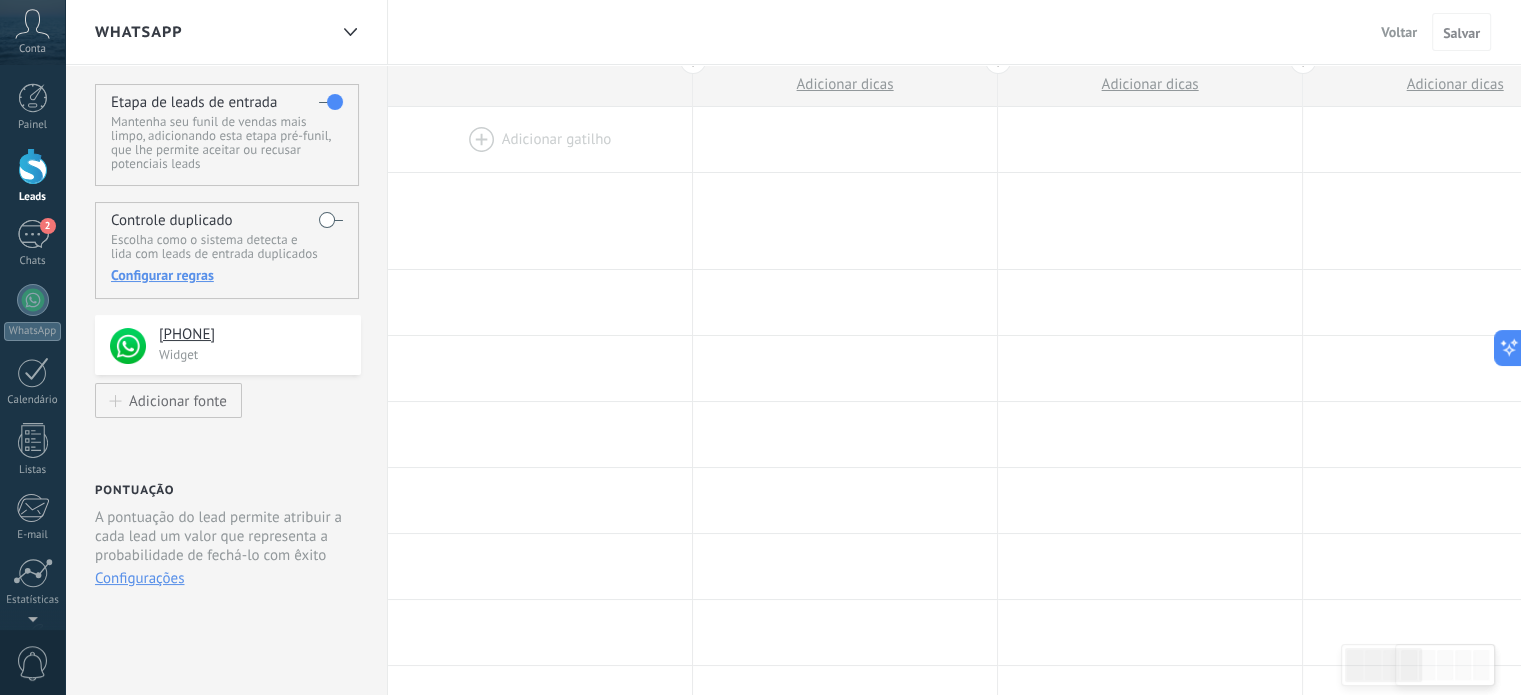 scroll, scrollTop: 0, scrollLeft: 0, axis: both 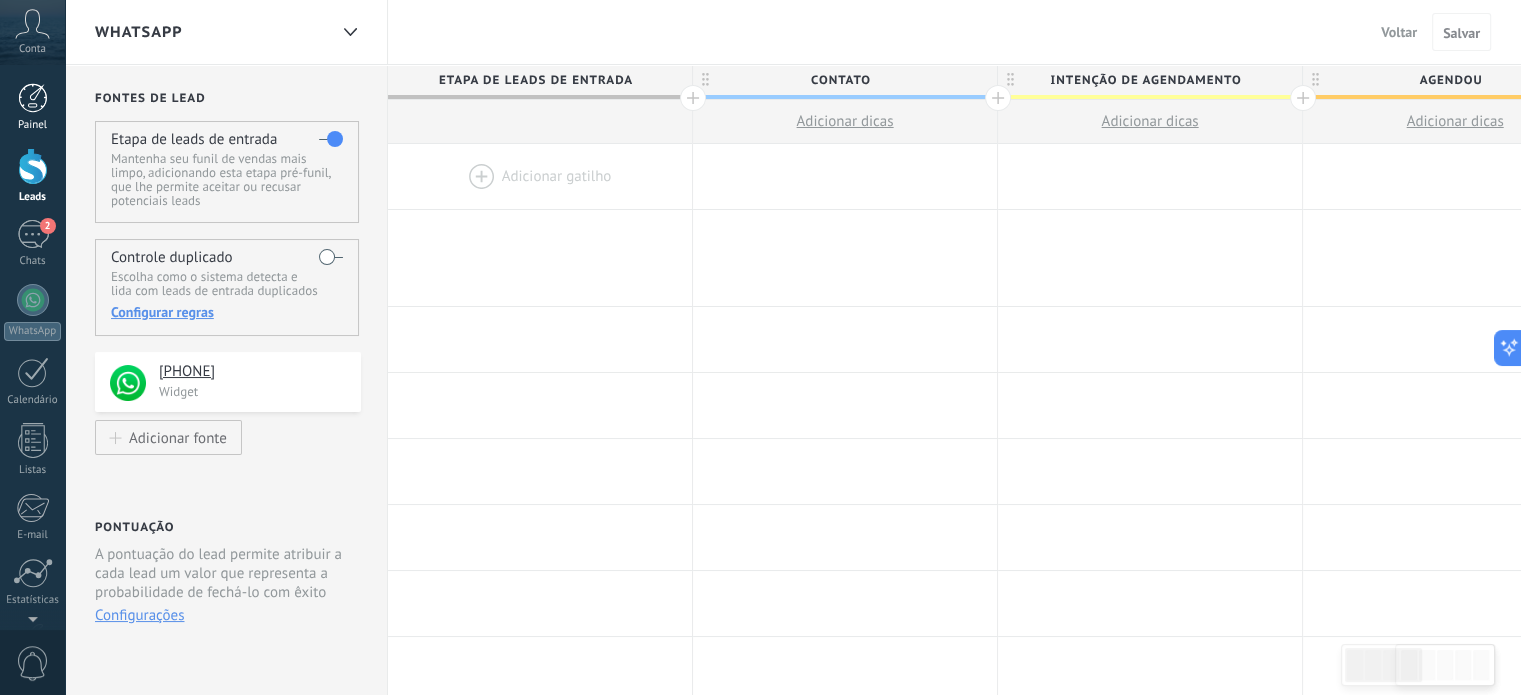 click at bounding box center [33, 98] 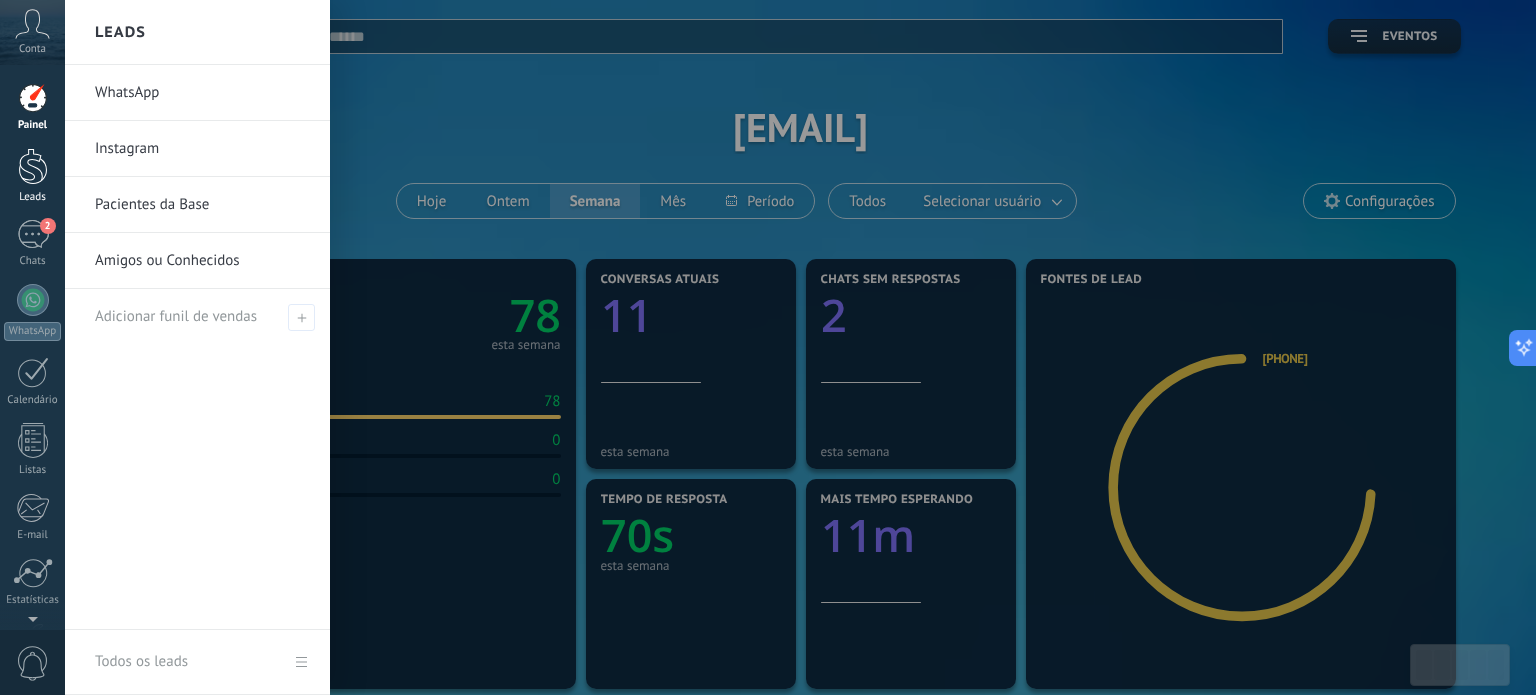 click at bounding box center (33, 166) 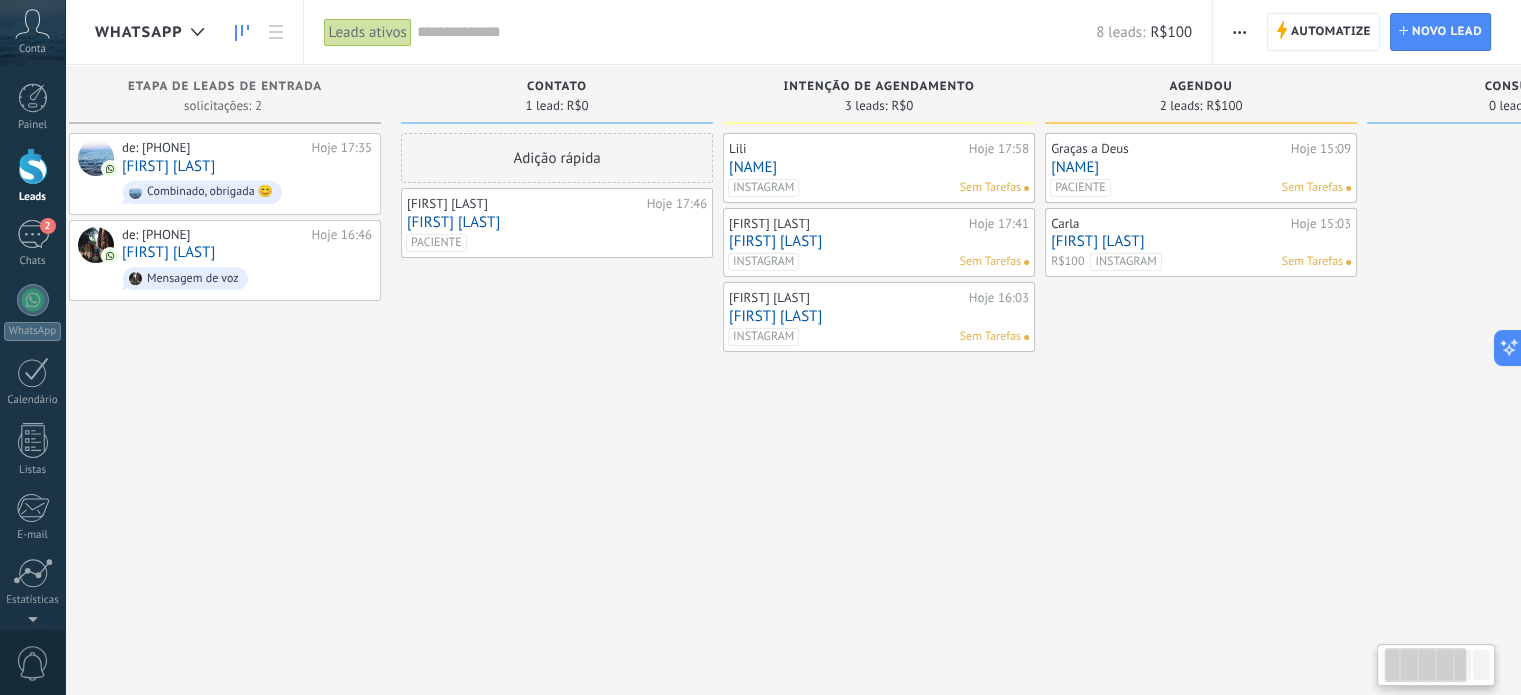 scroll, scrollTop: 0, scrollLeft: 0, axis: both 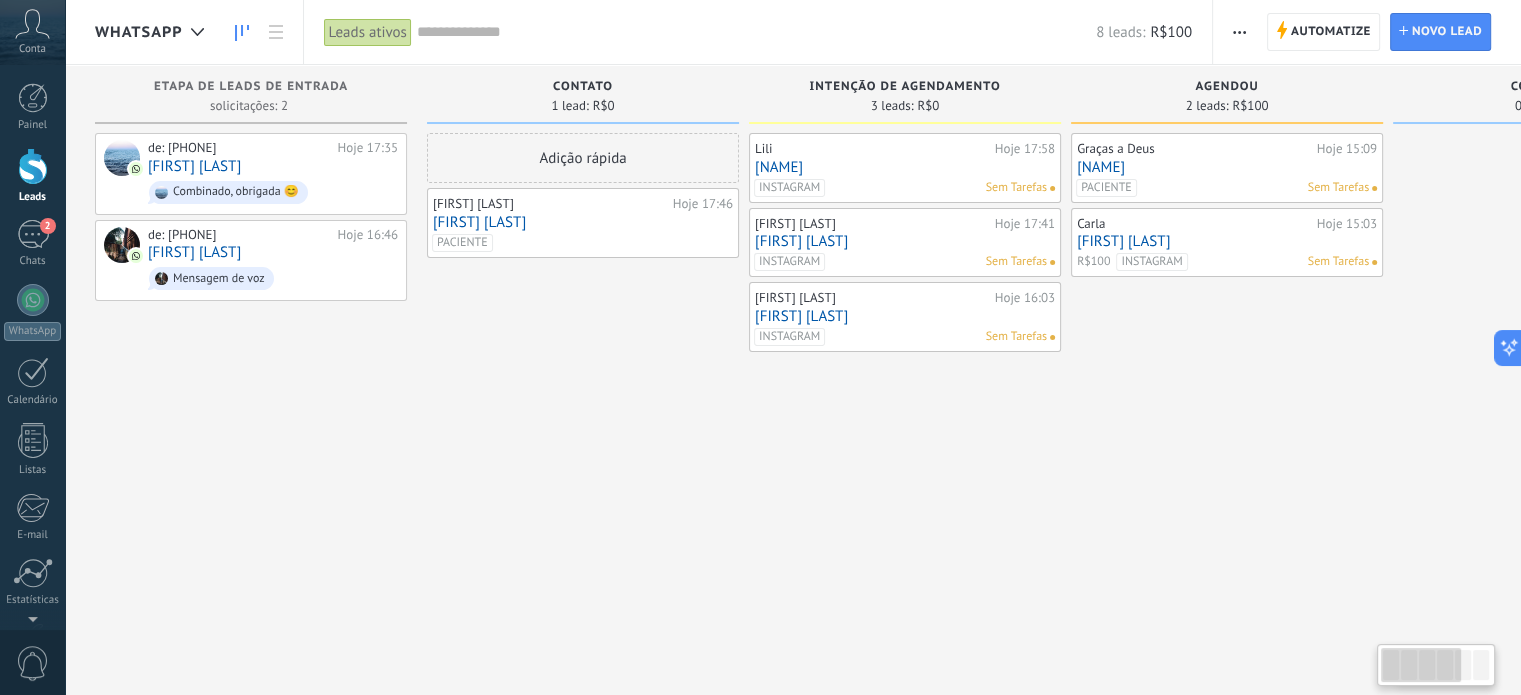 drag, startPoint x: 1325, startPoint y: 93, endPoint x: 1316, endPoint y: 150, distance: 57.706154 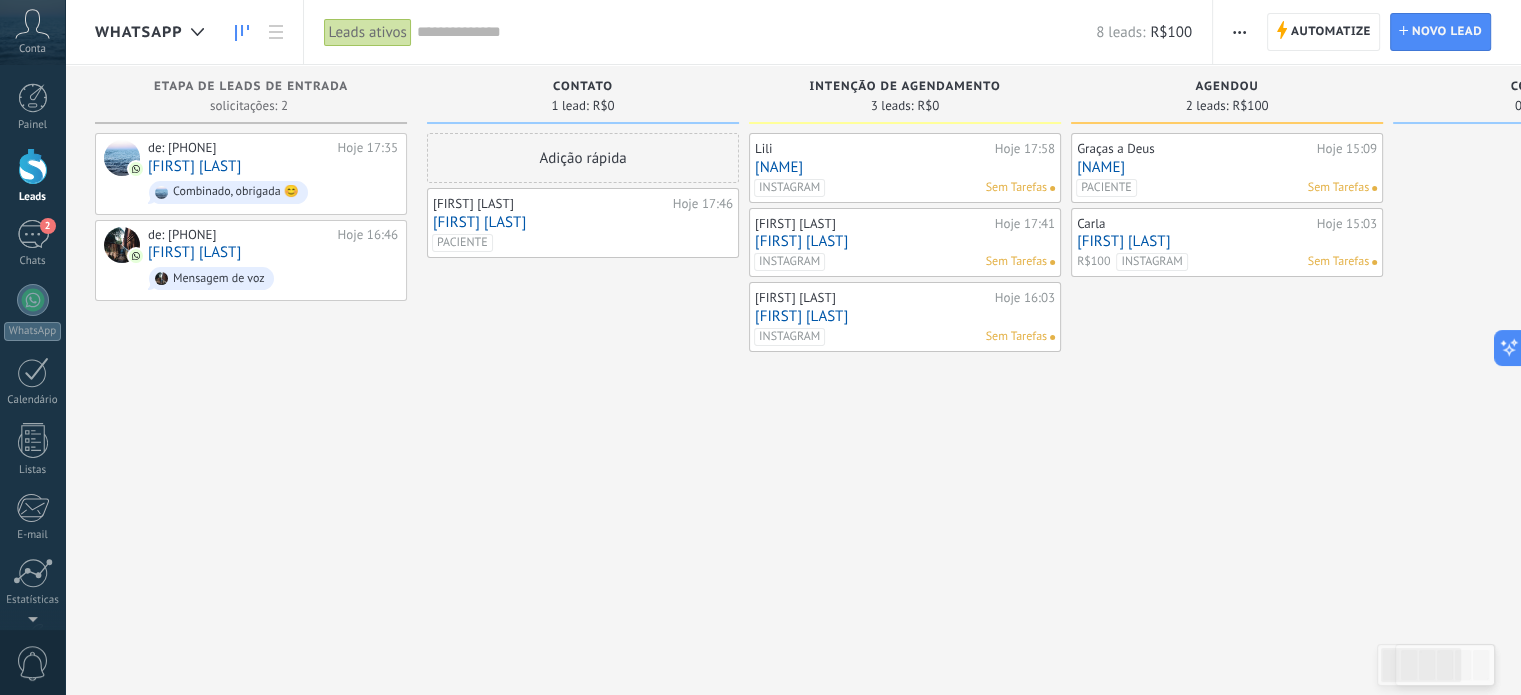 click on "Leads ativos" at bounding box center (368, 32) 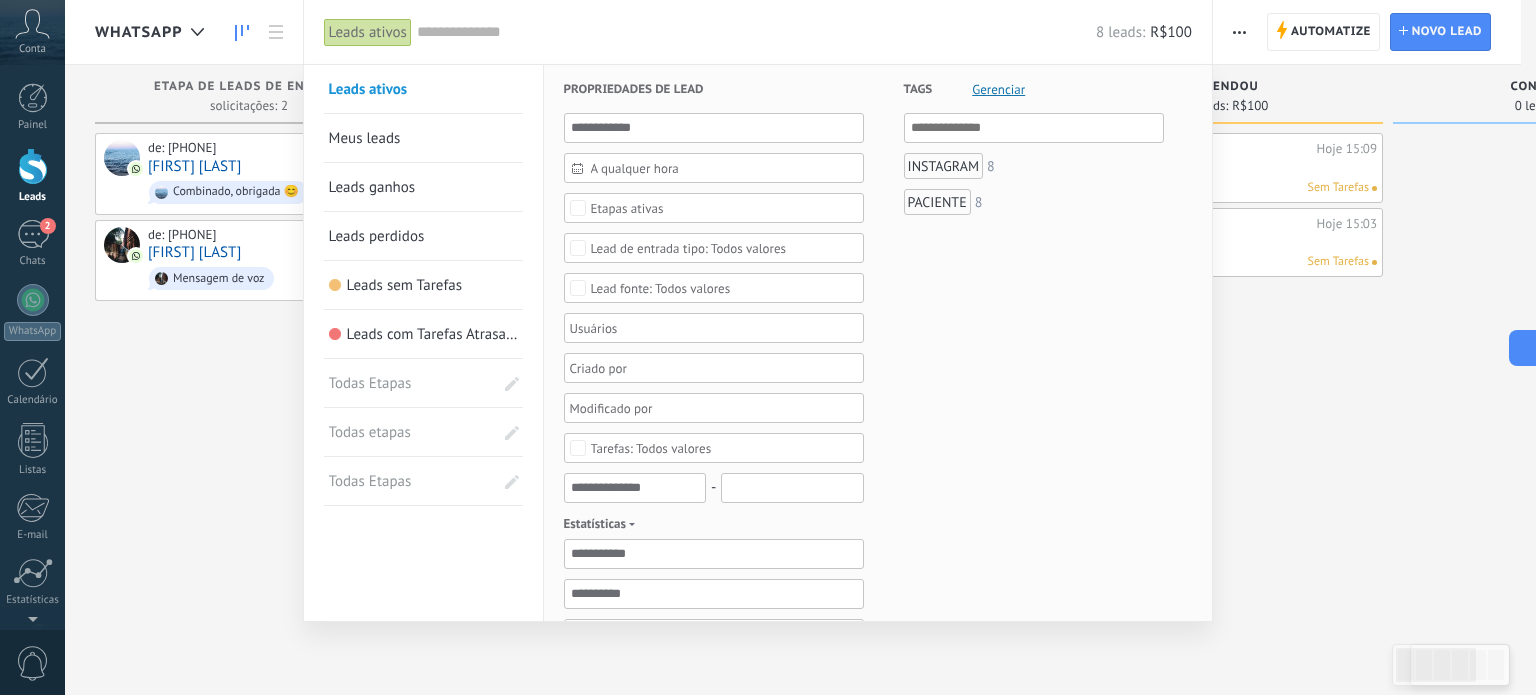 click on "Leads ganhos" at bounding box center (372, 187) 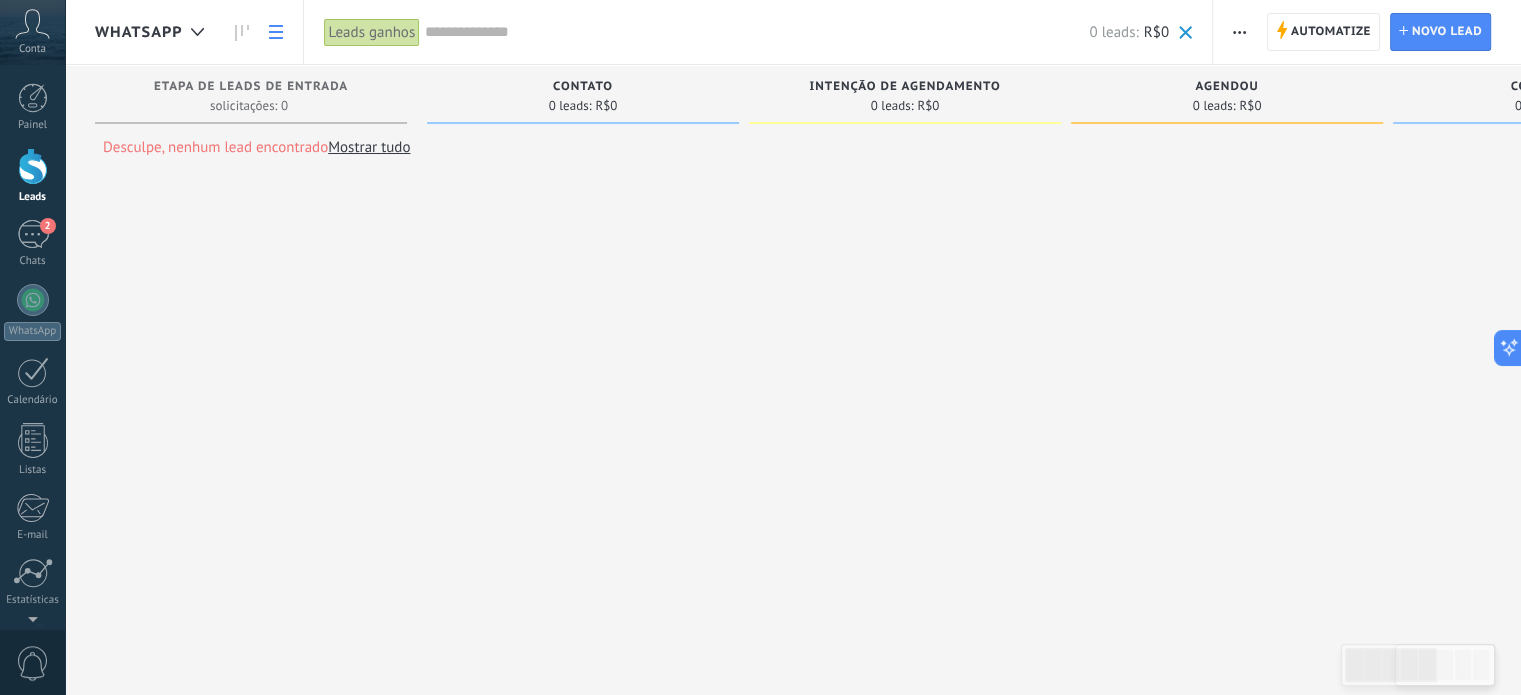click 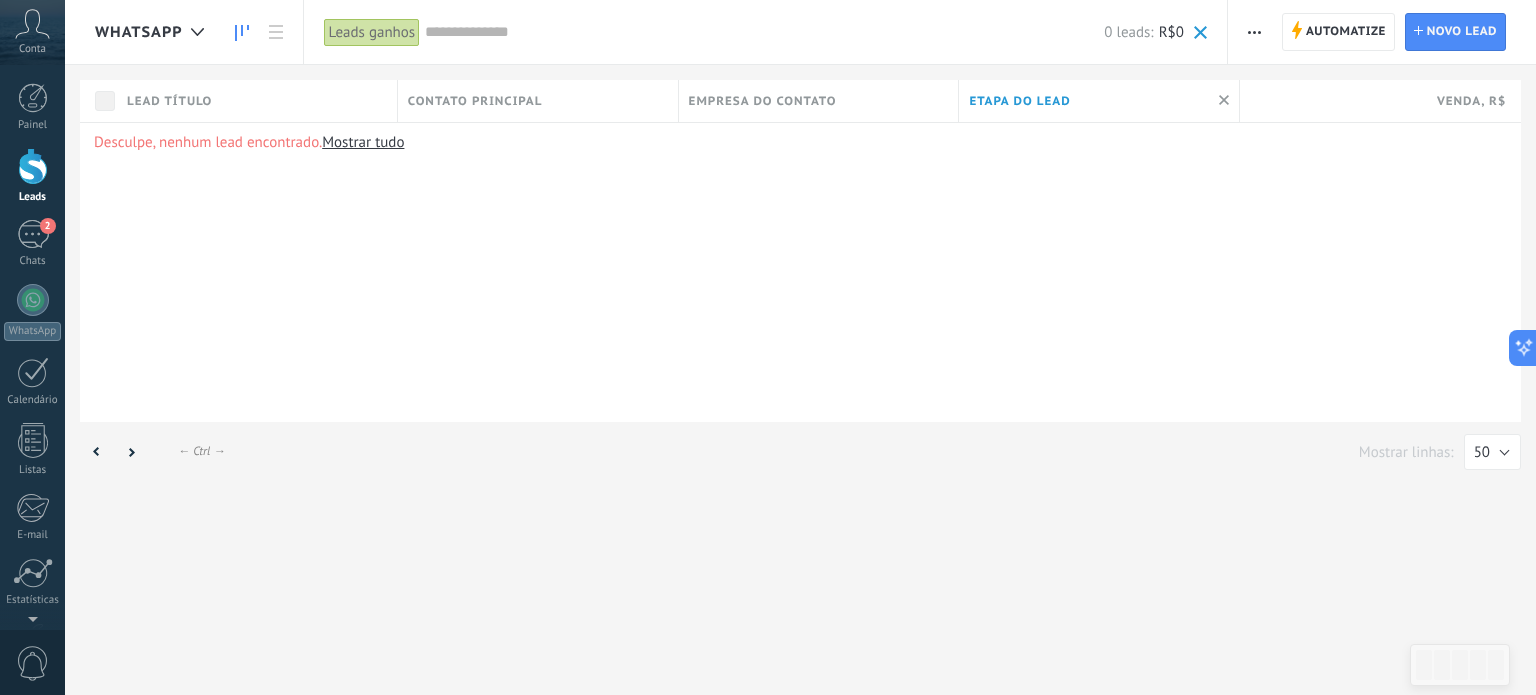 click 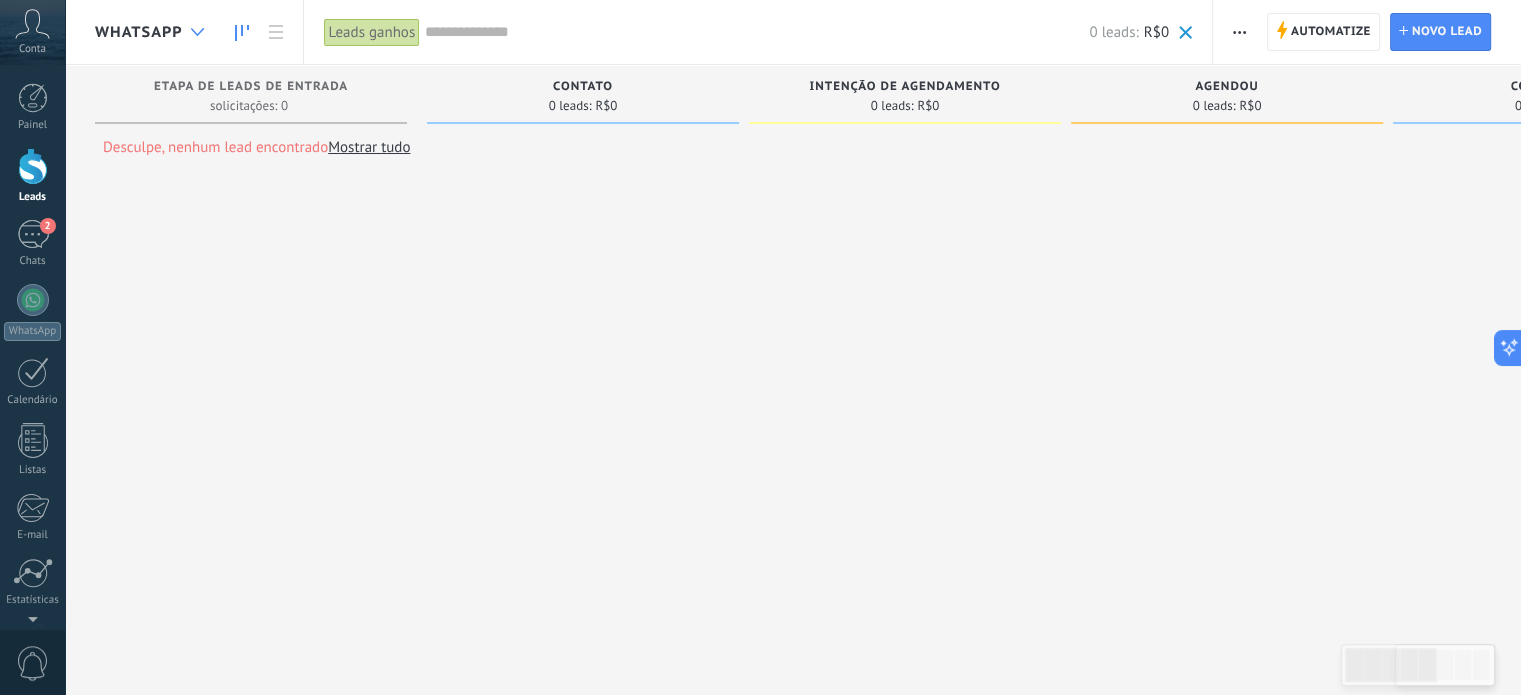 click 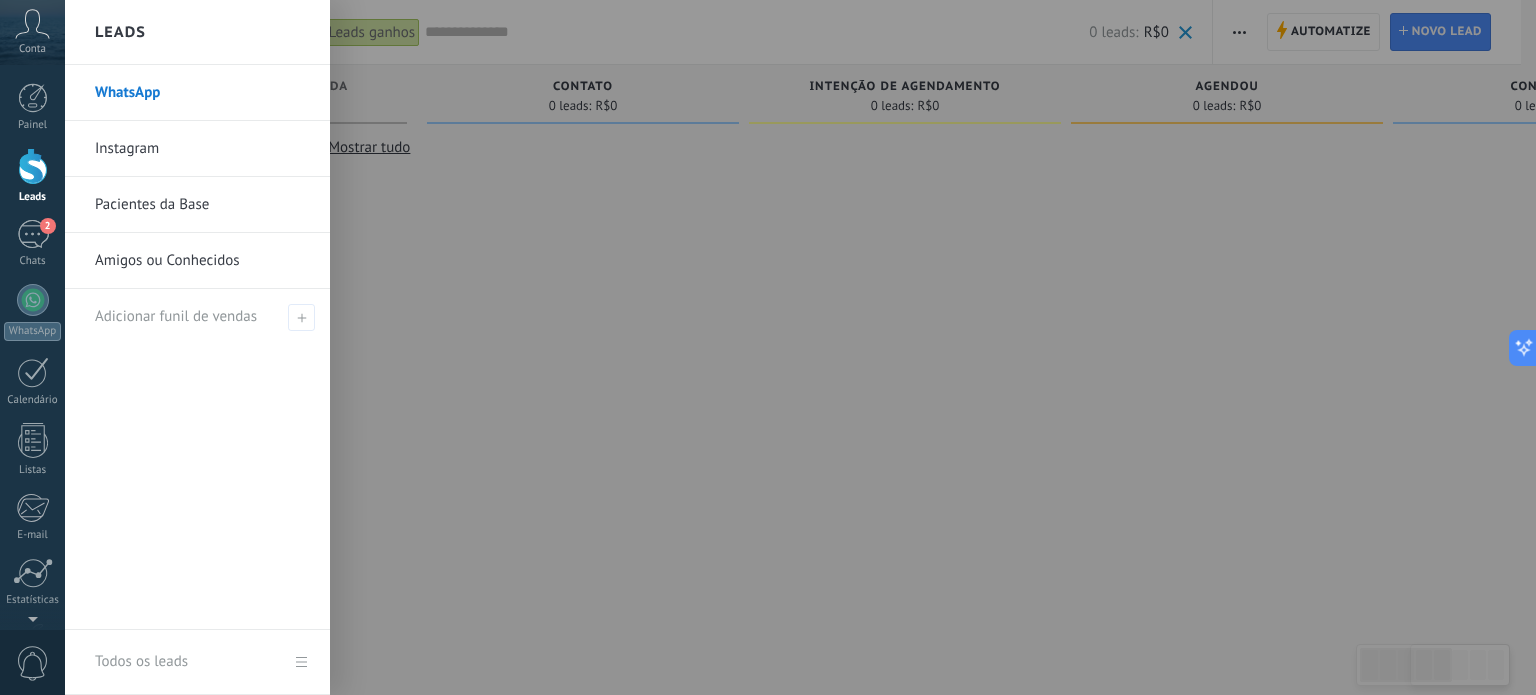 click on "Instagram" at bounding box center (202, 149) 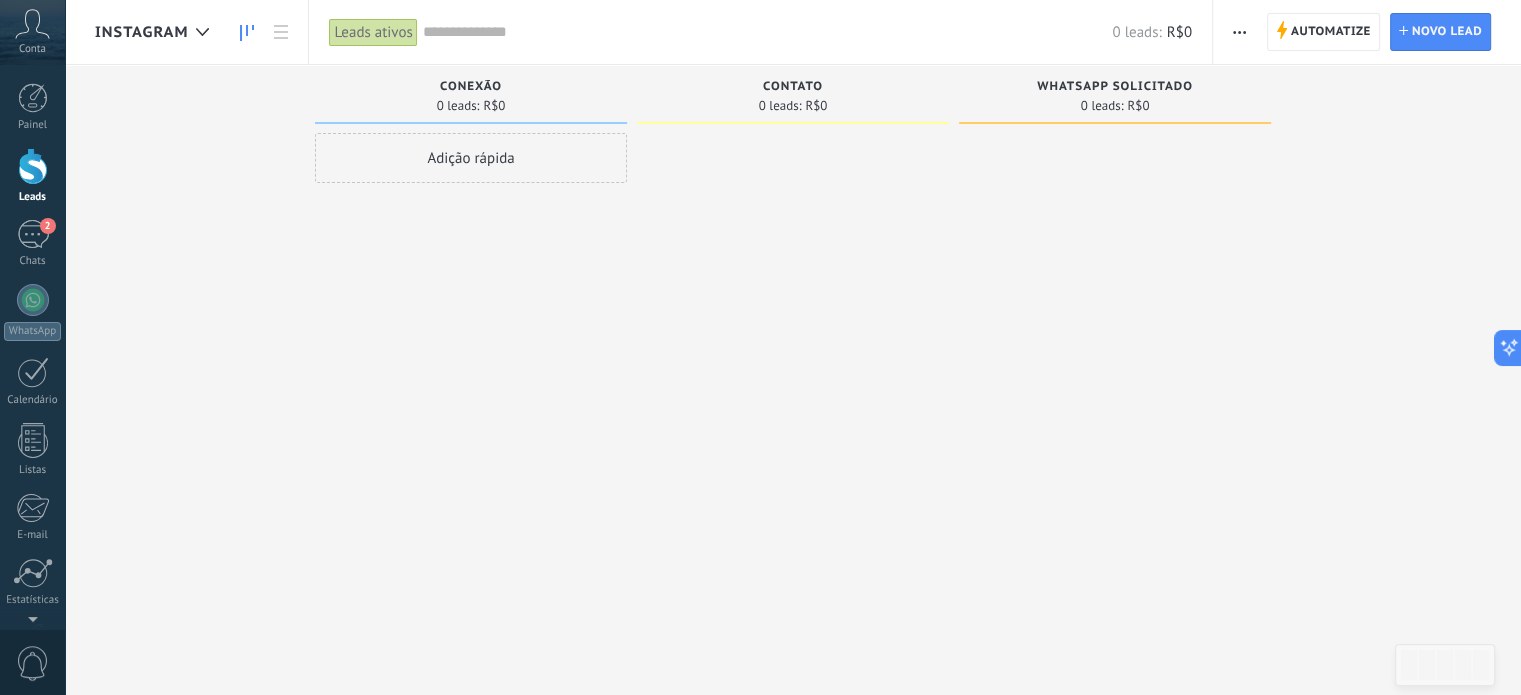 drag, startPoint x: 715, startPoint y: 99, endPoint x: 344, endPoint y: 88, distance: 371.16302 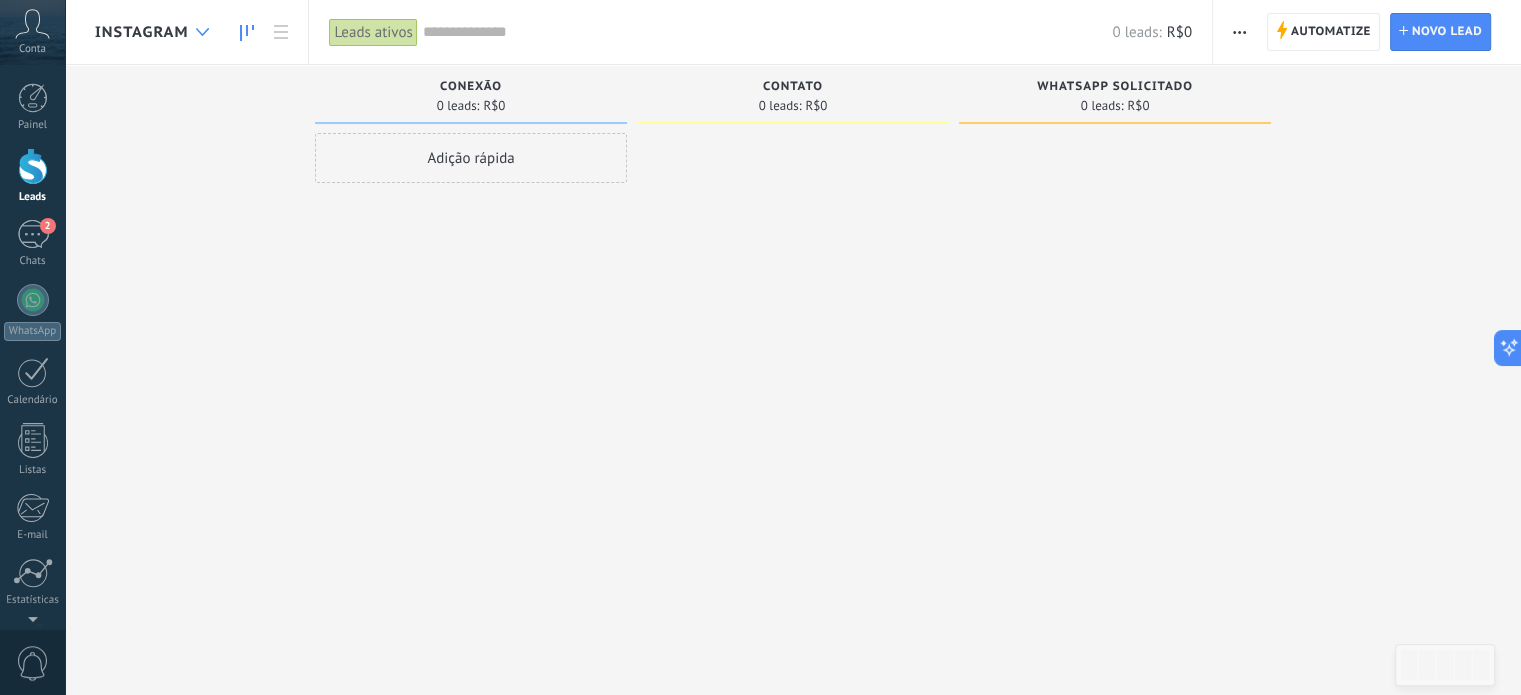 click at bounding box center [202, 32] 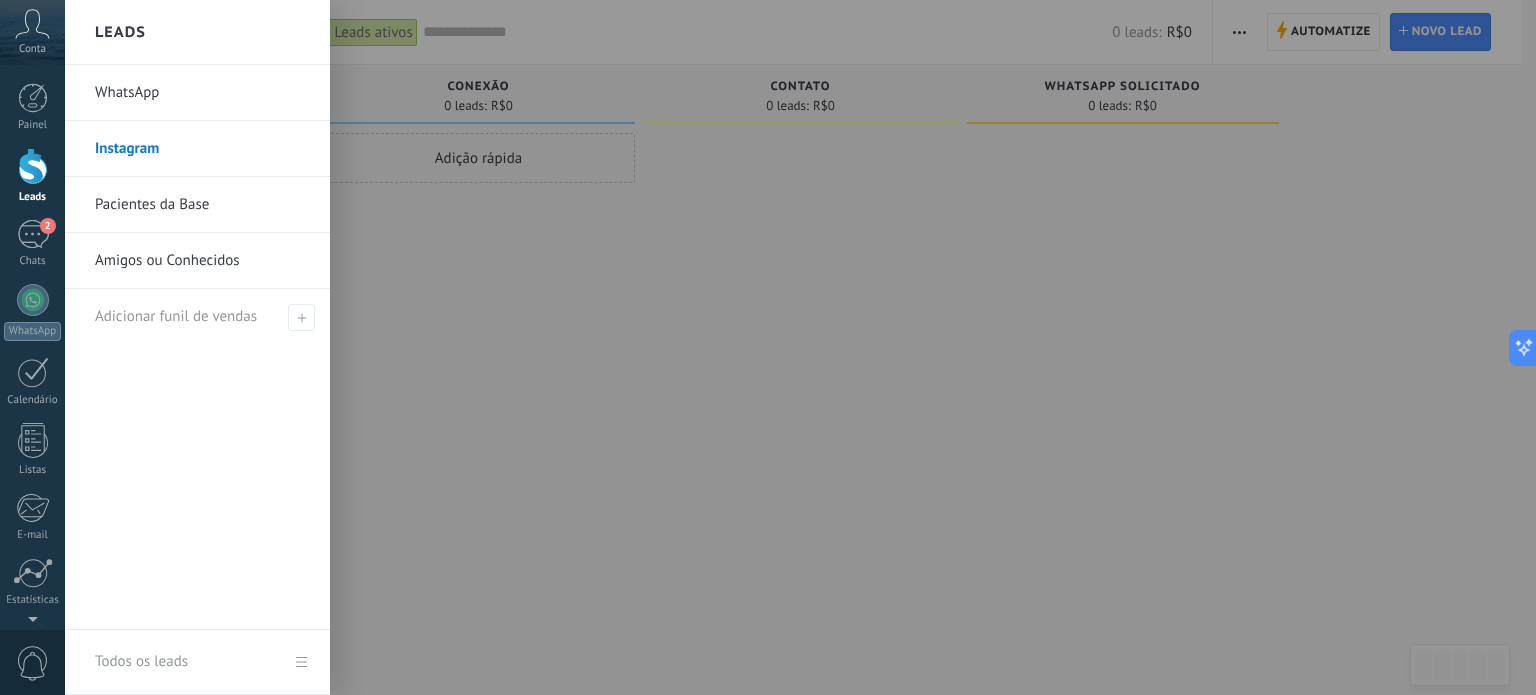 click on "WhatsApp" at bounding box center (202, 93) 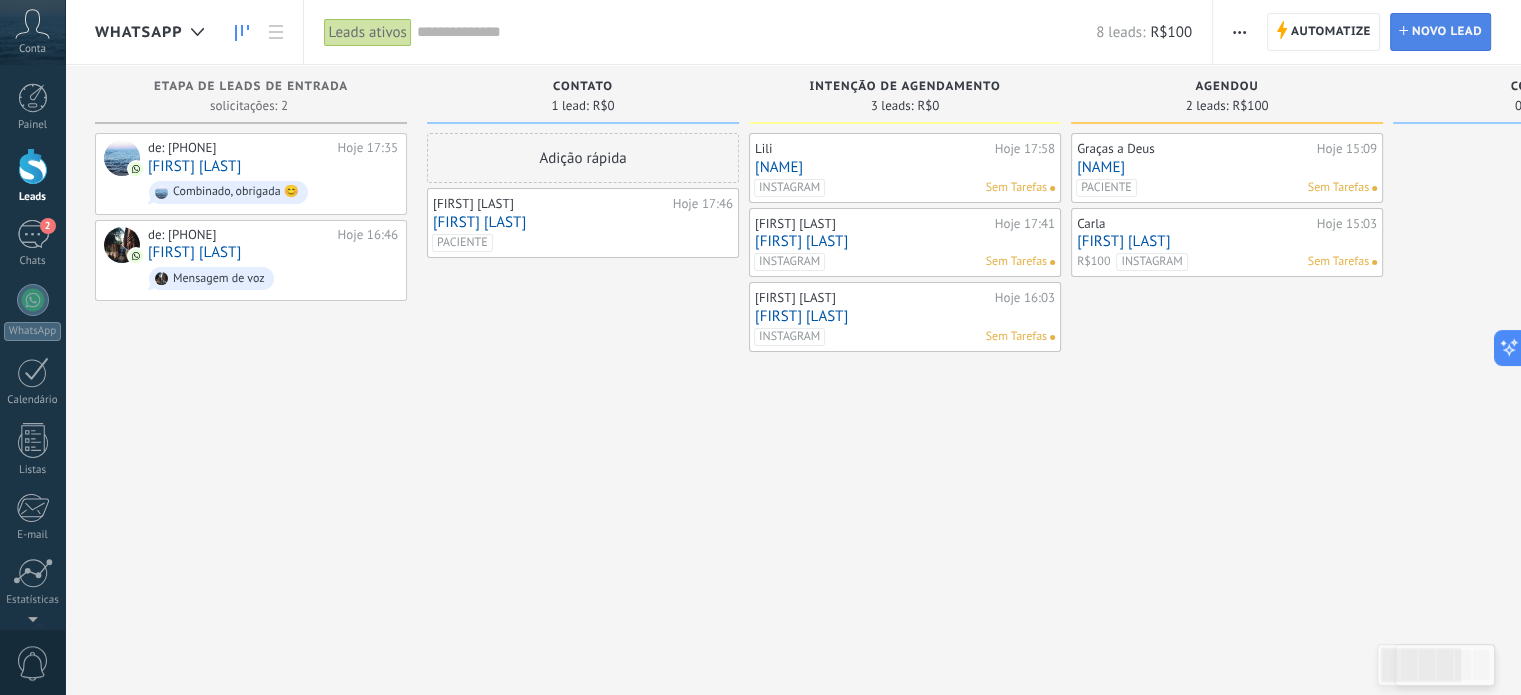 click on "Novo lead" at bounding box center [1447, 32] 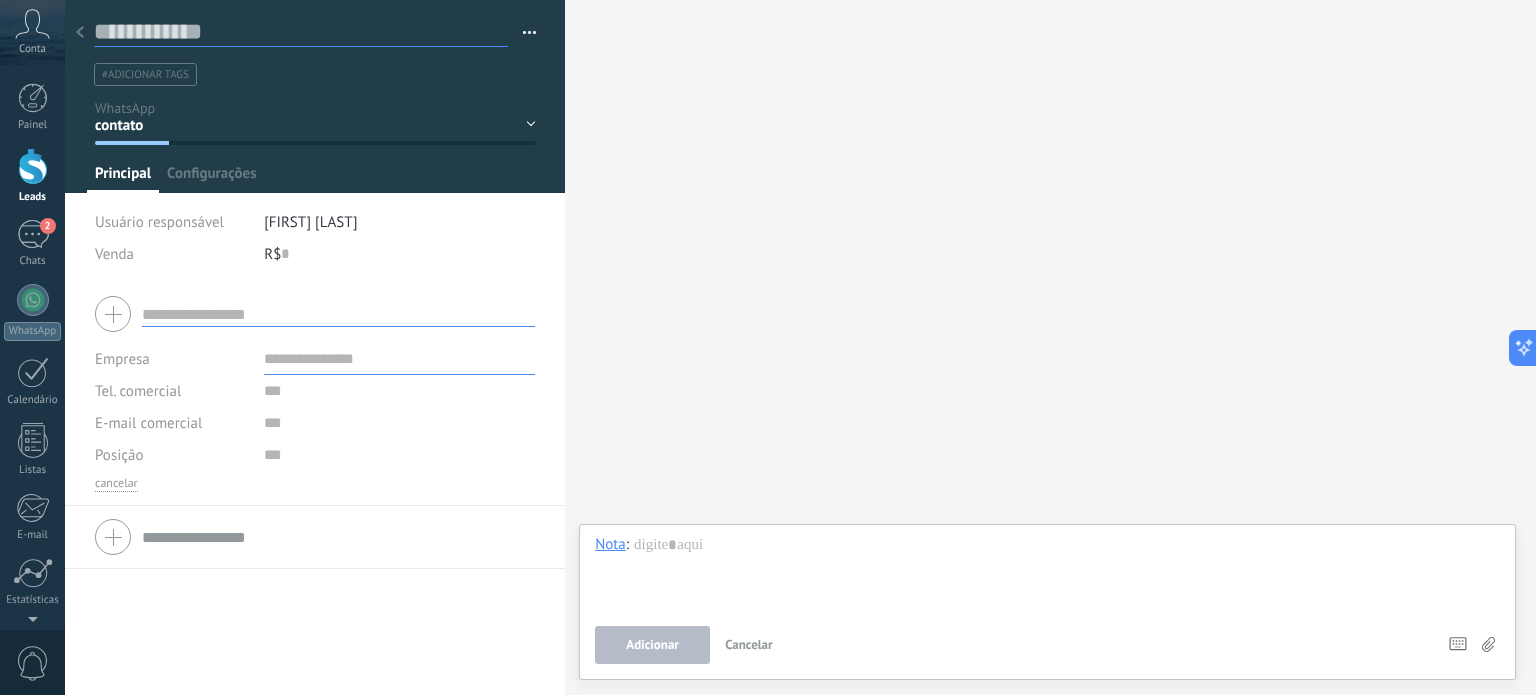 click at bounding box center [301, 32] 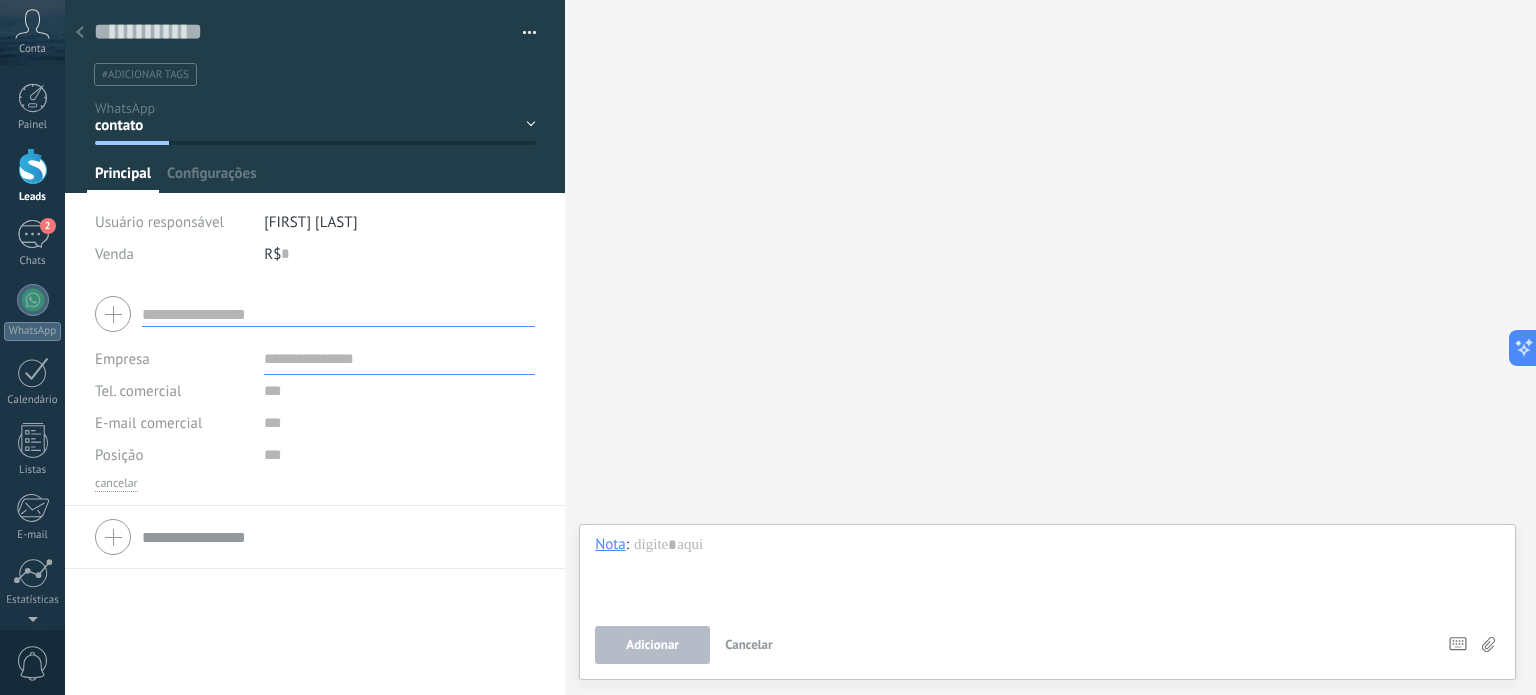 click at bounding box center [338, 314] 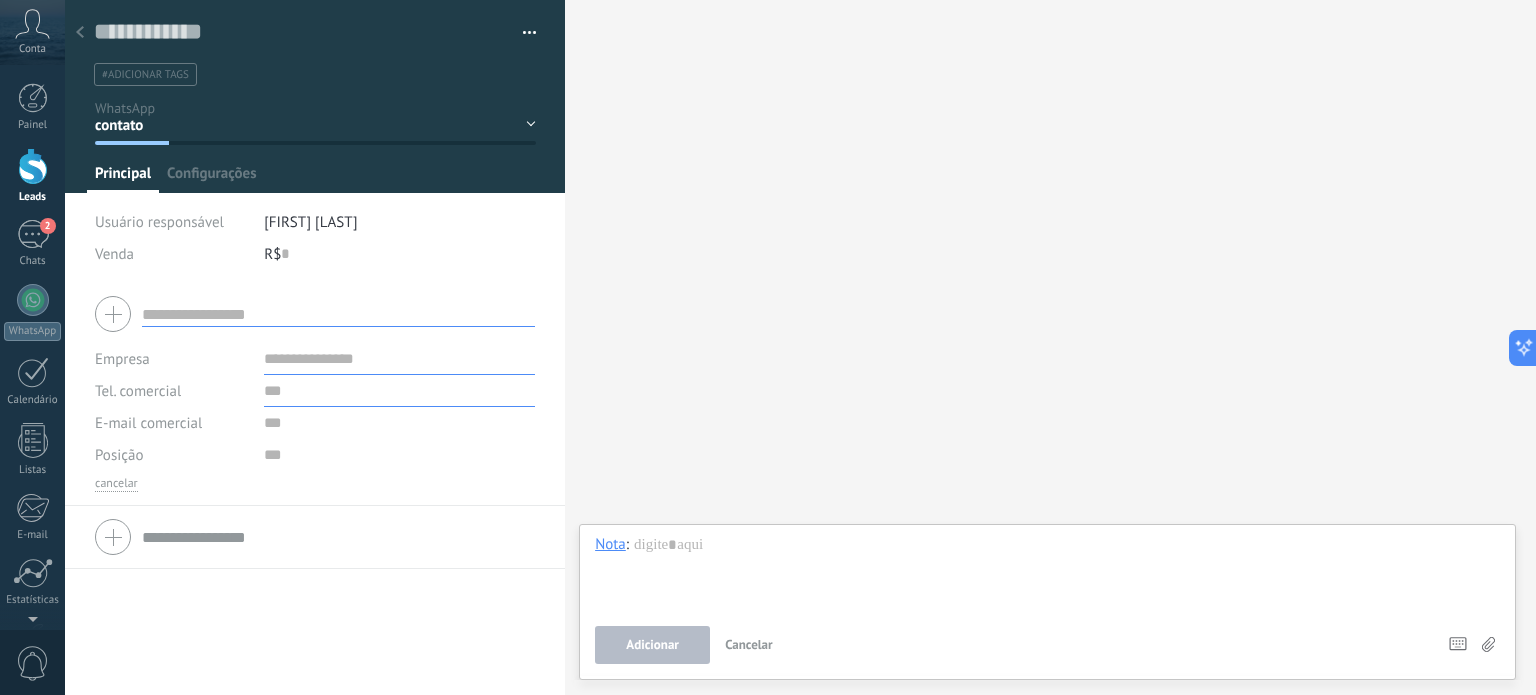 click at bounding box center [399, 391] 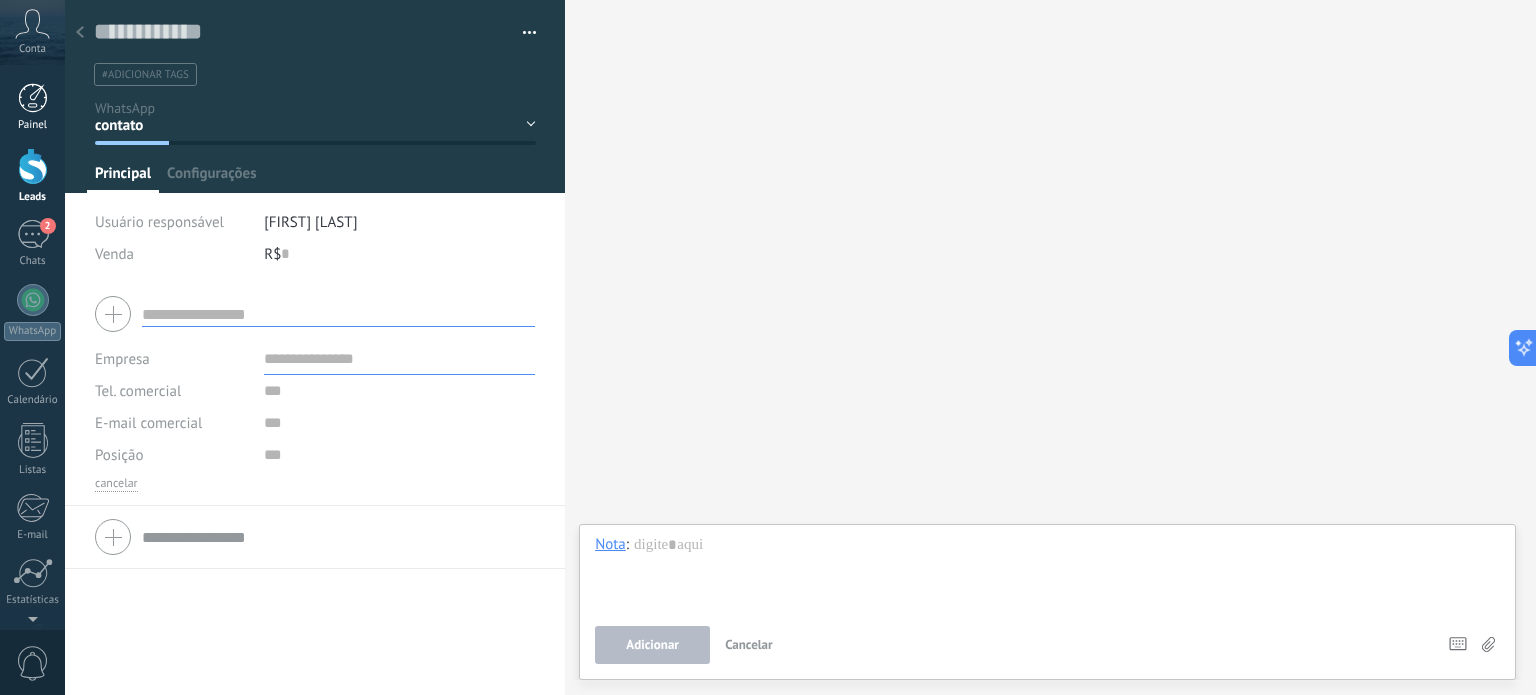 click at bounding box center (33, 98) 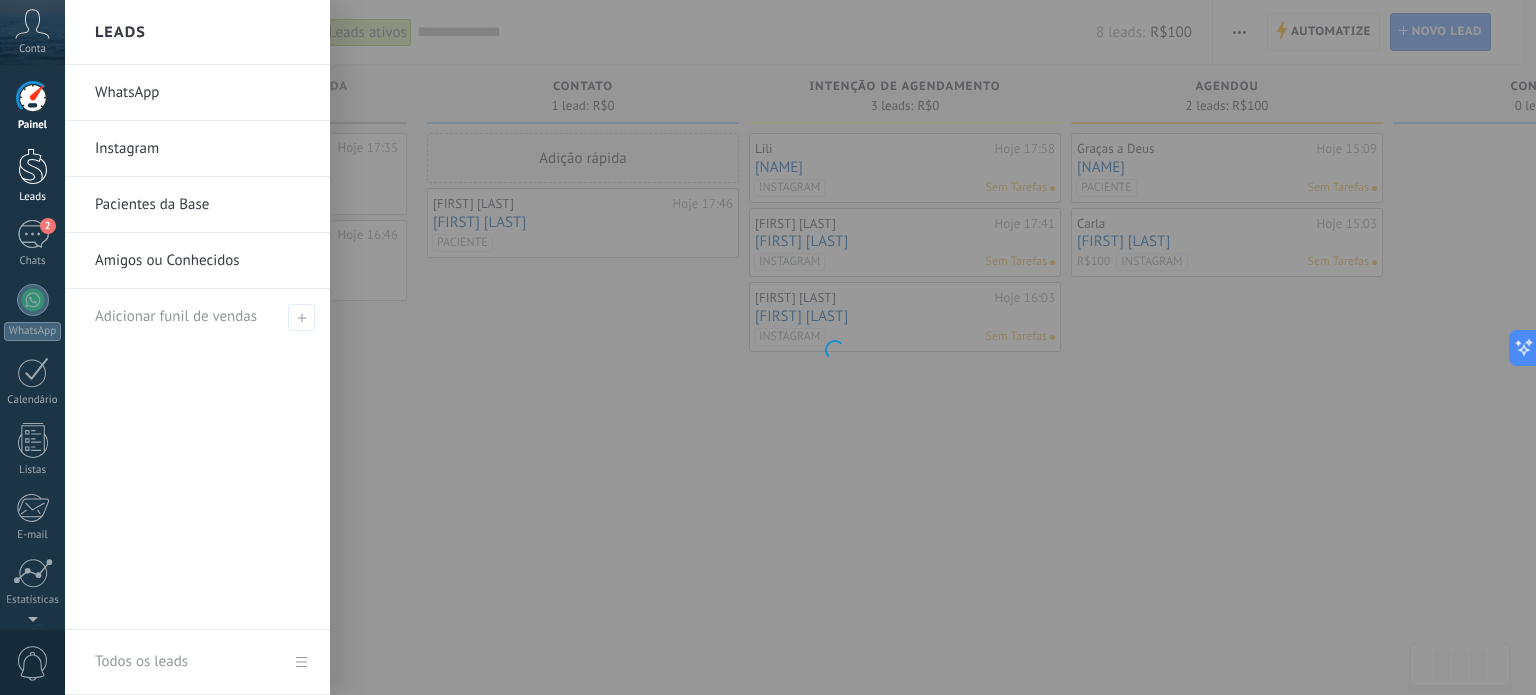 click at bounding box center (33, 166) 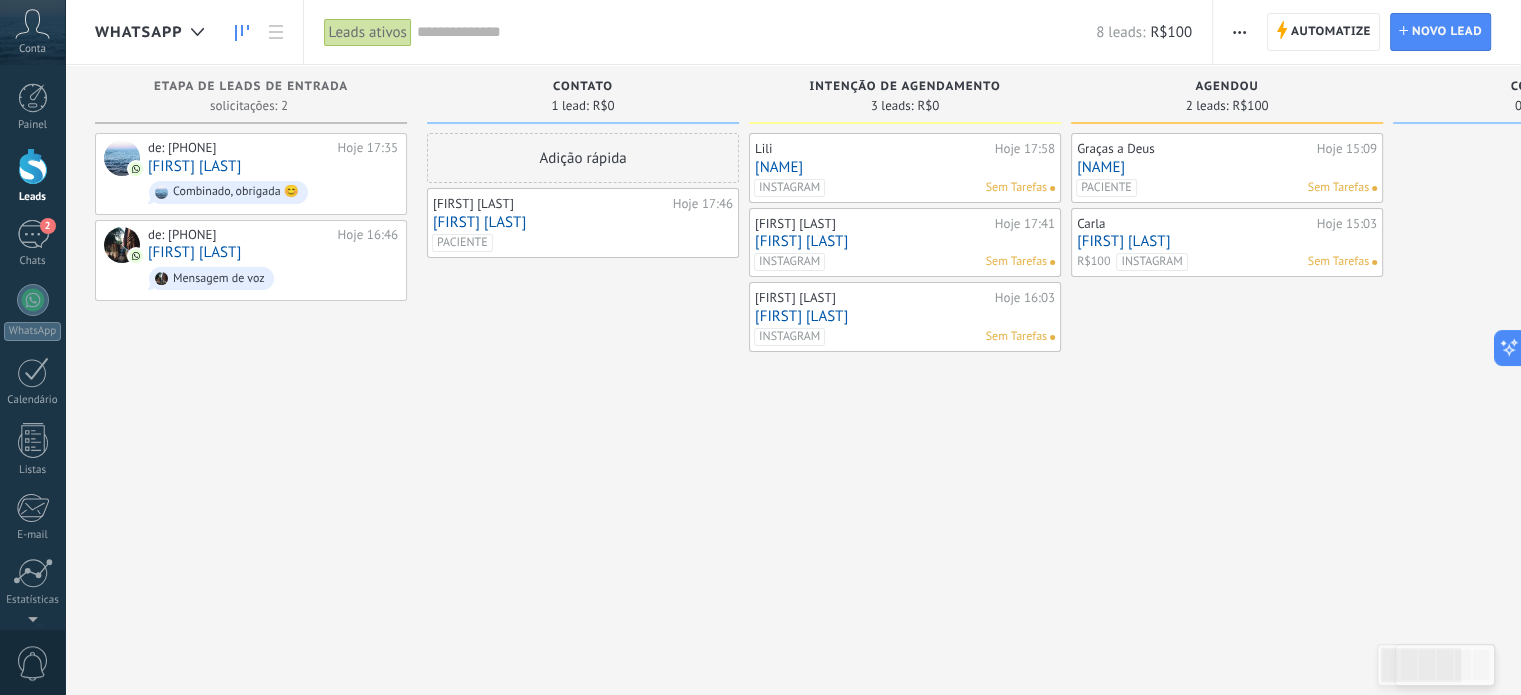 click on "Adição rápida Lays Xavier de Castro Hoje 17:46 Lays Xavier PACIENTE" at bounding box center (583, 350) 